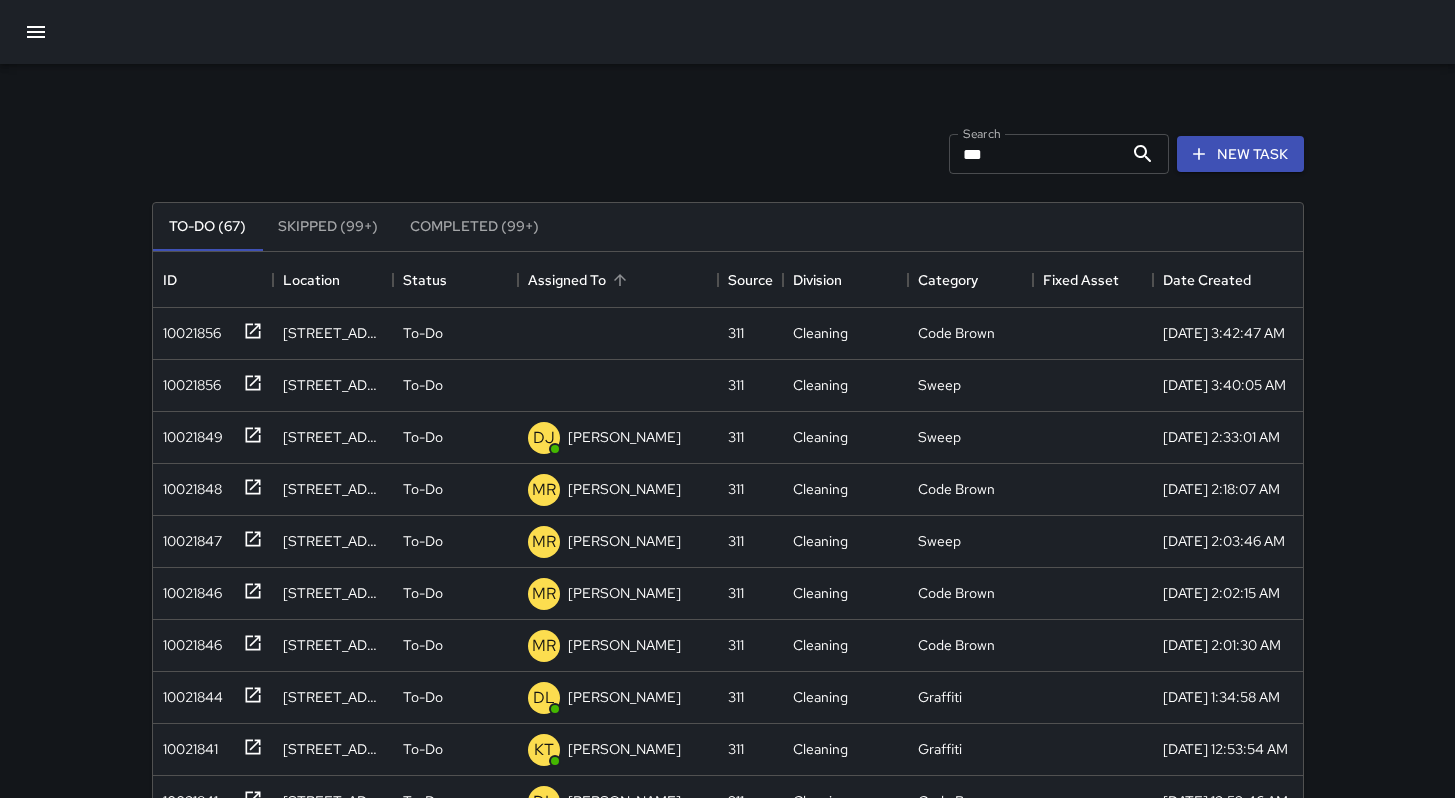 scroll, scrollTop: 0, scrollLeft: 0, axis: both 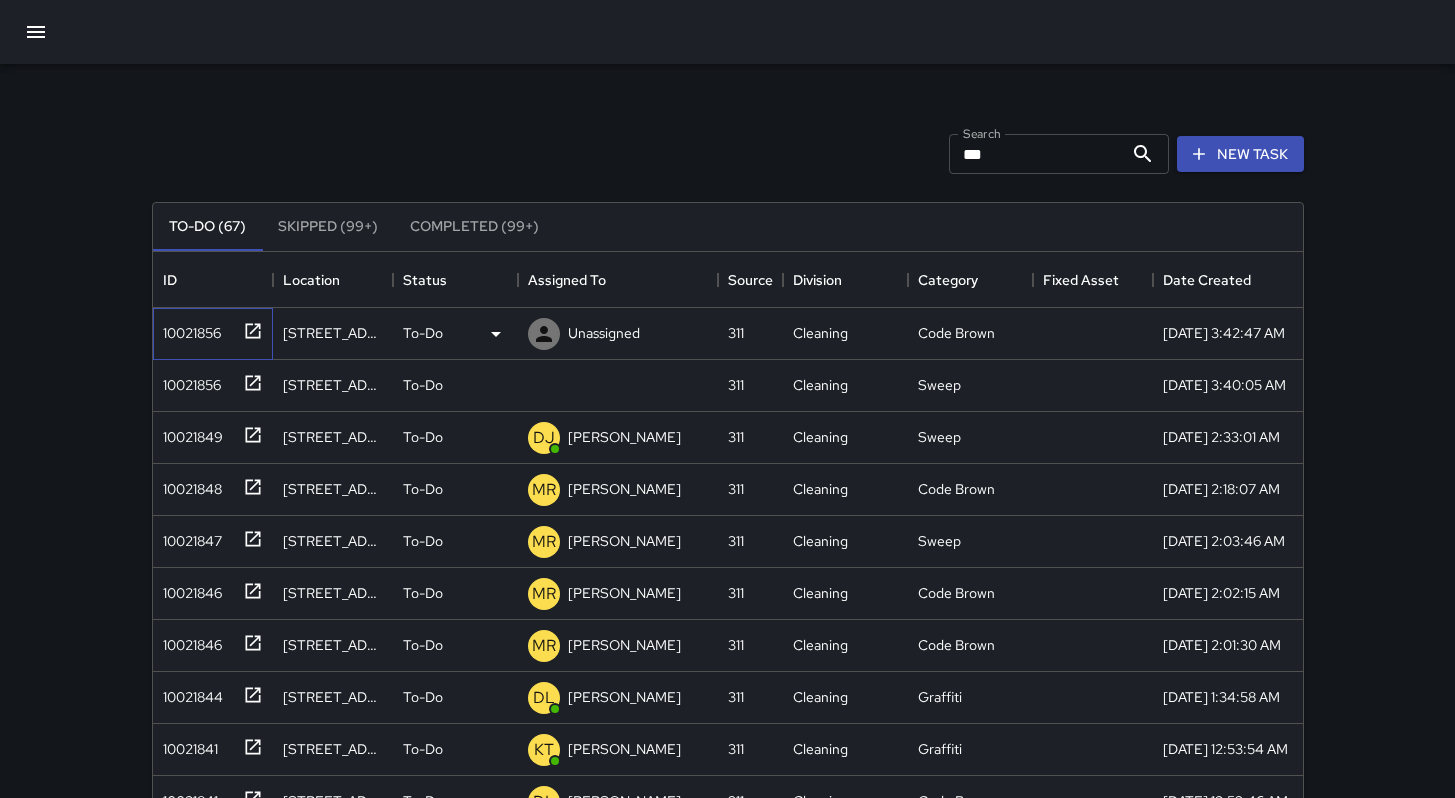 click on "10021856" at bounding box center (188, 329) 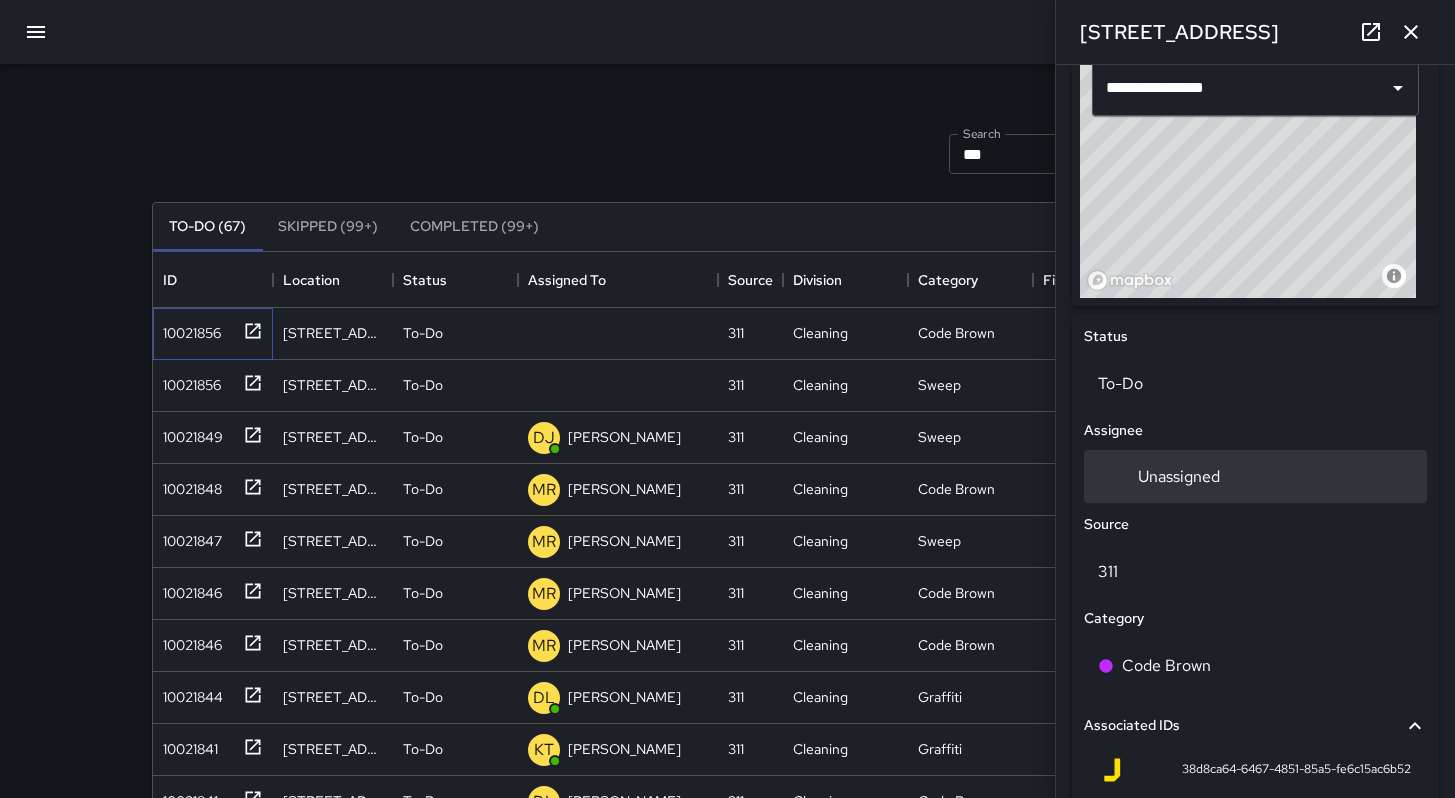 scroll, scrollTop: 675, scrollLeft: 0, axis: vertical 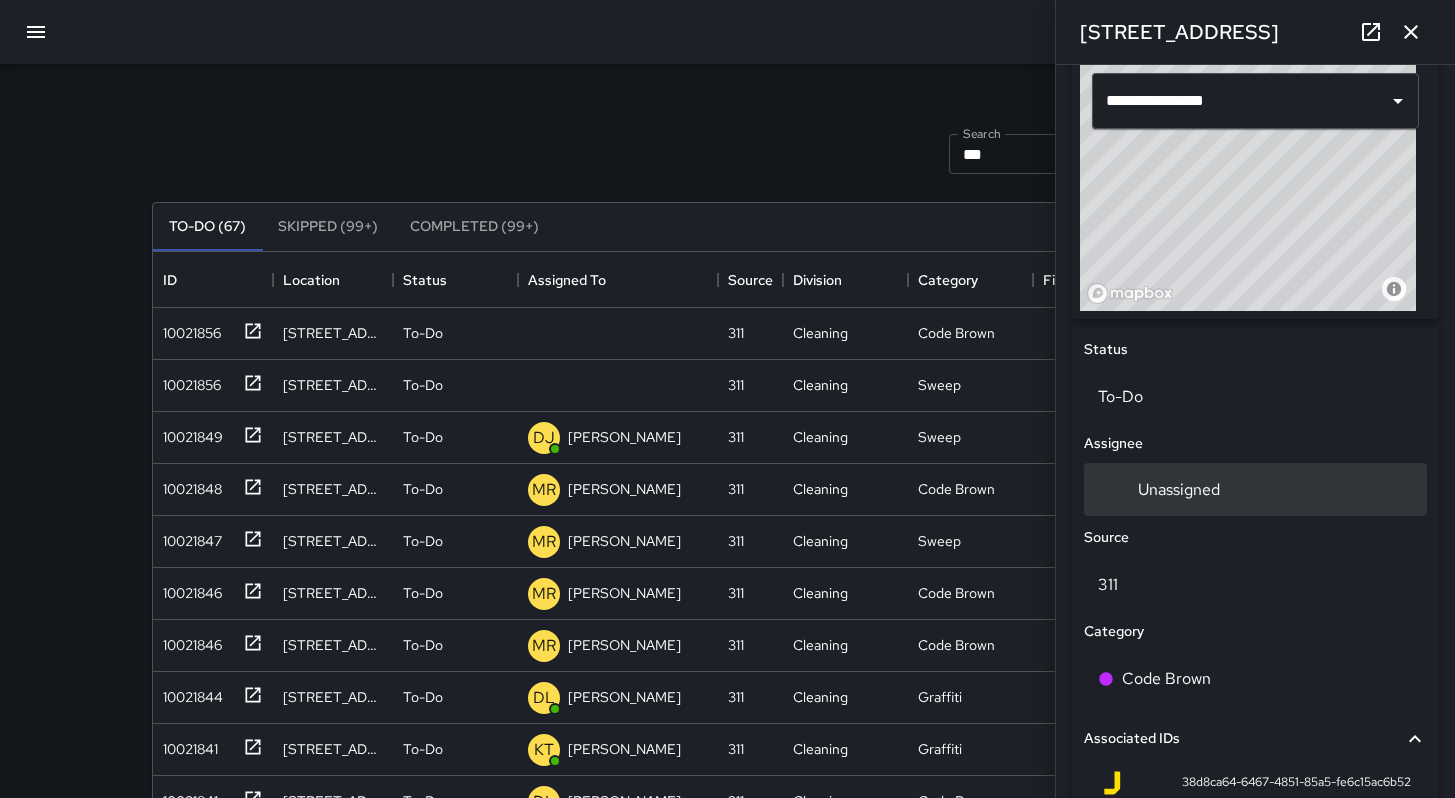 click on "Unassigned" at bounding box center (1179, 489) 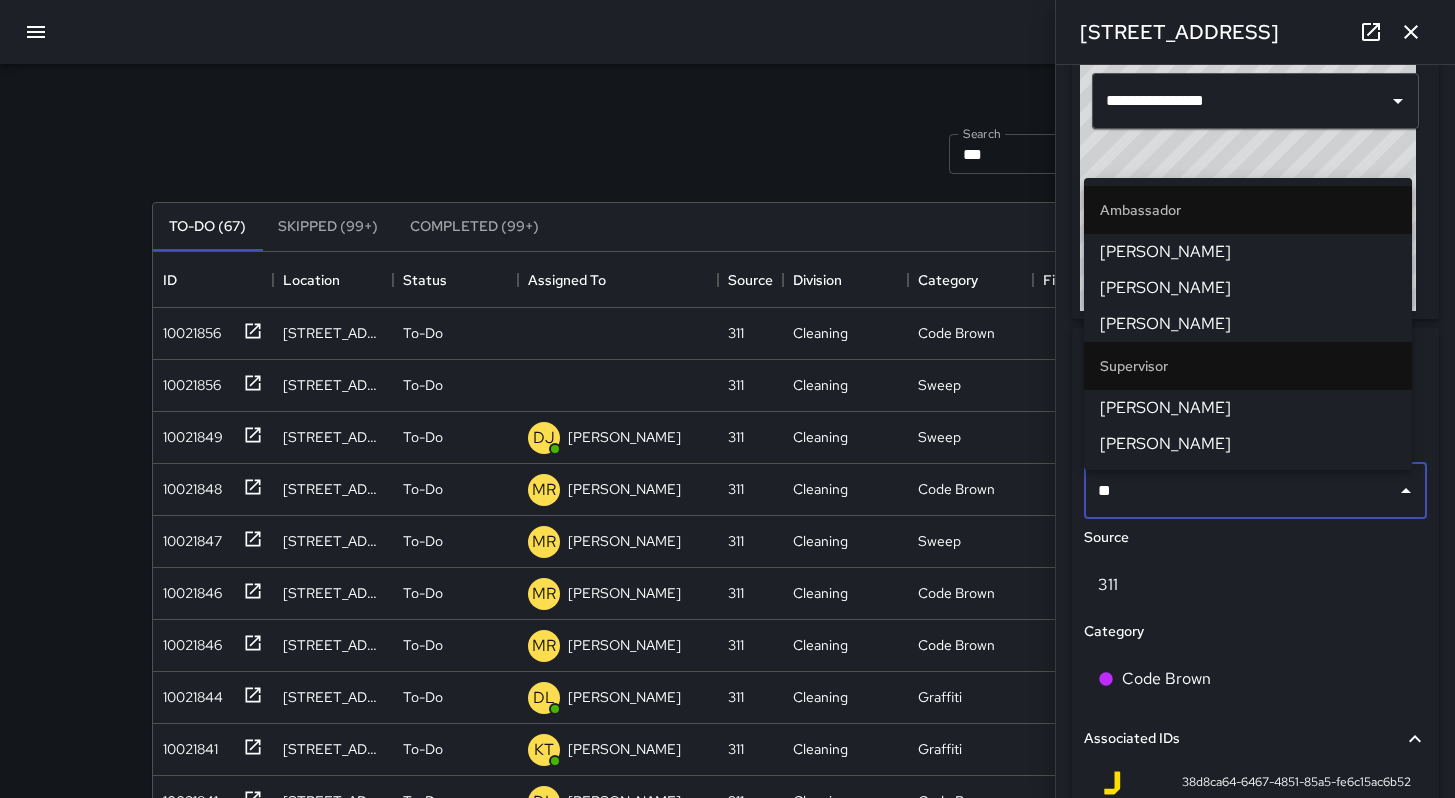 type on "***" 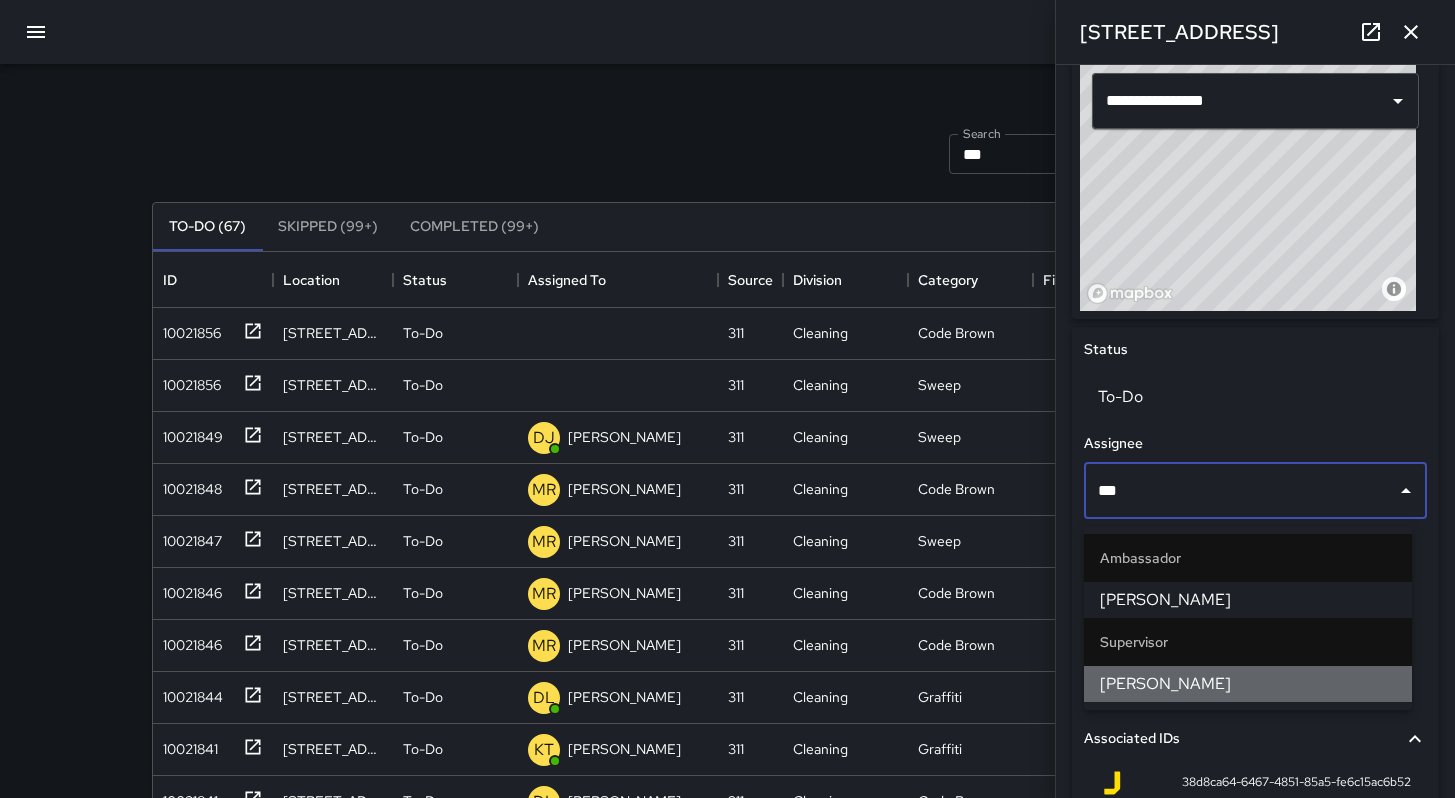 click on "[PERSON_NAME]" at bounding box center (1248, 684) 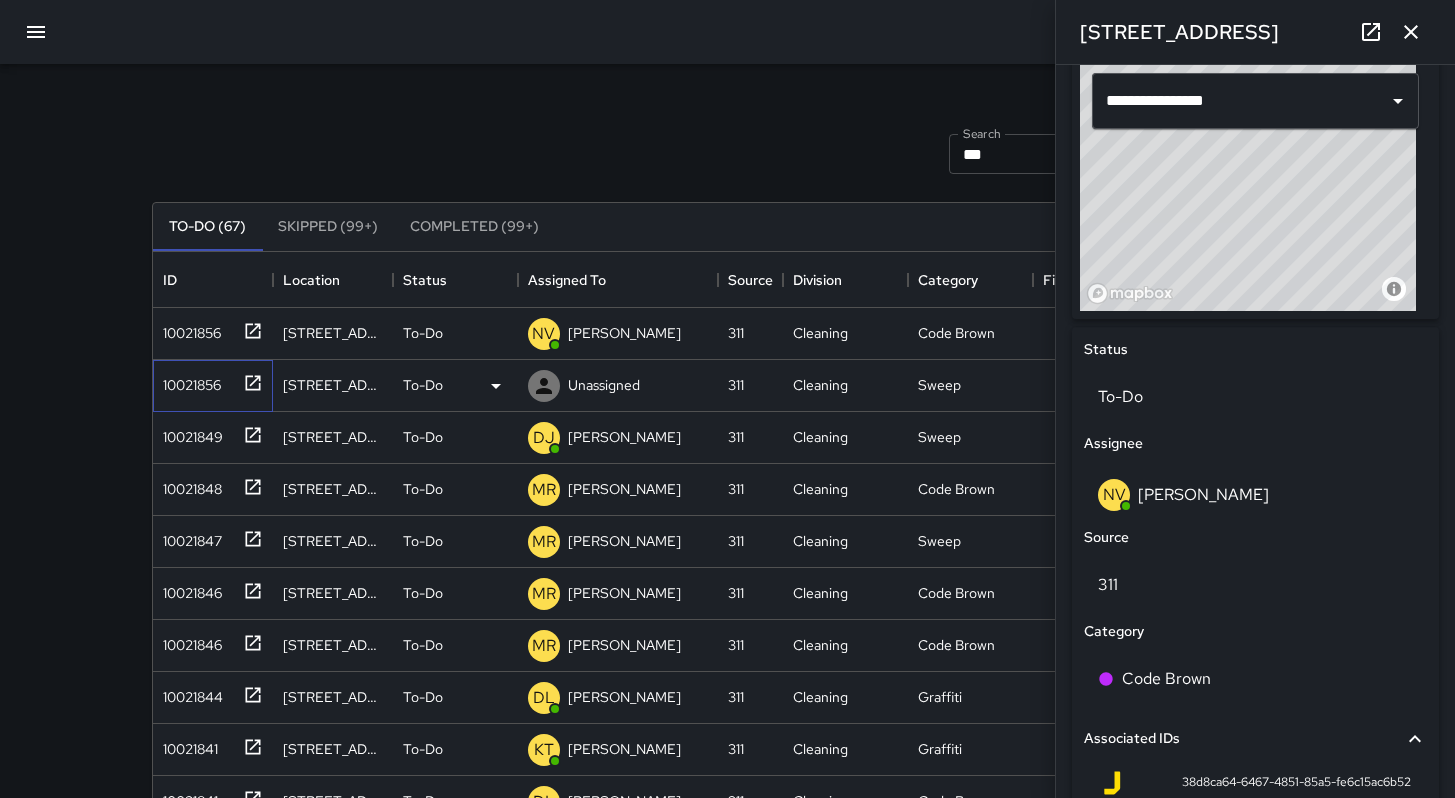 click on "10021856" at bounding box center (188, 381) 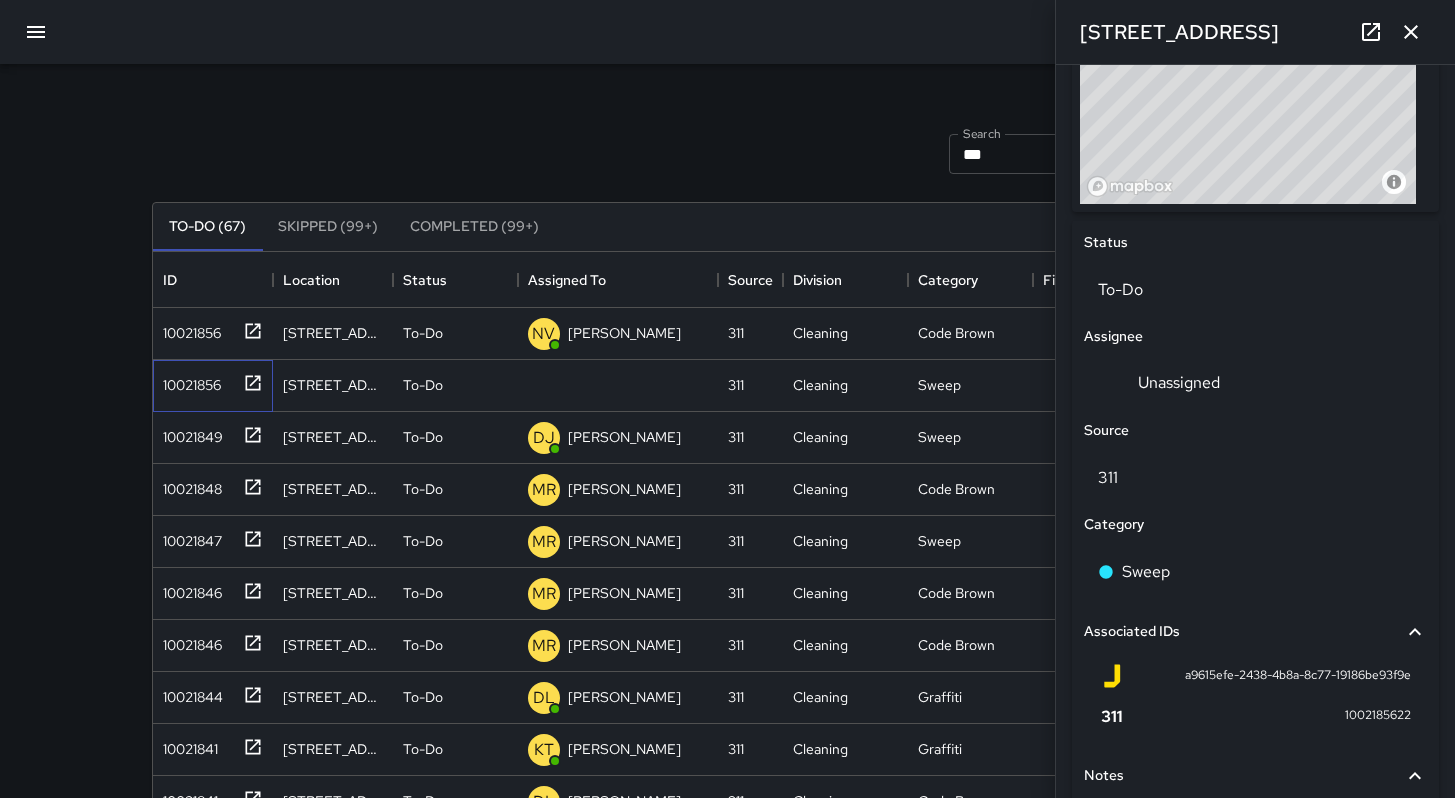 scroll, scrollTop: 863, scrollLeft: 0, axis: vertical 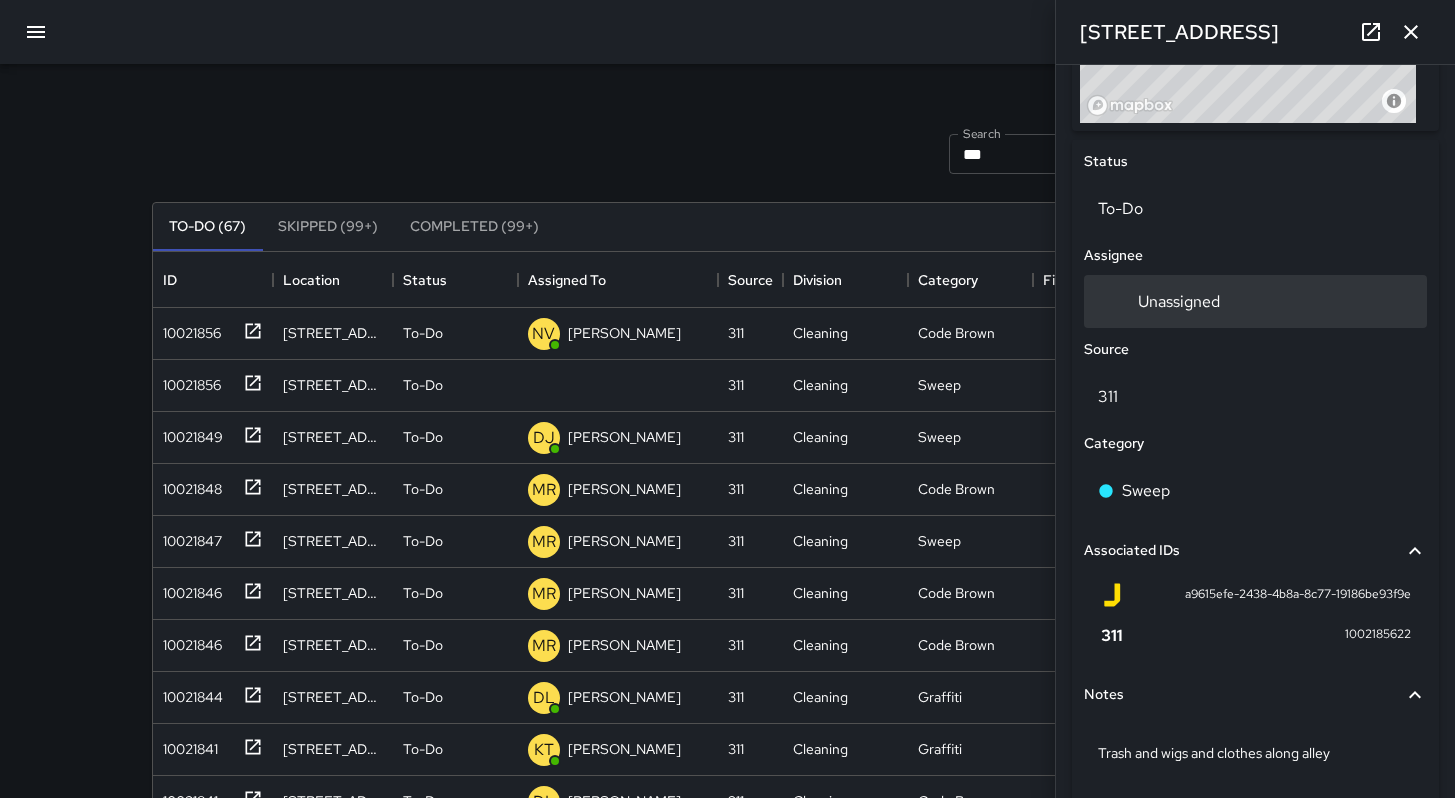 click on "Unassigned" at bounding box center [1255, 301] 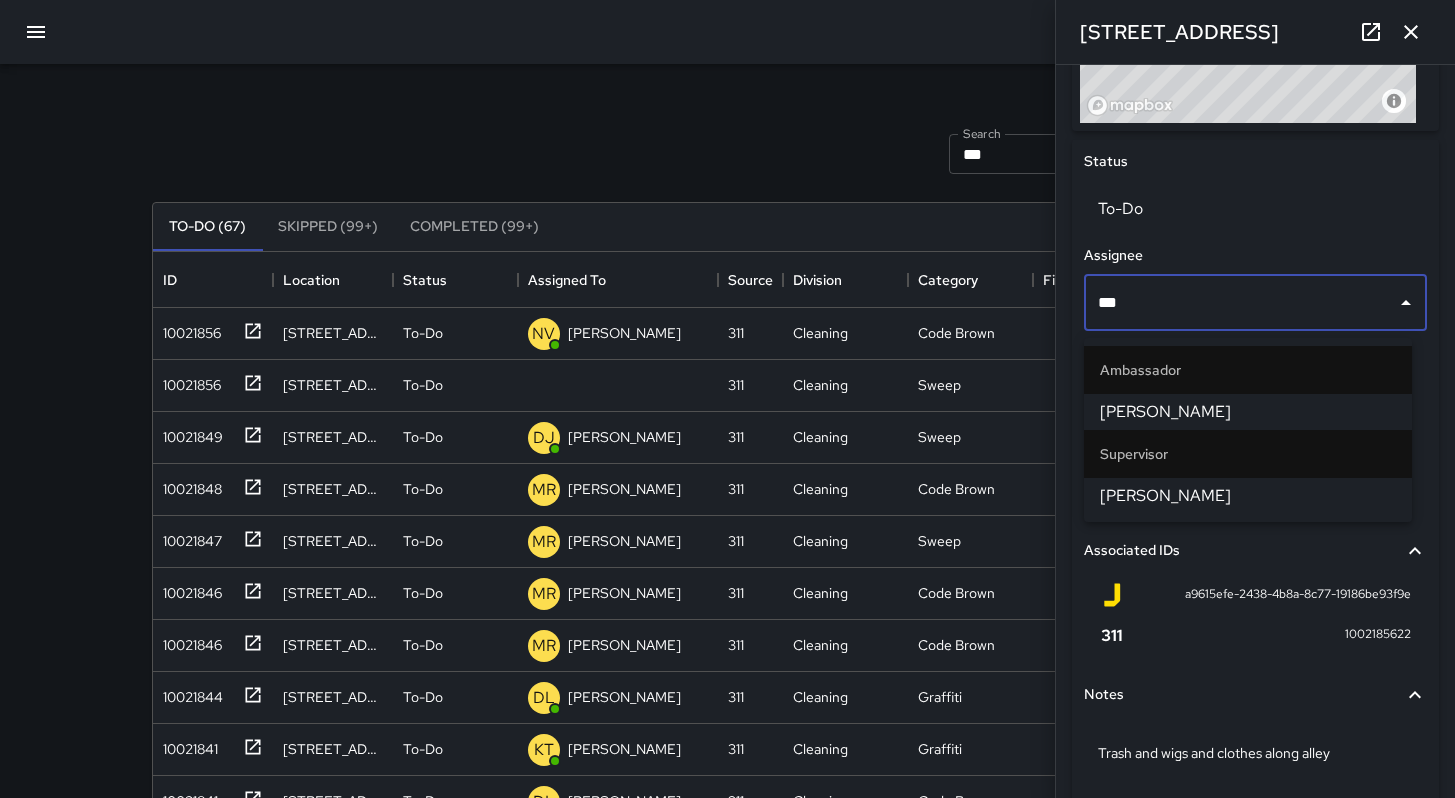 type on "****" 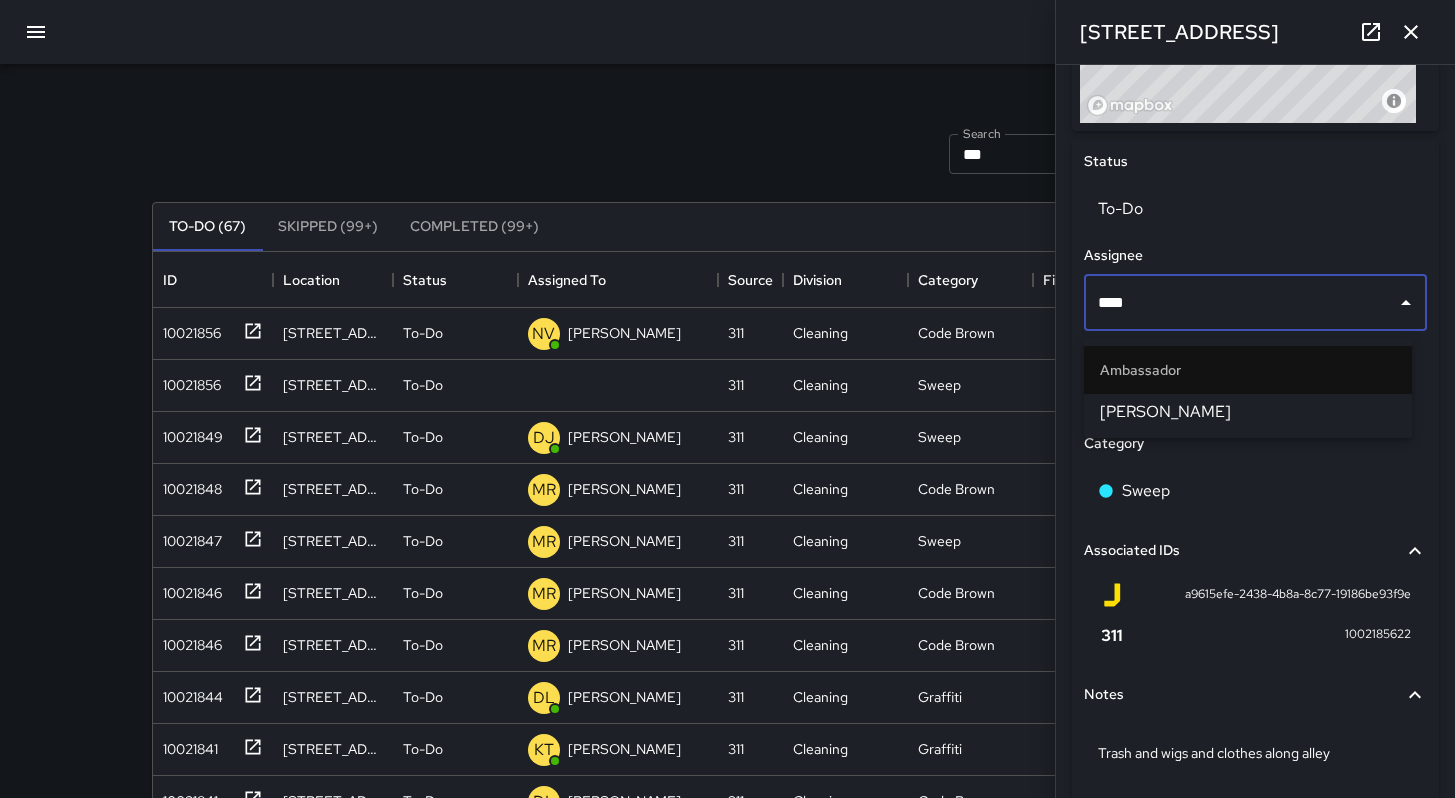 click on "Ambassador [PERSON_NAME]" at bounding box center [1248, 388] 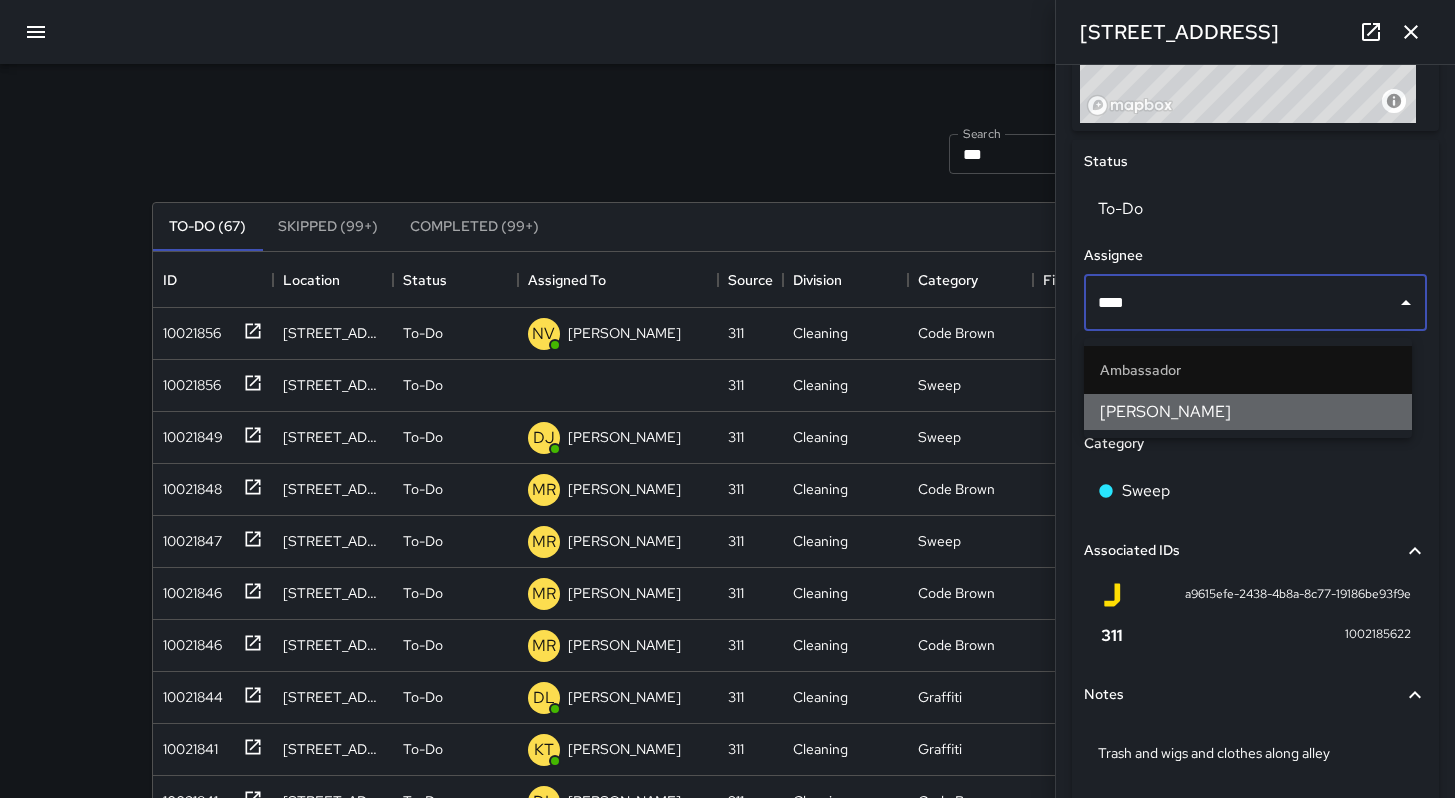 click on "[PERSON_NAME]" at bounding box center (1248, 412) 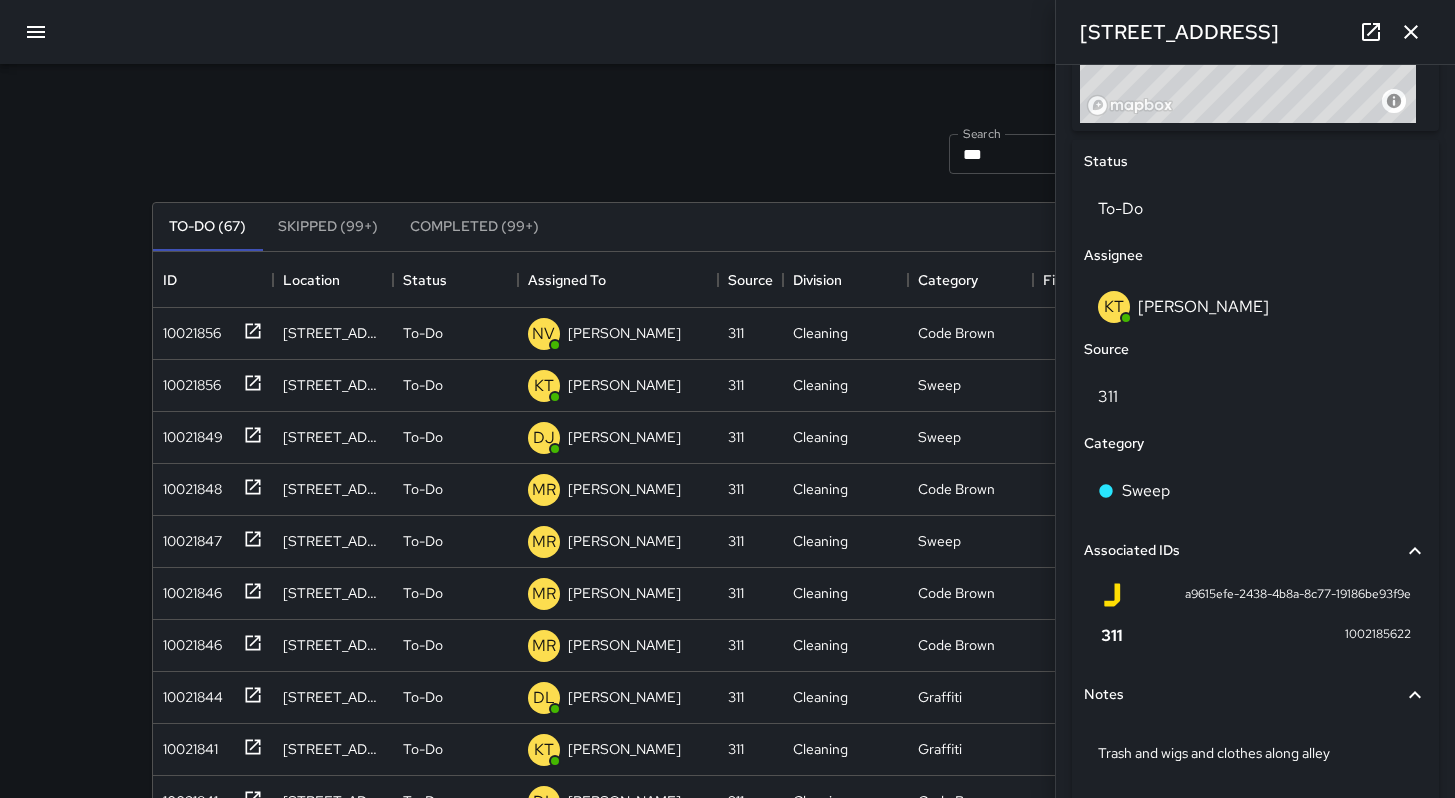 click 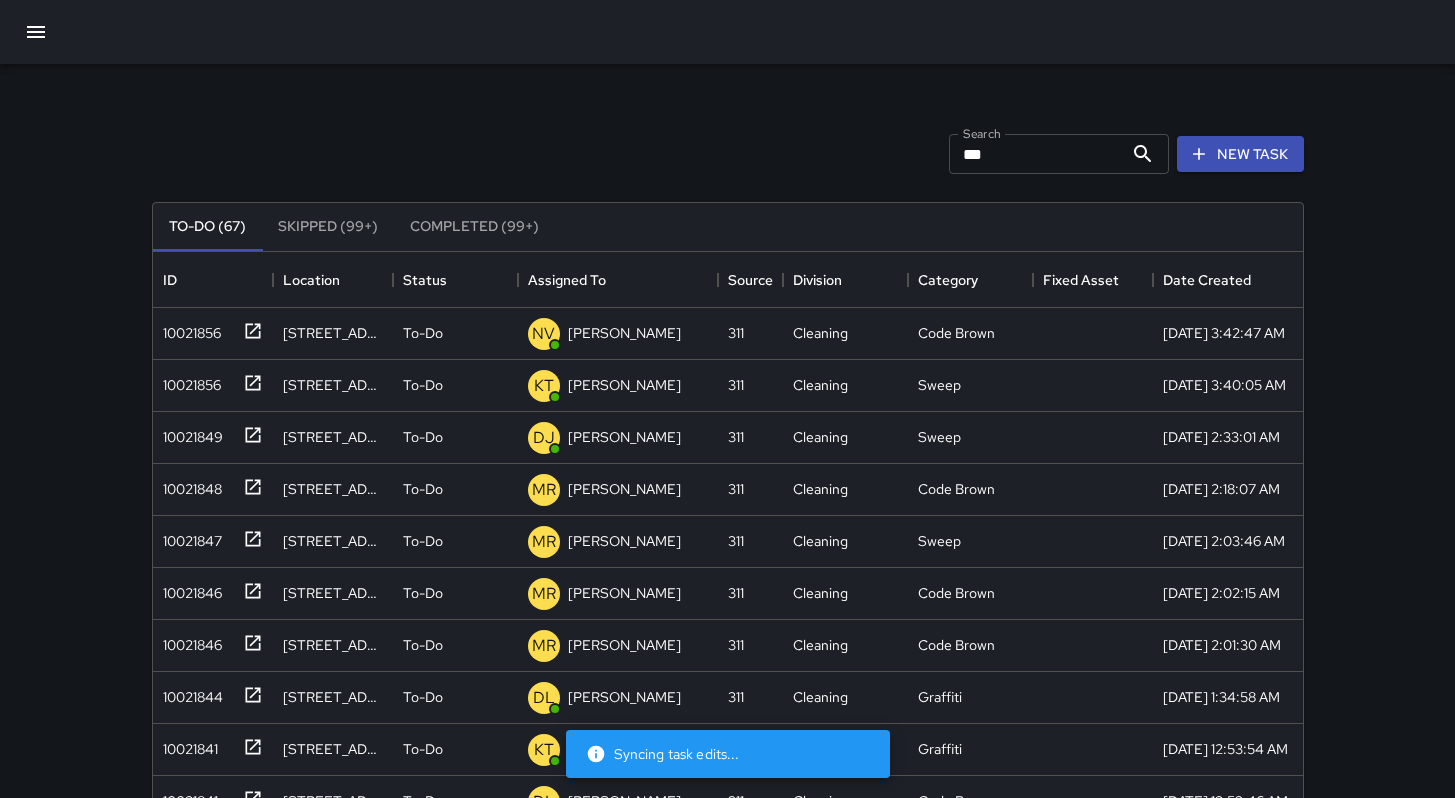 click on "Search *** Search New Task" at bounding box center [728, 154] 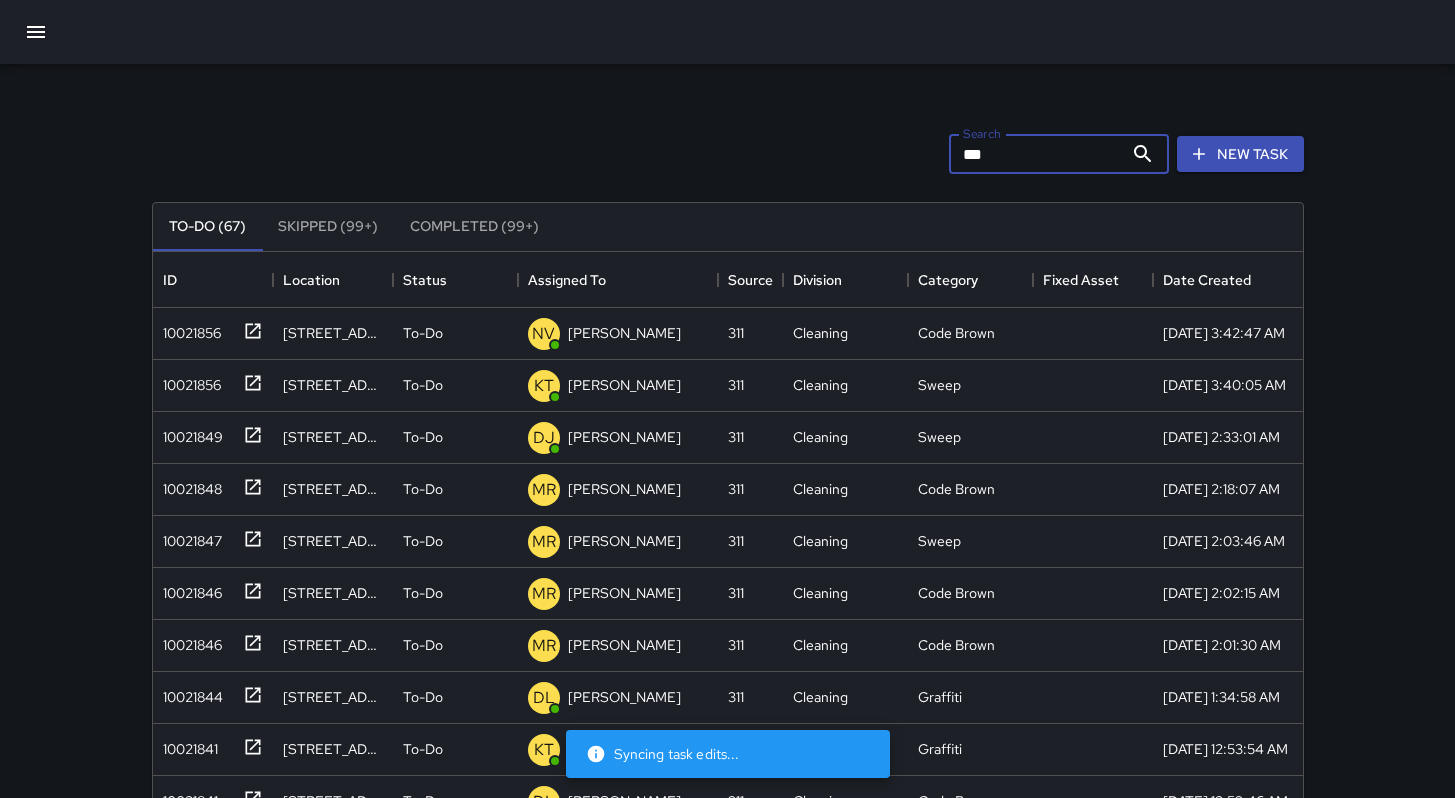 drag, startPoint x: 980, startPoint y: 159, endPoint x: 898, endPoint y: 153, distance: 82.219215 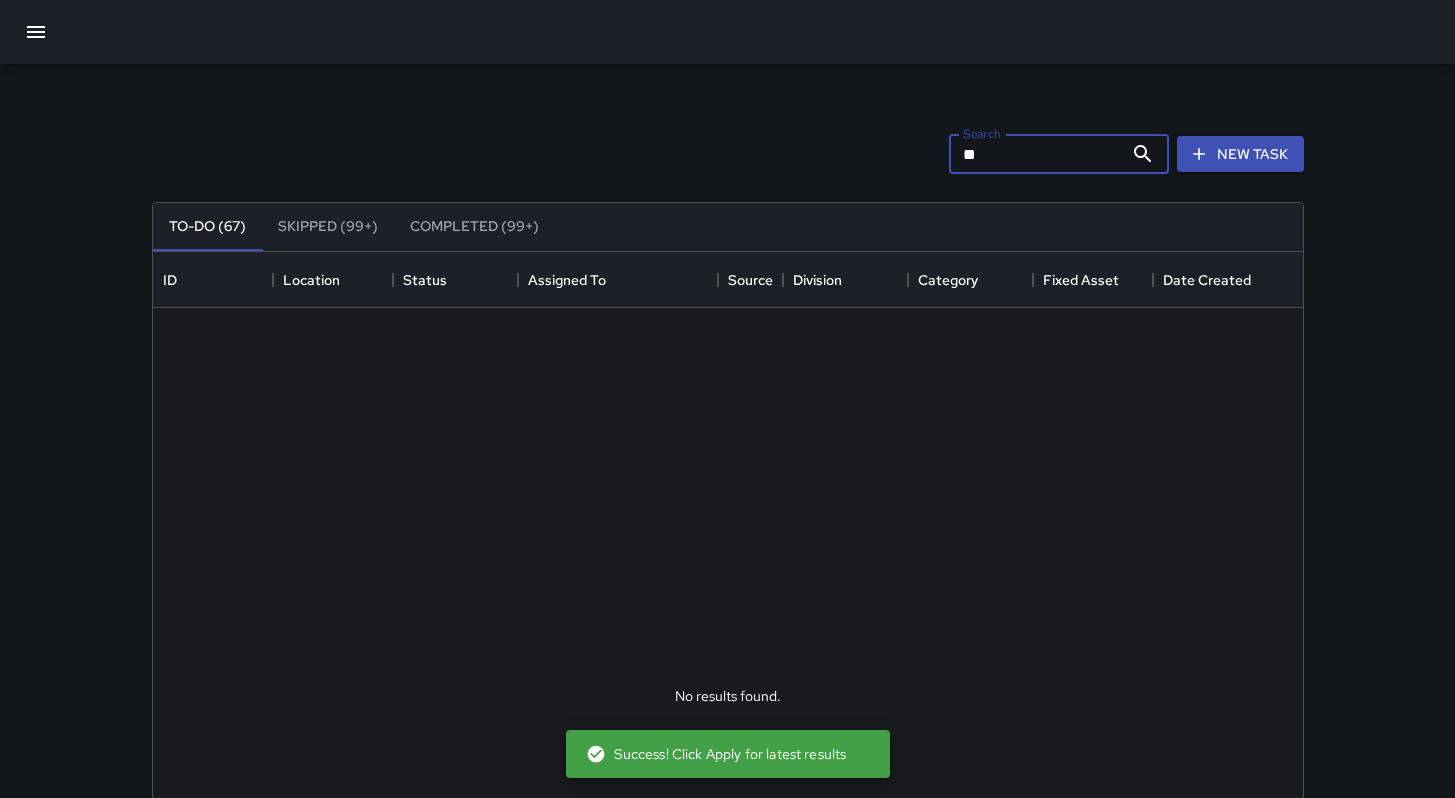 type on "*" 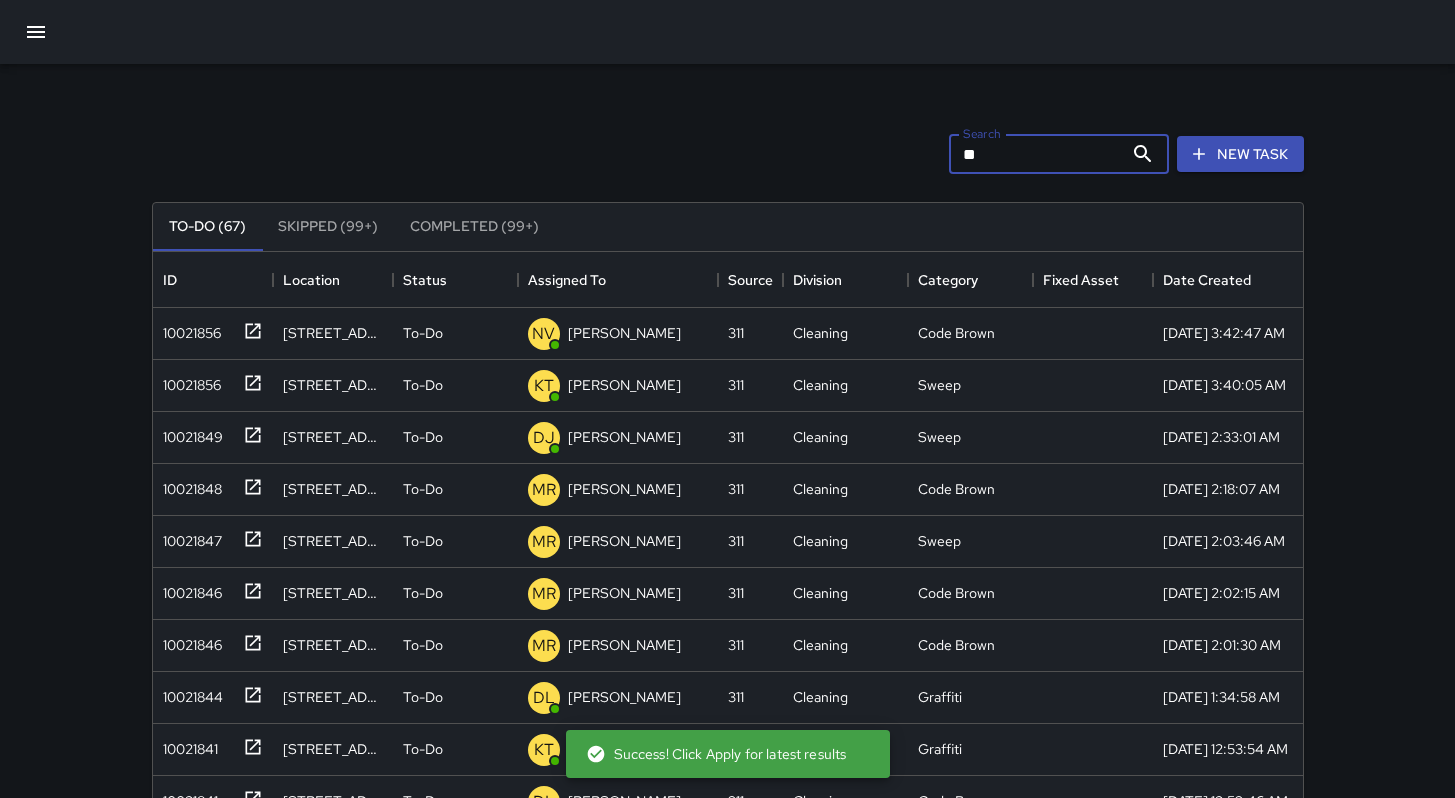 type on "*" 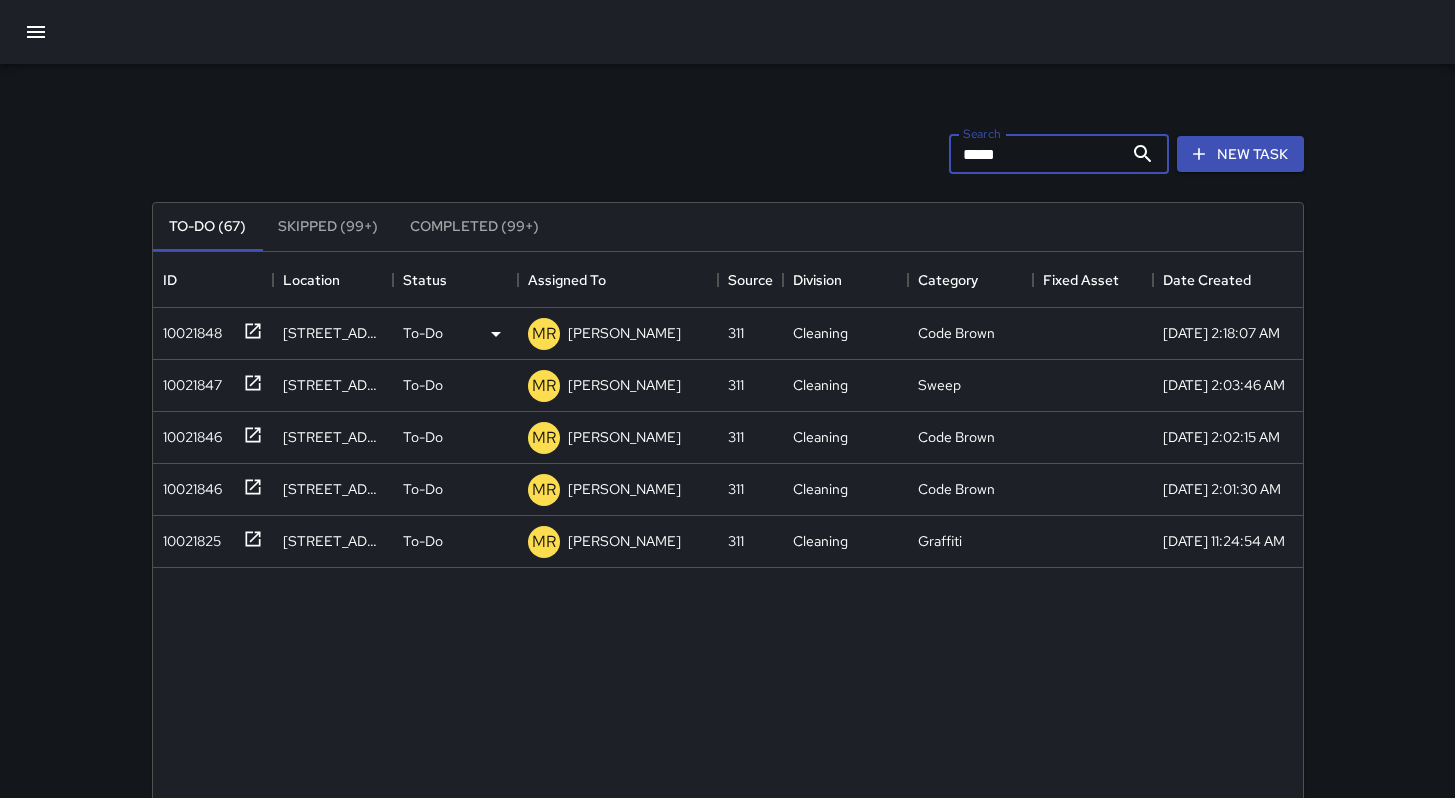 type on "*****" 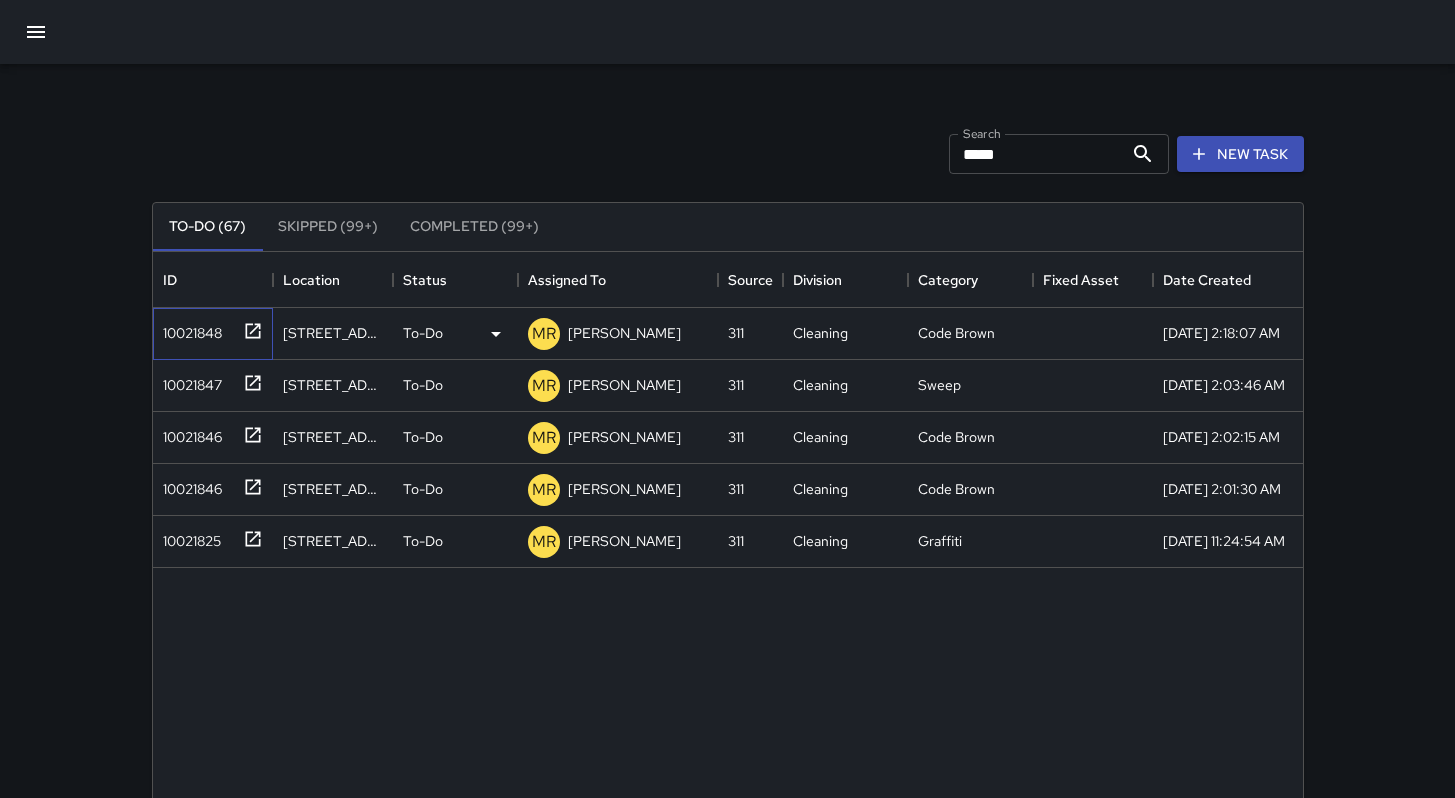 click on "10021848" at bounding box center (188, 329) 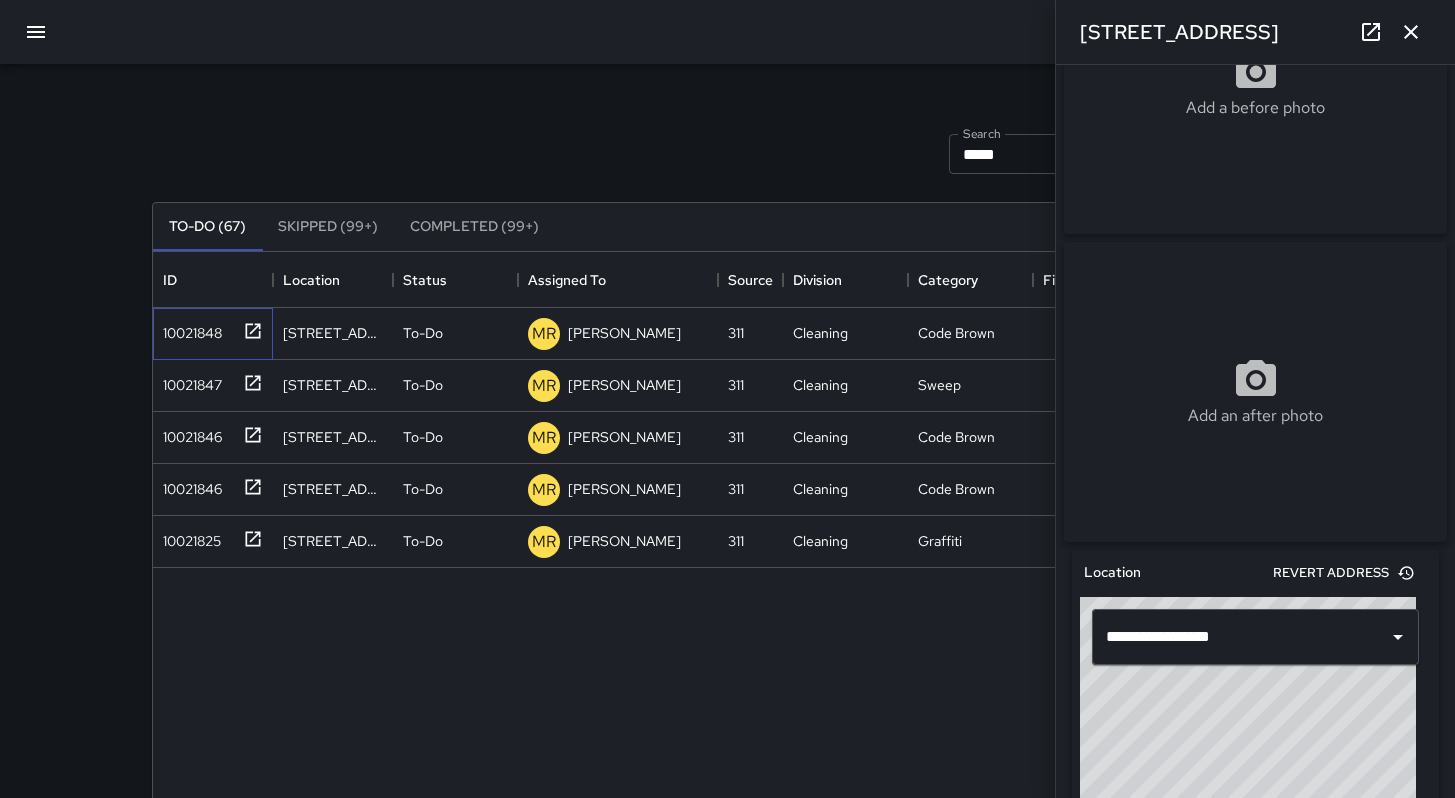 scroll, scrollTop: 341, scrollLeft: 0, axis: vertical 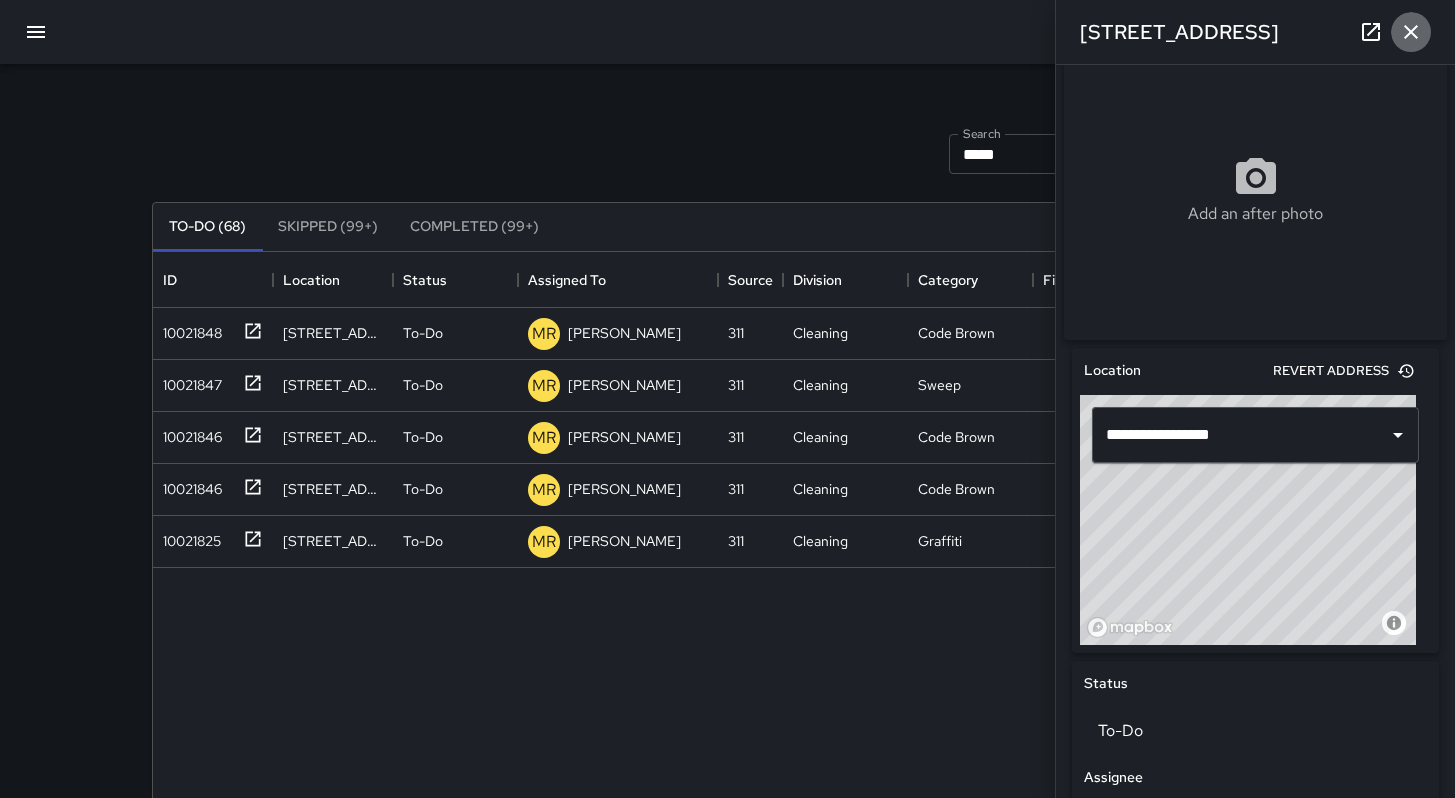 click 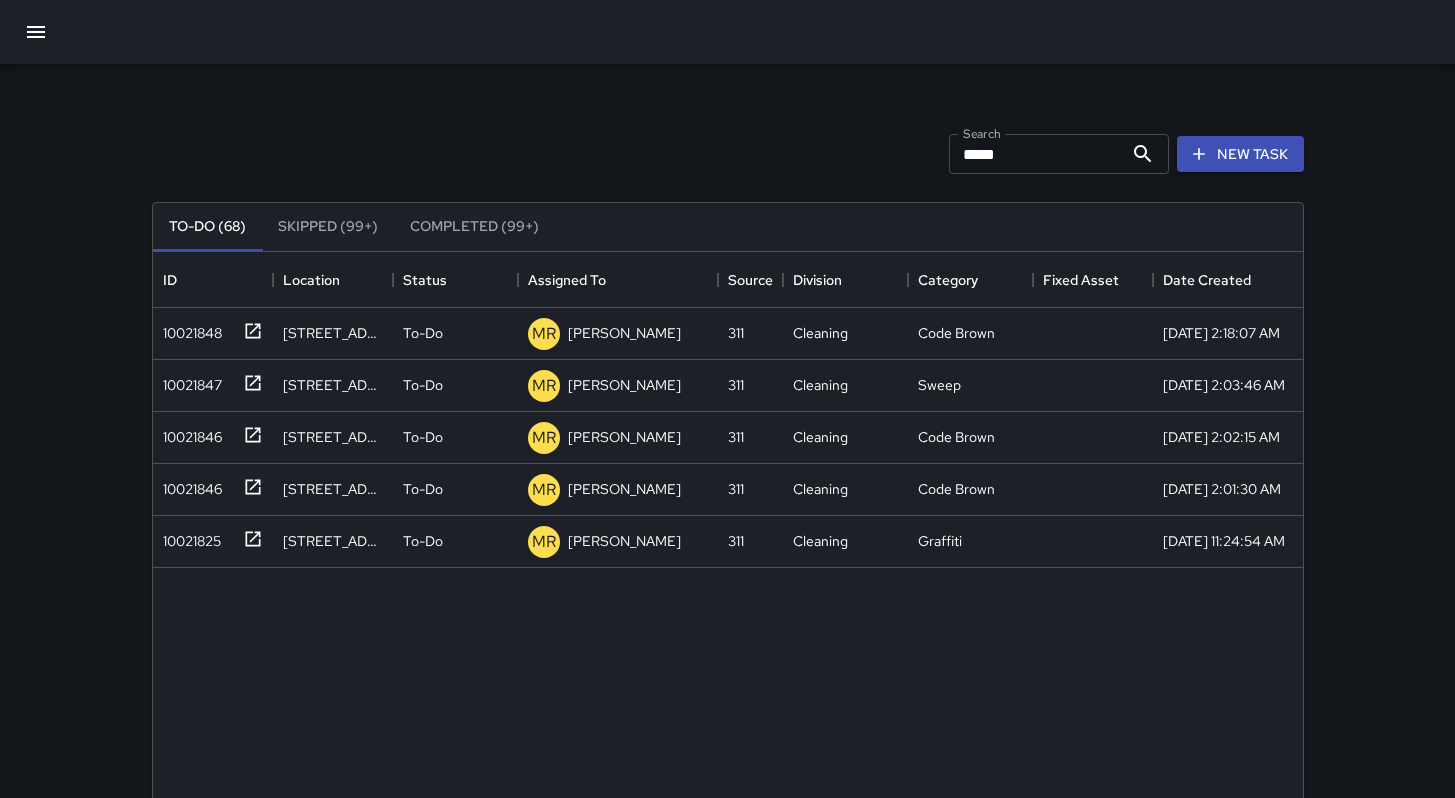 click 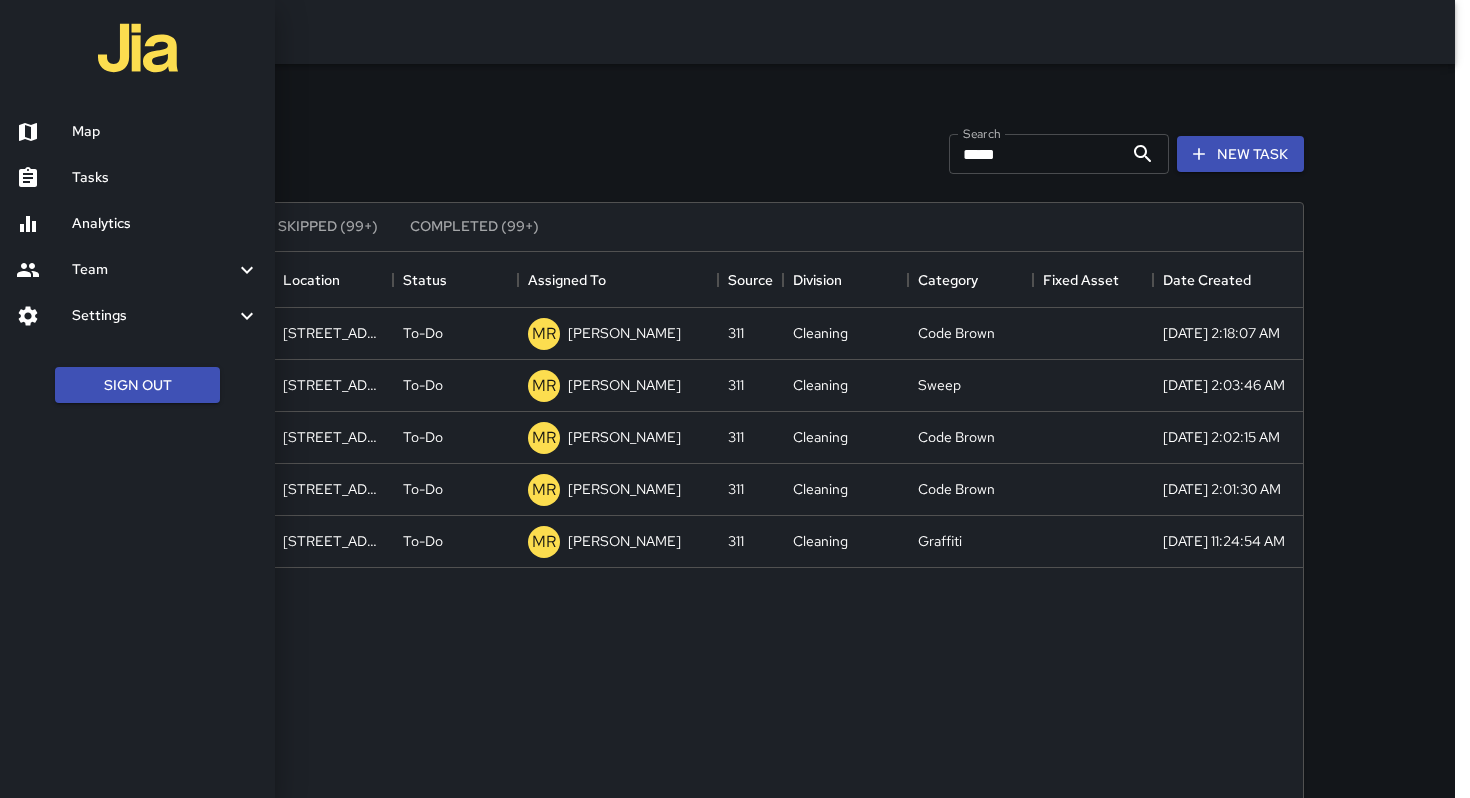 click at bounding box center [735, 399] 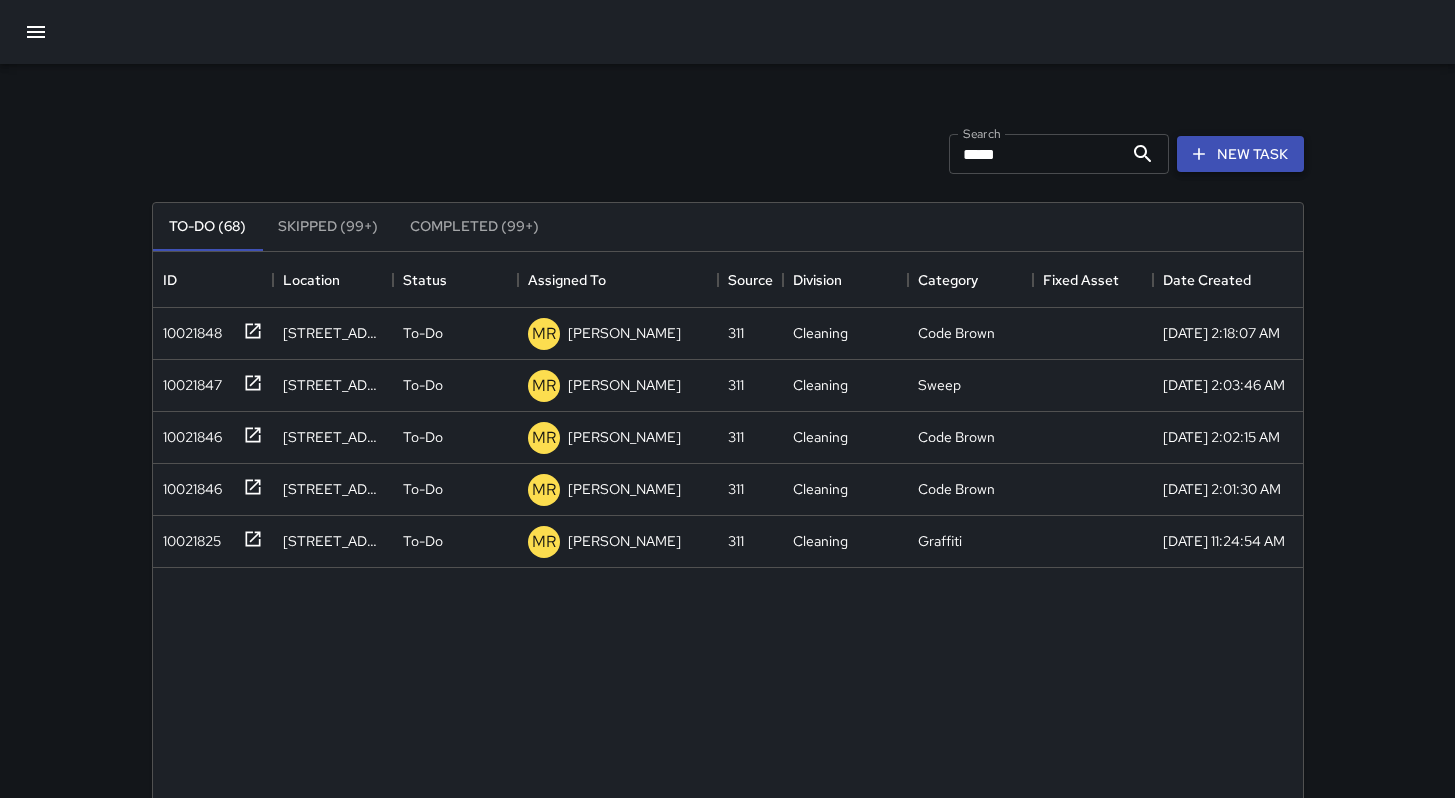 click 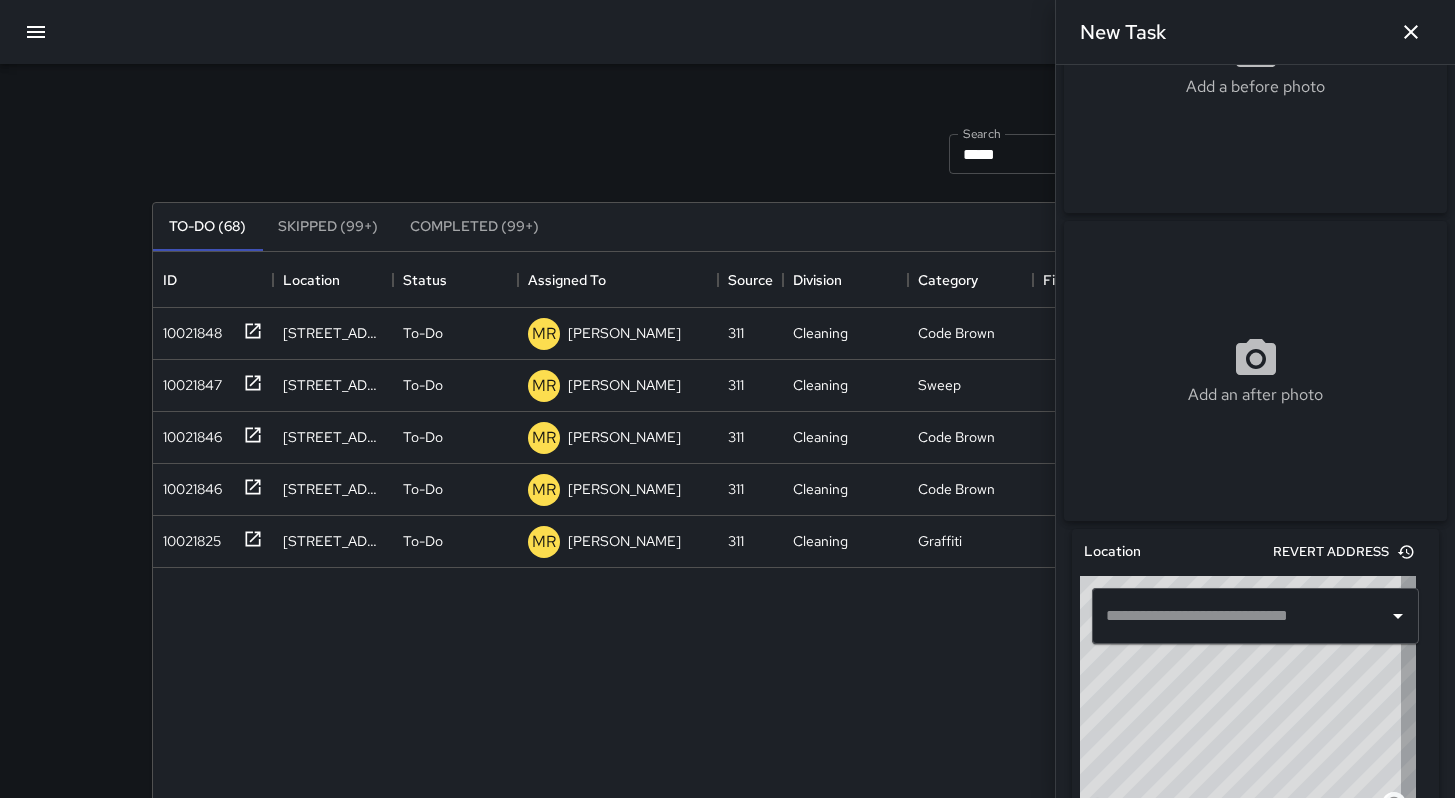 scroll, scrollTop: 389, scrollLeft: 0, axis: vertical 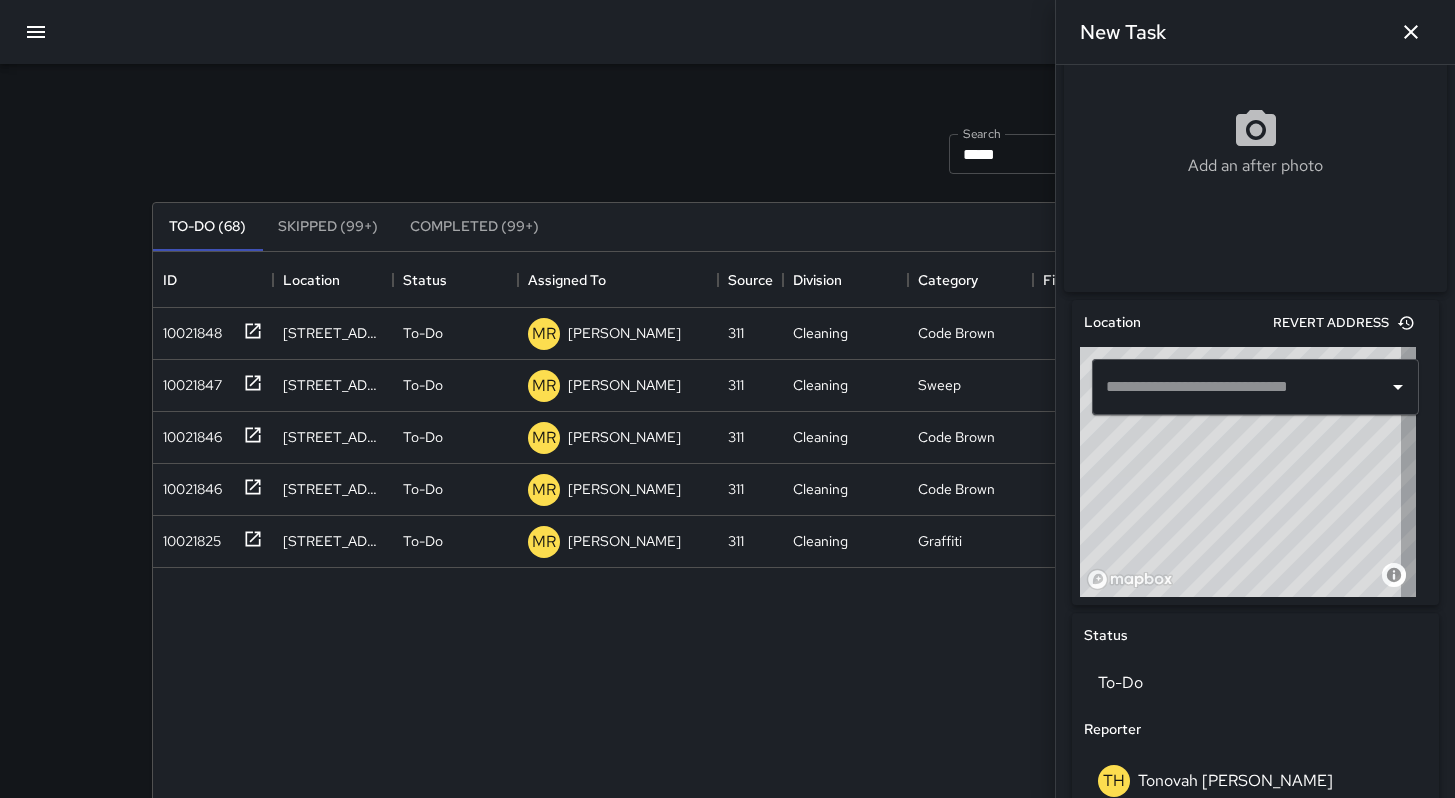 click at bounding box center [1240, 387] 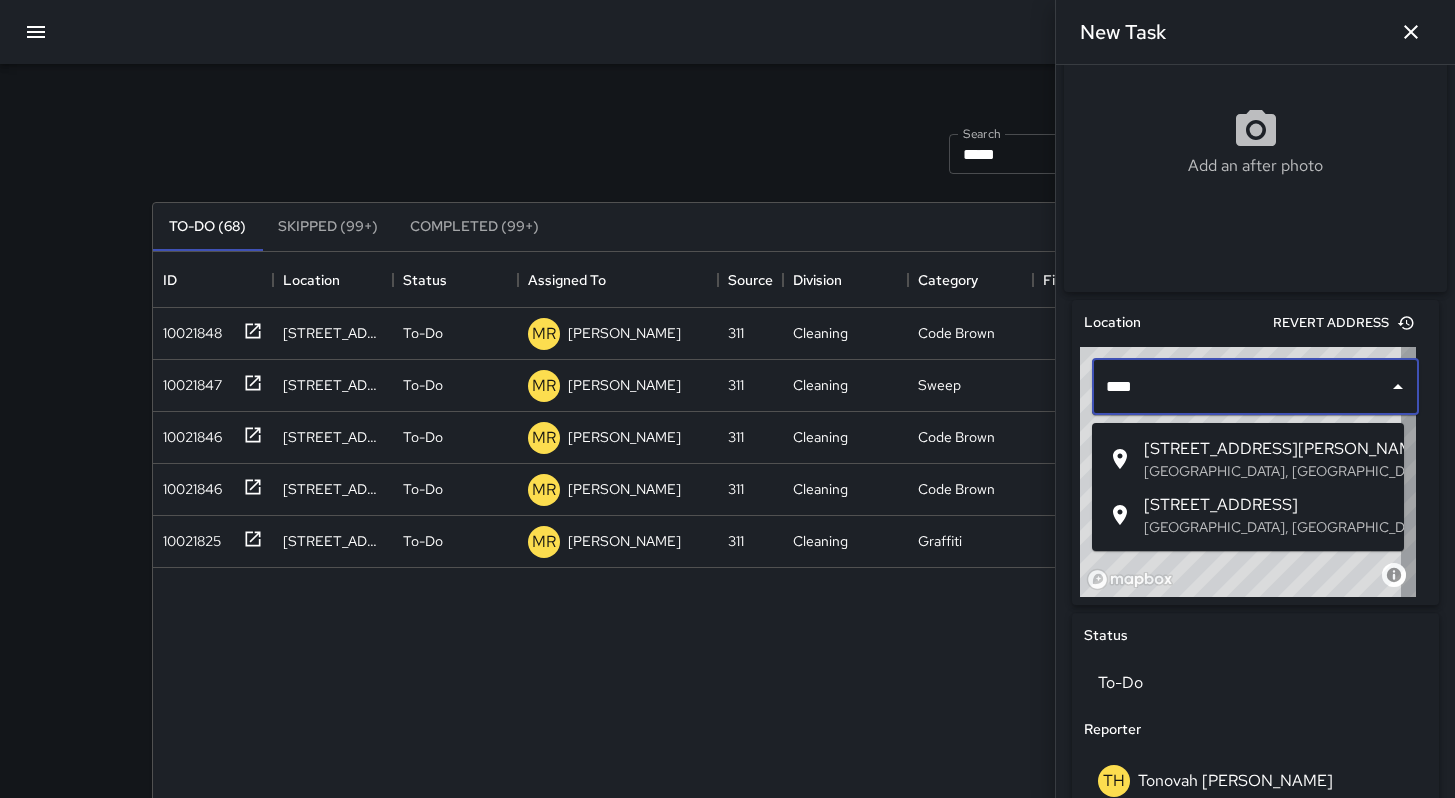 click on "[STREET_ADDRESS][PERSON_NAME]" at bounding box center (1266, 449) 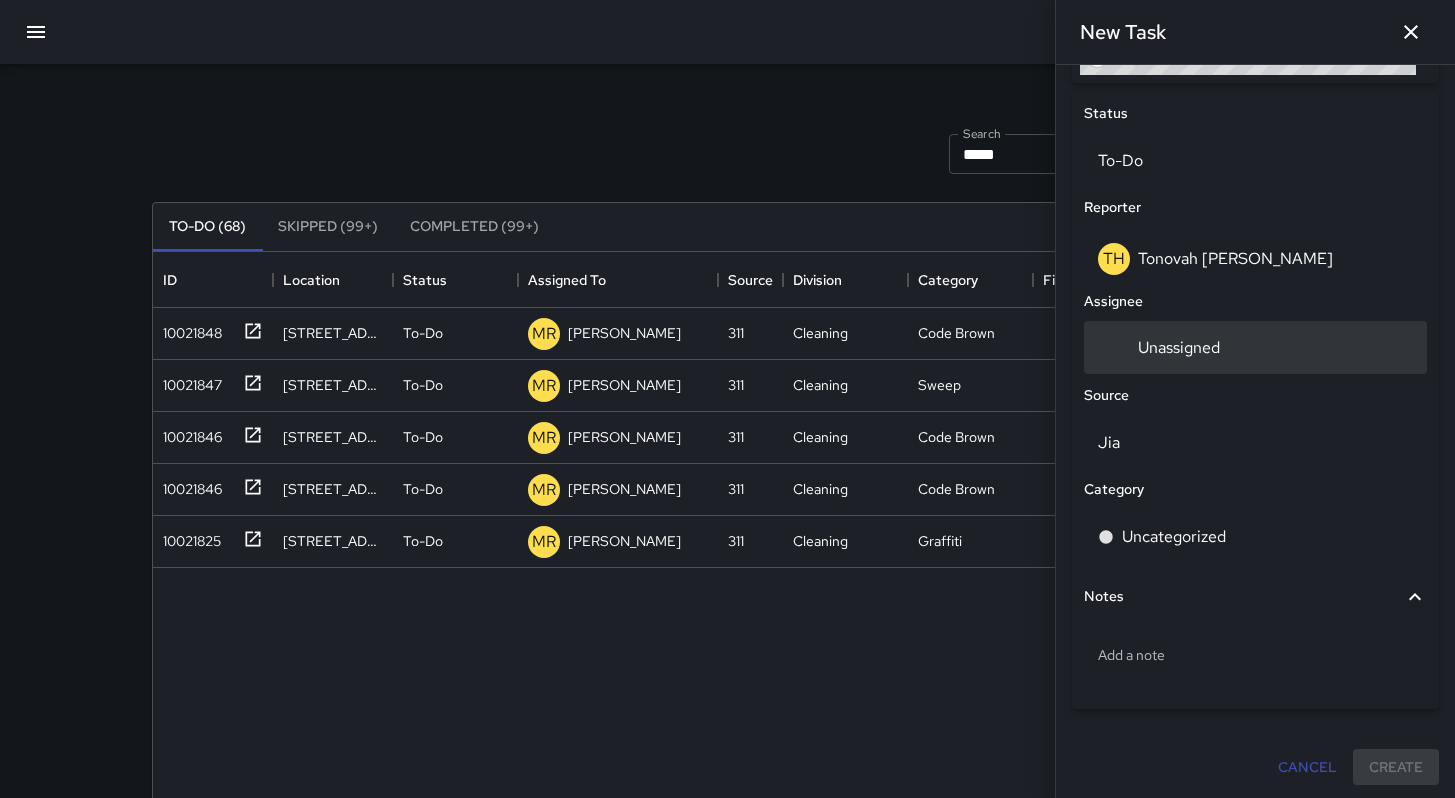 scroll, scrollTop: 922, scrollLeft: 0, axis: vertical 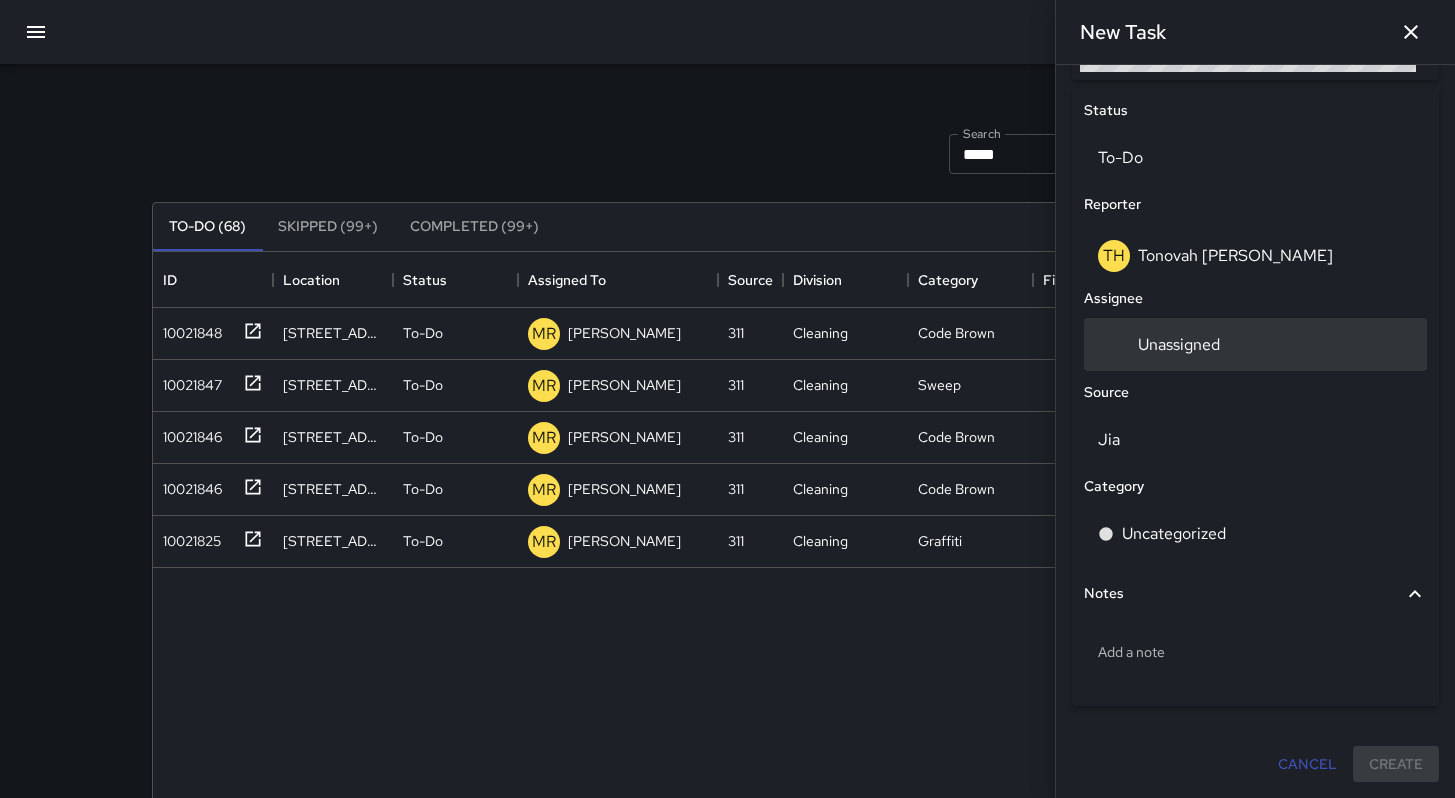 type on "**********" 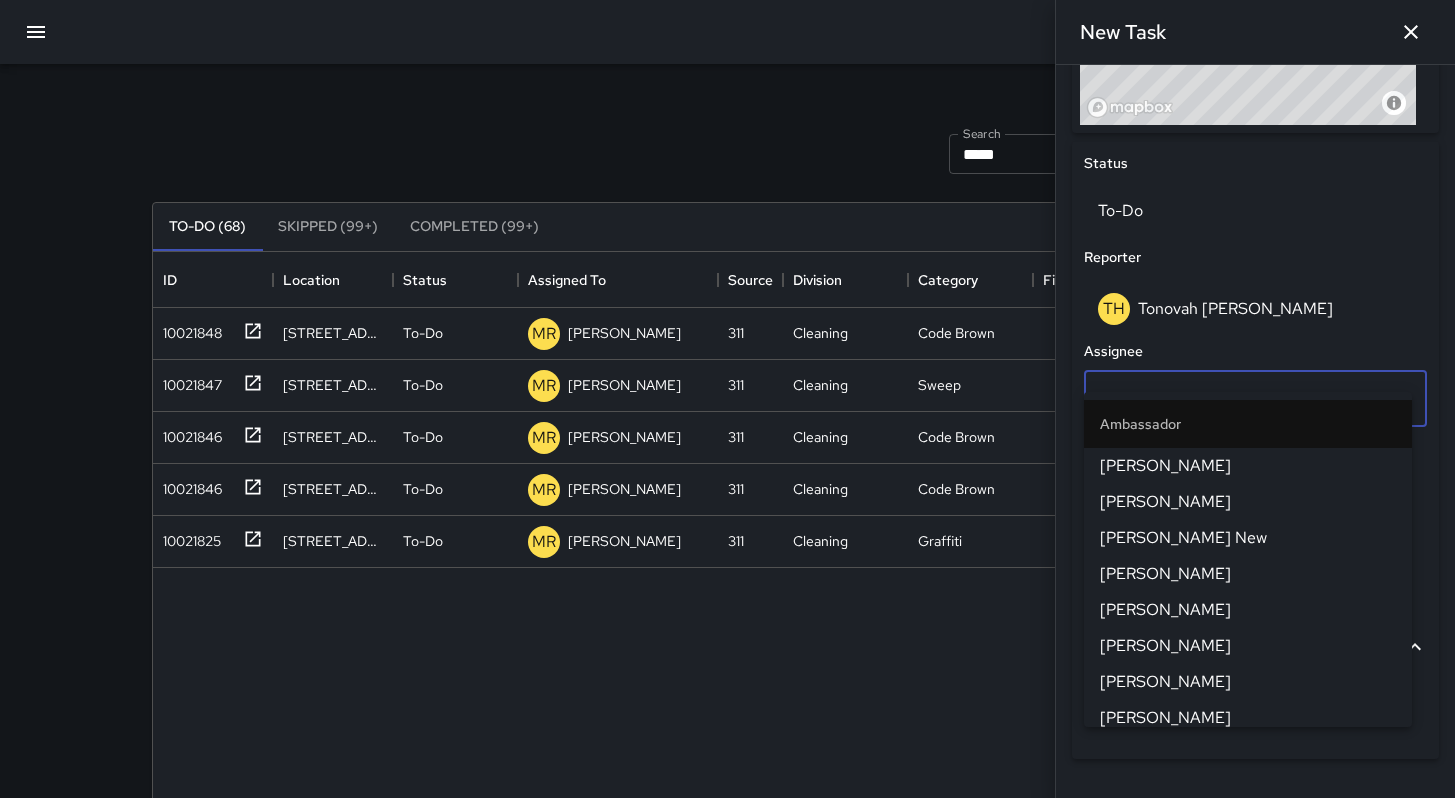 scroll, scrollTop: 922, scrollLeft: 0, axis: vertical 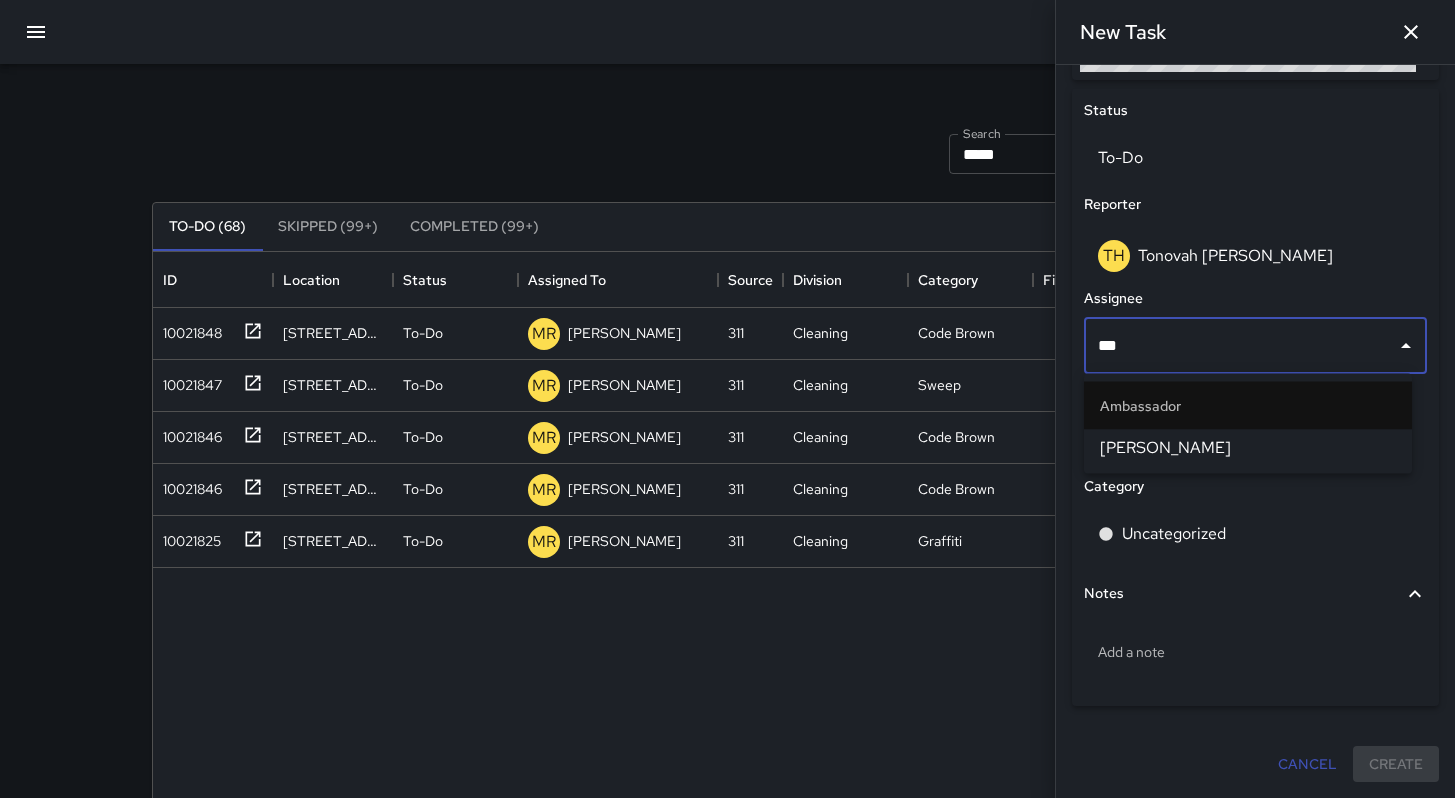 type on "****" 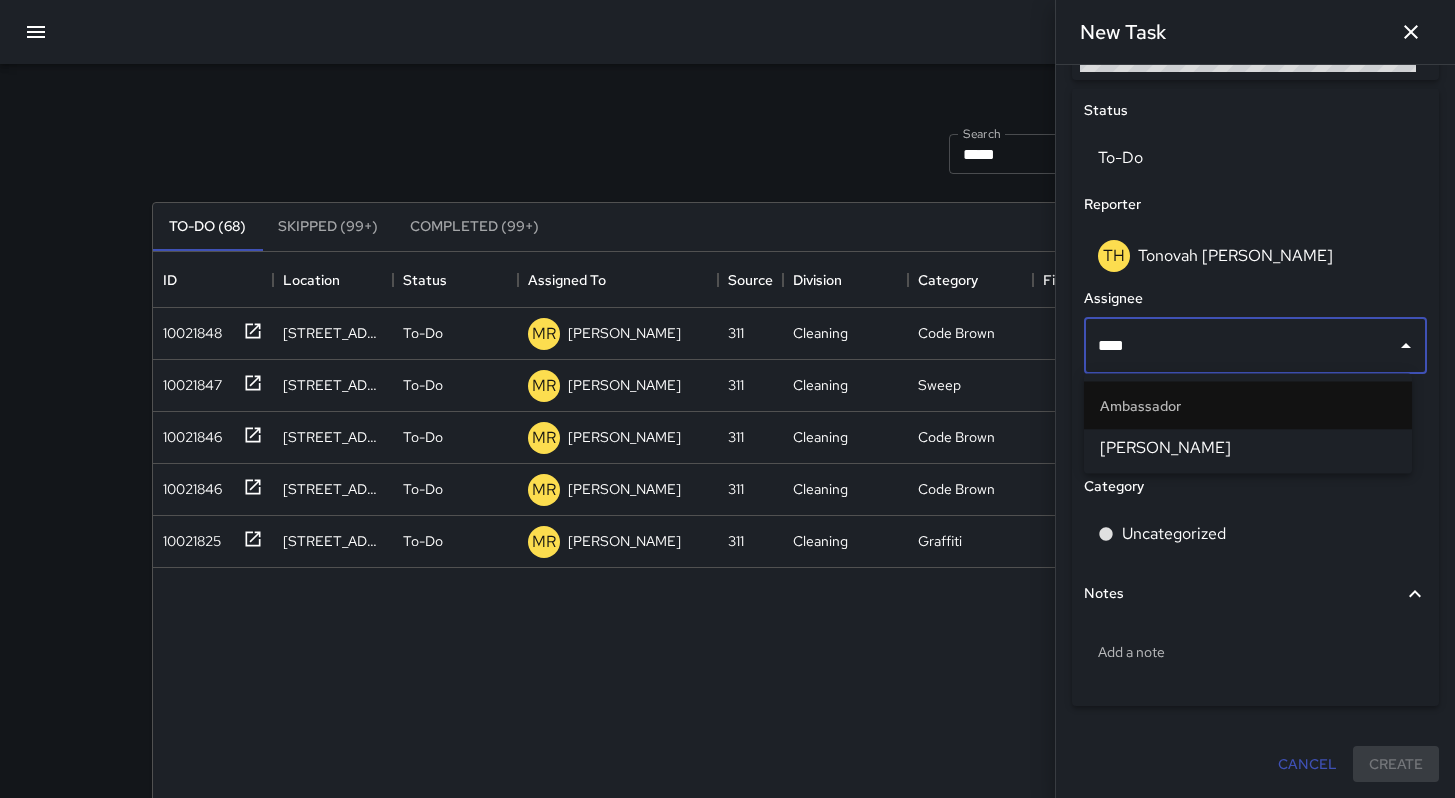 click on "[PERSON_NAME]" at bounding box center (1248, 448) 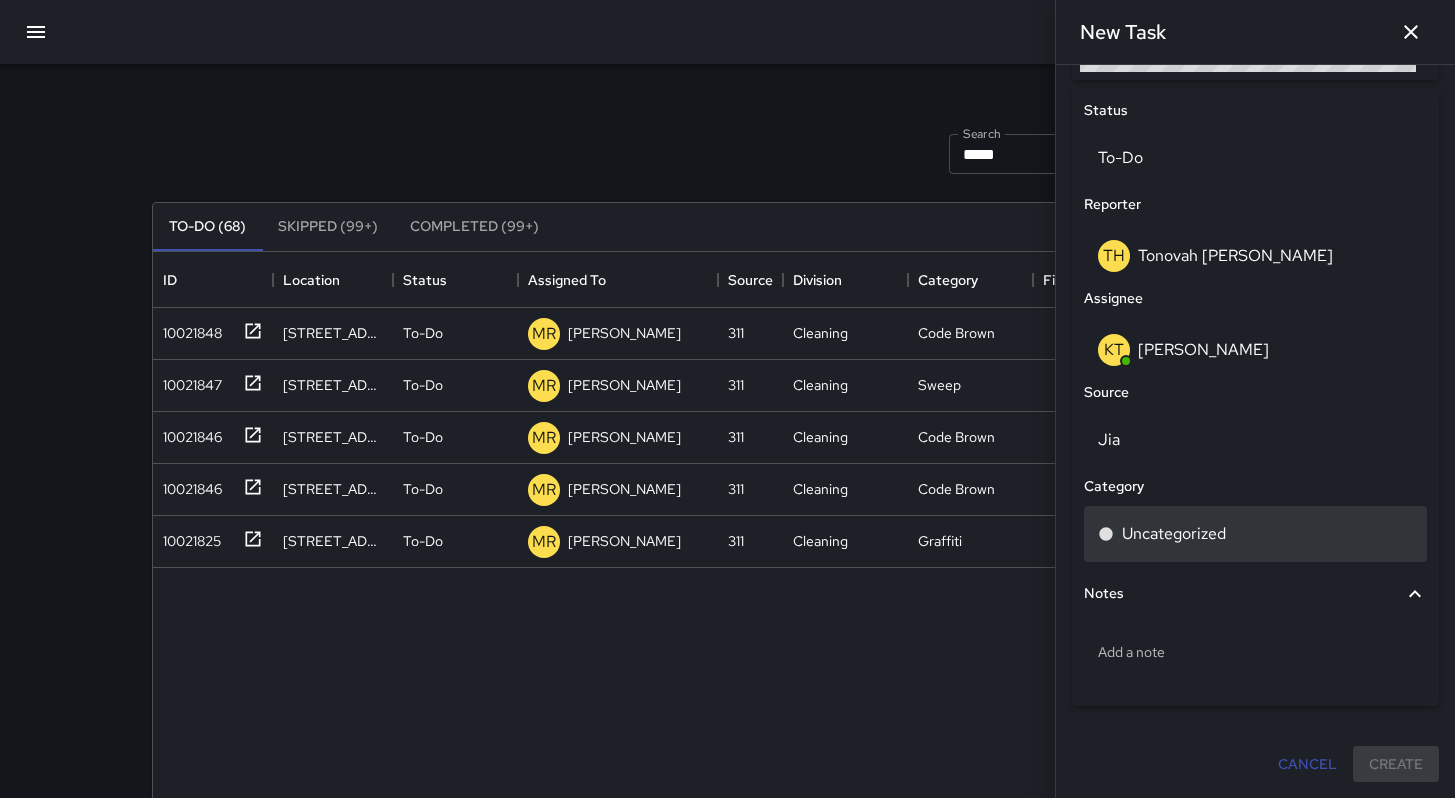 click on "Uncategorized" at bounding box center [1174, 534] 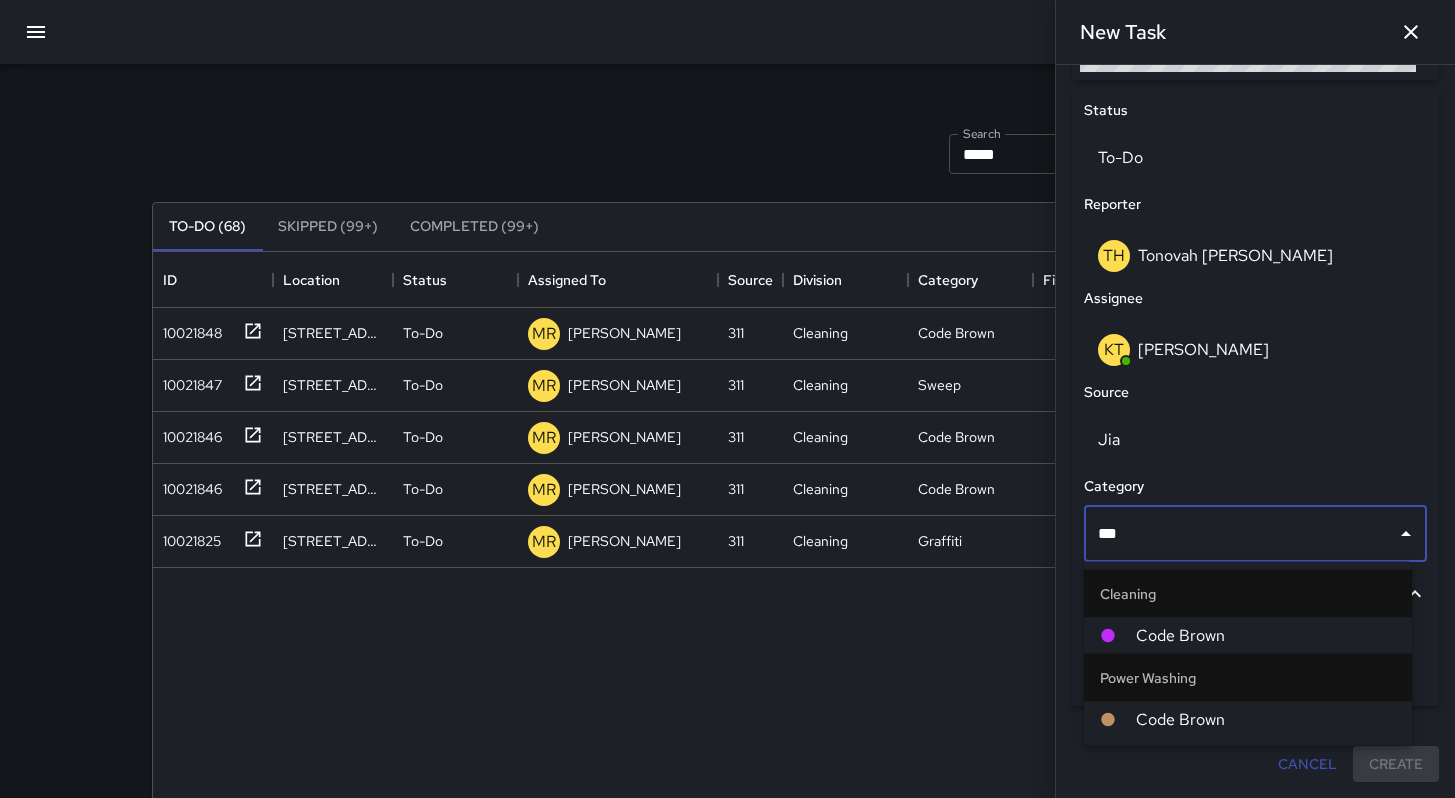 type on "****" 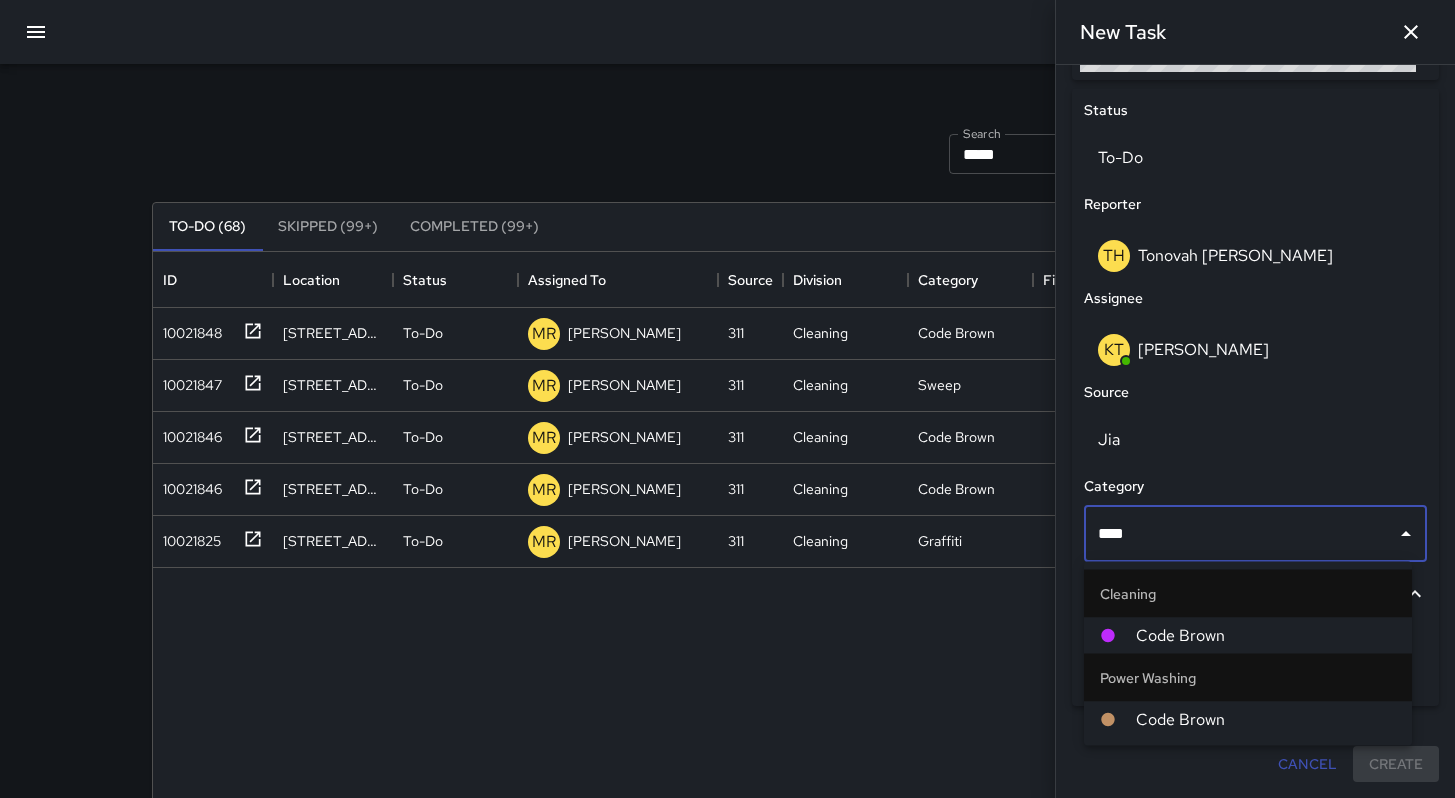 click on "Code Brown" at bounding box center (1266, 636) 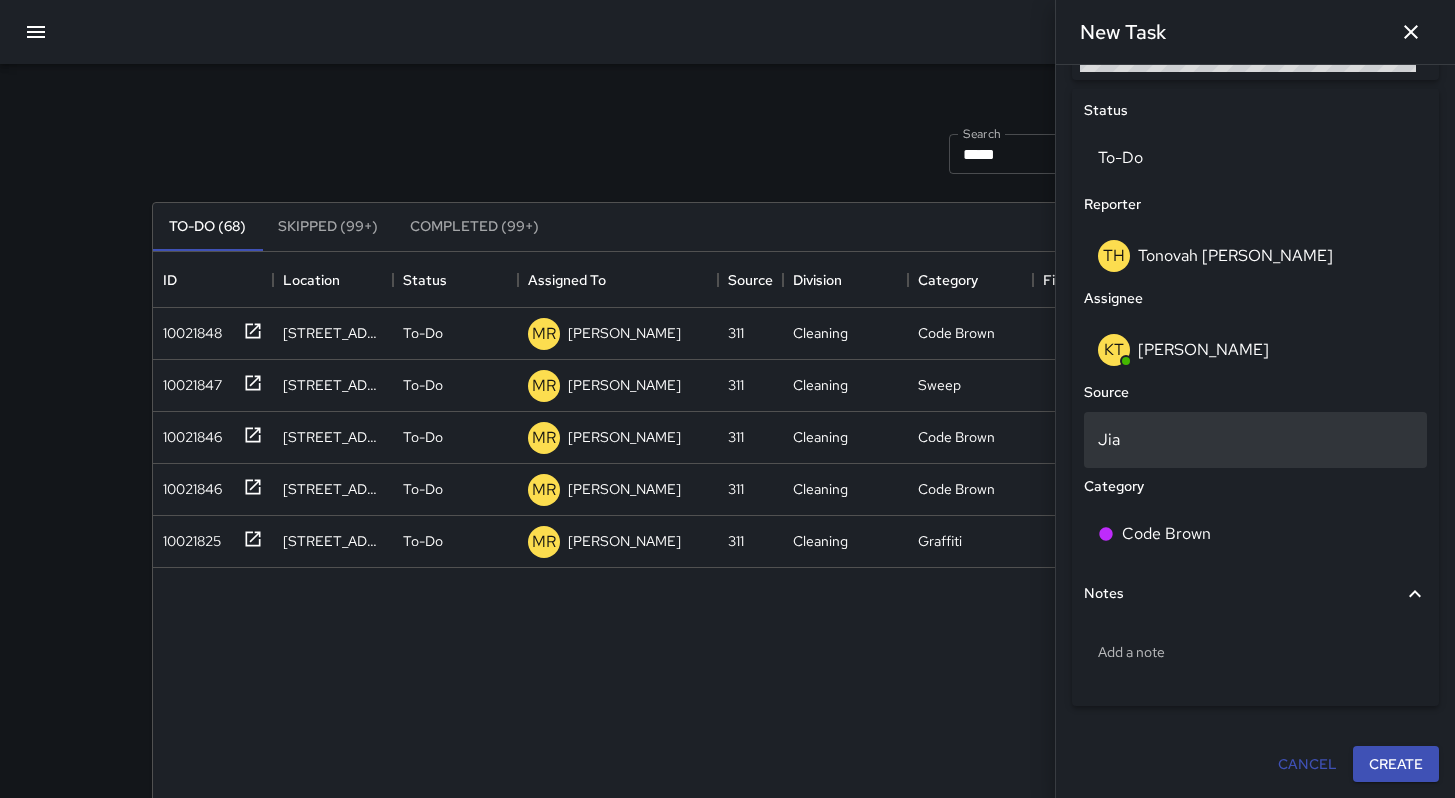 click on "Jia" at bounding box center (1255, 440) 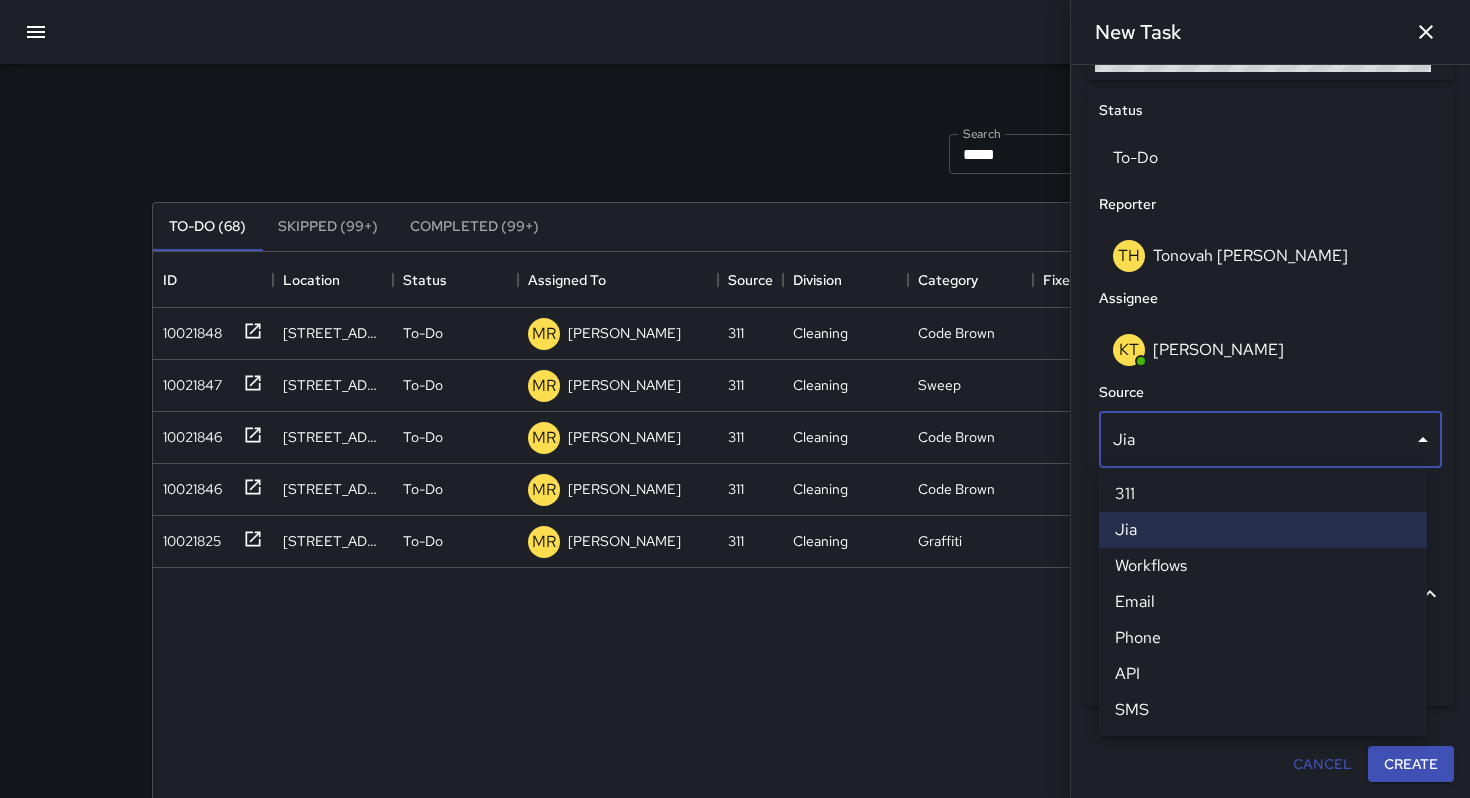 click on "Email" at bounding box center (1263, 602) 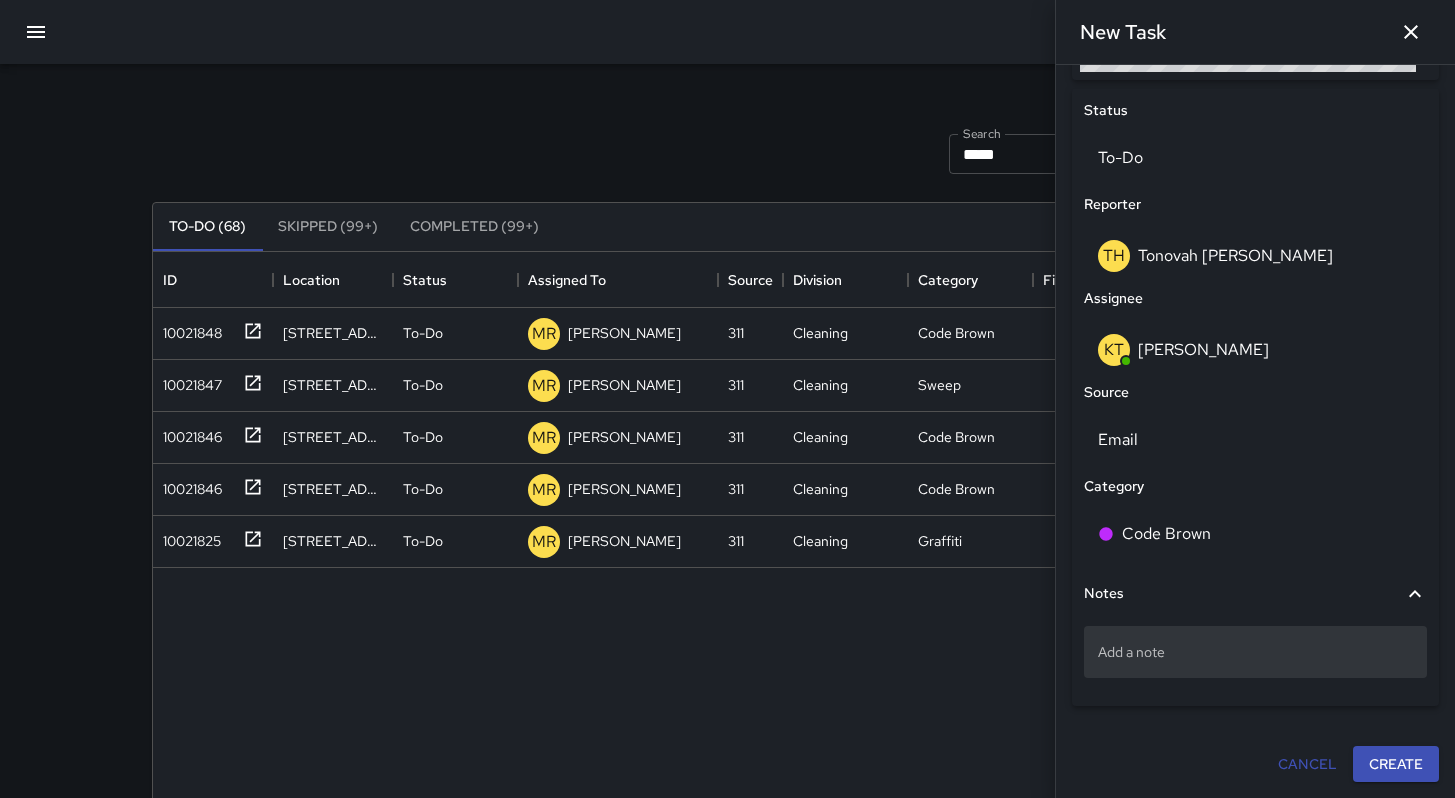 click on "Add a note" at bounding box center (1255, 652) 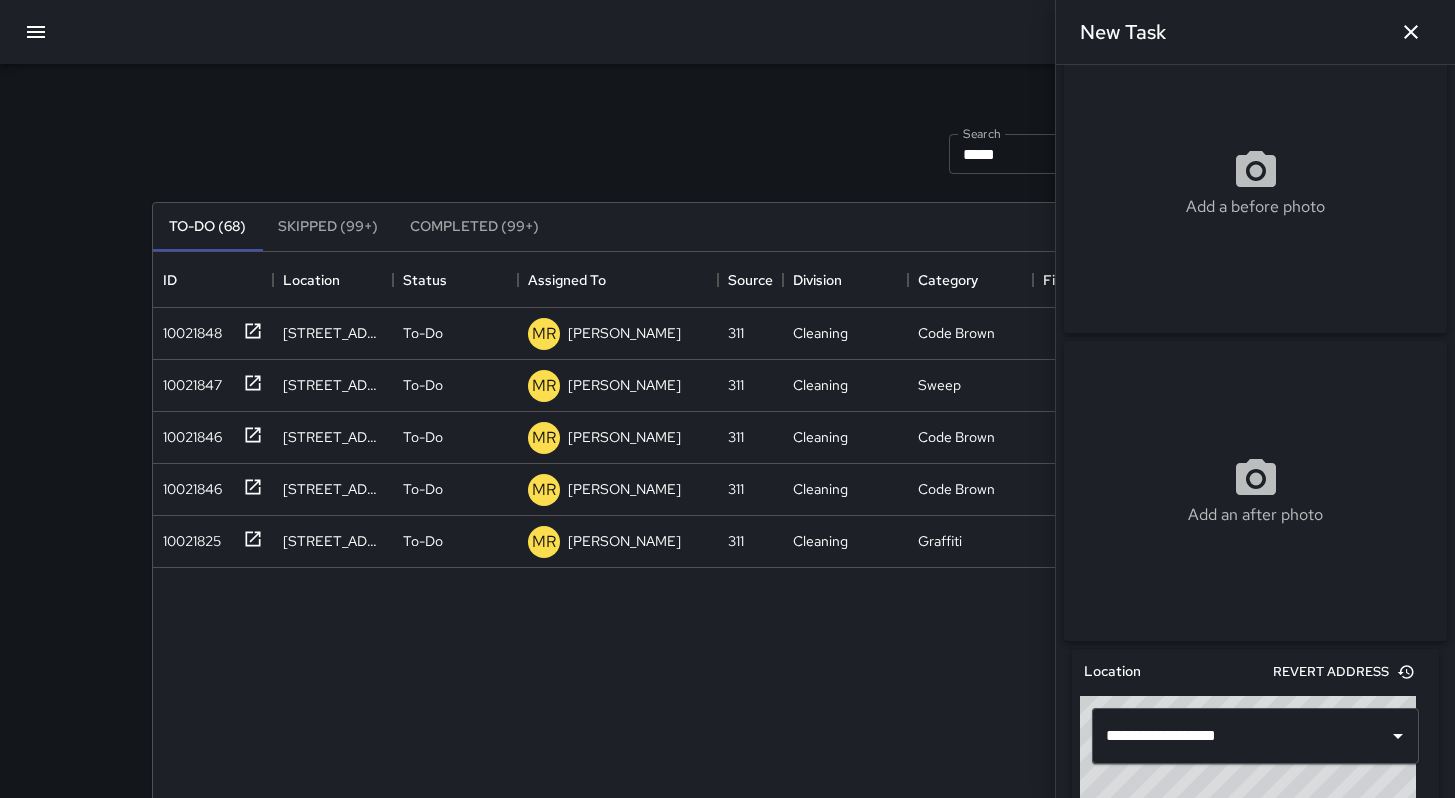scroll, scrollTop: 923, scrollLeft: 0, axis: vertical 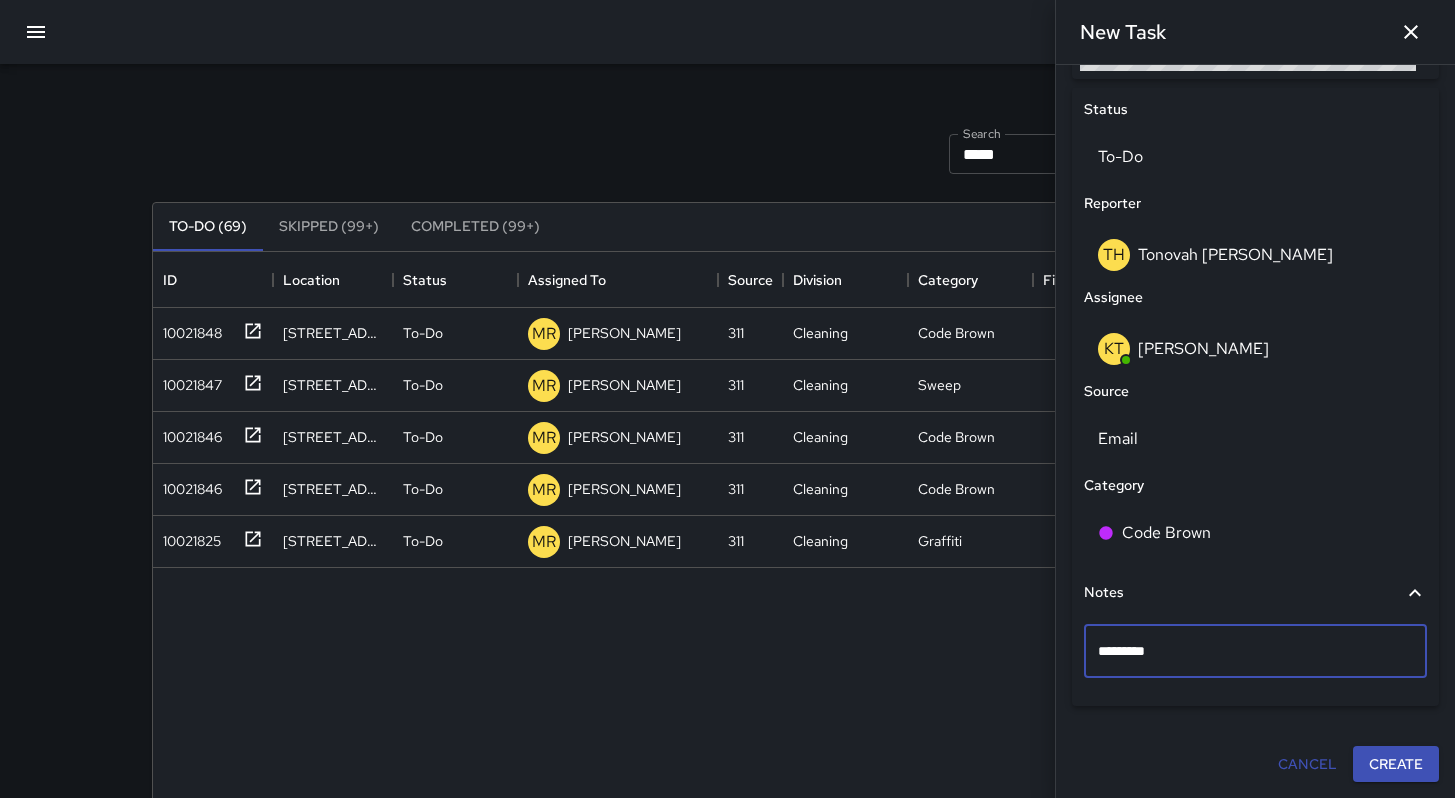 click on "*********" at bounding box center [1248, 651] 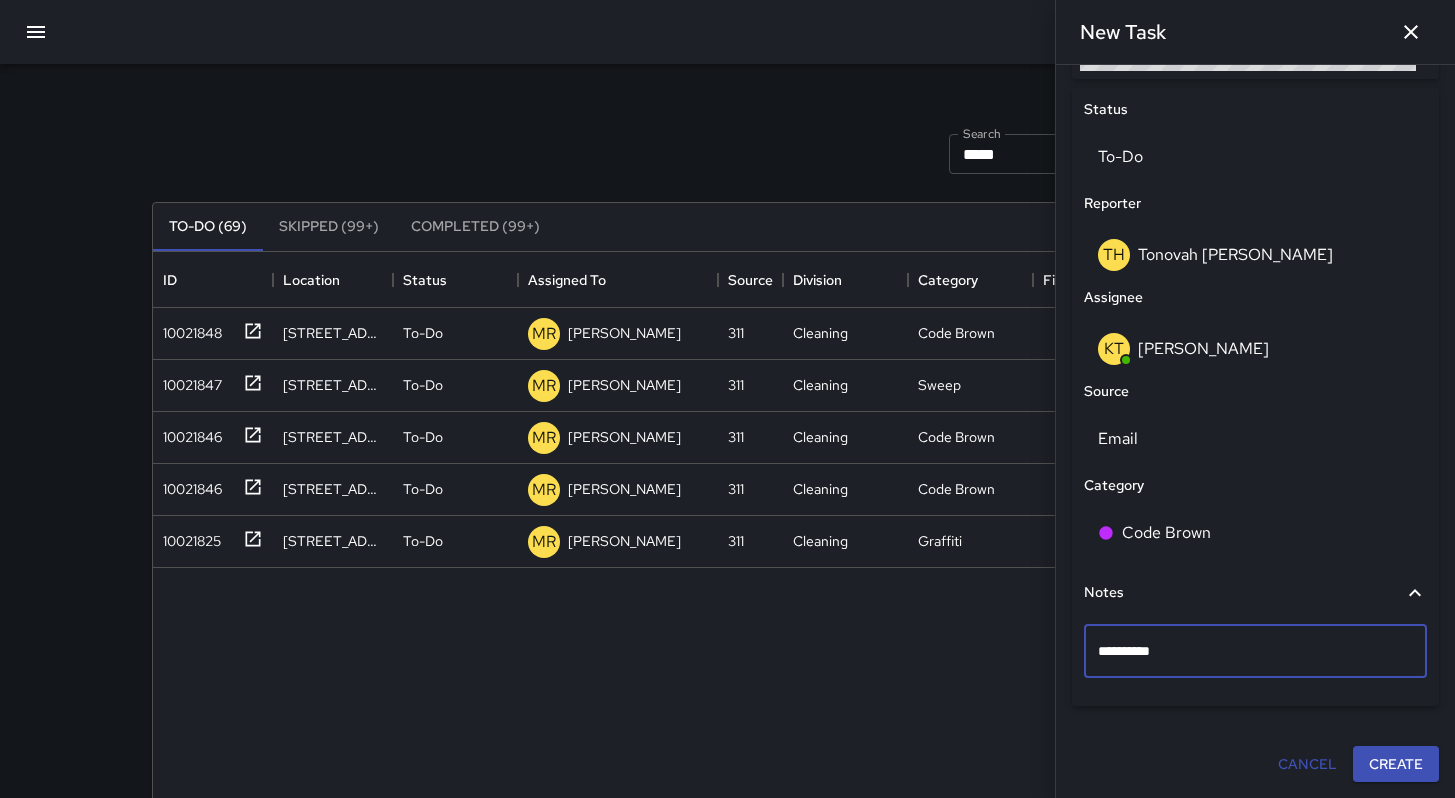 type on "**********" 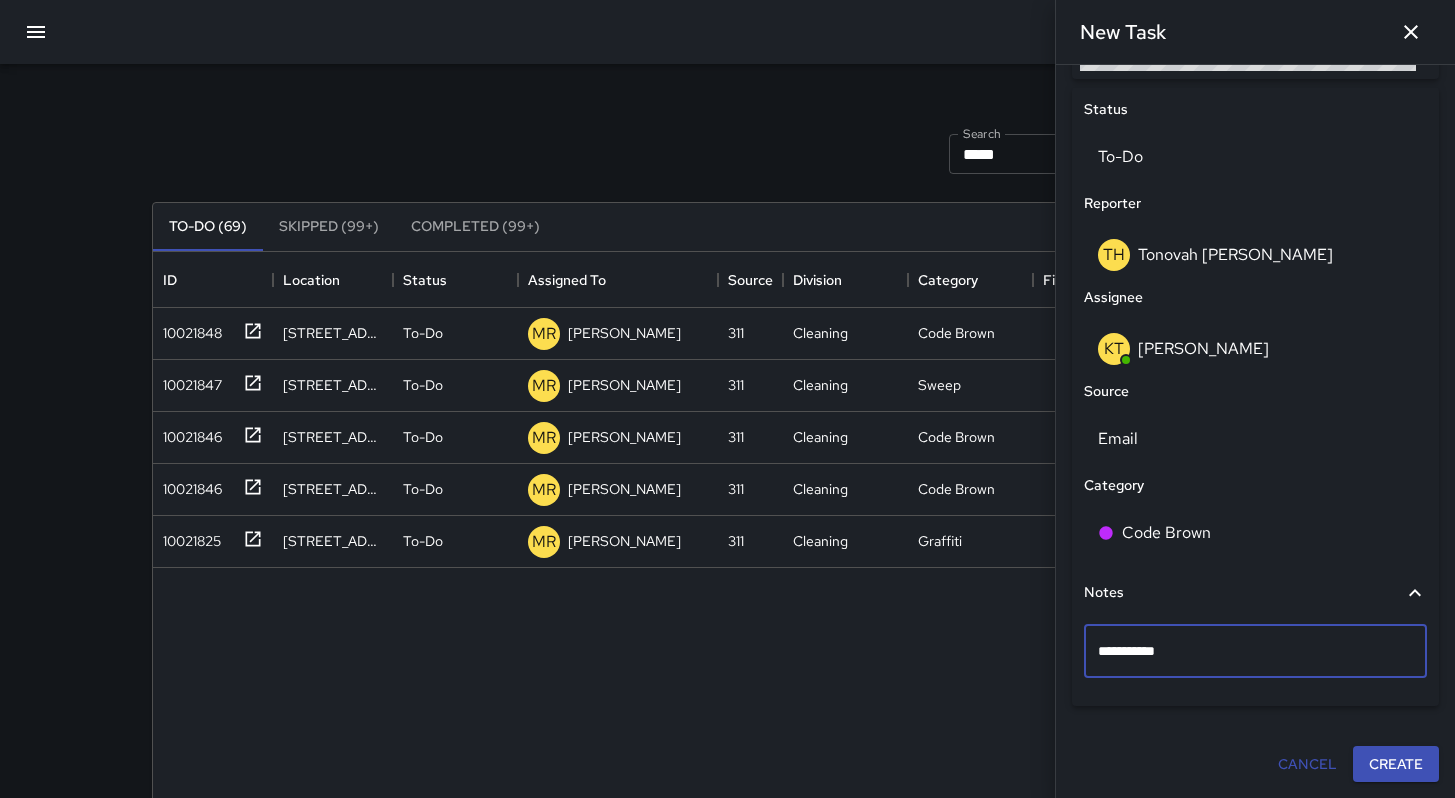 scroll, scrollTop: 922, scrollLeft: 0, axis: vertical 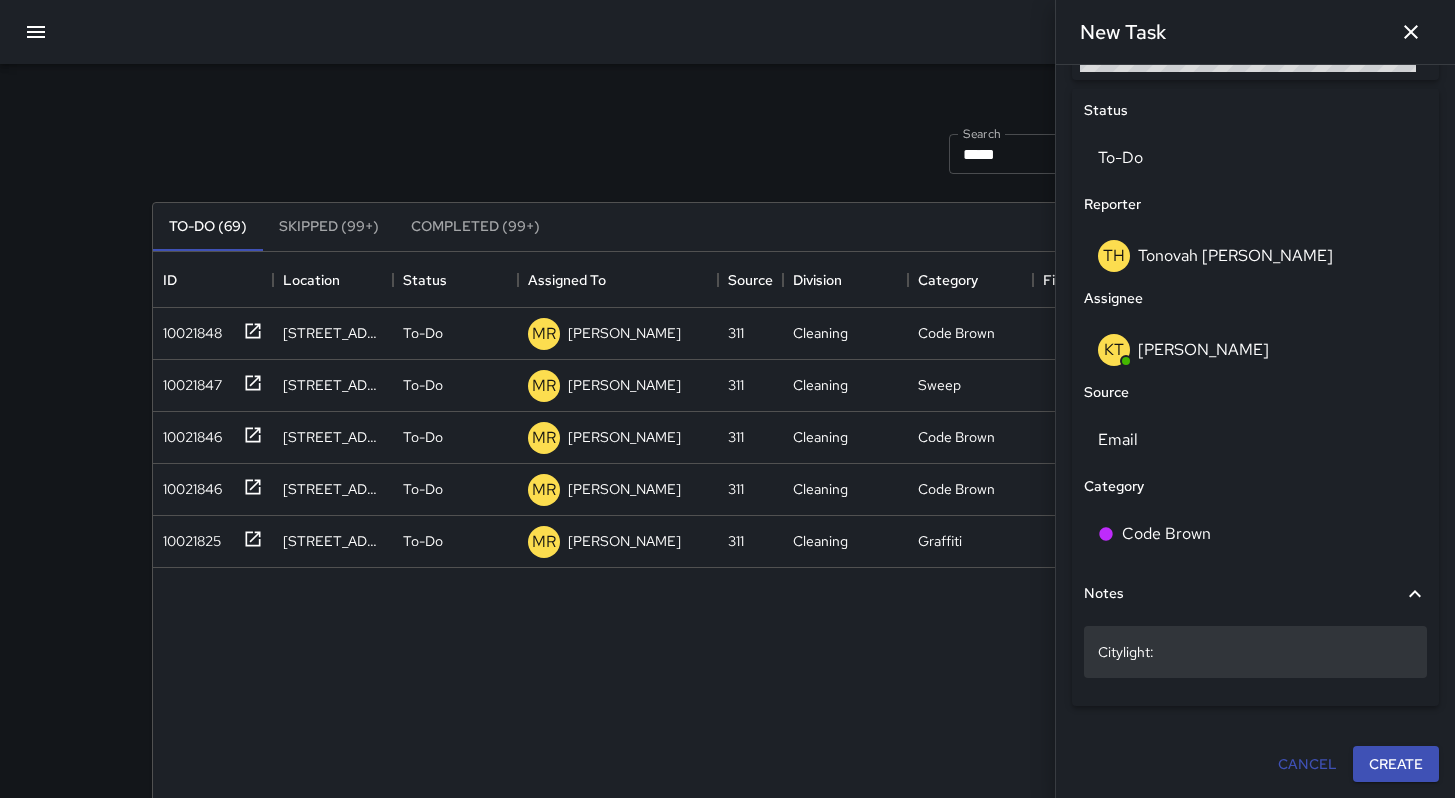 click on "Citylight:" at bounding box center [1255, 652] 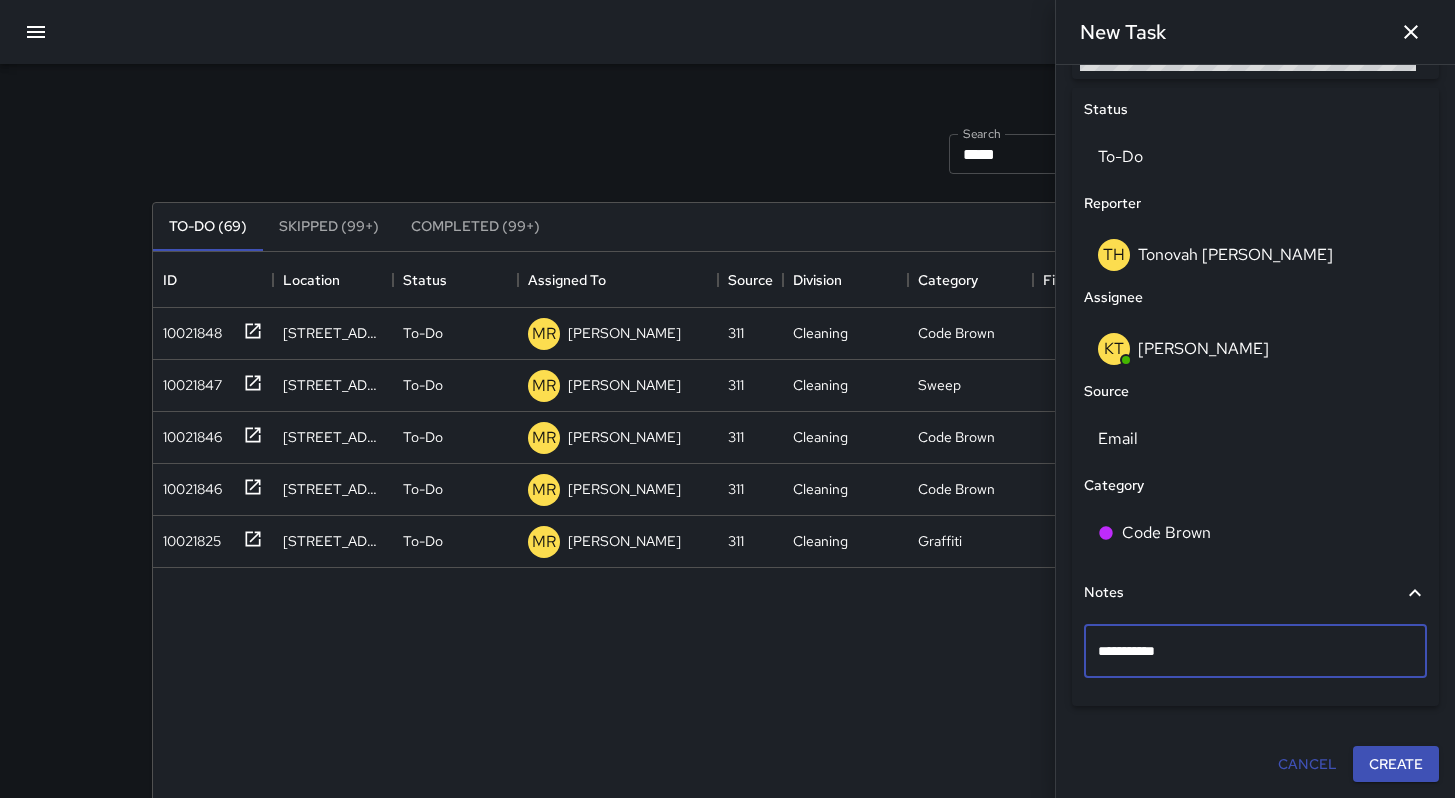scroll, scrollTop: 903, scrollLeft: 0, axis: vertical 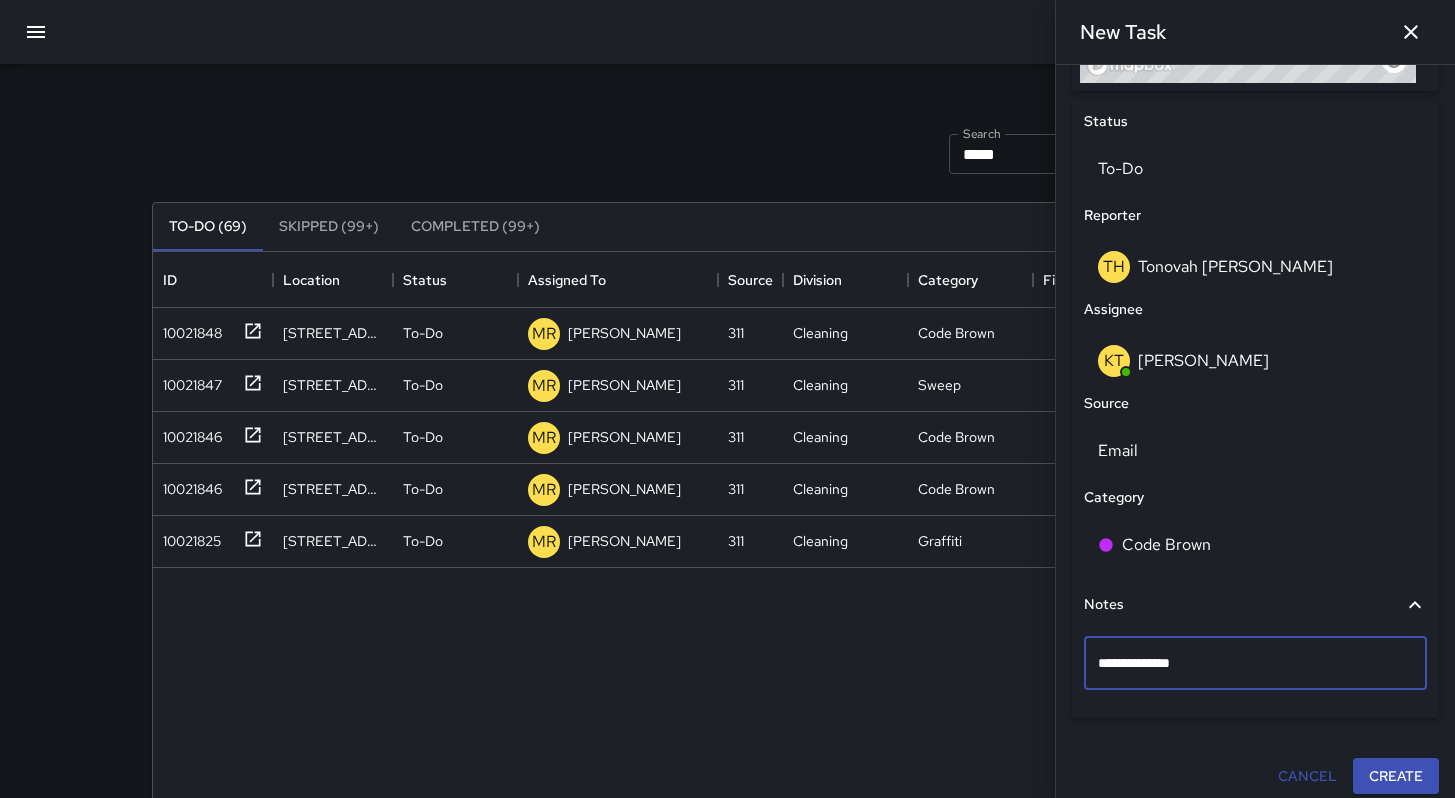 type on "**********" 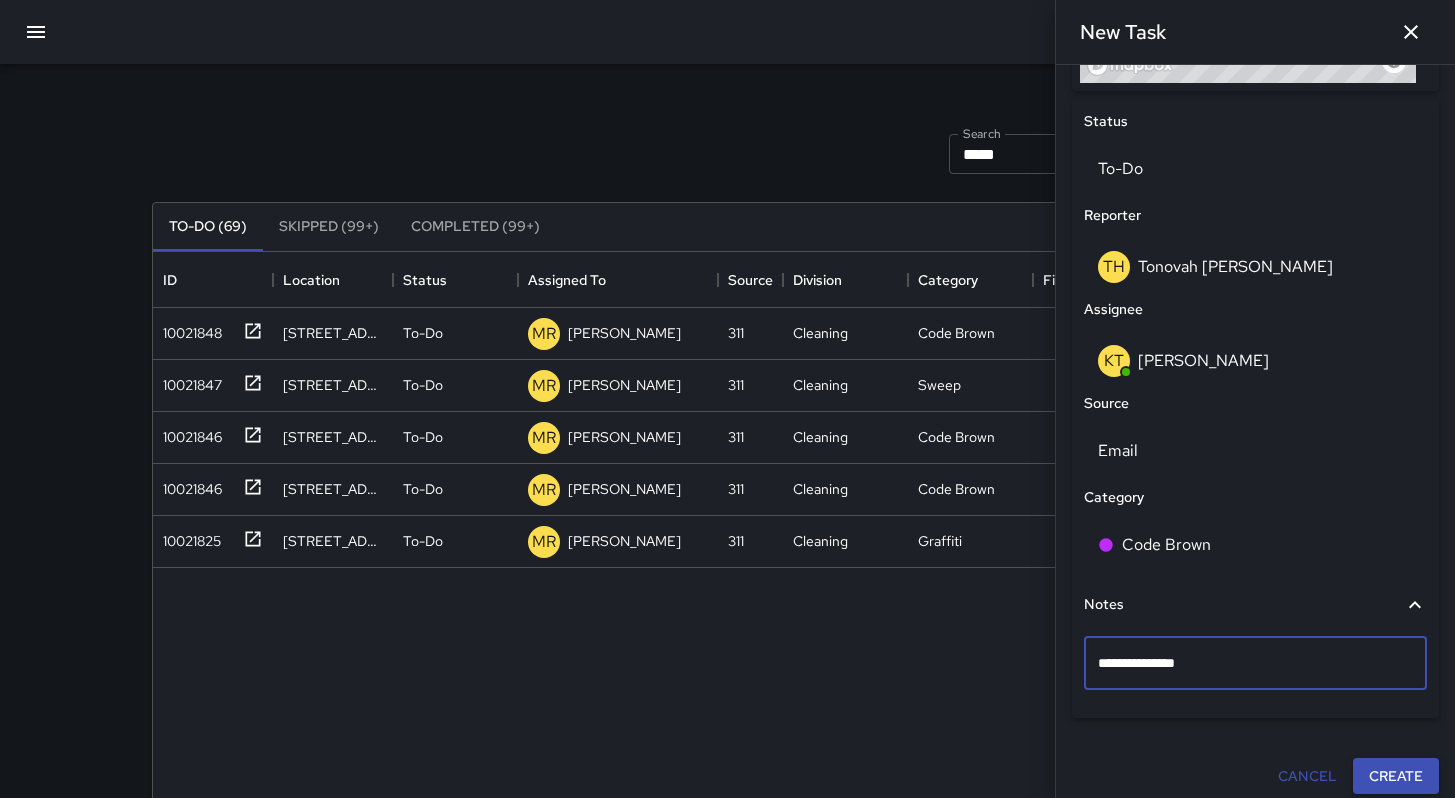 click on "Create" at bounding box center [1396, 776] 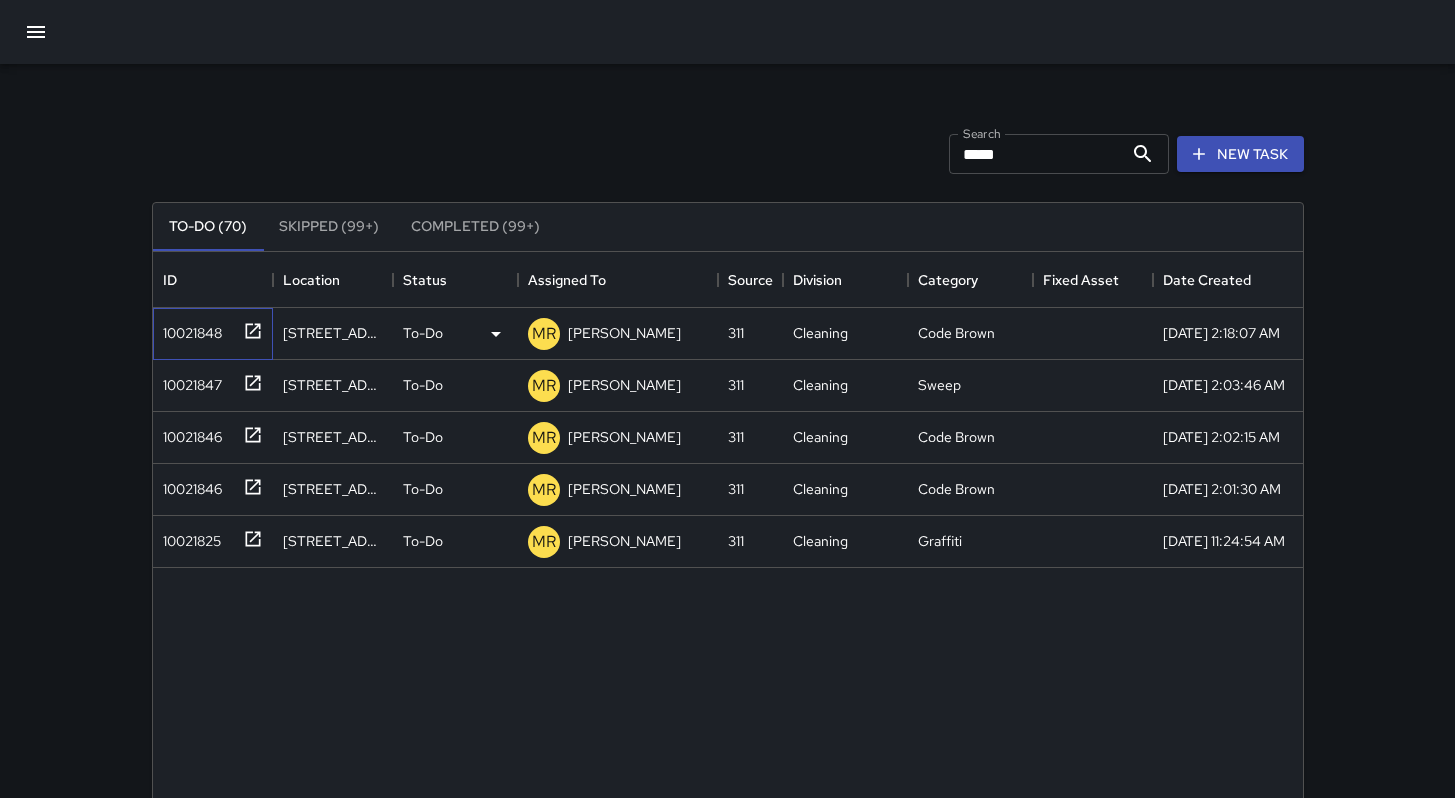 click on "10021848" at bounding box center (188, 329) 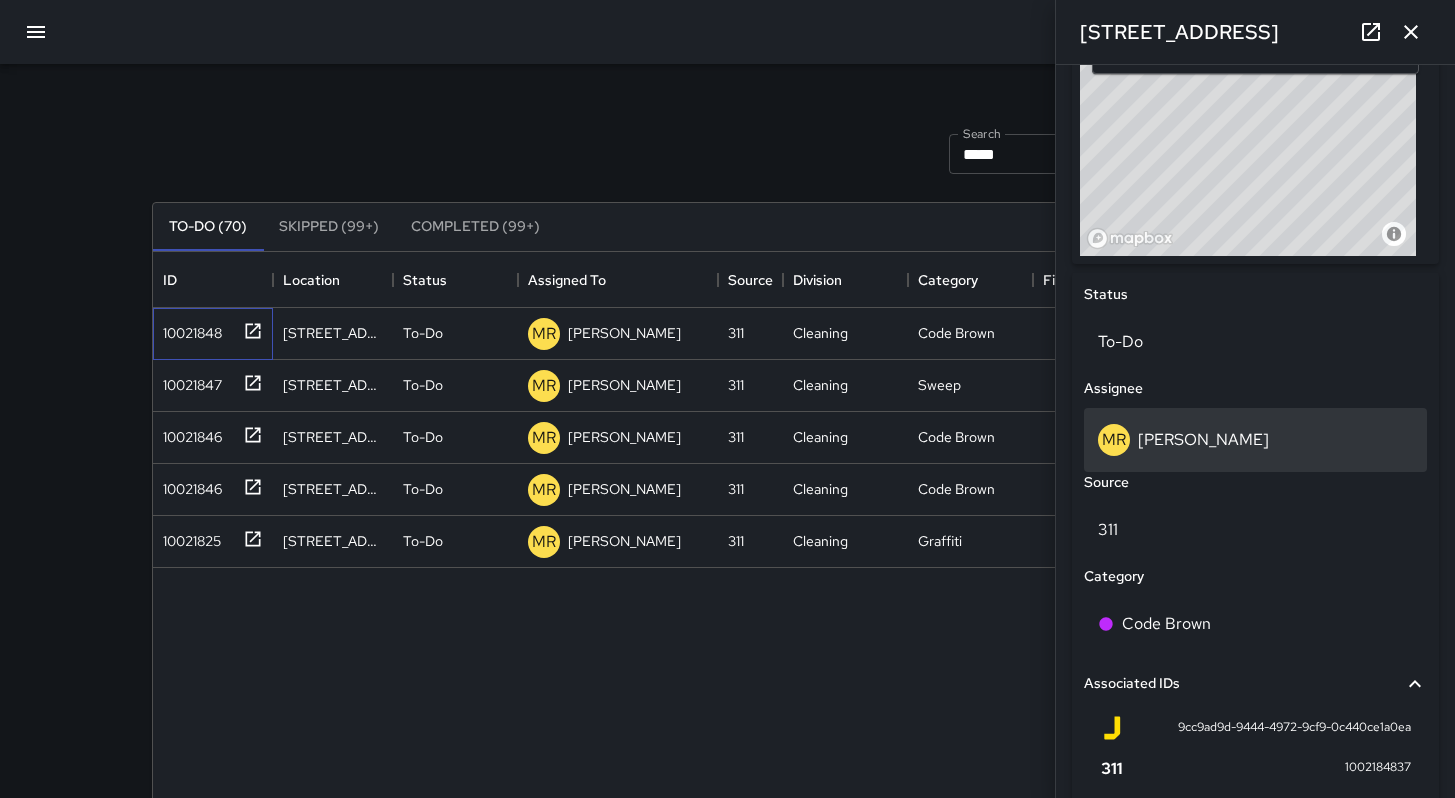 scroll, scrollTop: 837, scrollLeft: 0, axis: vertical 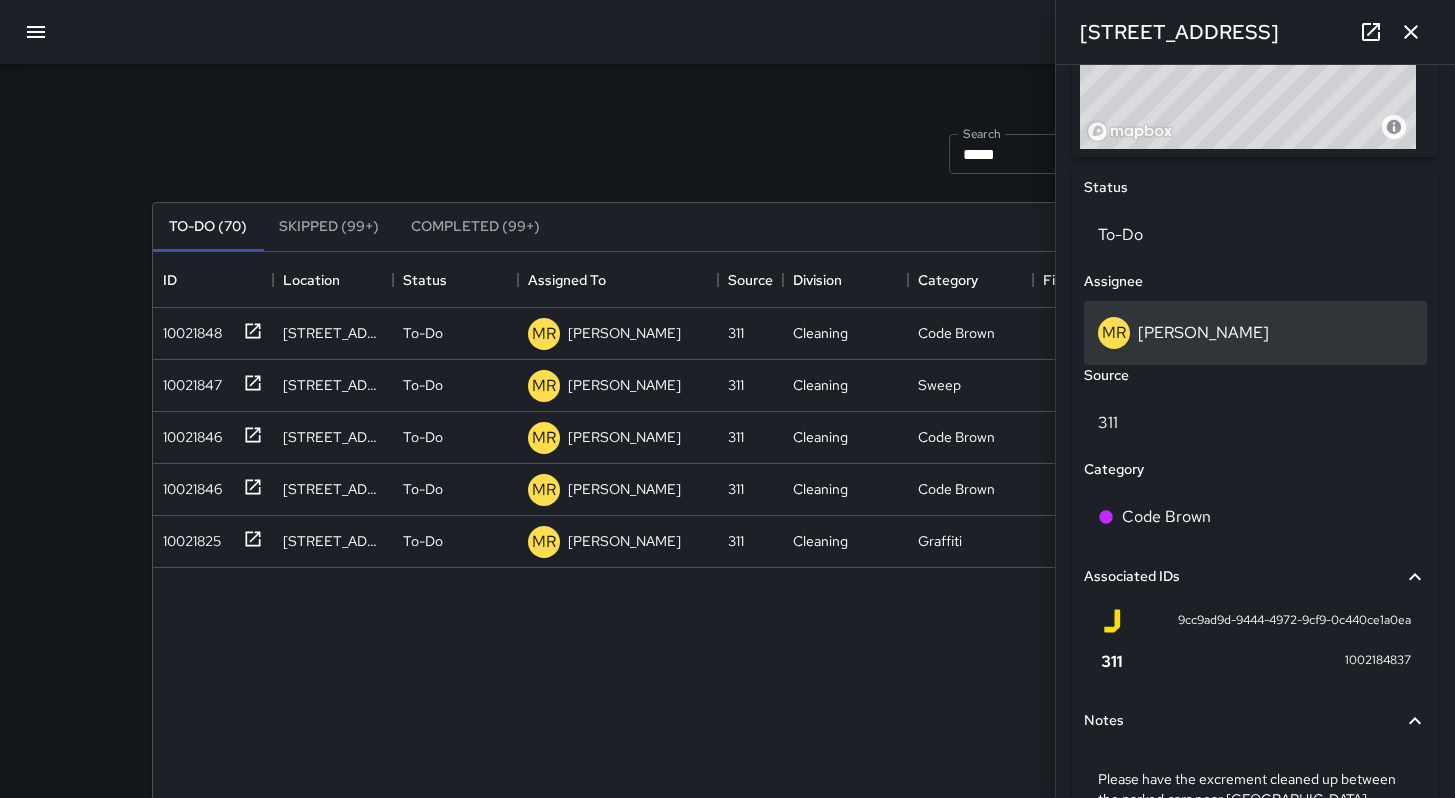 click on "[PERSON_NAME]" at bounding box center (1203, 332) 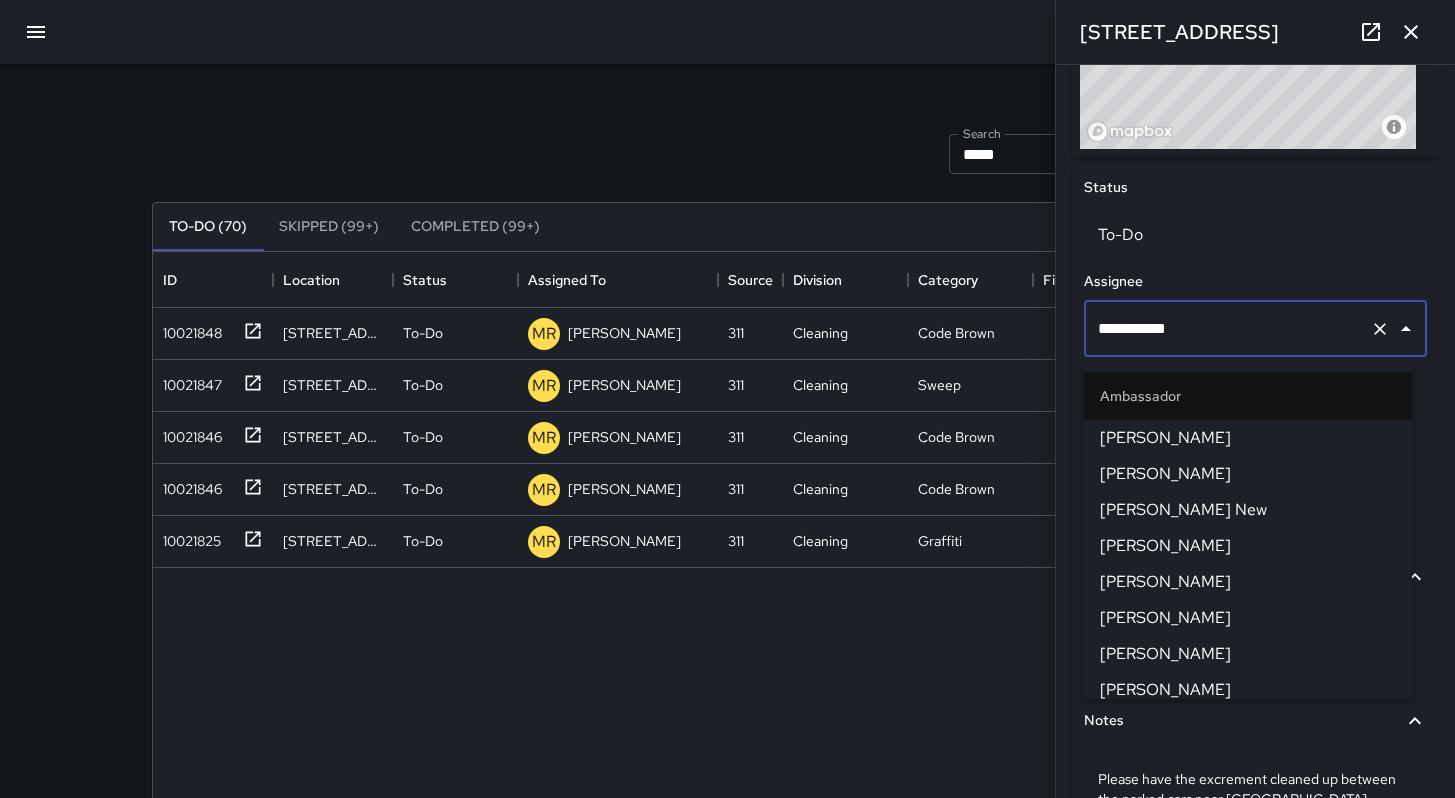 scroll, scrollTop: 1965, scrollLeft: 0, axis: vertical 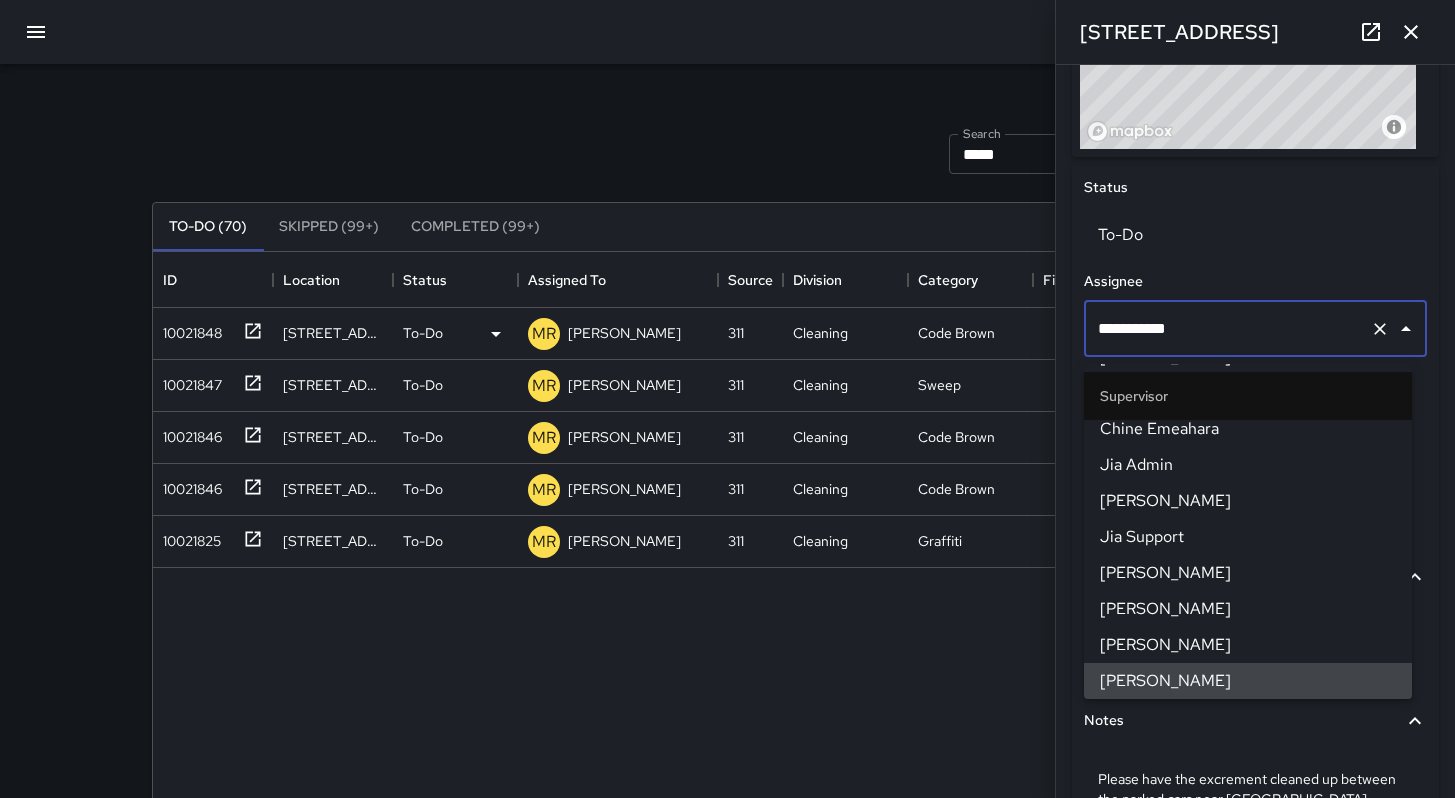 drag, startPoint x: 1180, startPoint y: 338, endPoint x: 890, endPoint y: 343, distance: 290.0431 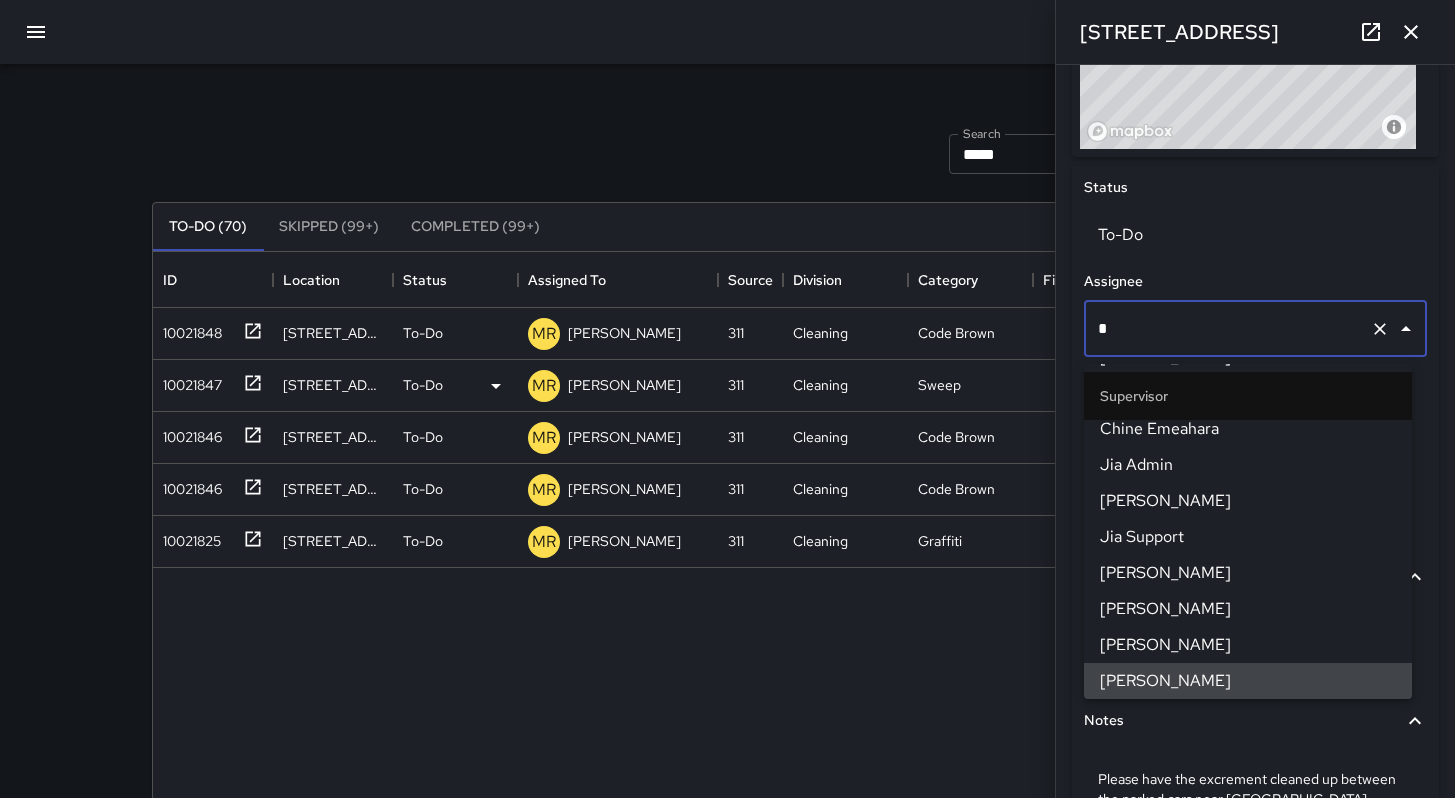 scroll, scrollTop: 0, scrollLeft: 0, axis: both 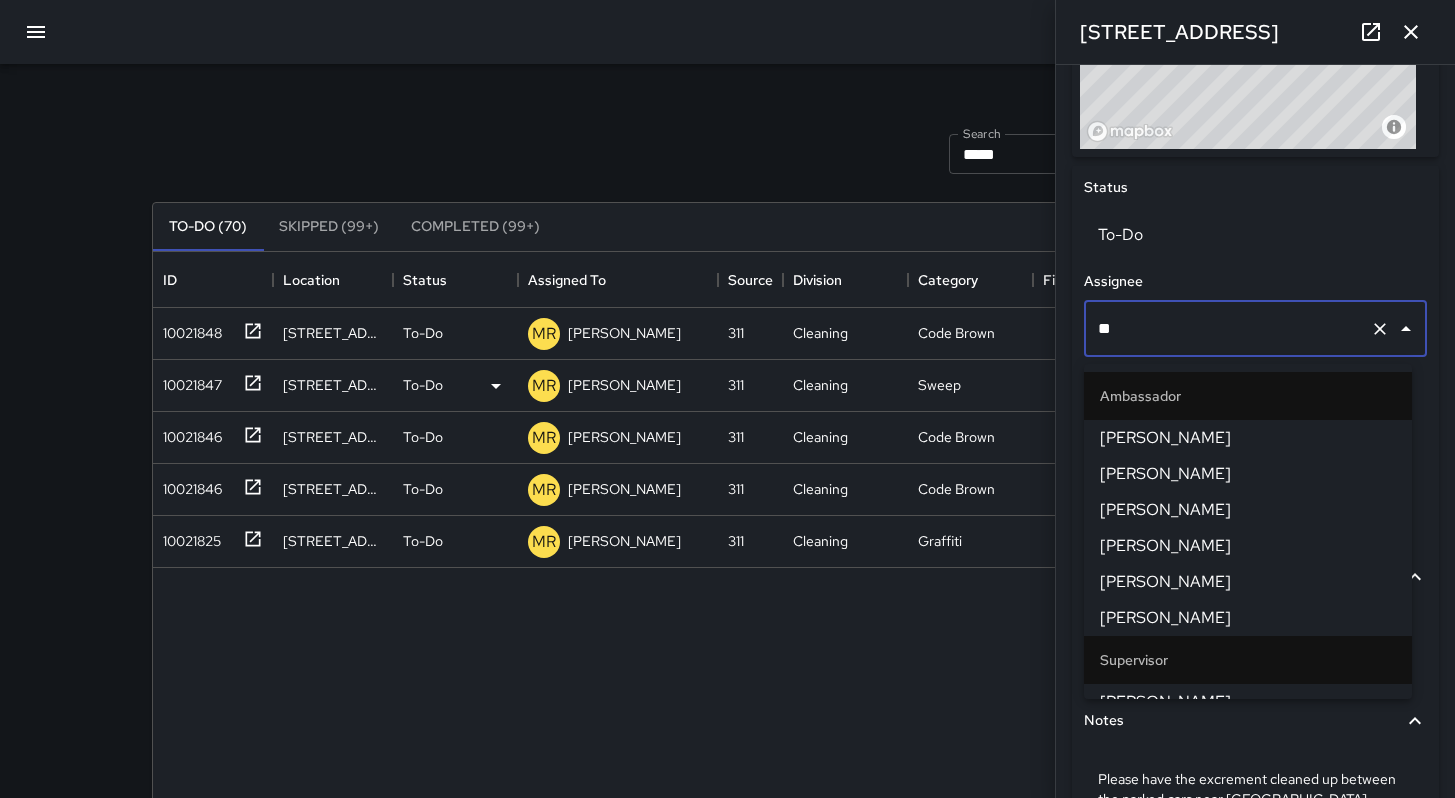 type on "***" 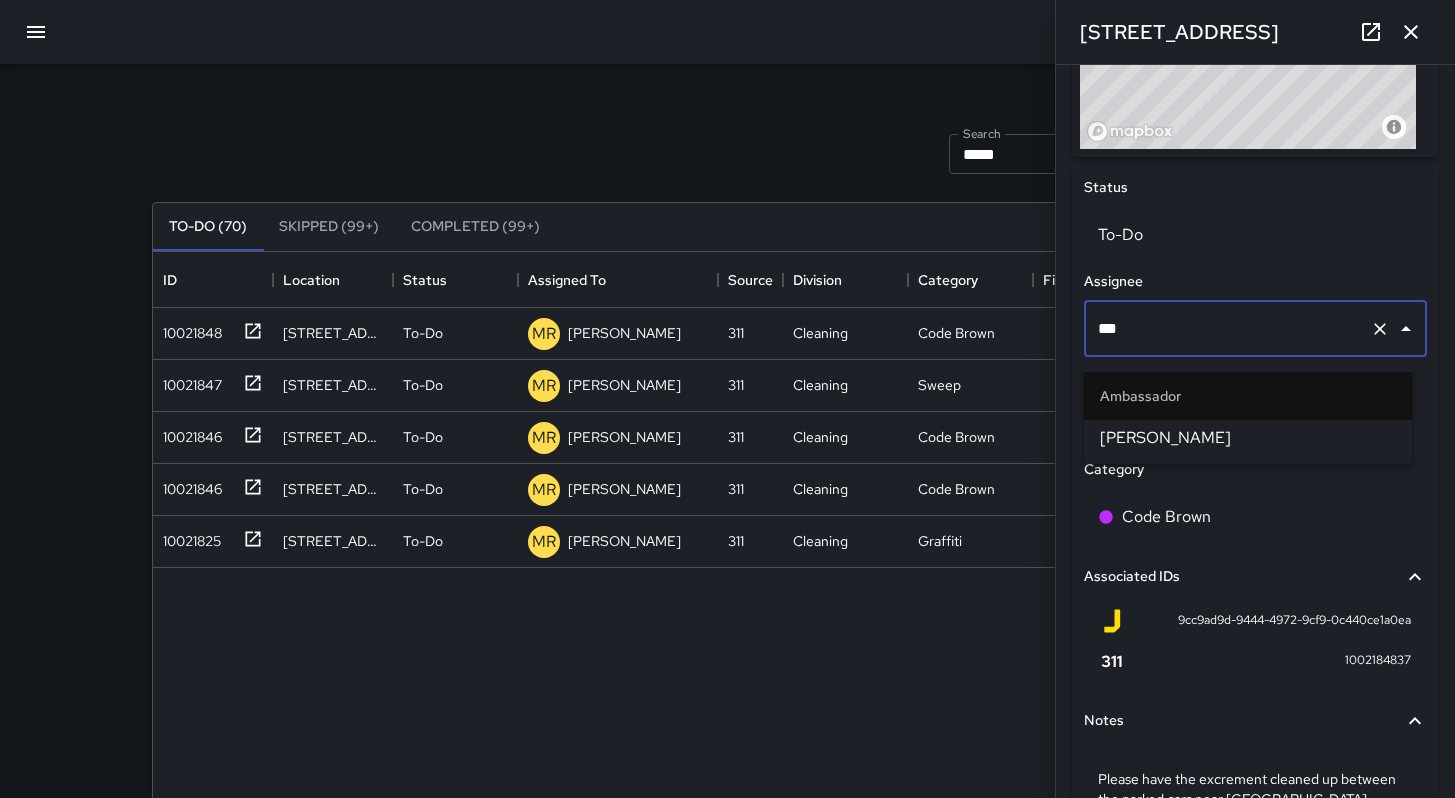 click on "[PERSON_NAME]" at bounding box center [1248, 438] 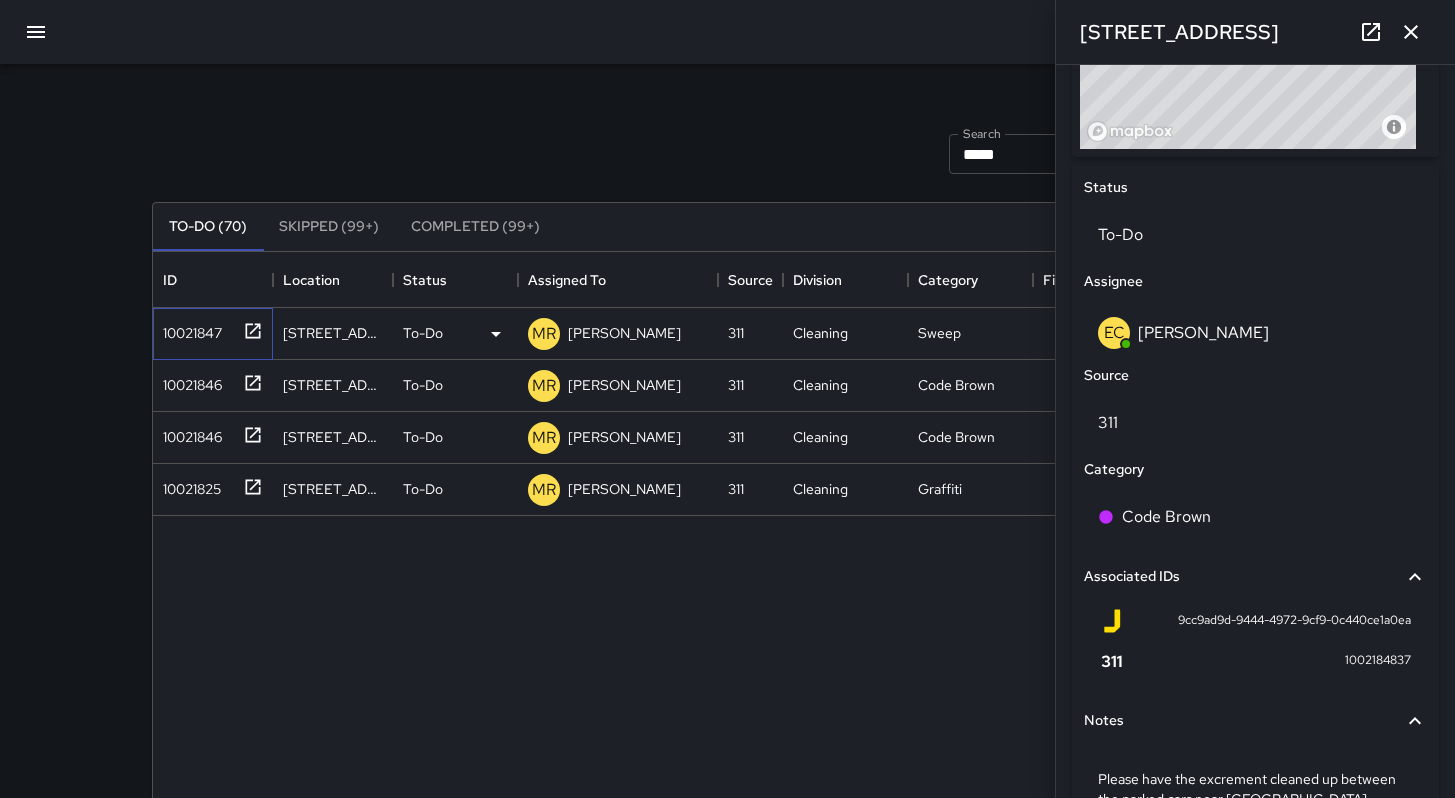 click on "10021847" at bounding box center (188, 329) 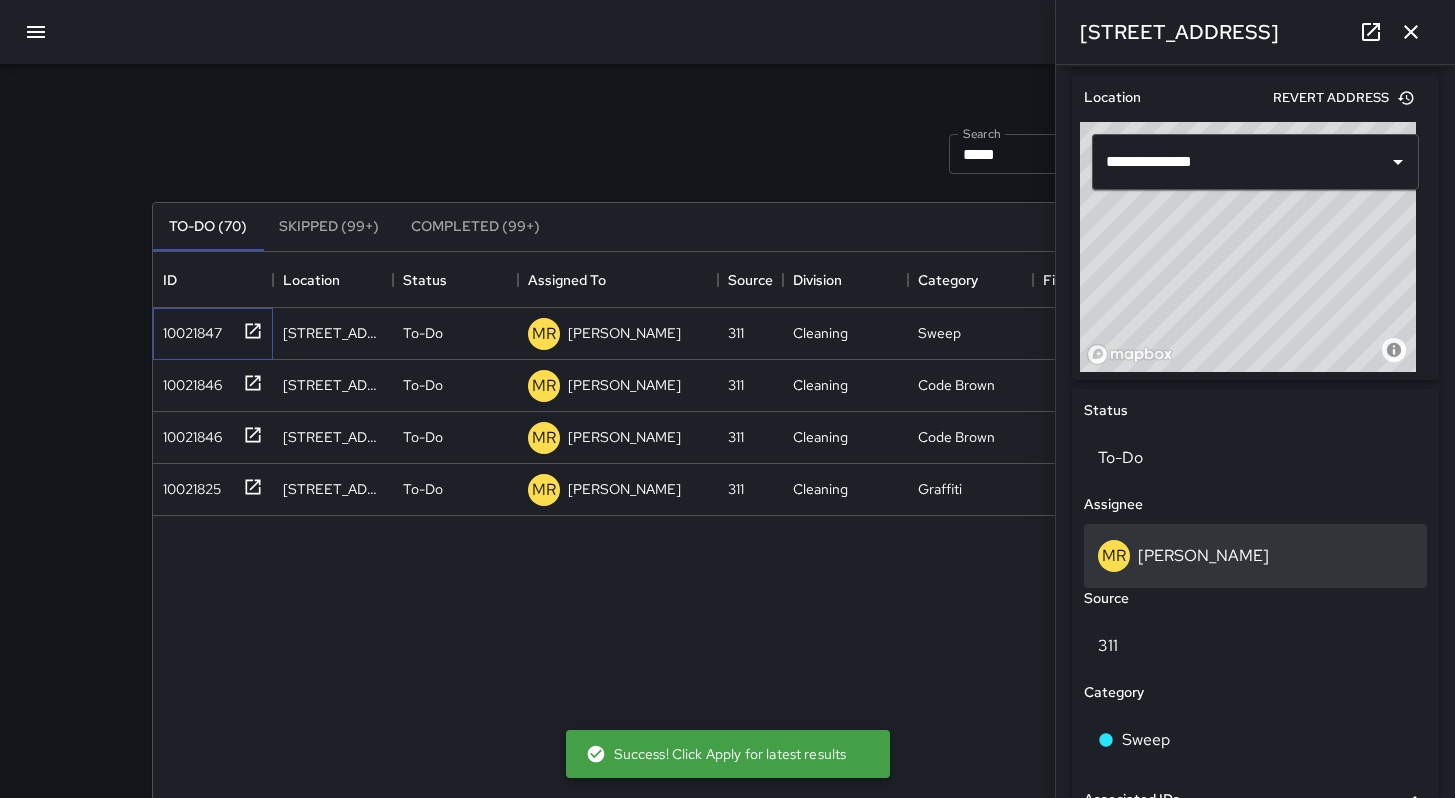 scroll, scrollTop: 614, scrollLeft: 0, axis: vertical 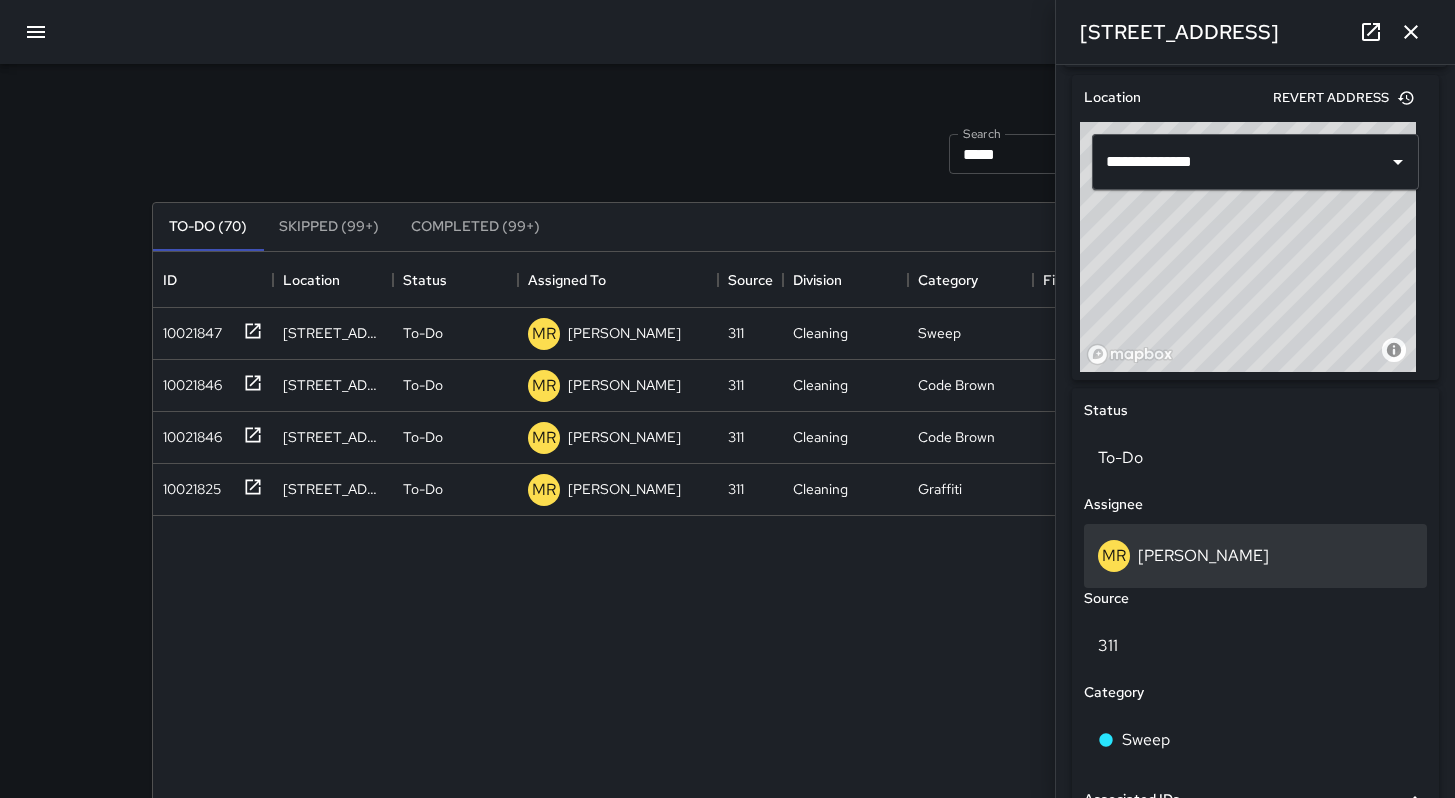 click on "[PERSON_NAME]" at bounding box center (1203, 555) 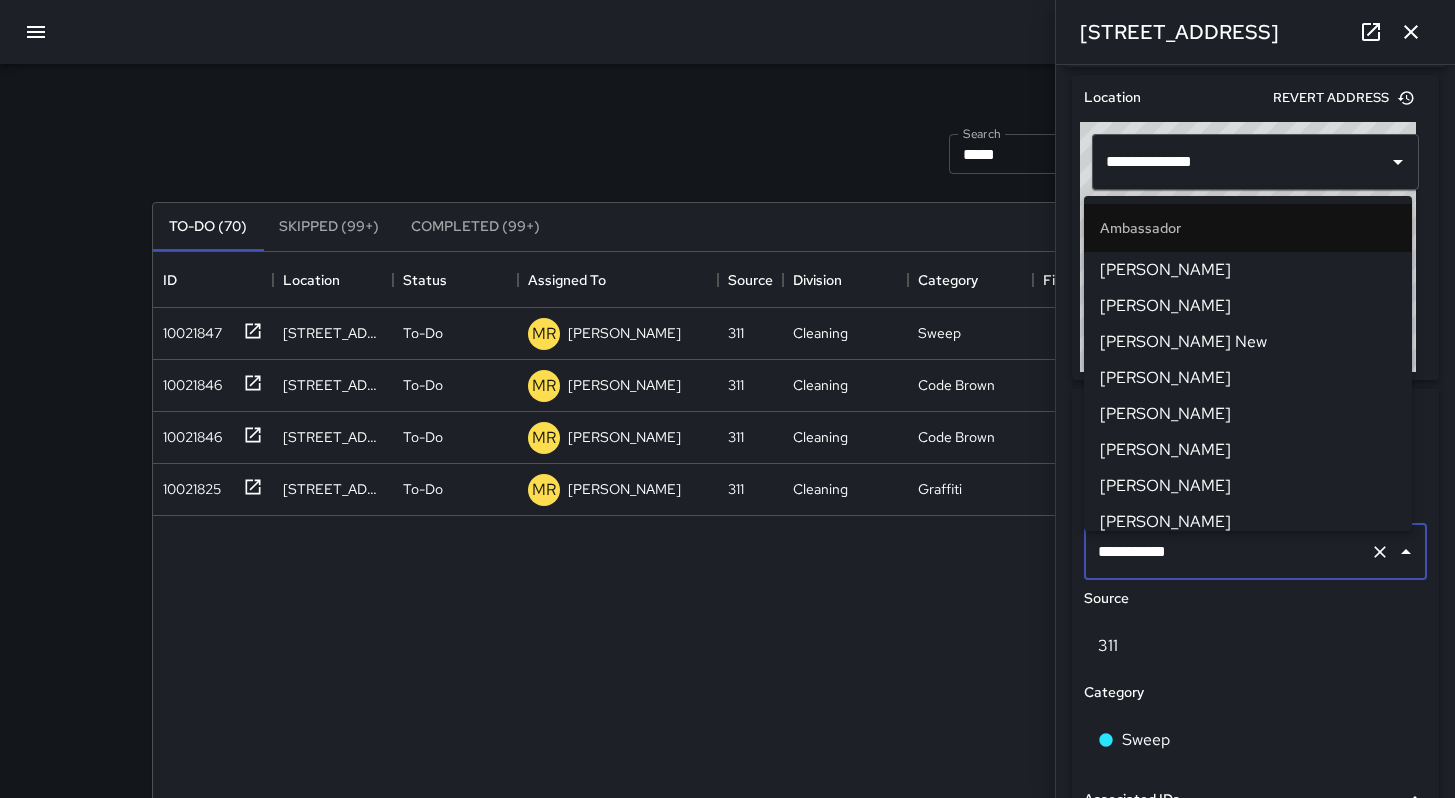 scroll, scrollTop: 1965, scrollLeft: 0, axis: vertical 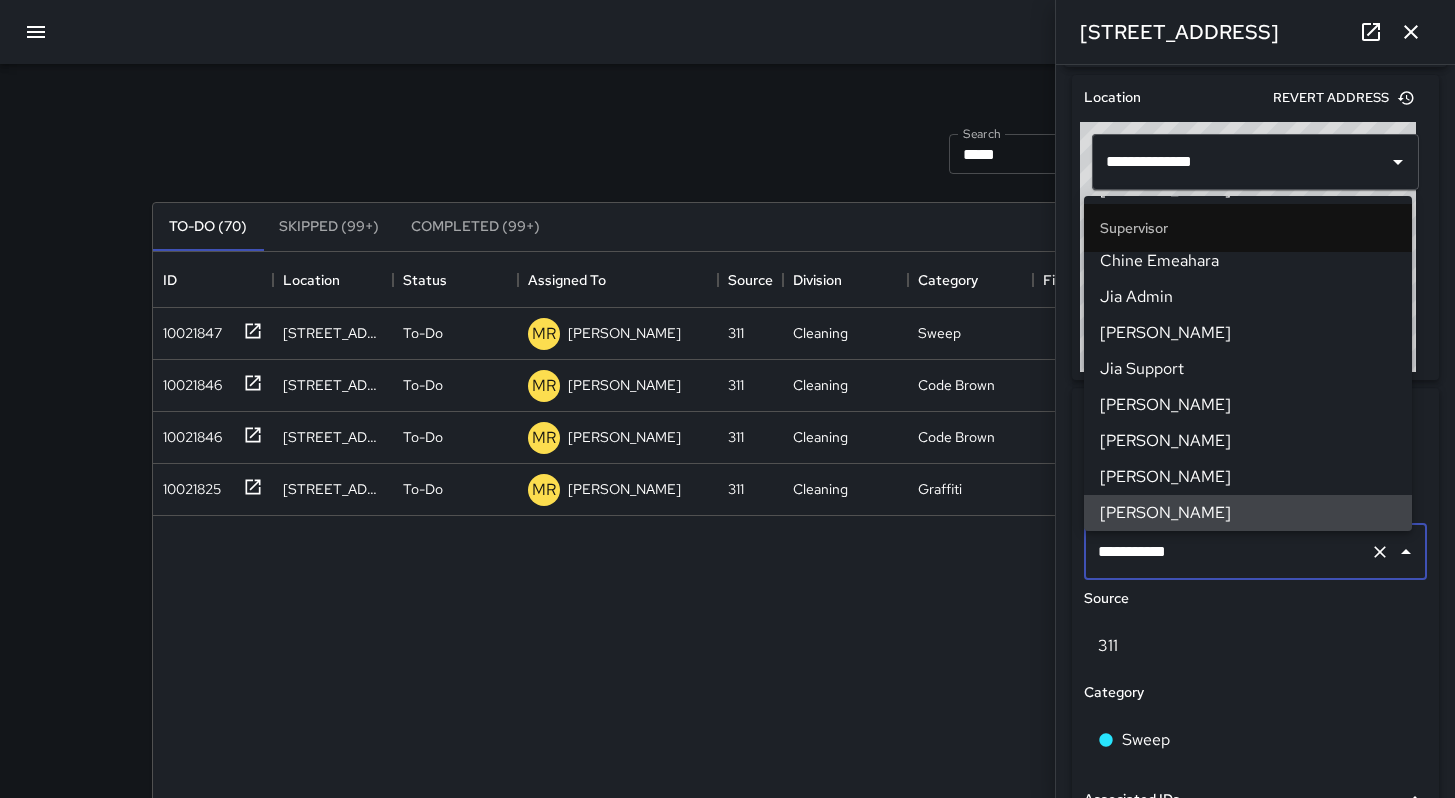 drag, startPoint x: 1204, startPoint y: 552, endPoint x: 922, endPoint y: 521, distance: 283.6988 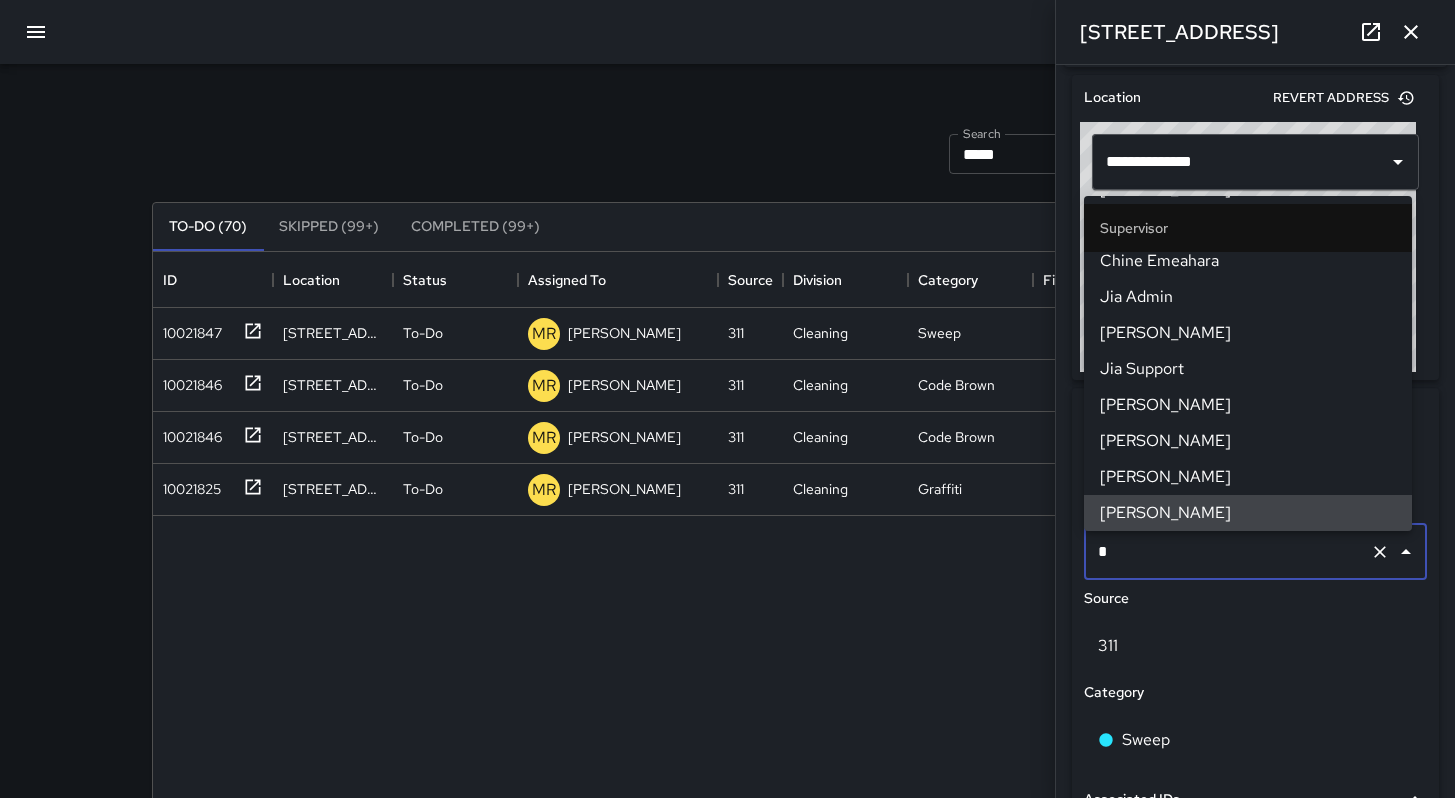 scroll, scrollTop: 0, scrollLeft: 0, axis: both 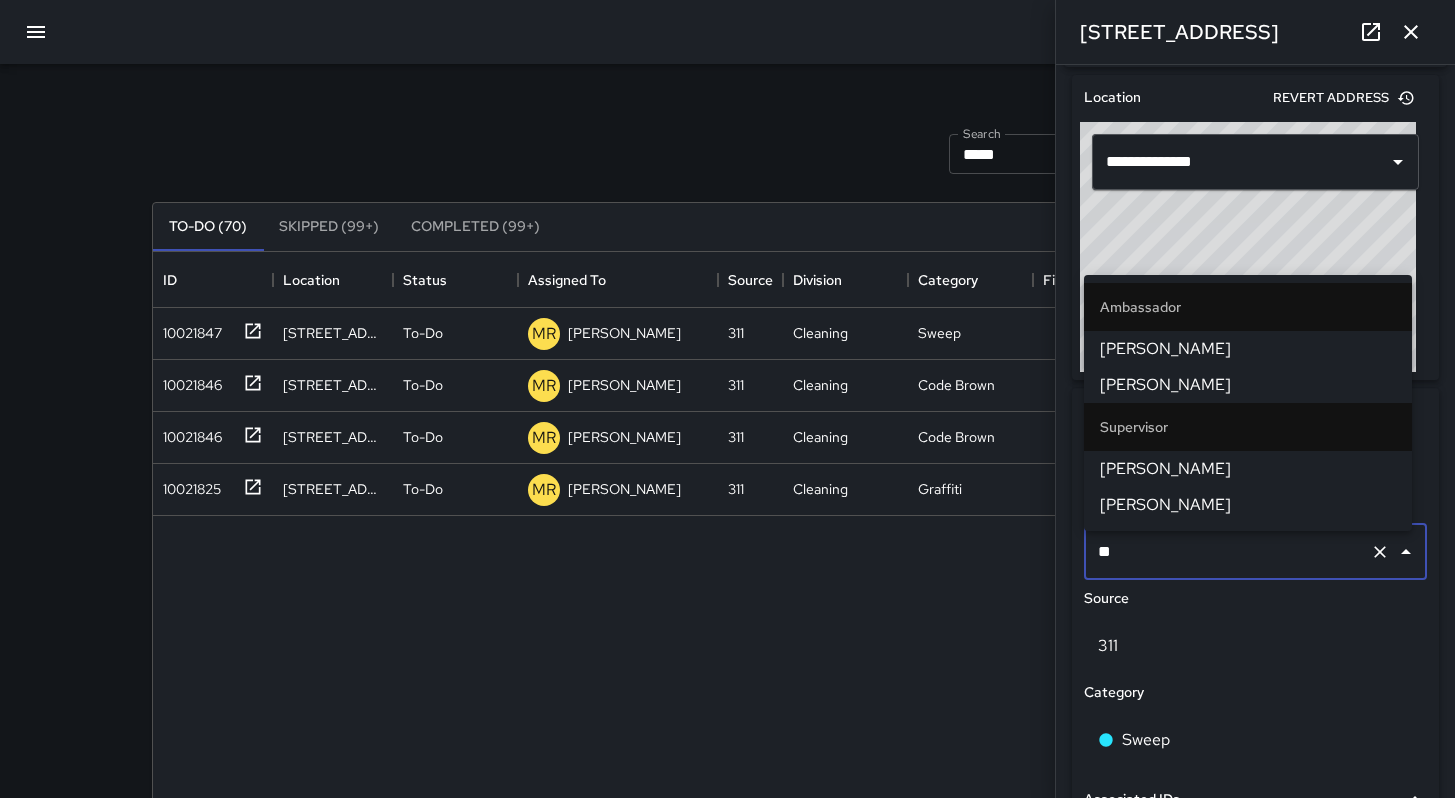 type on "***" 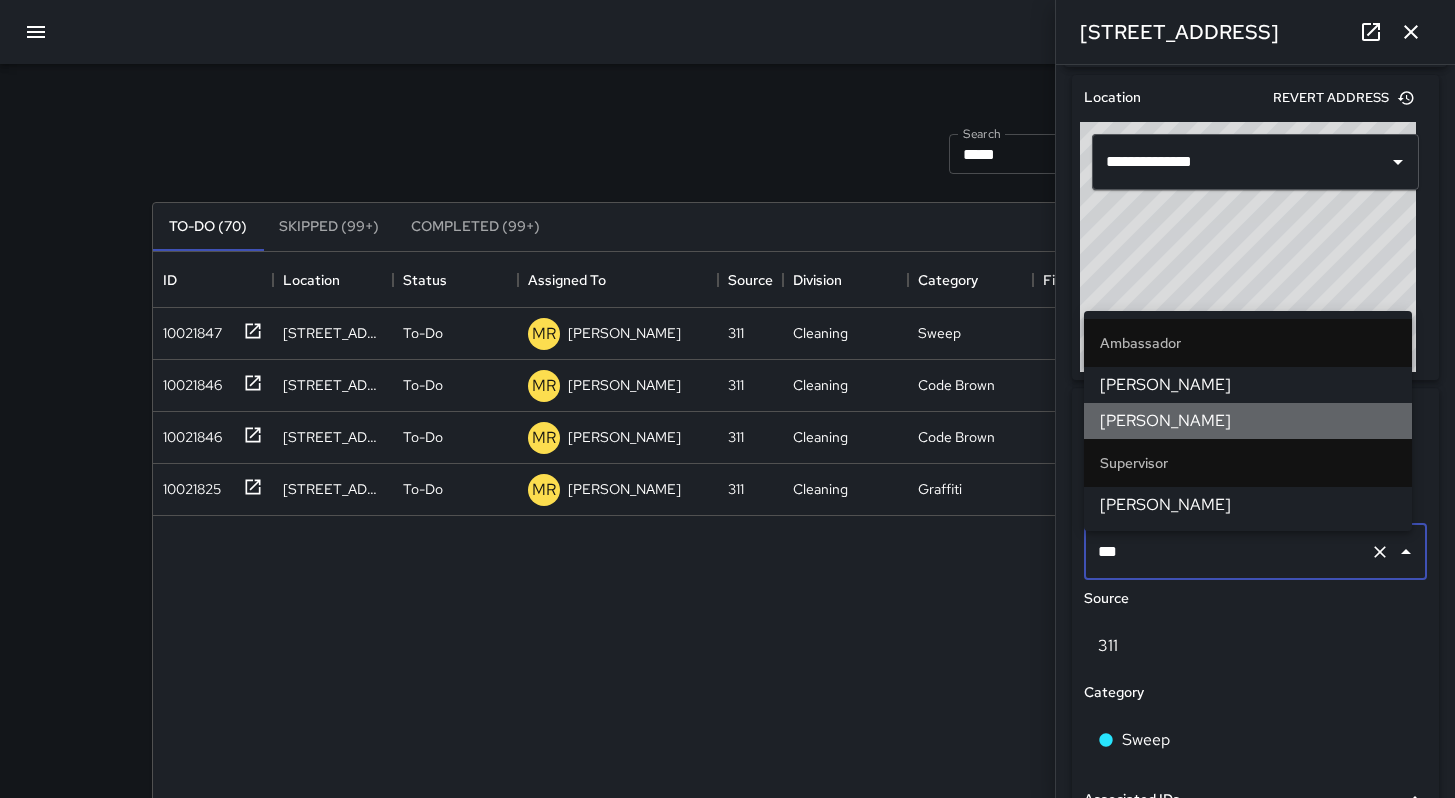 click on "[PERSON_NAME]" at bounding box center (1248, 421) 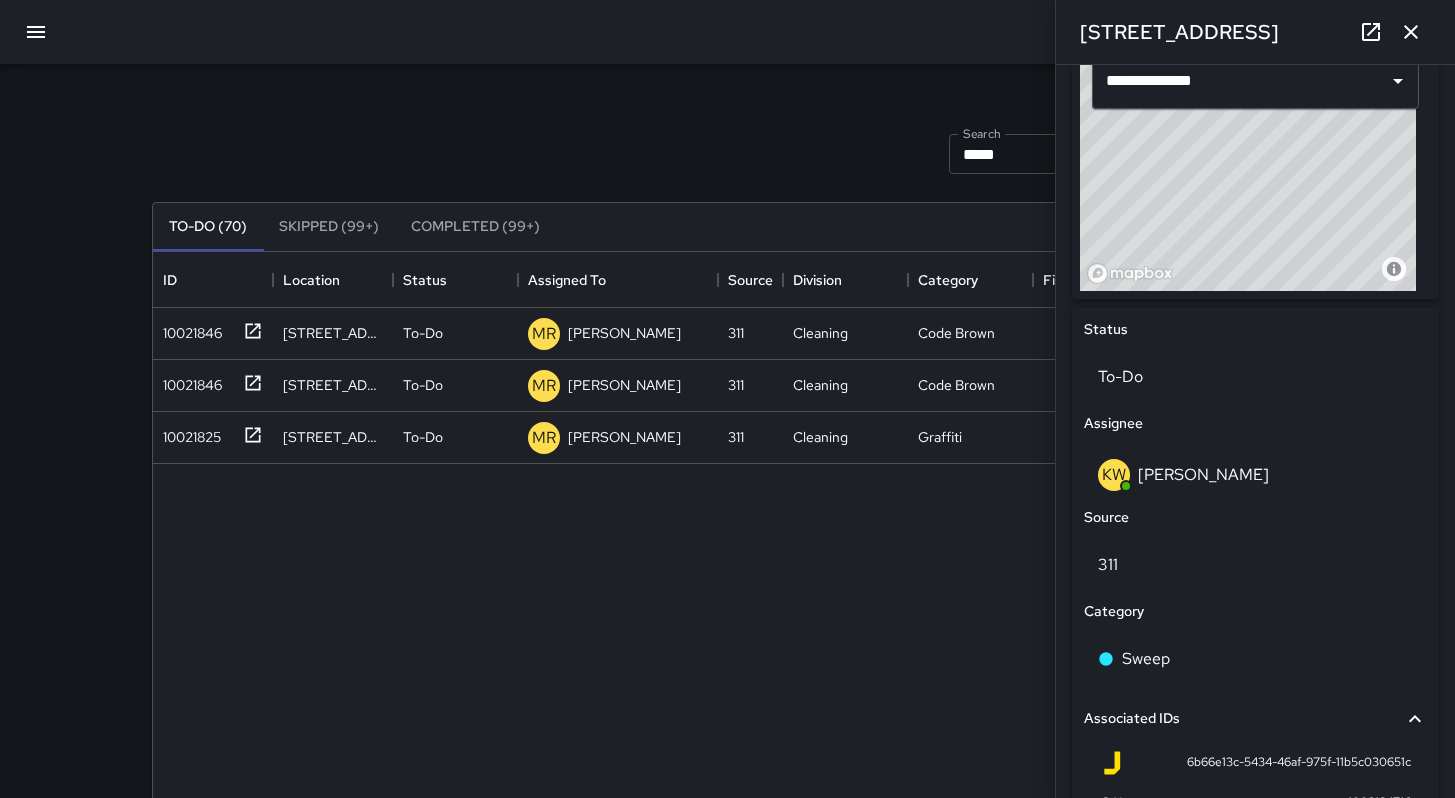 scroll, scrollTop: 706, scrollLeft: 0, axis: vertical 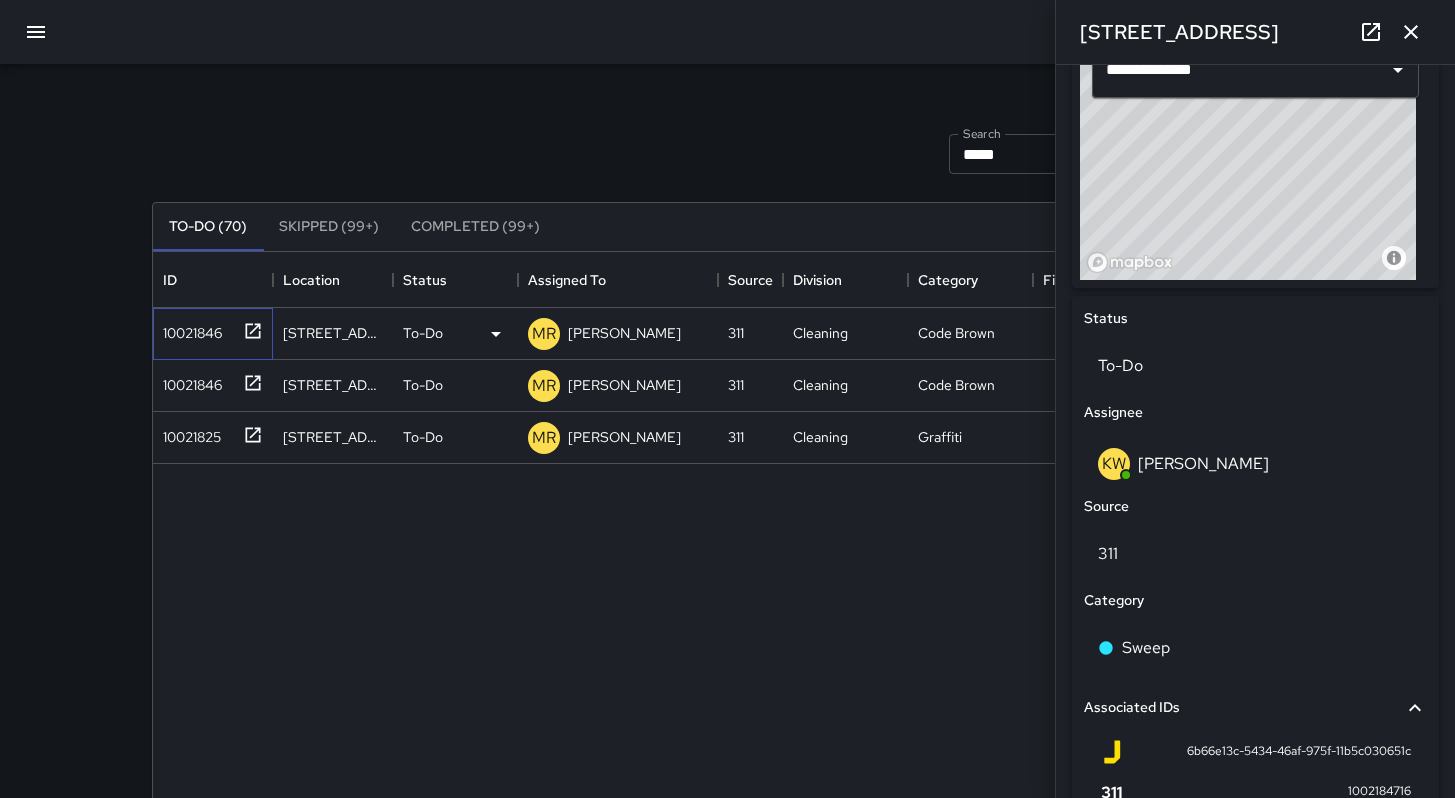 click on "10021846" at bounding box center [188, 329] 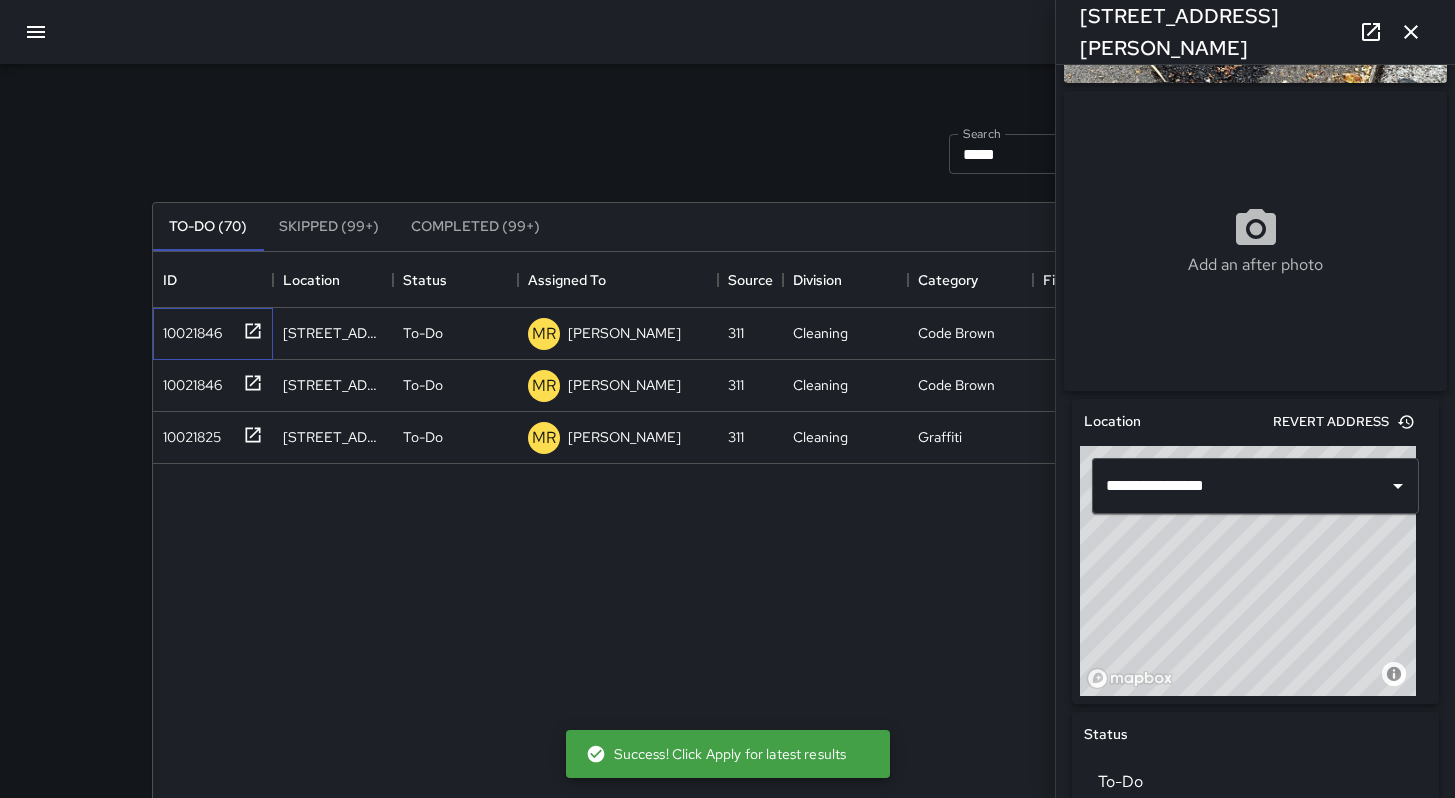 scroll, scrollTop: 403, scrollLeft: 0, axis: vertical 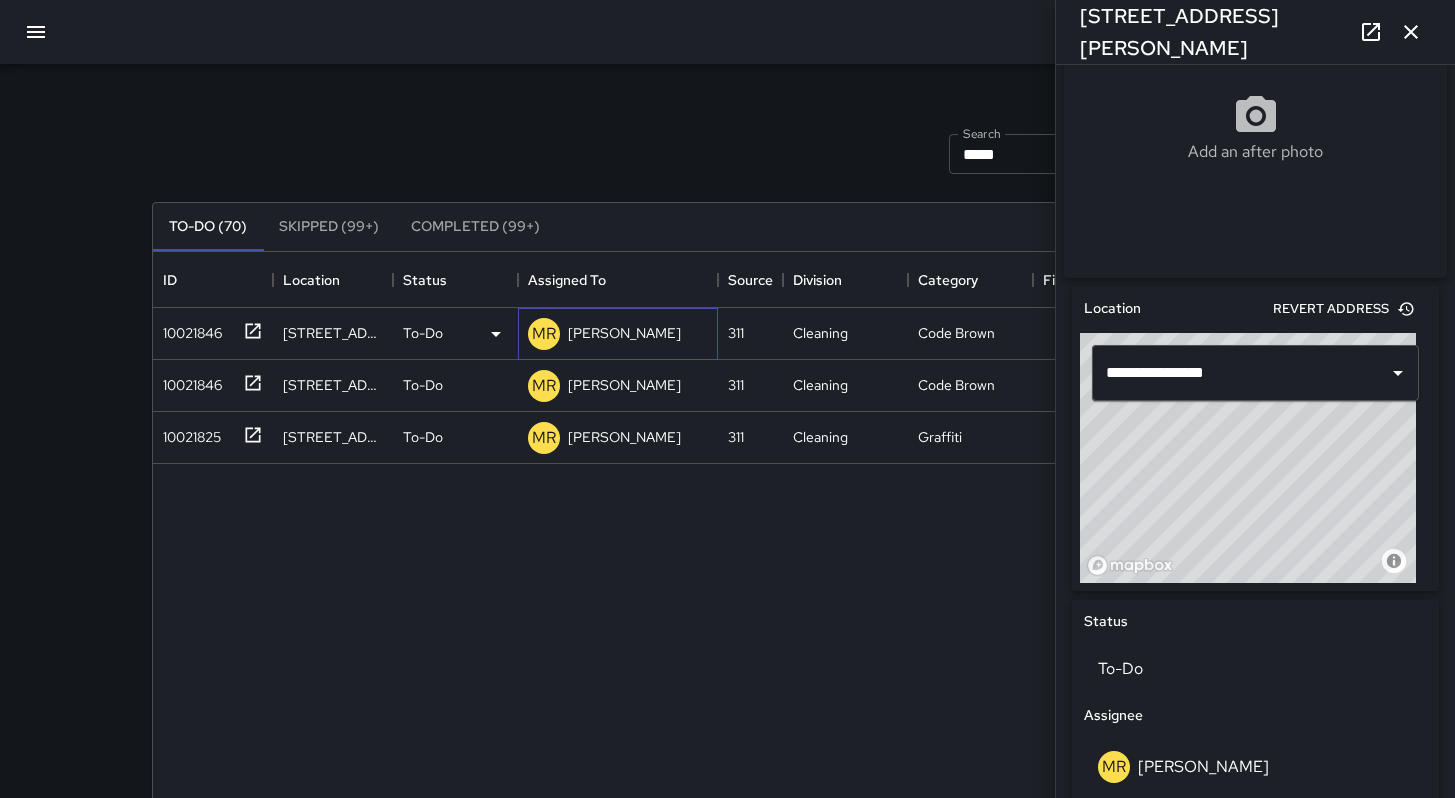 click on "[PERSON_NAME]" at bounding box center [624, 333] 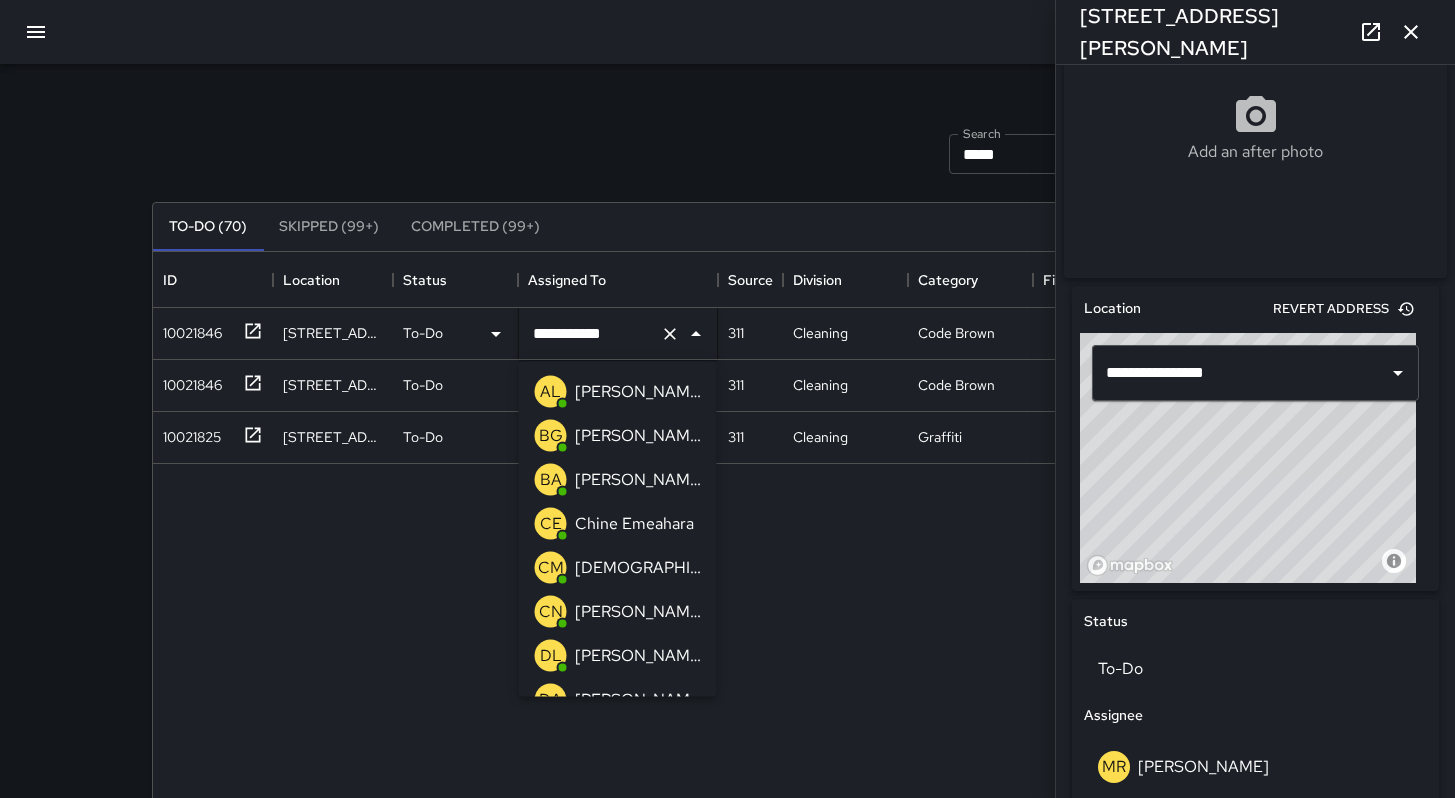 scroll, scrollTop: 2049, scrollLeft: 0, axis: vertical 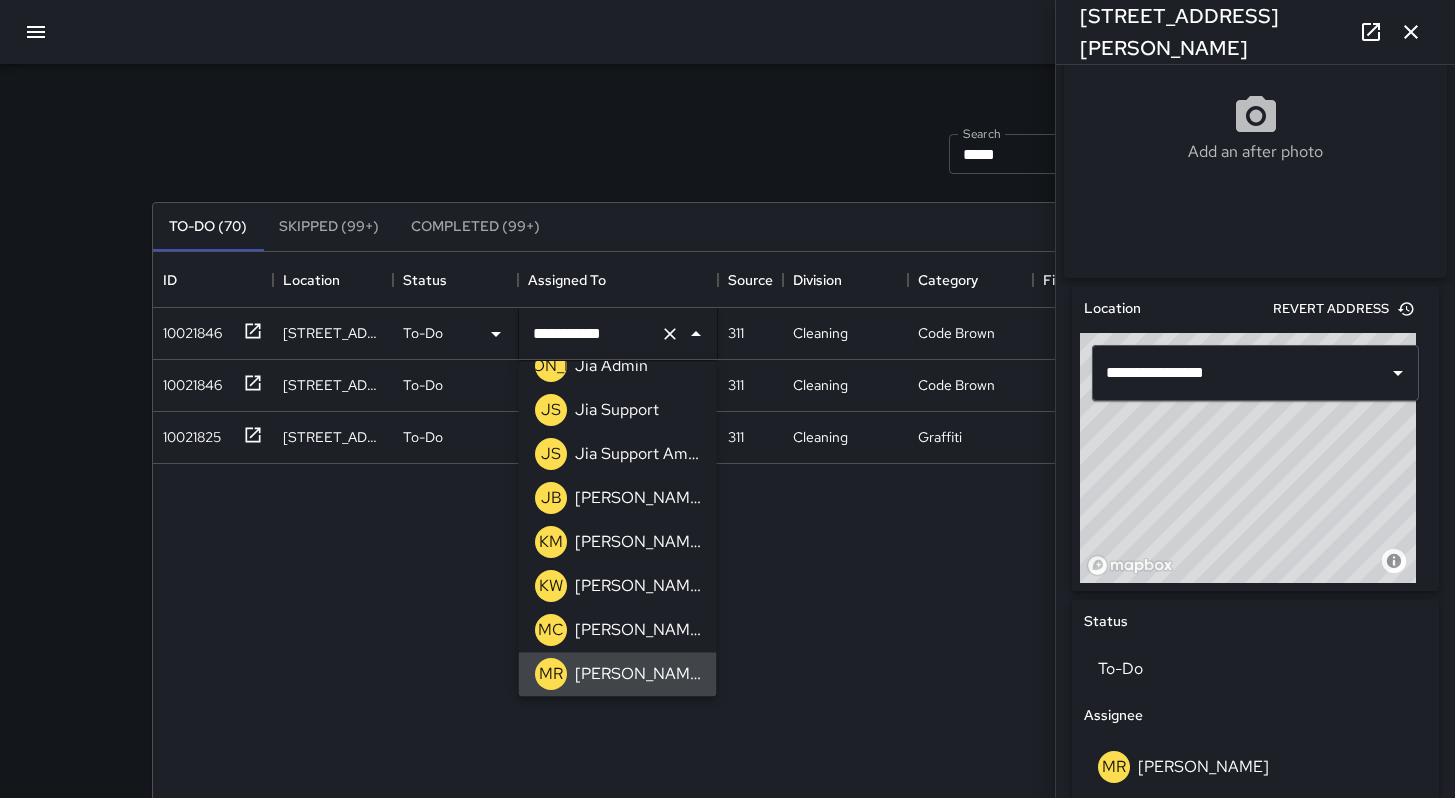 drag, startPoint x: 624, startPoint y: 334, endPoint x: 429, endPoint y: 311, distance: 196.35173 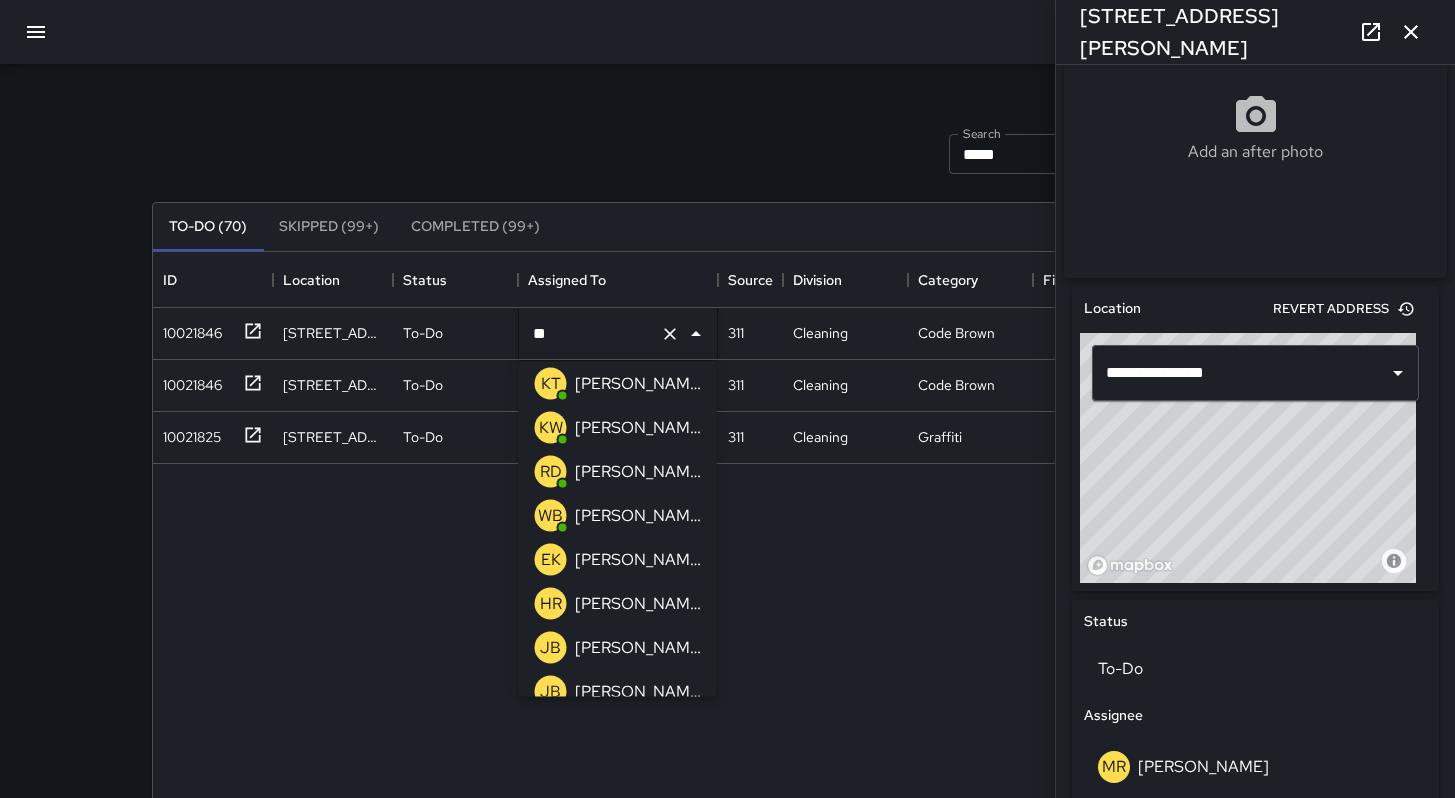 scroll, scrollTop: 0, scrollLeft: 0, axis: both 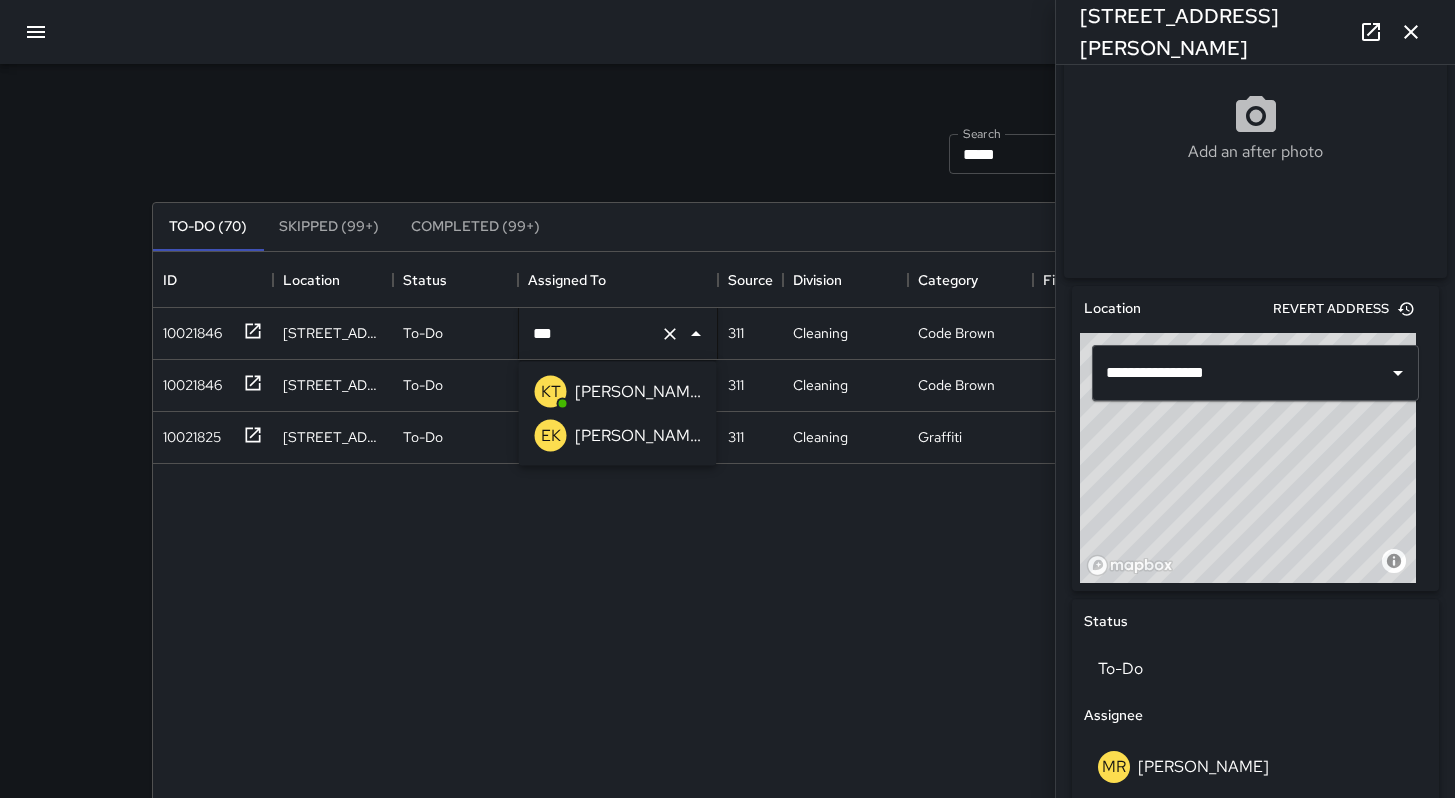 type on "****" 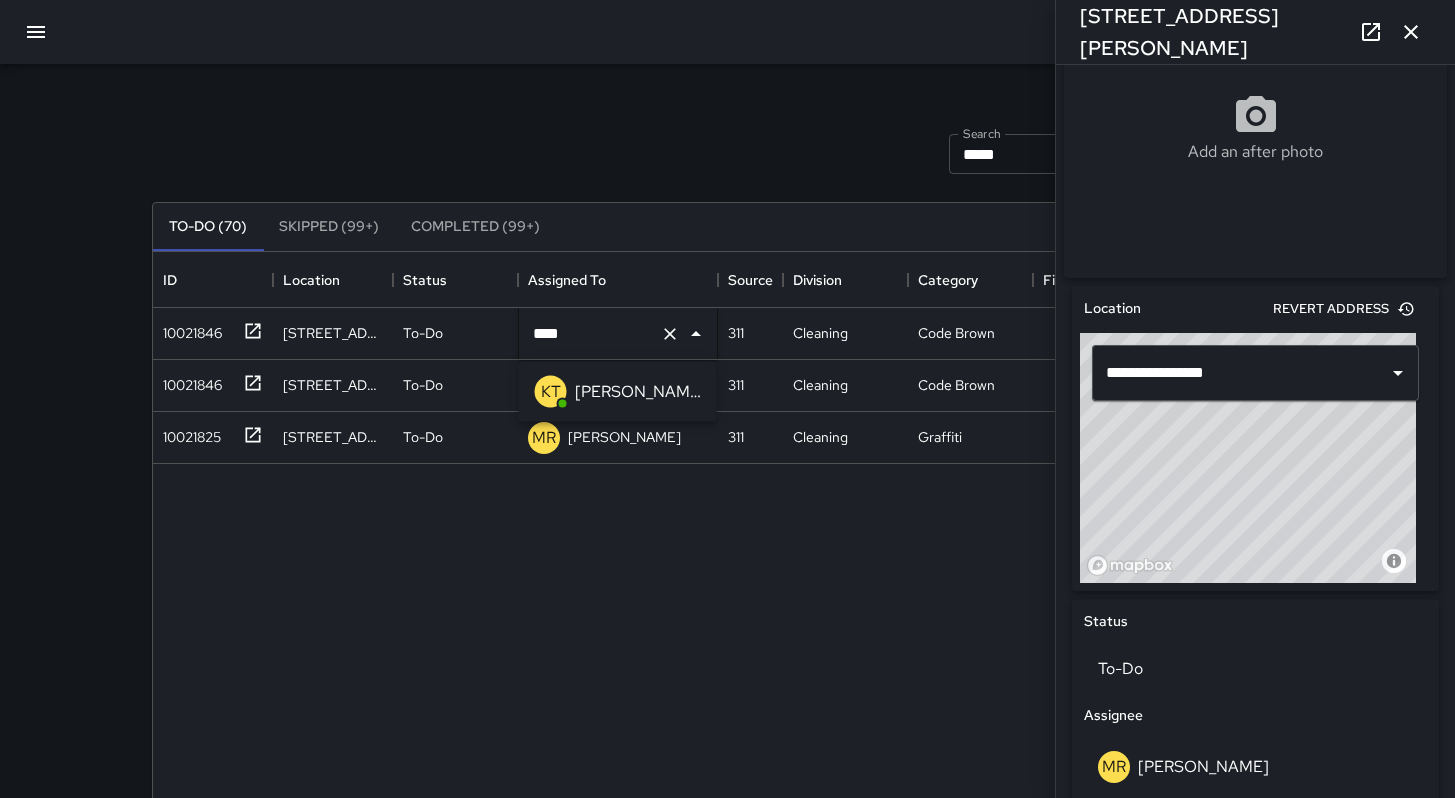 click on "[PERSON_NAME]" at bounding box center (638, 392) 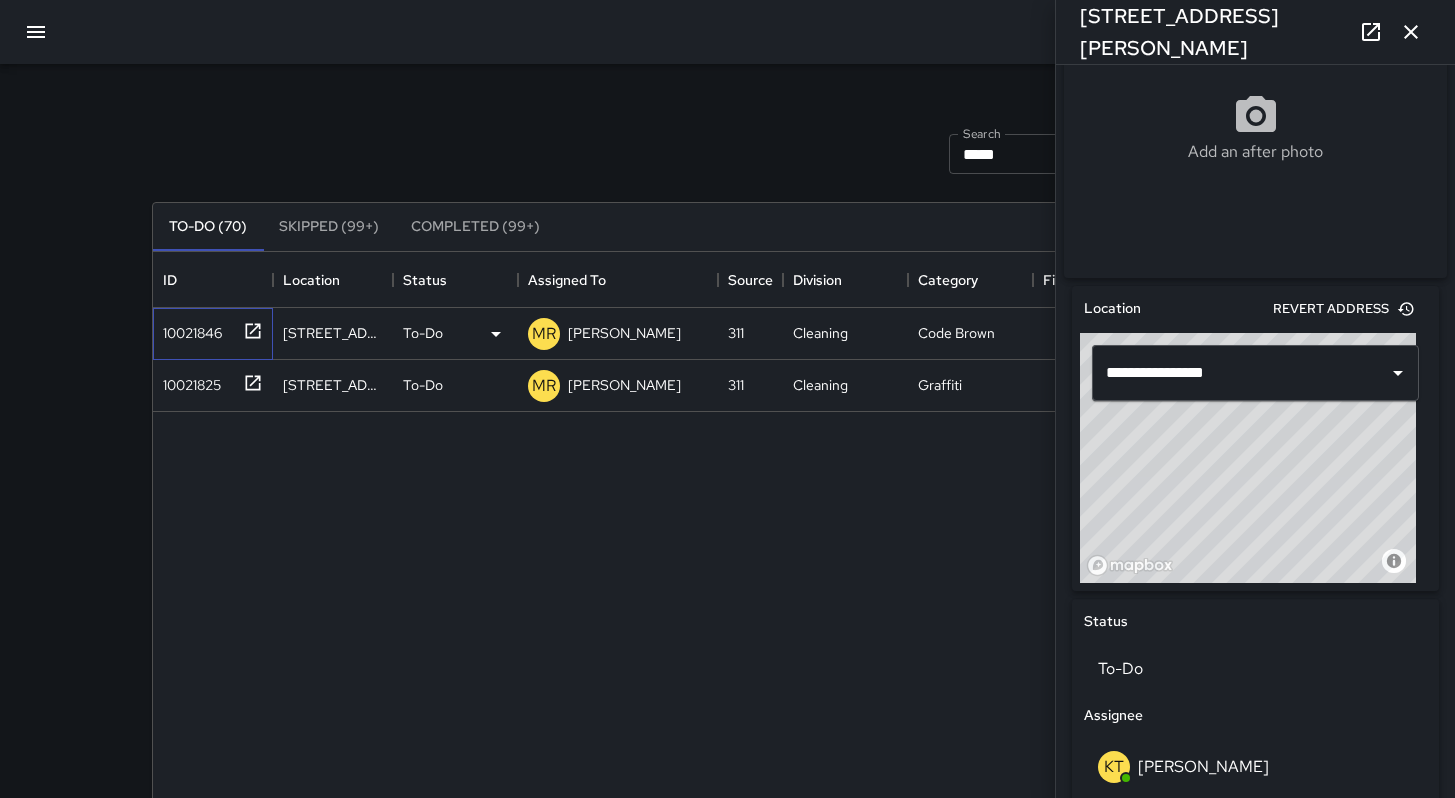 click on "10021846" at bounding box center (188, 329) 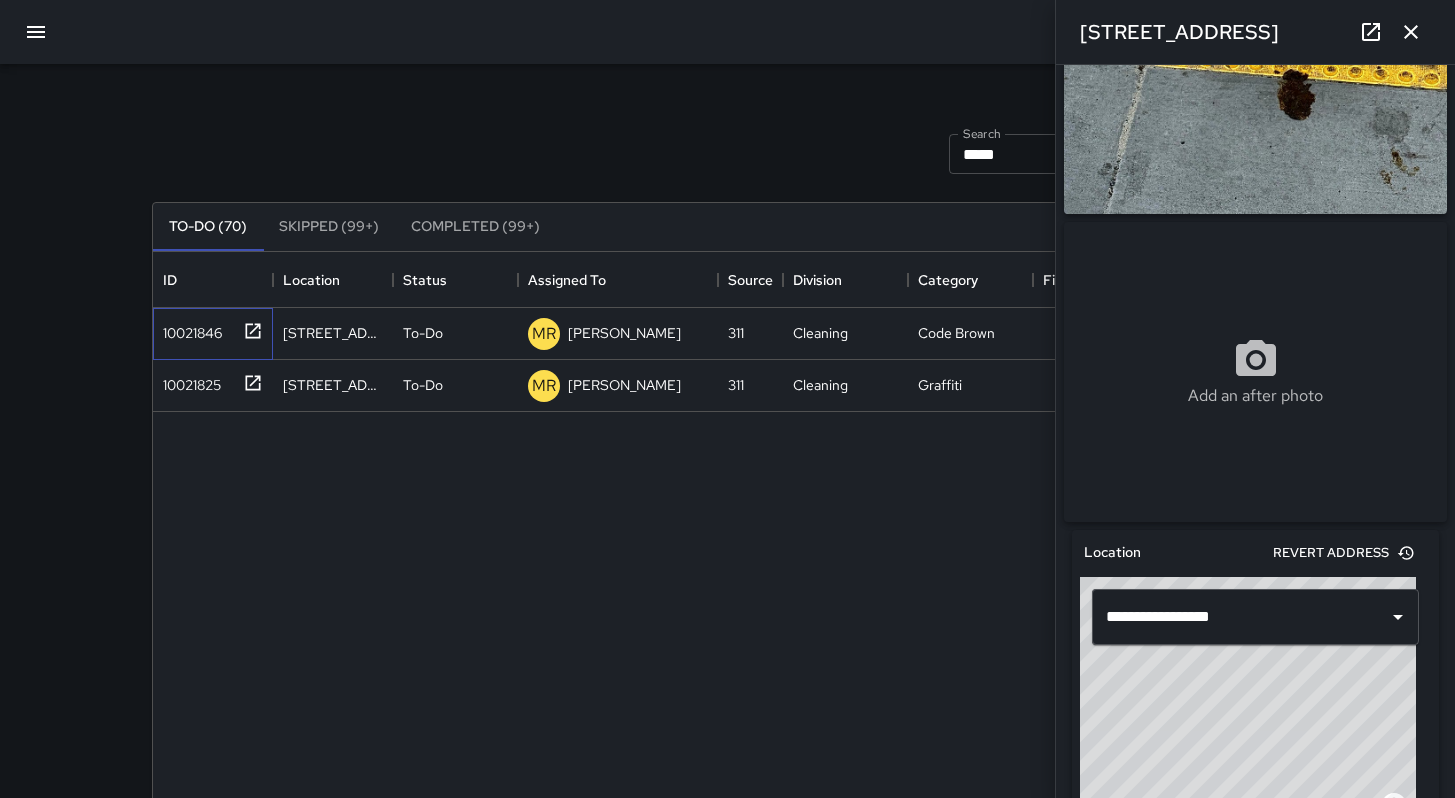 scroll, scrollTop: 383, scrollLeft: 0, axis: vertical 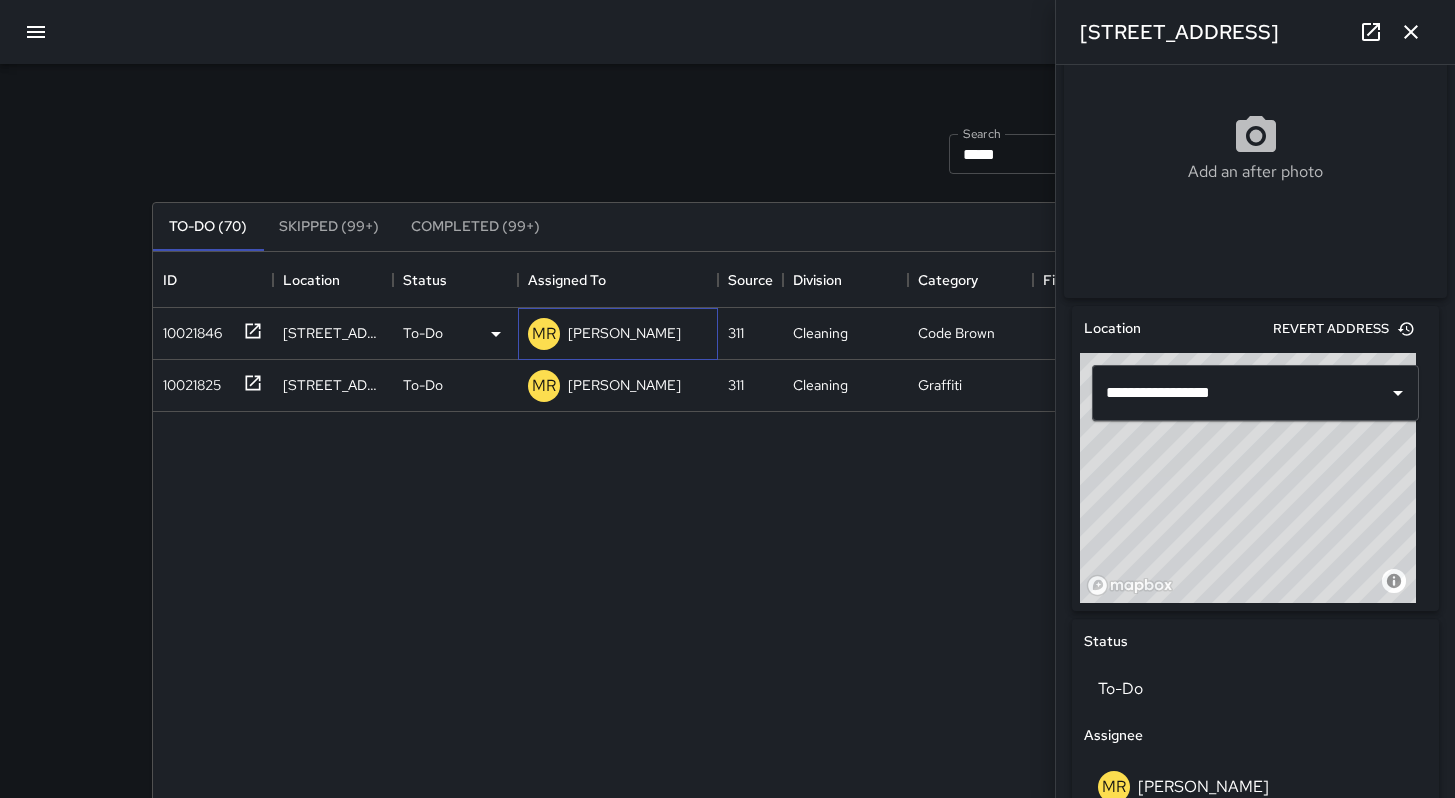 click on "[PERSON_NAME]" at bounding box center [624, 333] 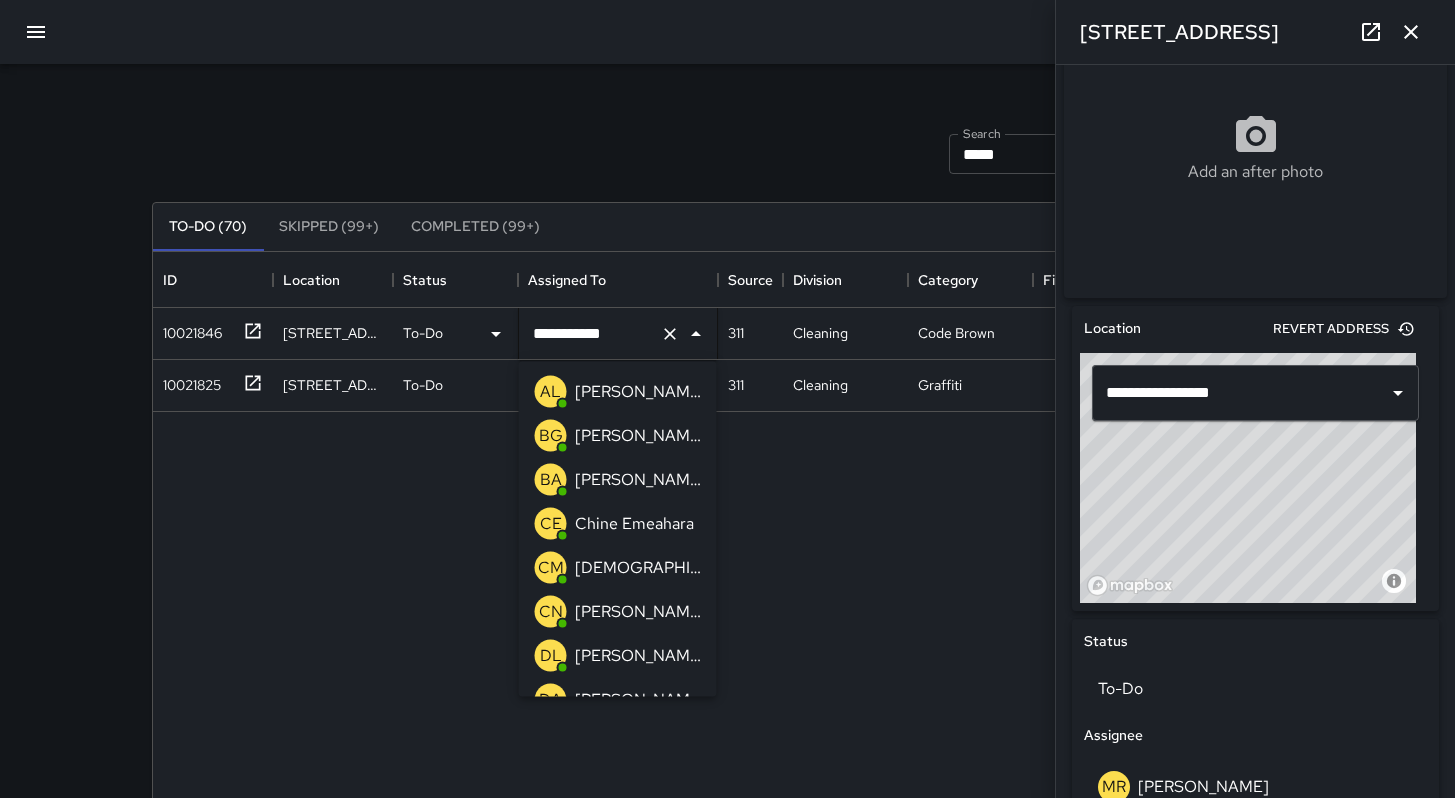 scroll, scrollTop: 2049, scrollLeft: 0, axis: vertical 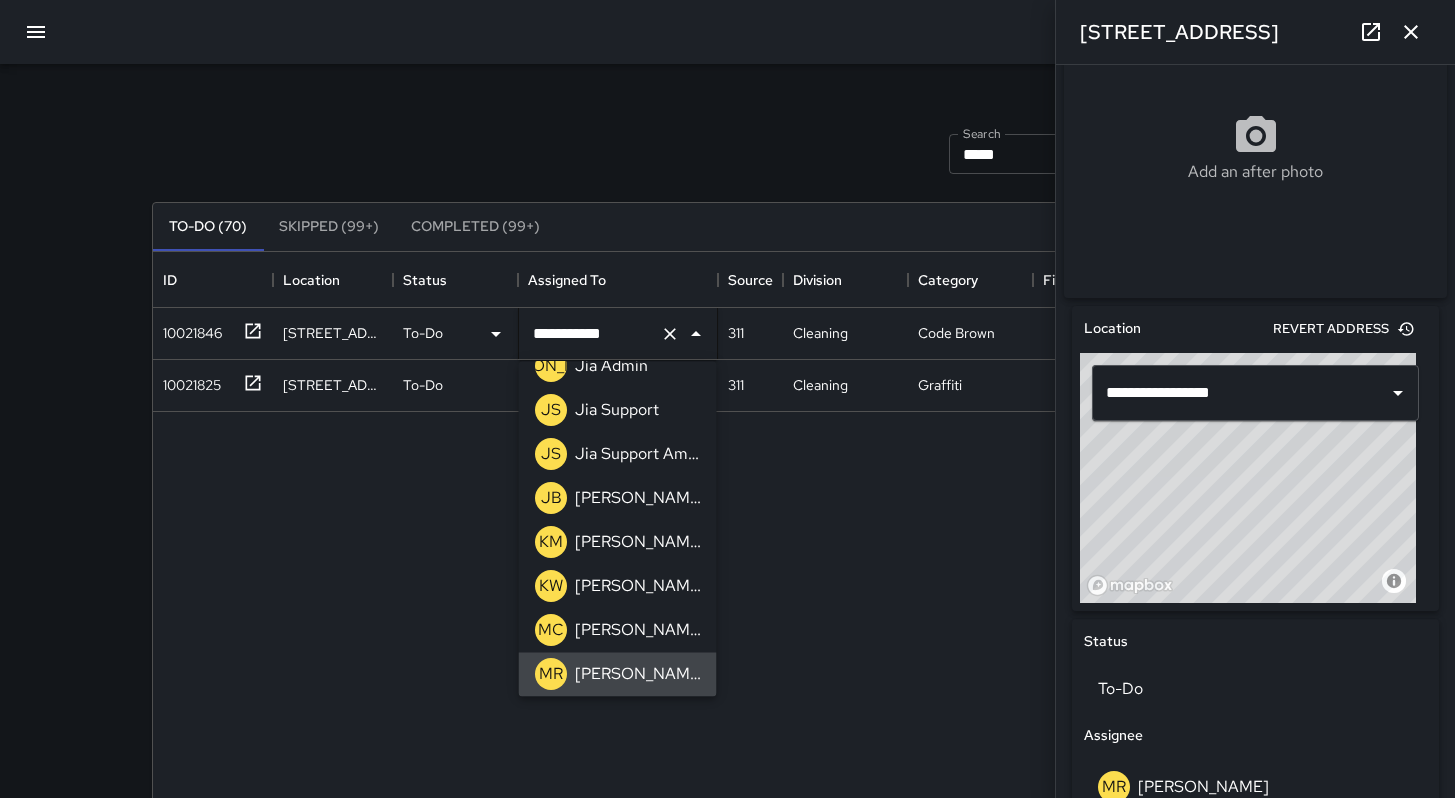 click on "**********" at bounding box center [590, 334] 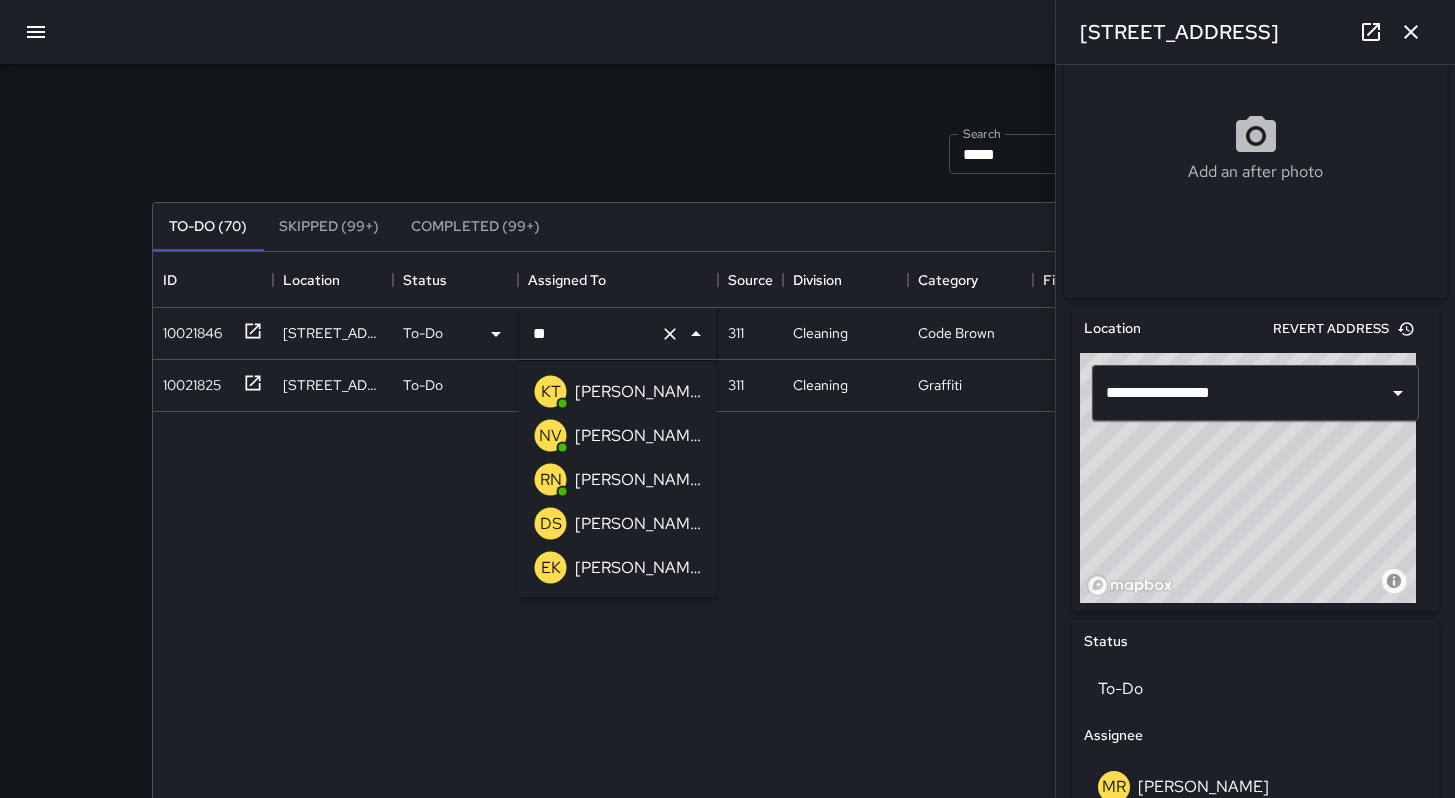 scroll, scrollTop: 0, scrollLeft: 0, axis: both 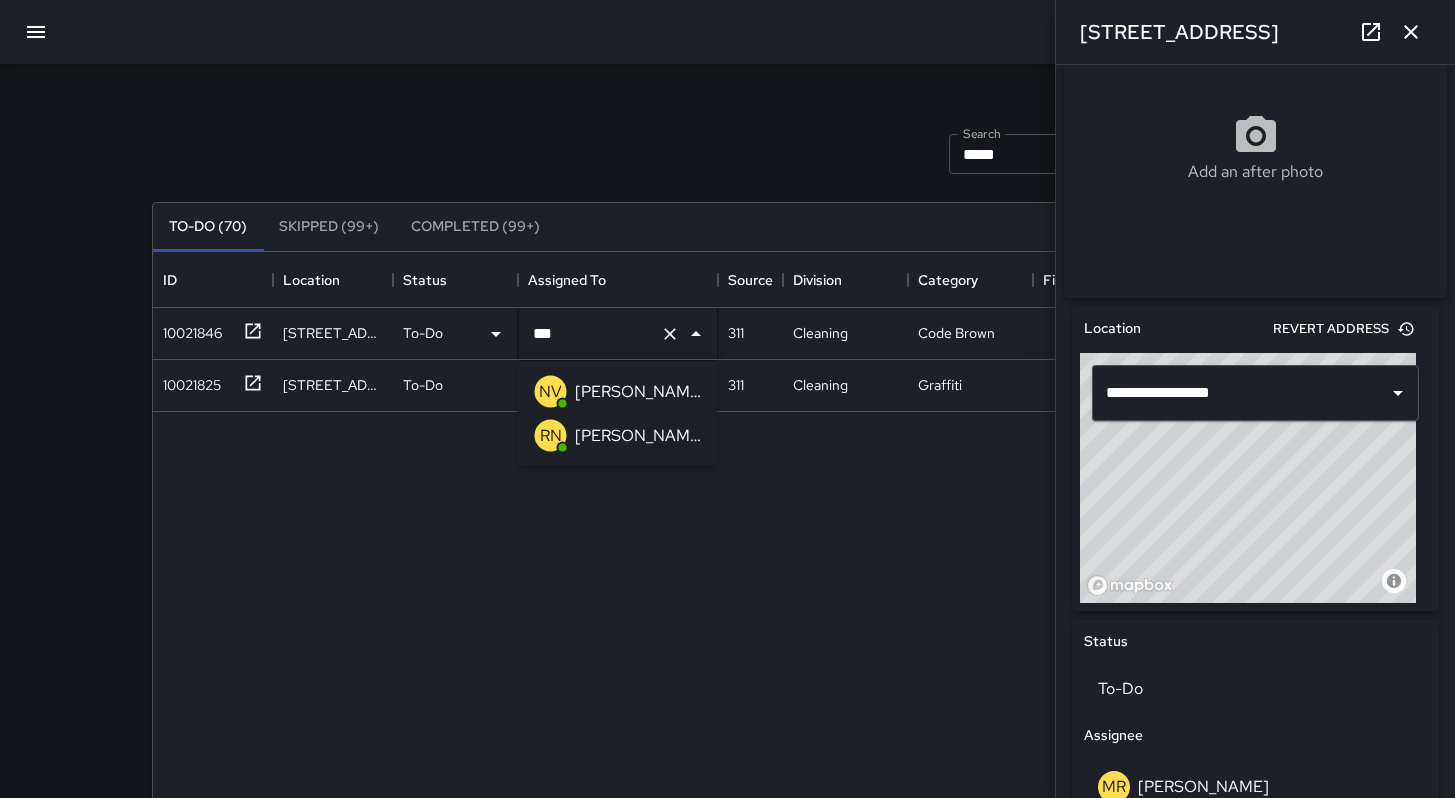 type on "****" 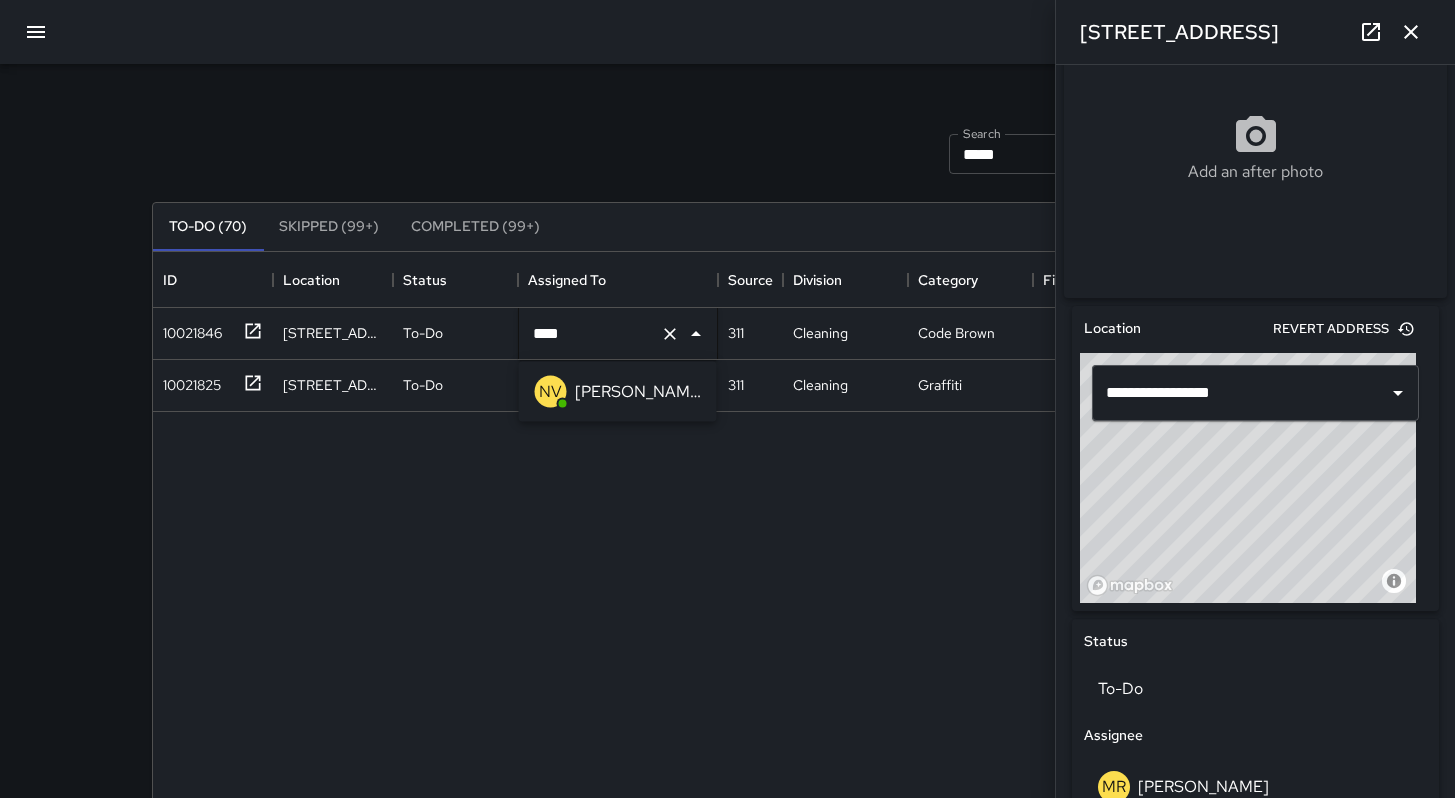click on "[PERSON_NAME]" at bounding box center [638, 392] 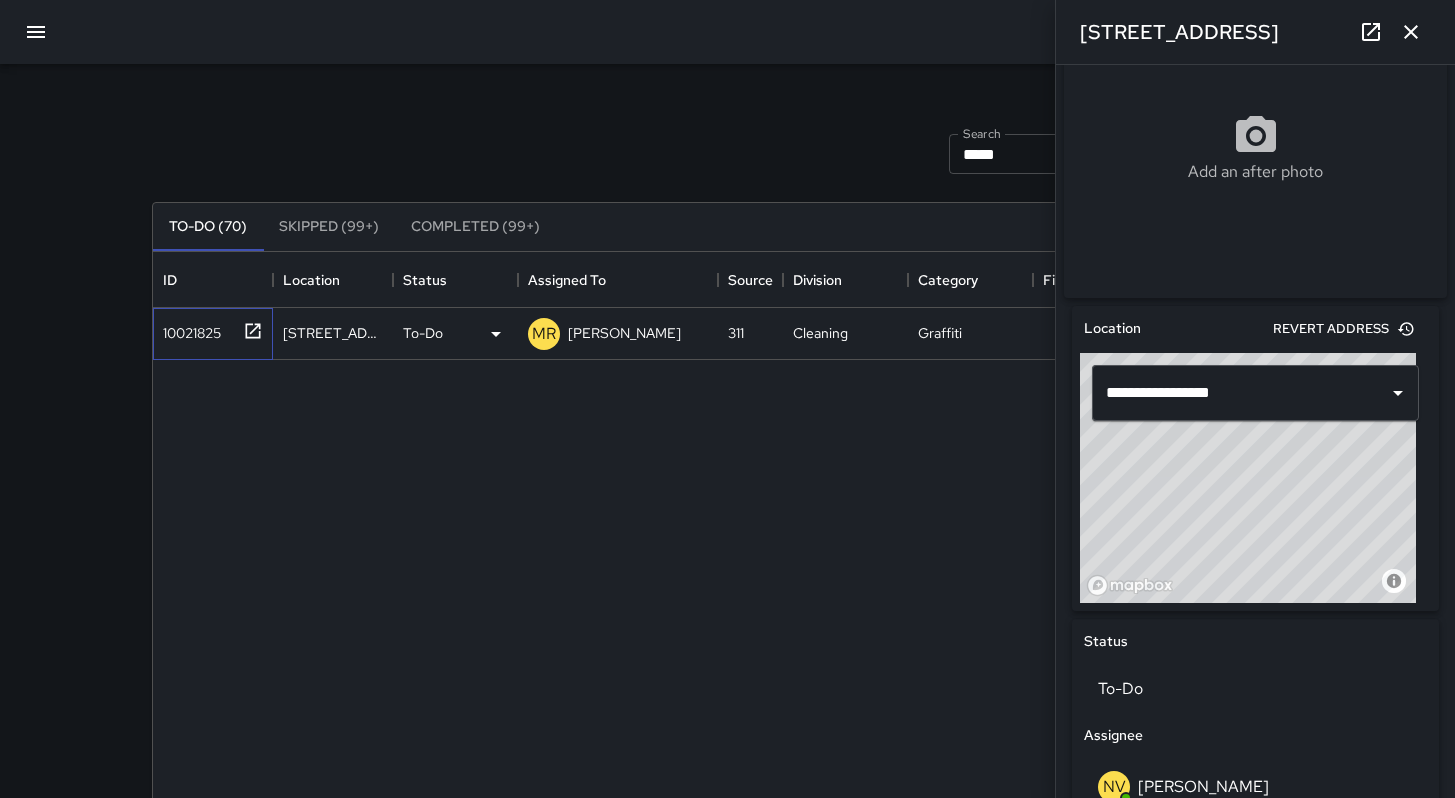 click on "10021825" at bounding box center (209, 329) 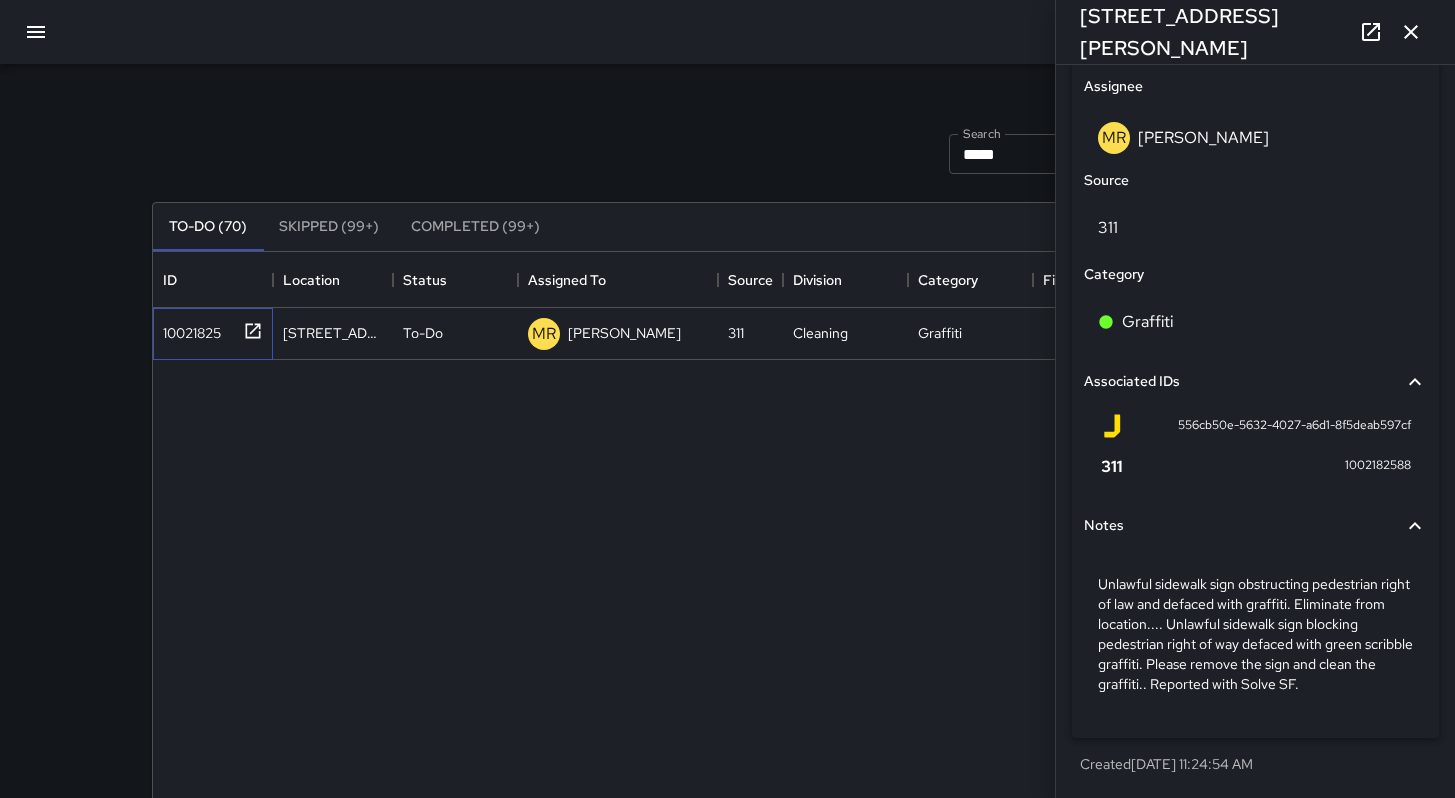 scroll, scrollTop: 1001, scrollLeft: 0, axis: vertical 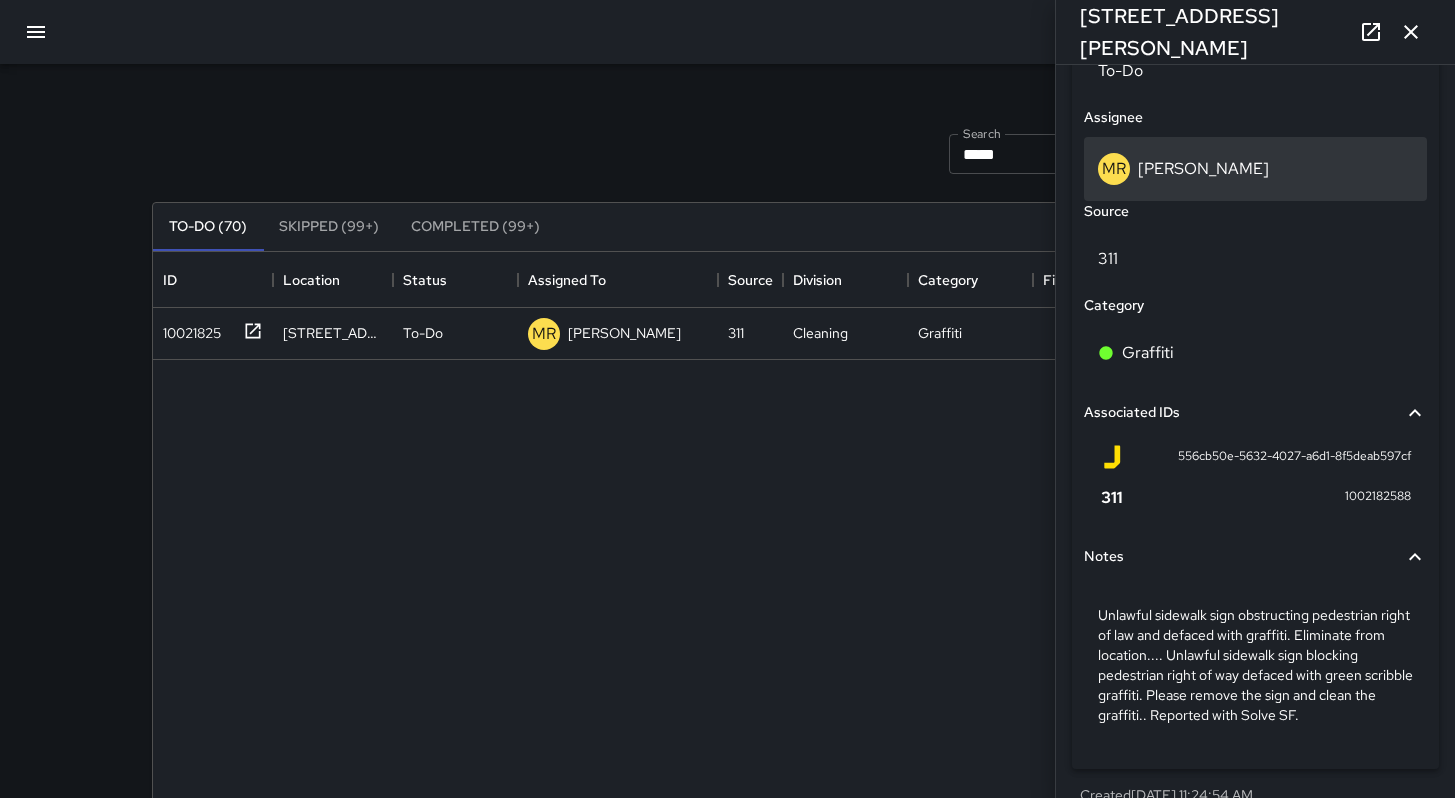 click on "[PERSON_NAME]" at bounding box center (1255, 169) 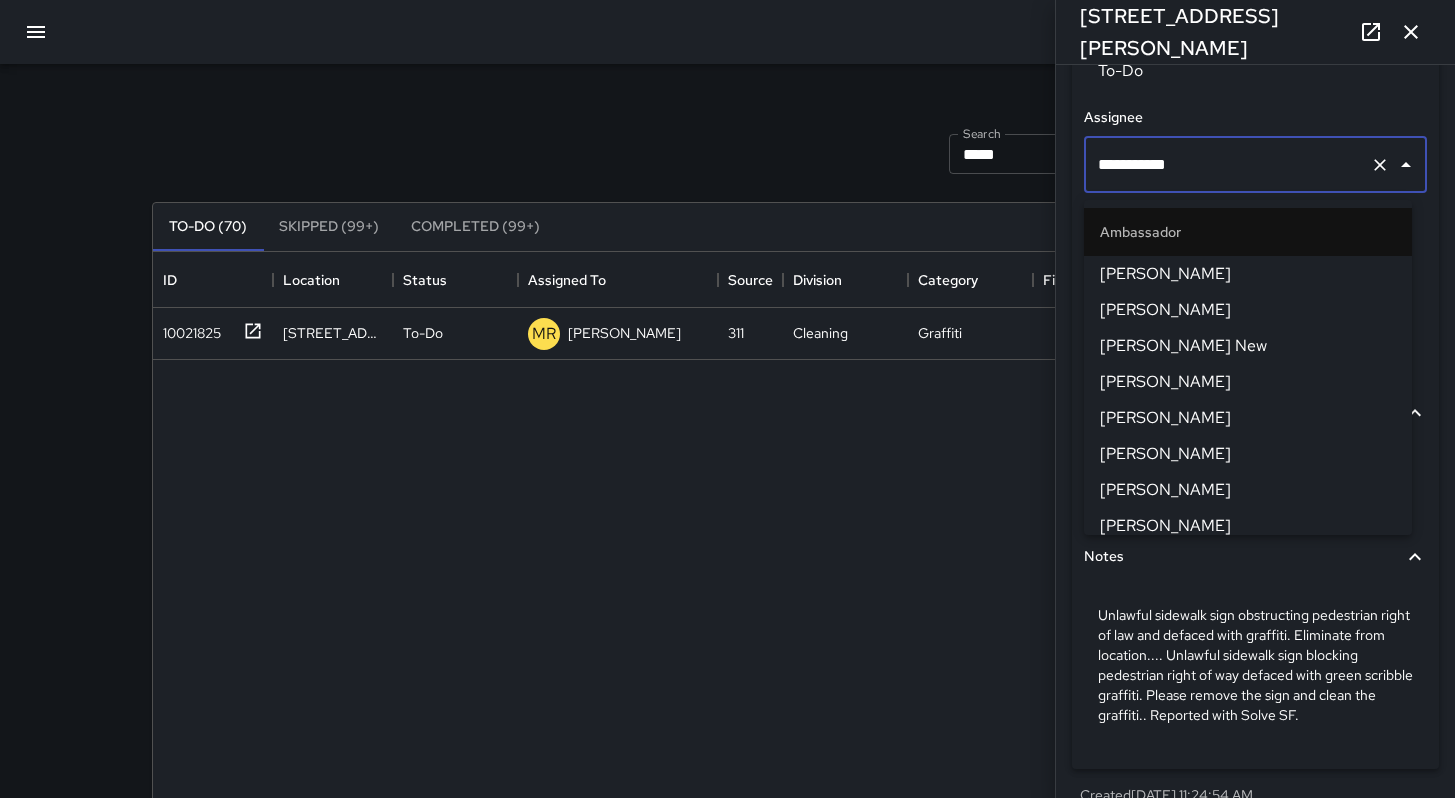 scroll, scrollTop: 1965, scrollLeft: 0, axis: vertical 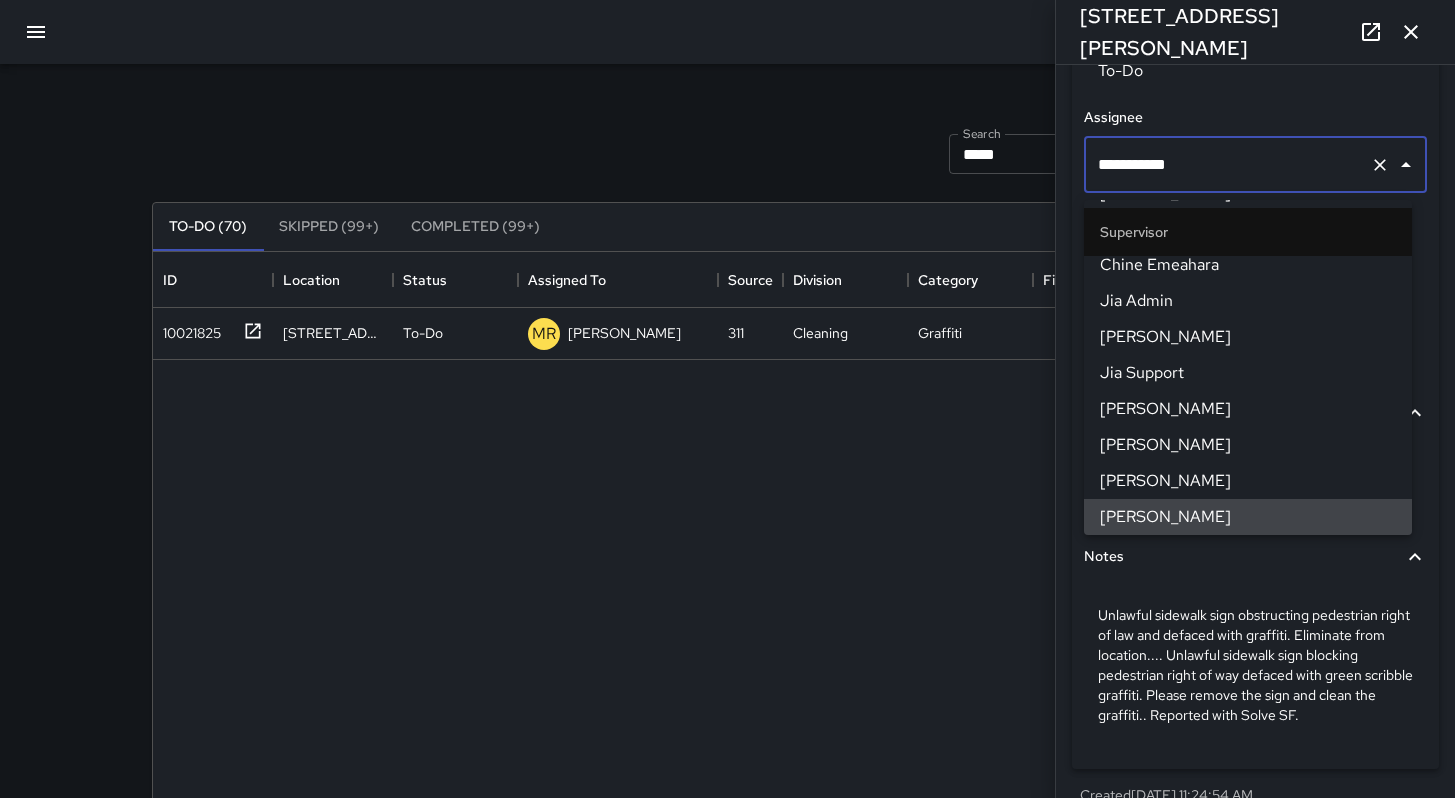 drag, startPoint x: 1214, startPoint y: 179, endPoint x: 1073, endPoint y: 170, distance: 141.28694 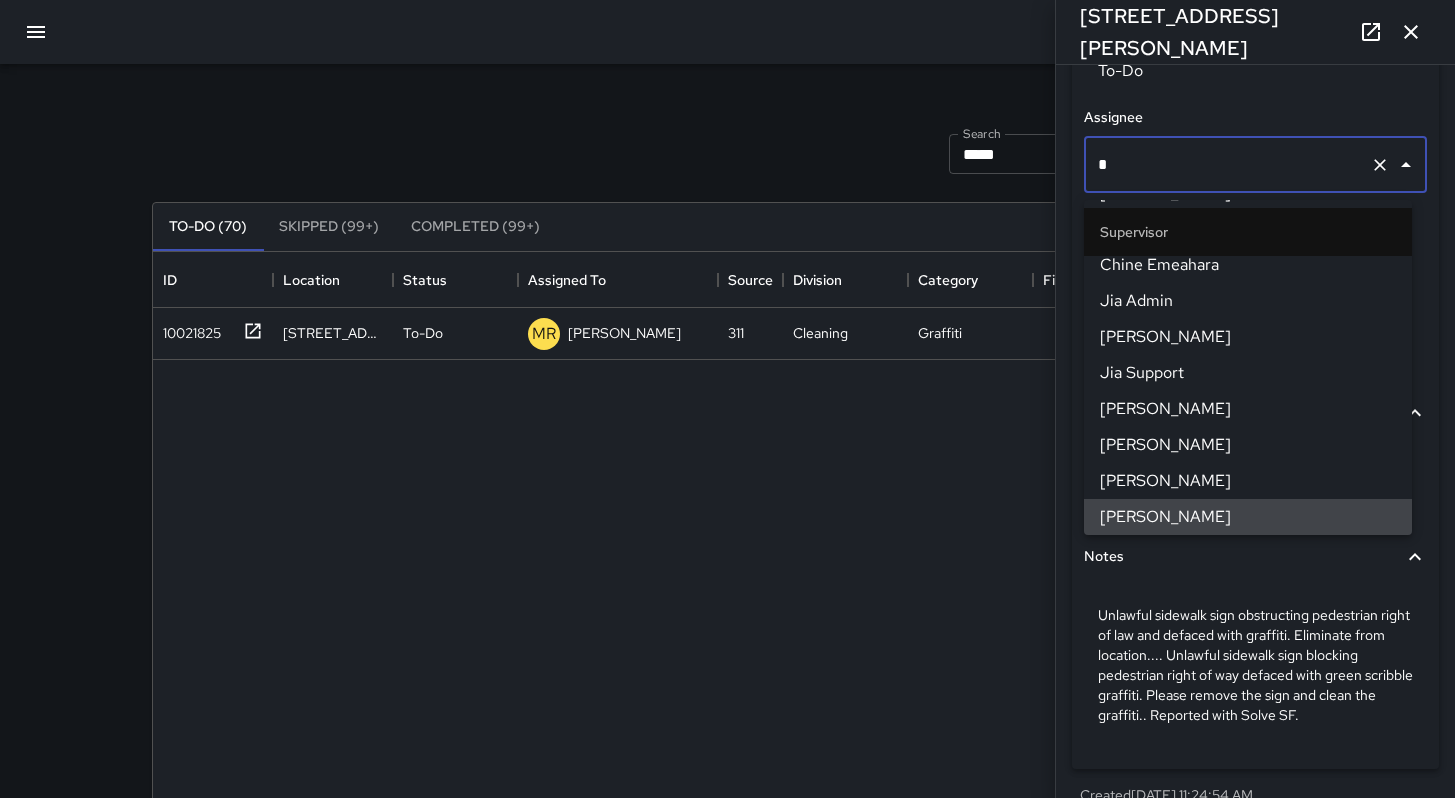 scroll, scrollTop: 0, scrollLeft: 0, axis: both 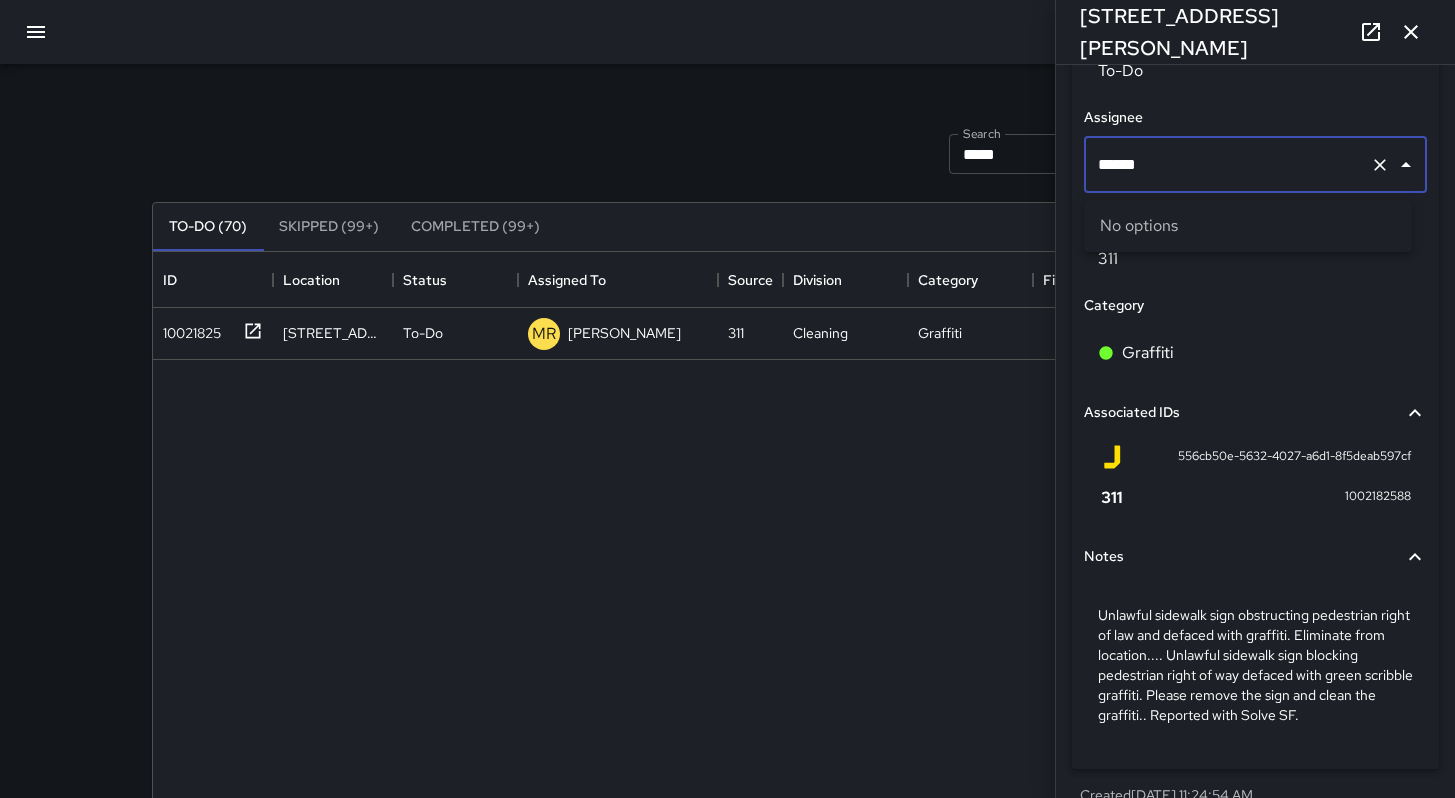 type on "*****" 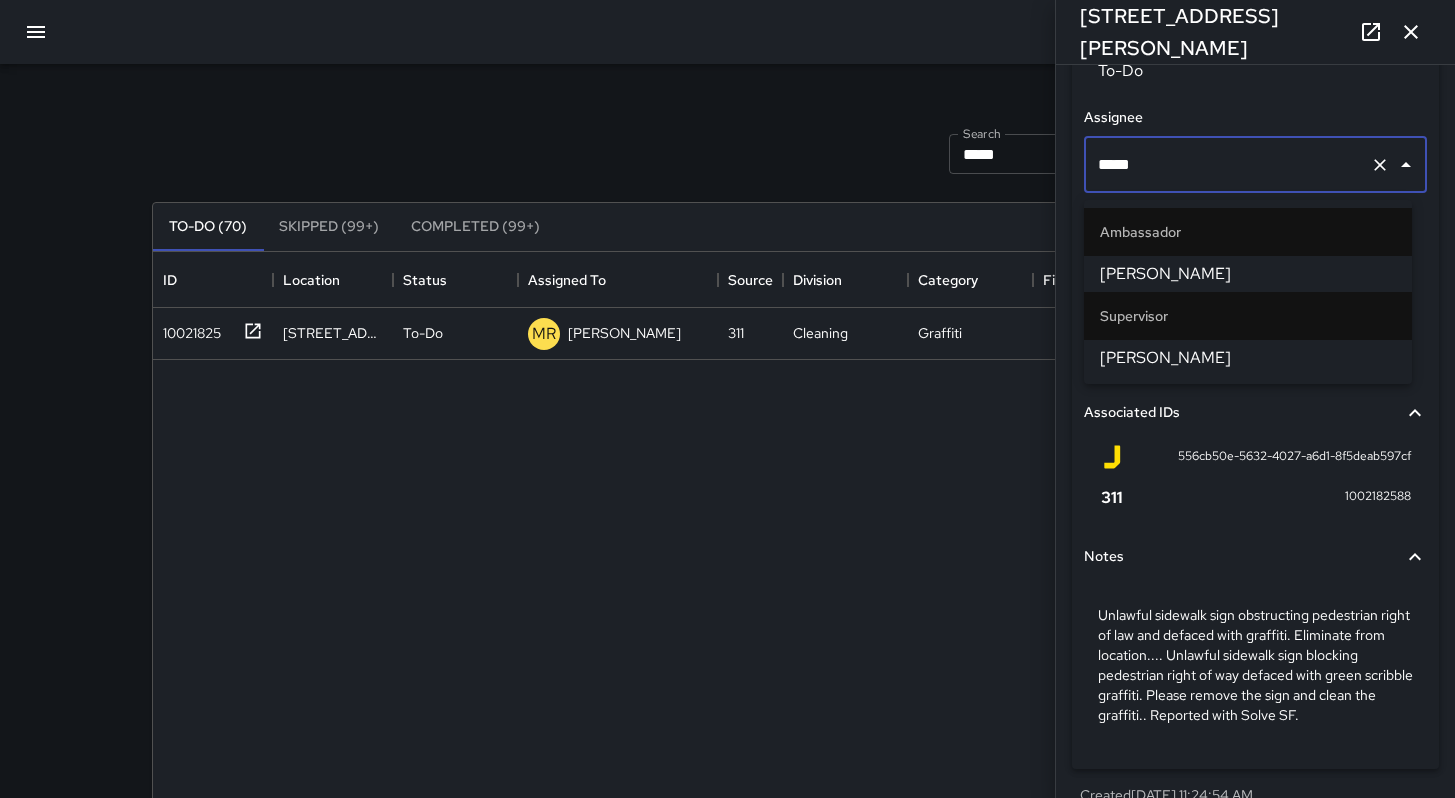 click on "[PERSON_NAME]" at bounding box center [1248, 358] 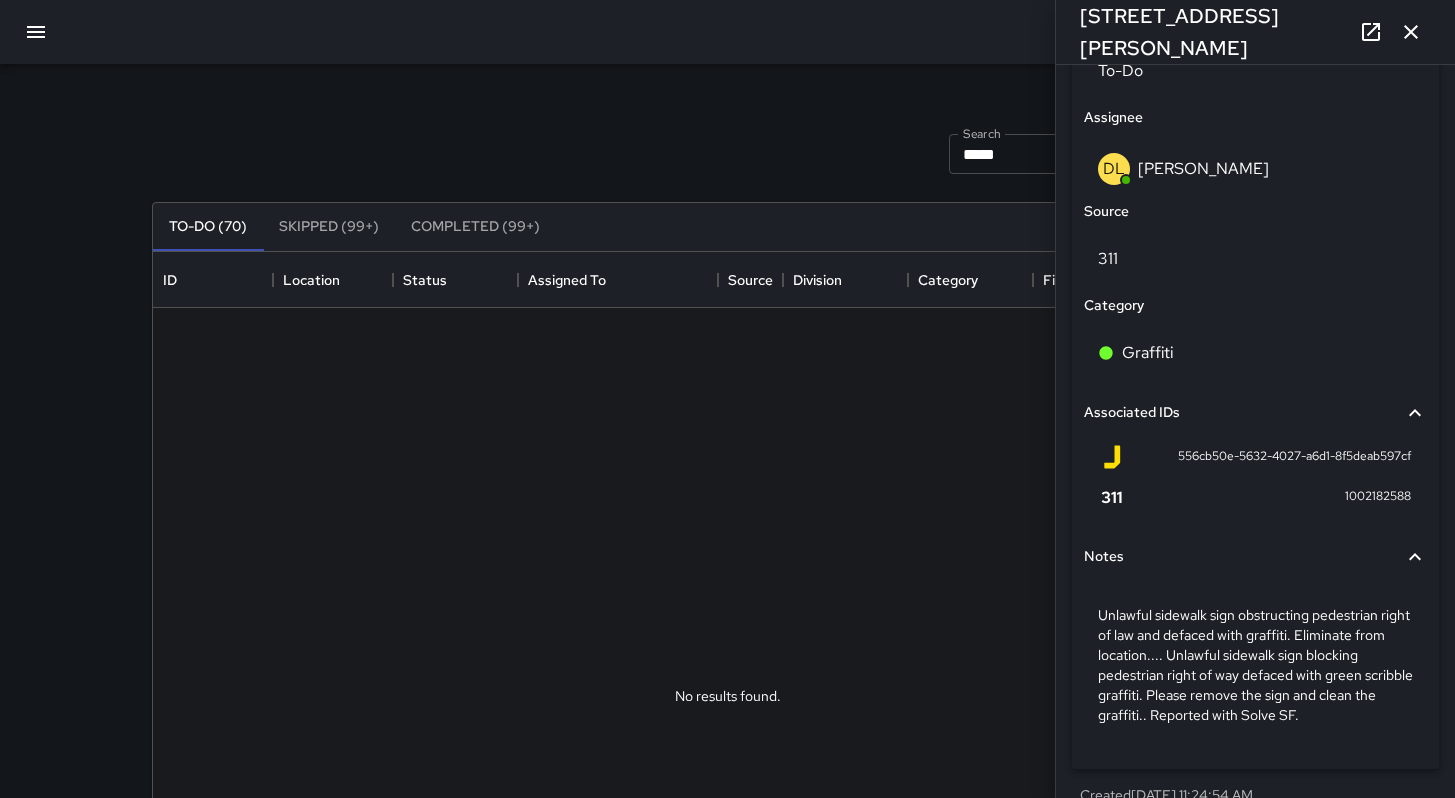 click on "Search ***** Search New Task" at bounding box center [728, 154] 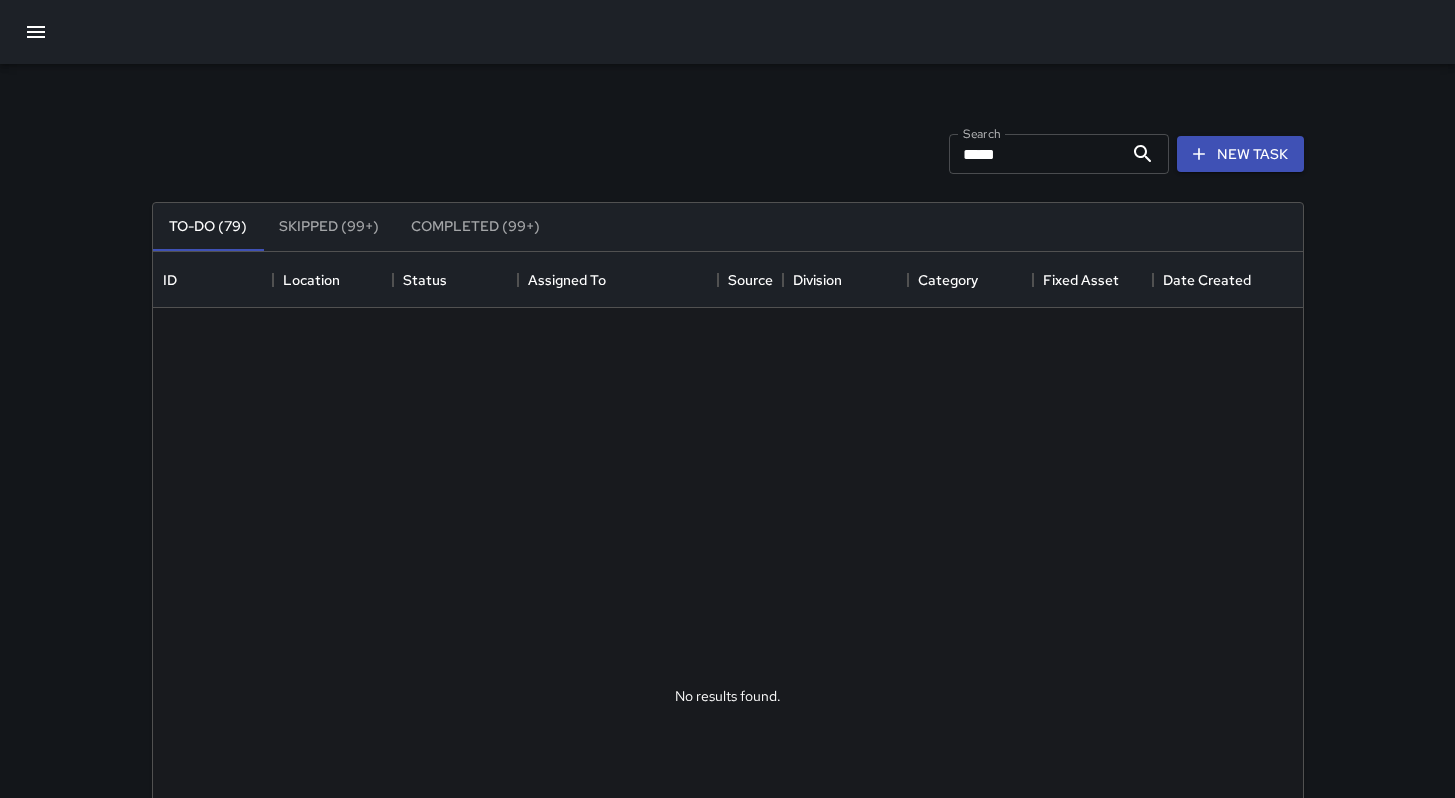 click 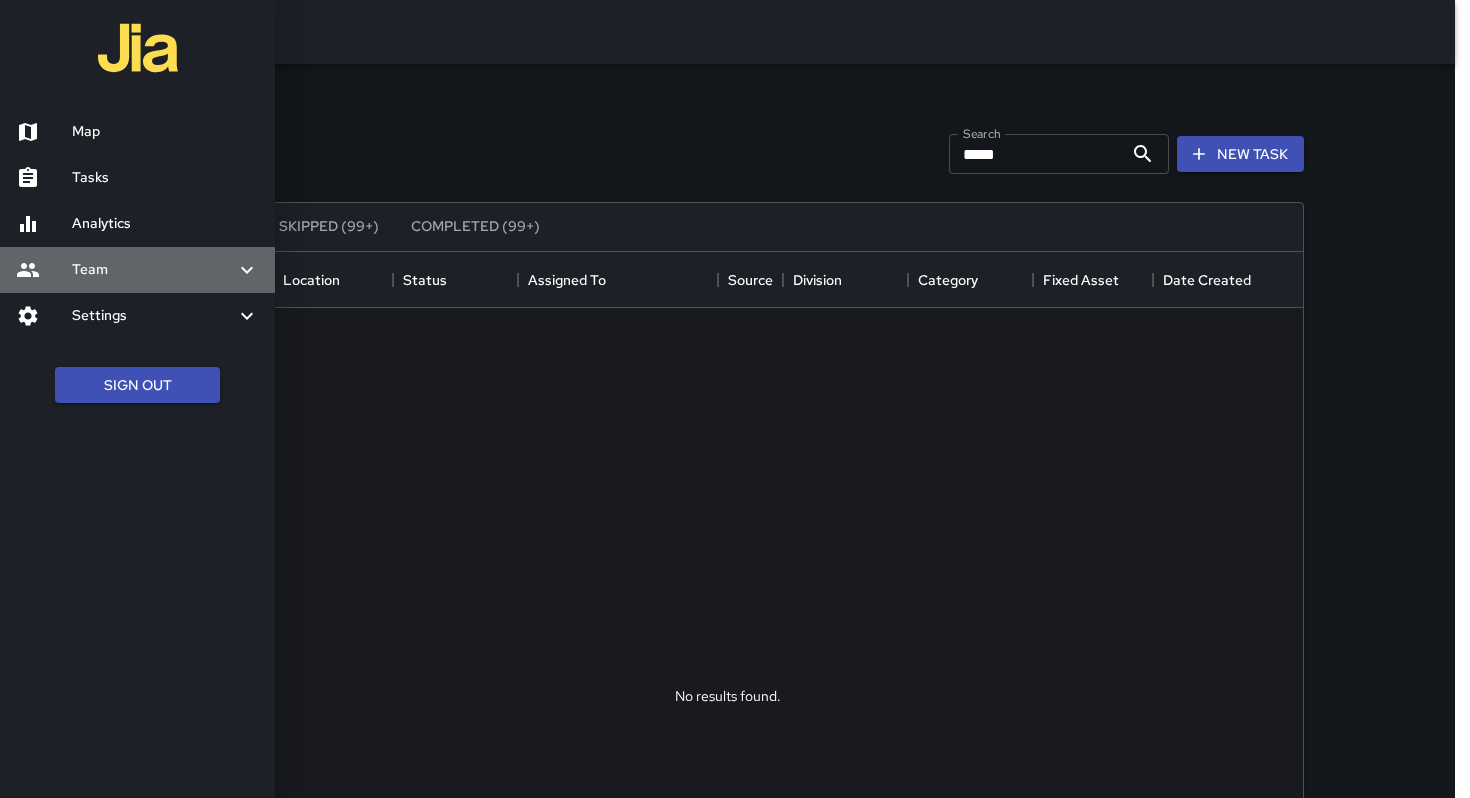 click on "Team" at bounding box center (153, 270) 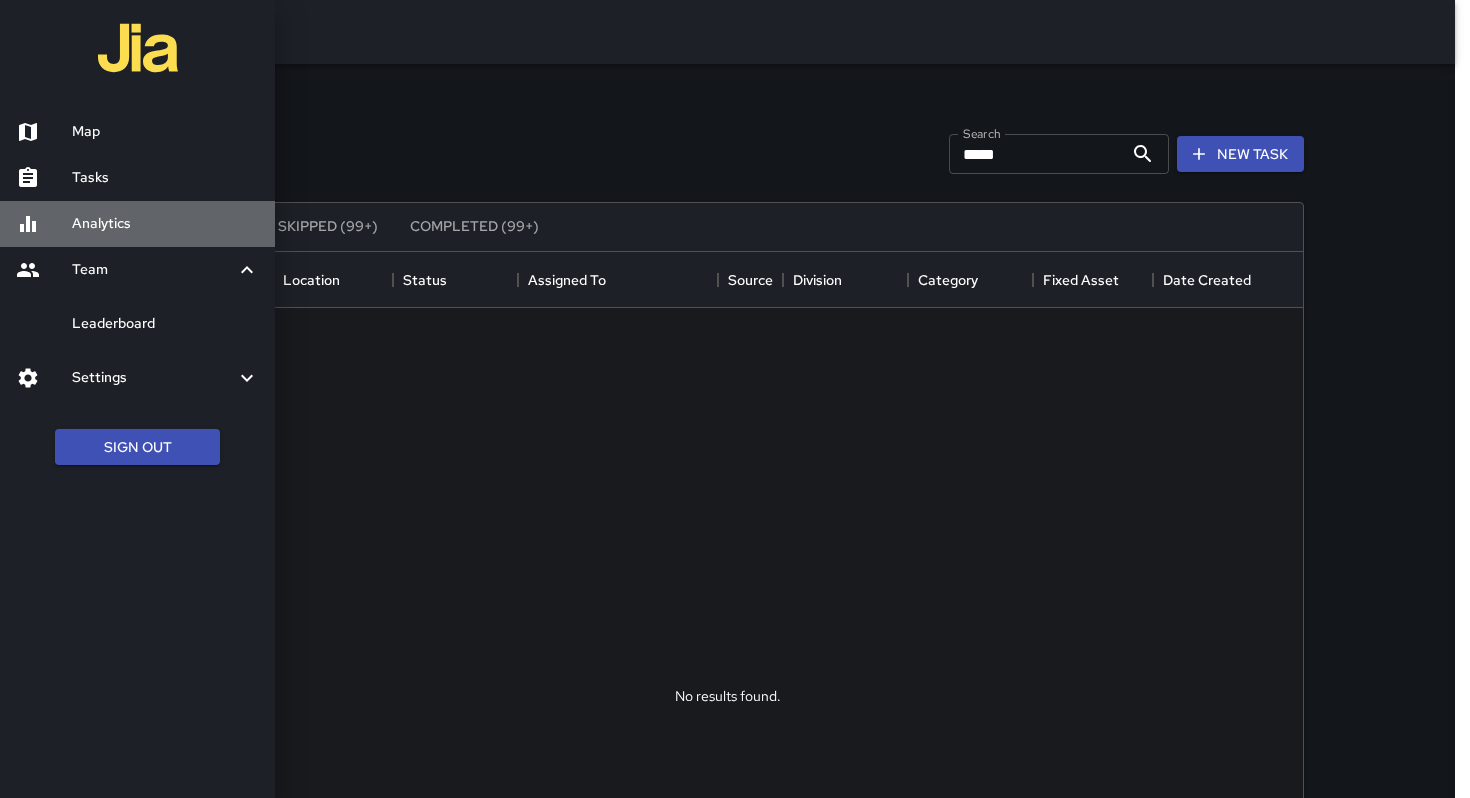 click on "Analytics" at bounding box center (165, 224) 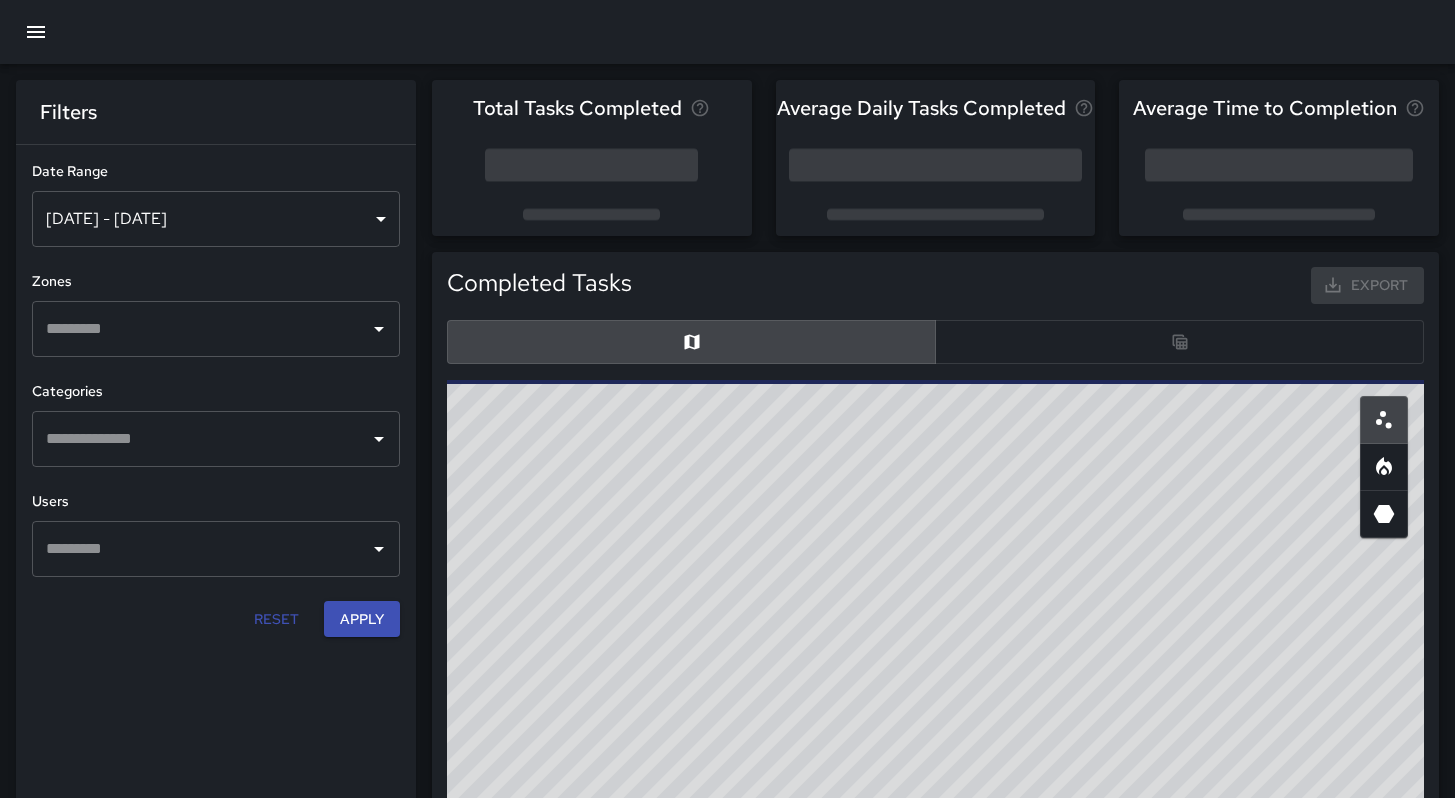 scroll, scrollTop: 16, scrollLeft: 16, axis: both 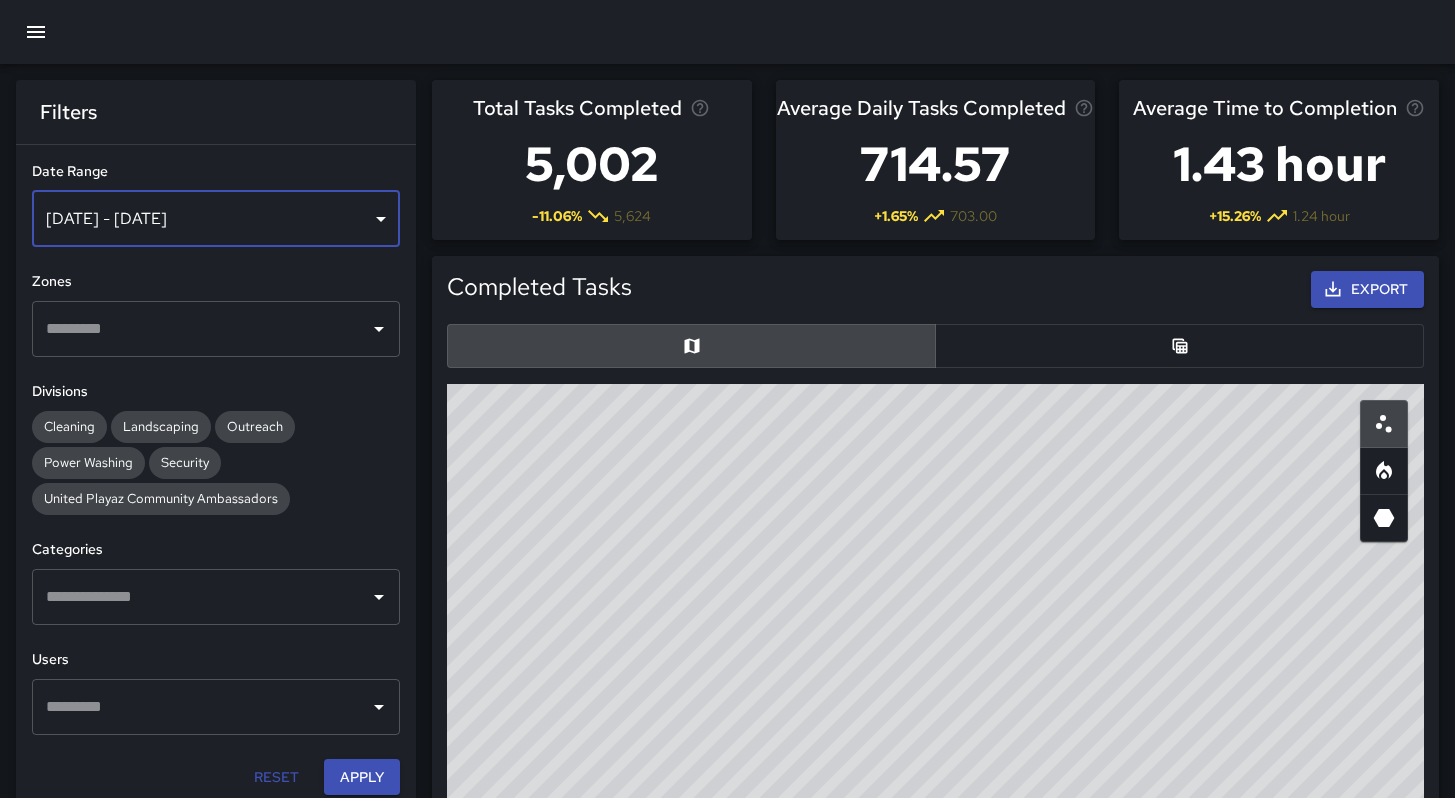 click on "[DATE] - [DATE]" at bounding box center (216, 219) 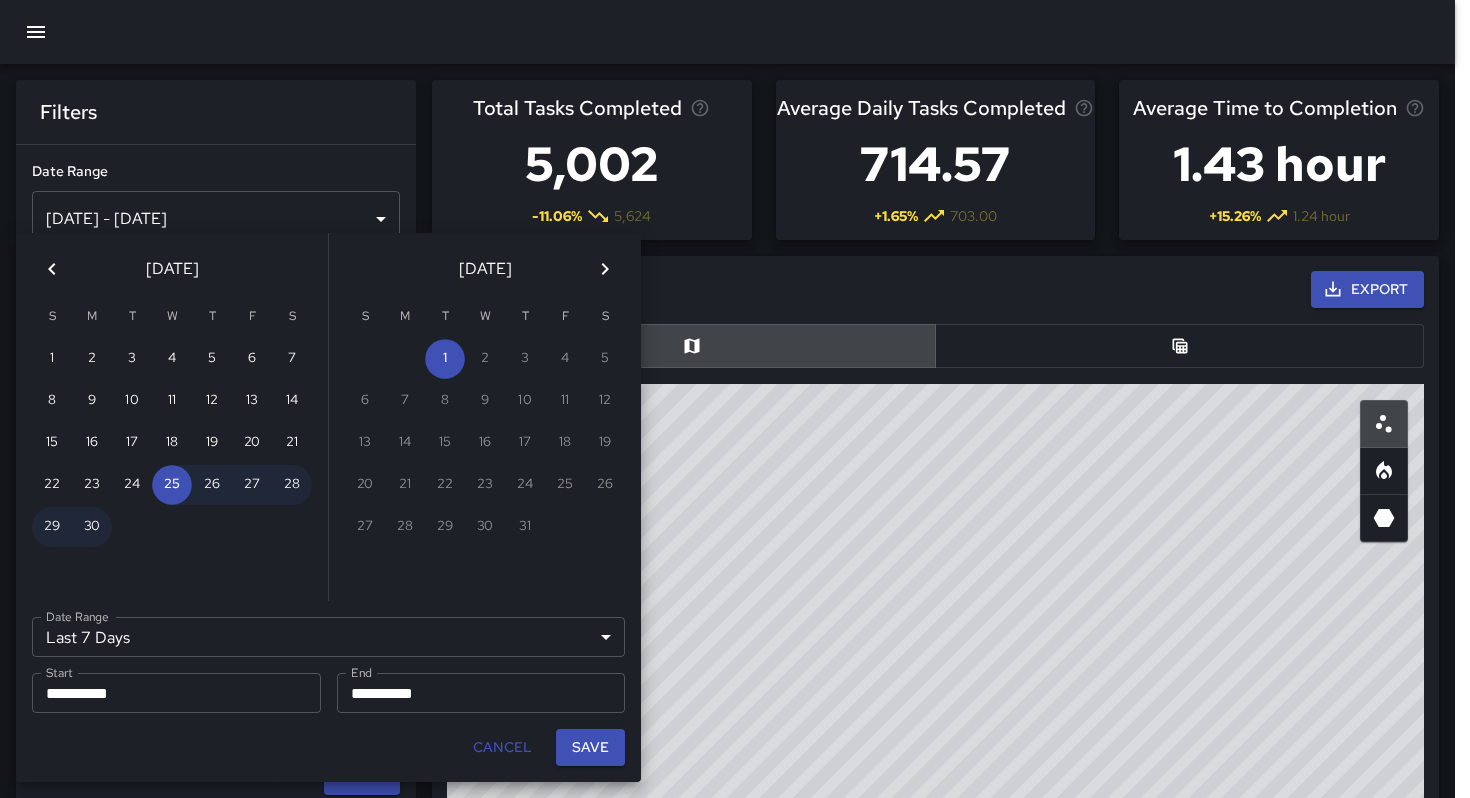 click 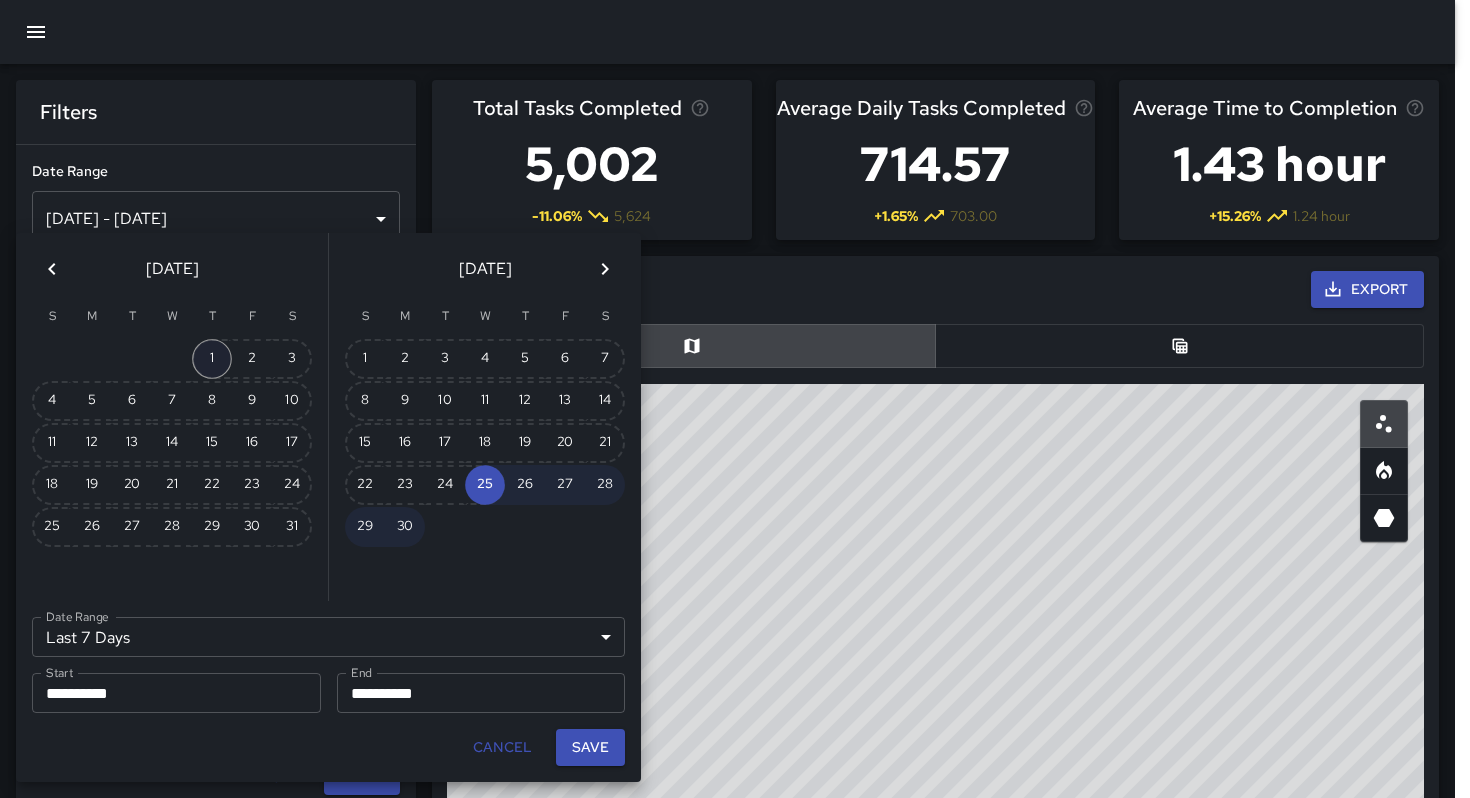 click on "1" at bounding box center (212, 359) 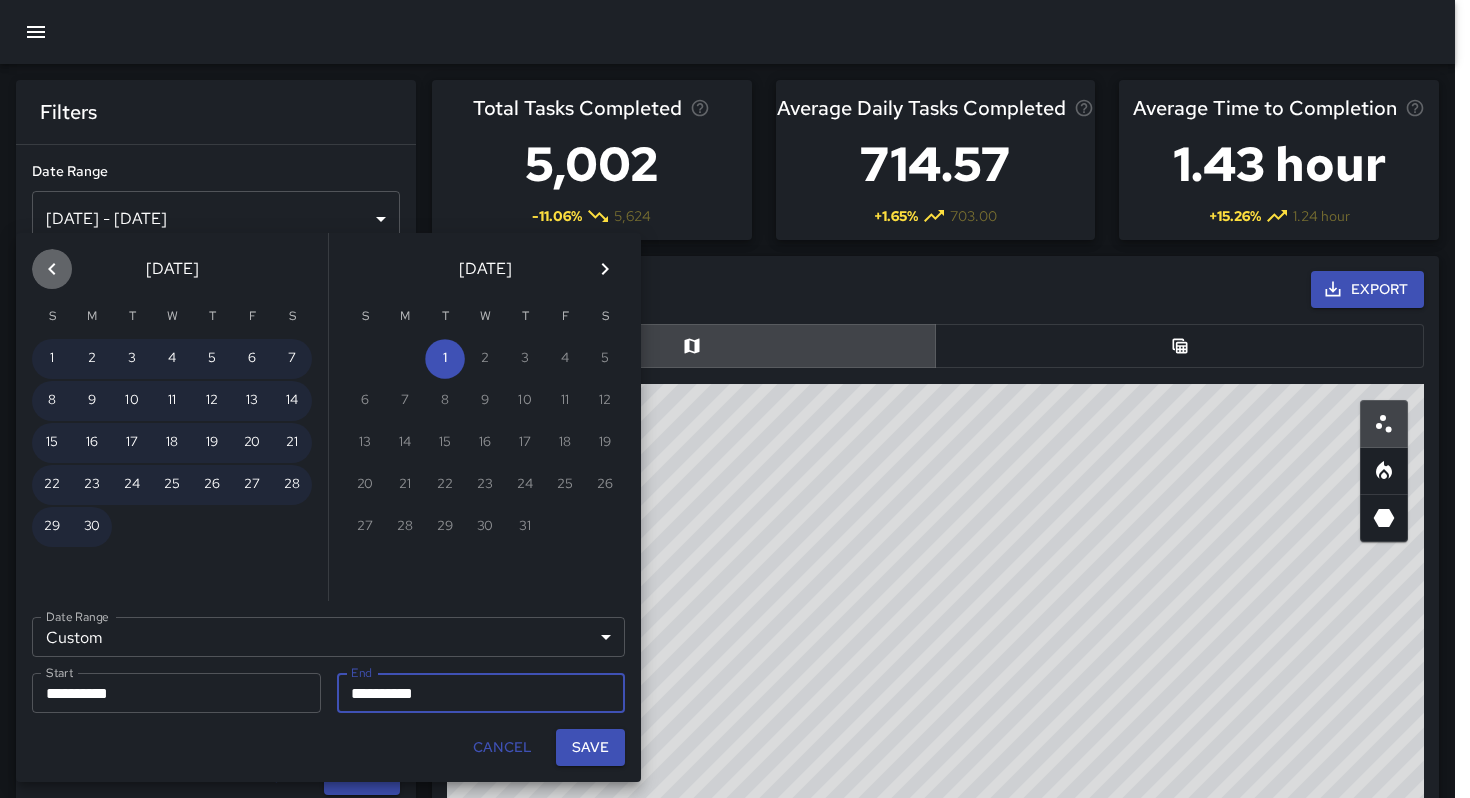 click 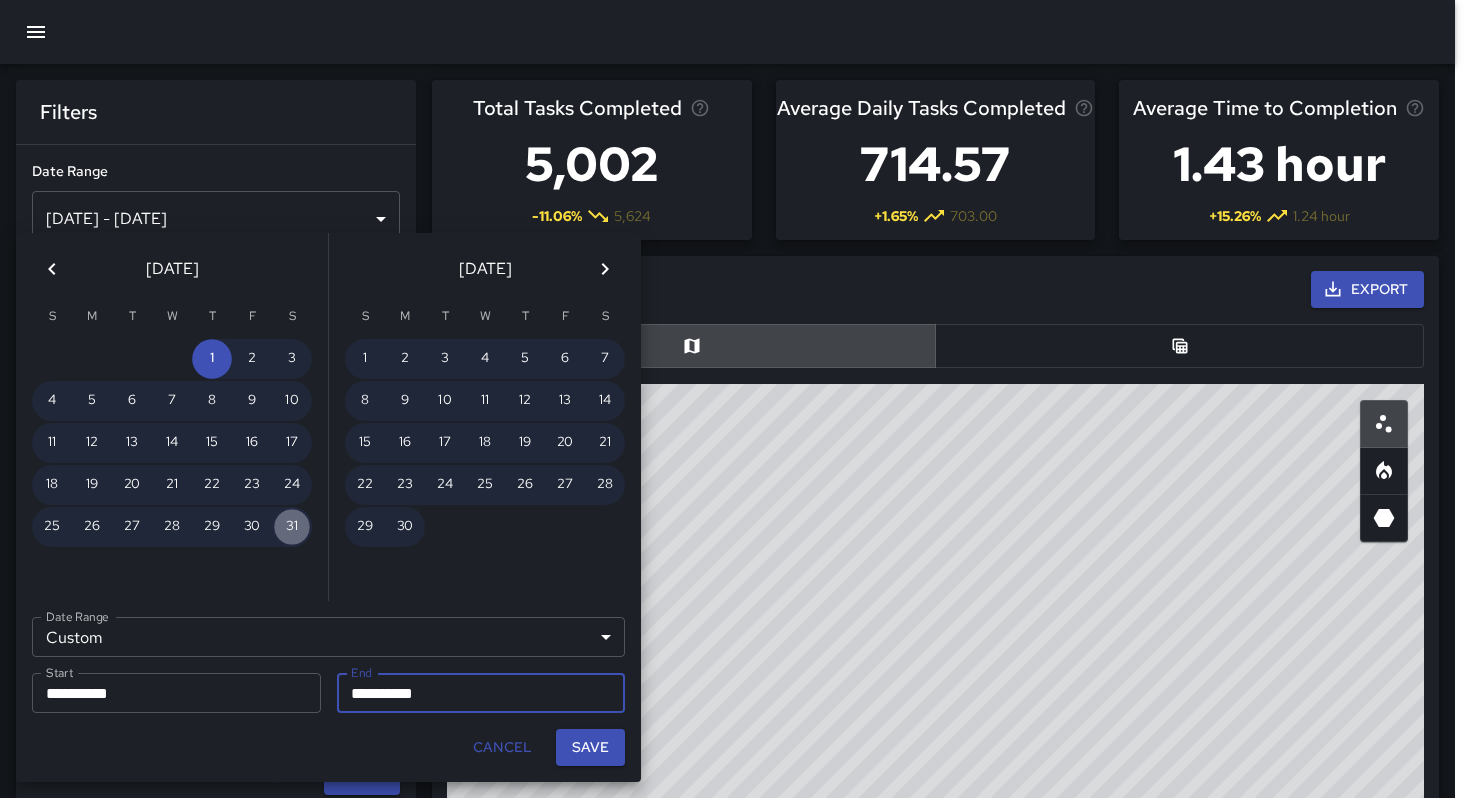 click on "31" at bounding box center [292, 527] 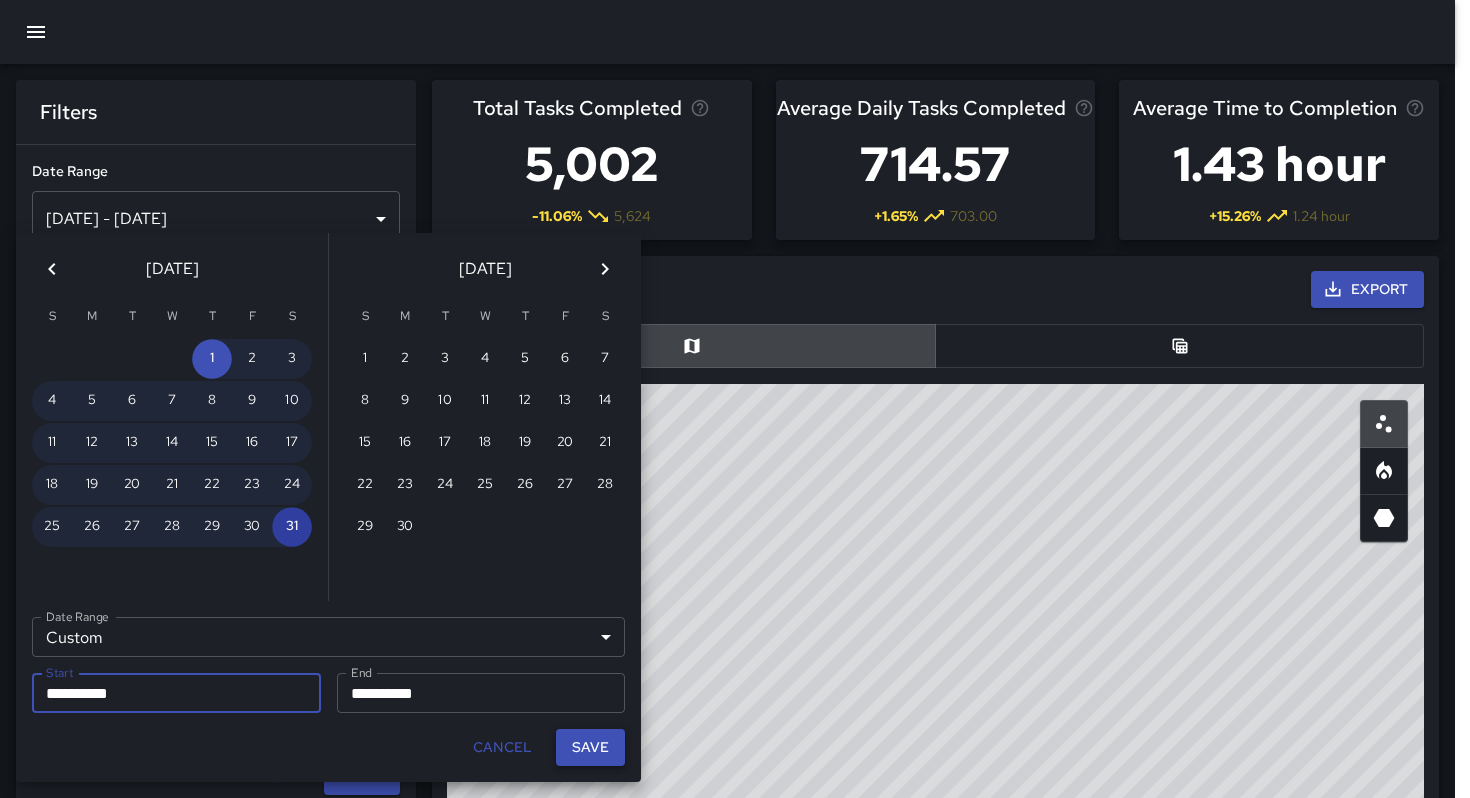 click on "Save" at bounding box center [590, 747] 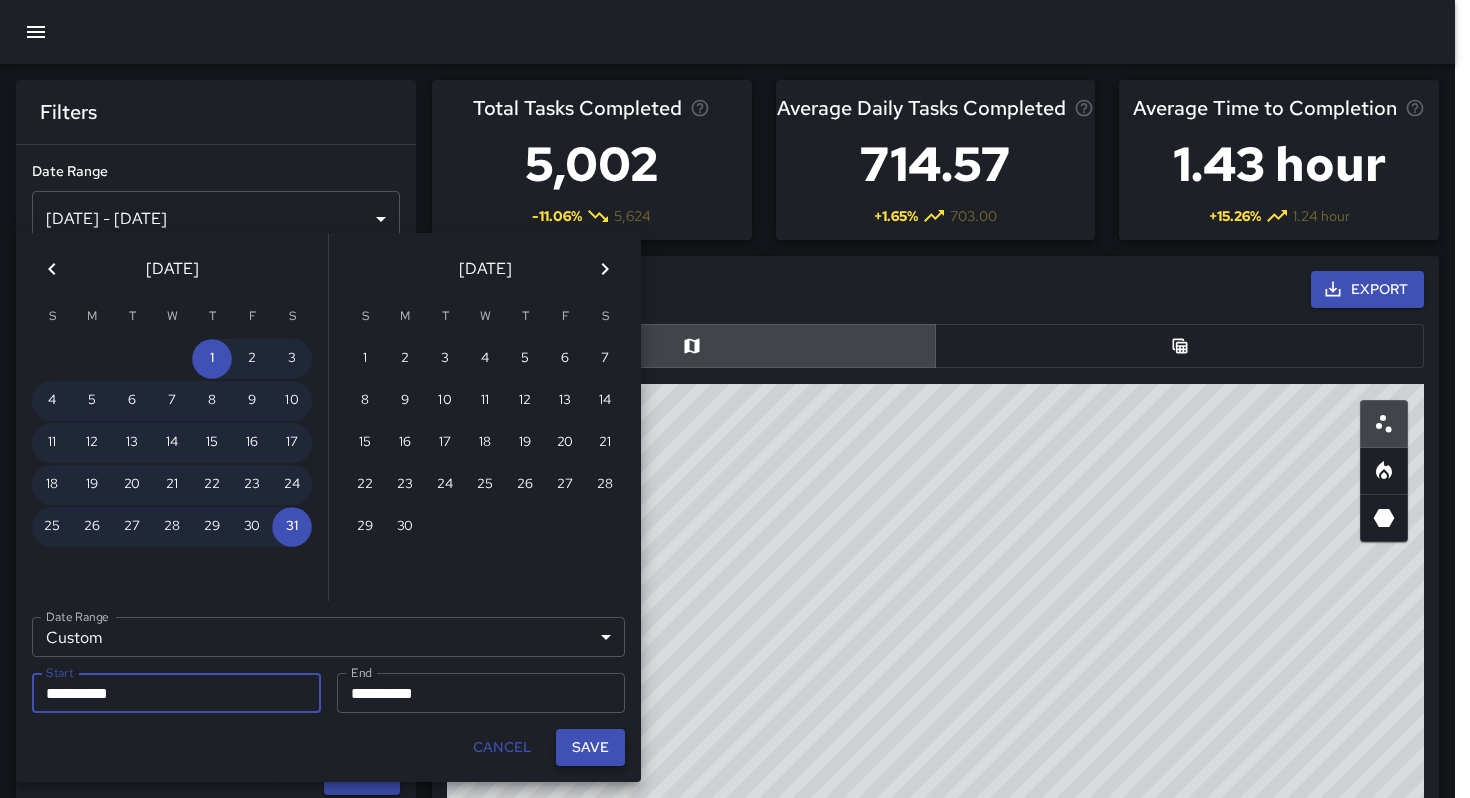type on "**********" 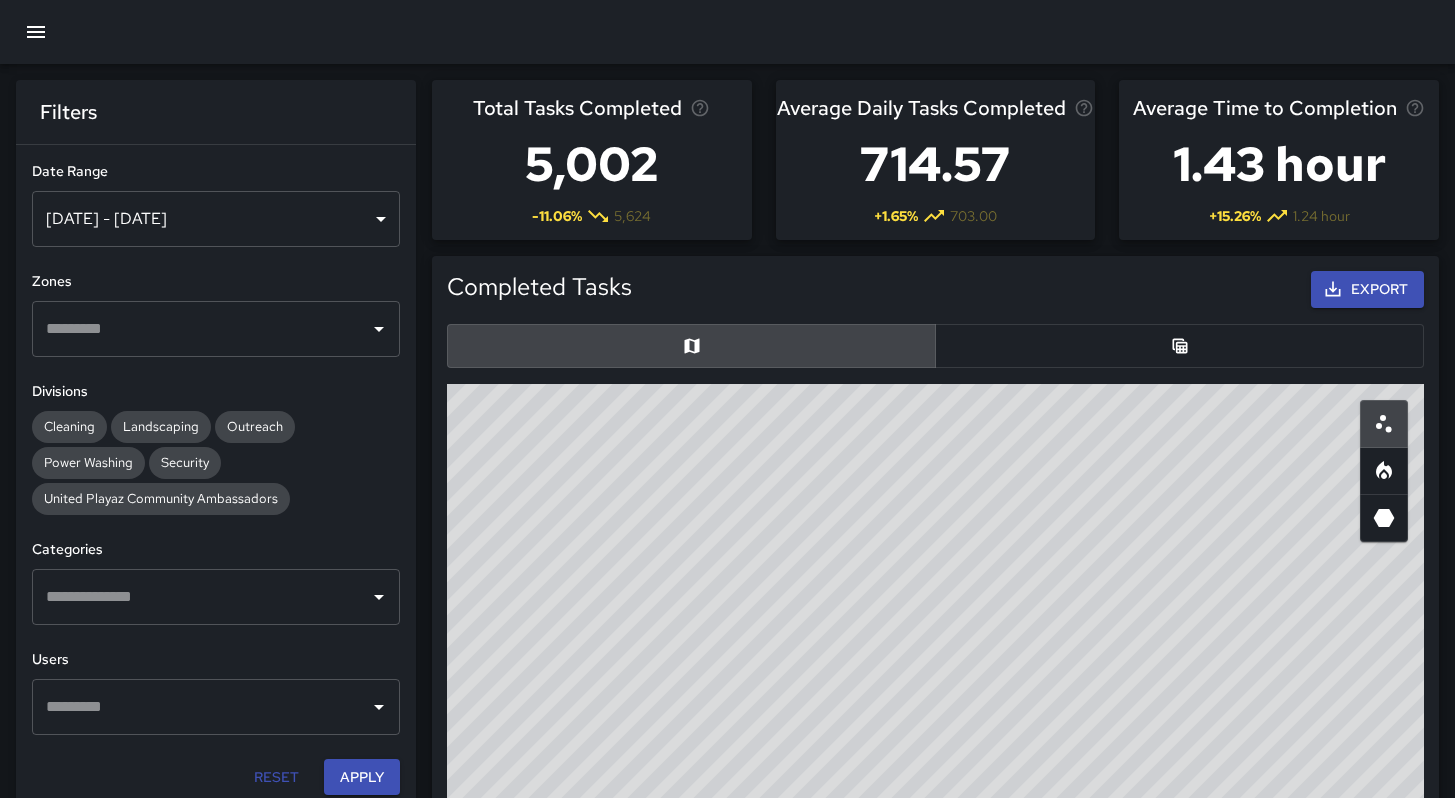 scroll, scrollTop: 16, scrollLeft: 16, axis: both 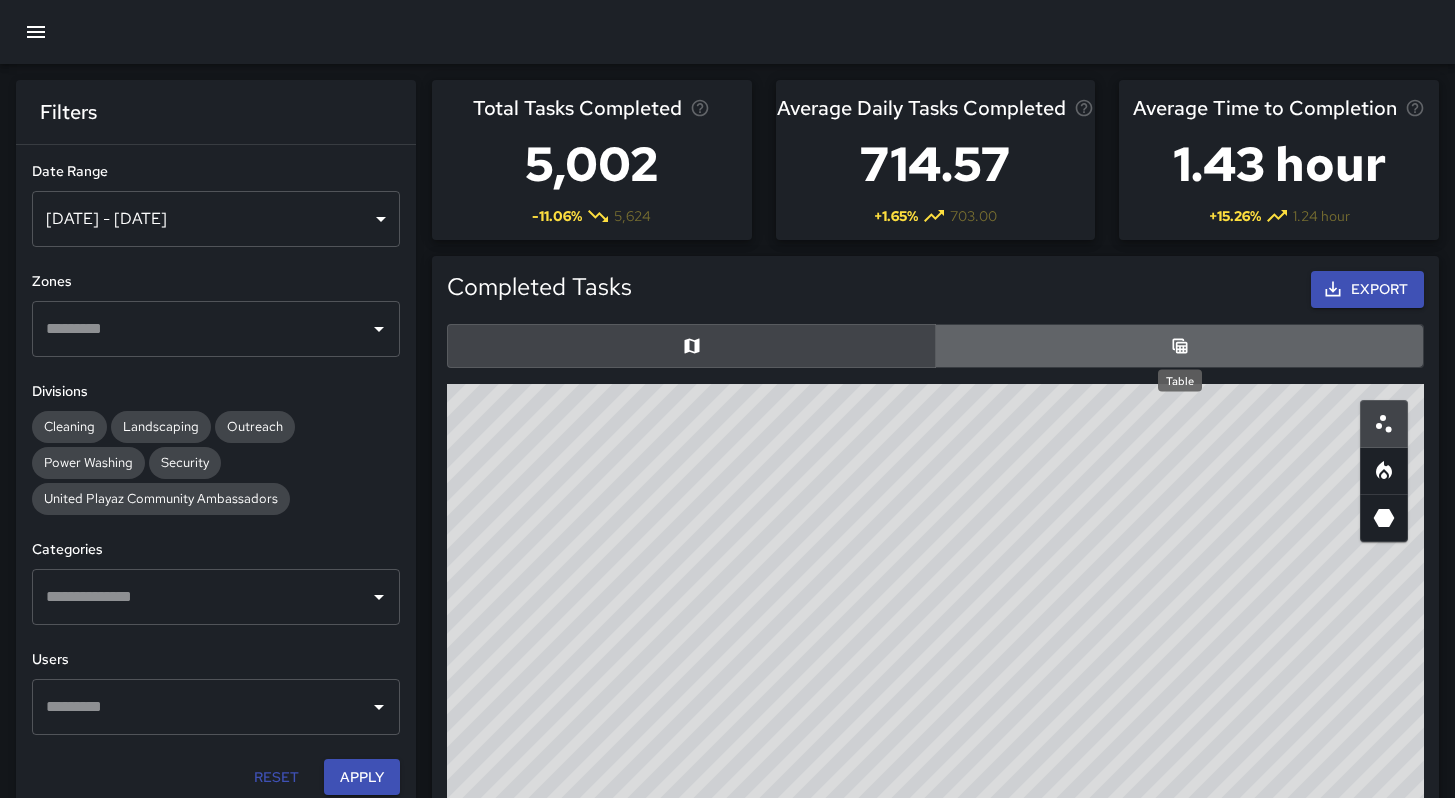 click 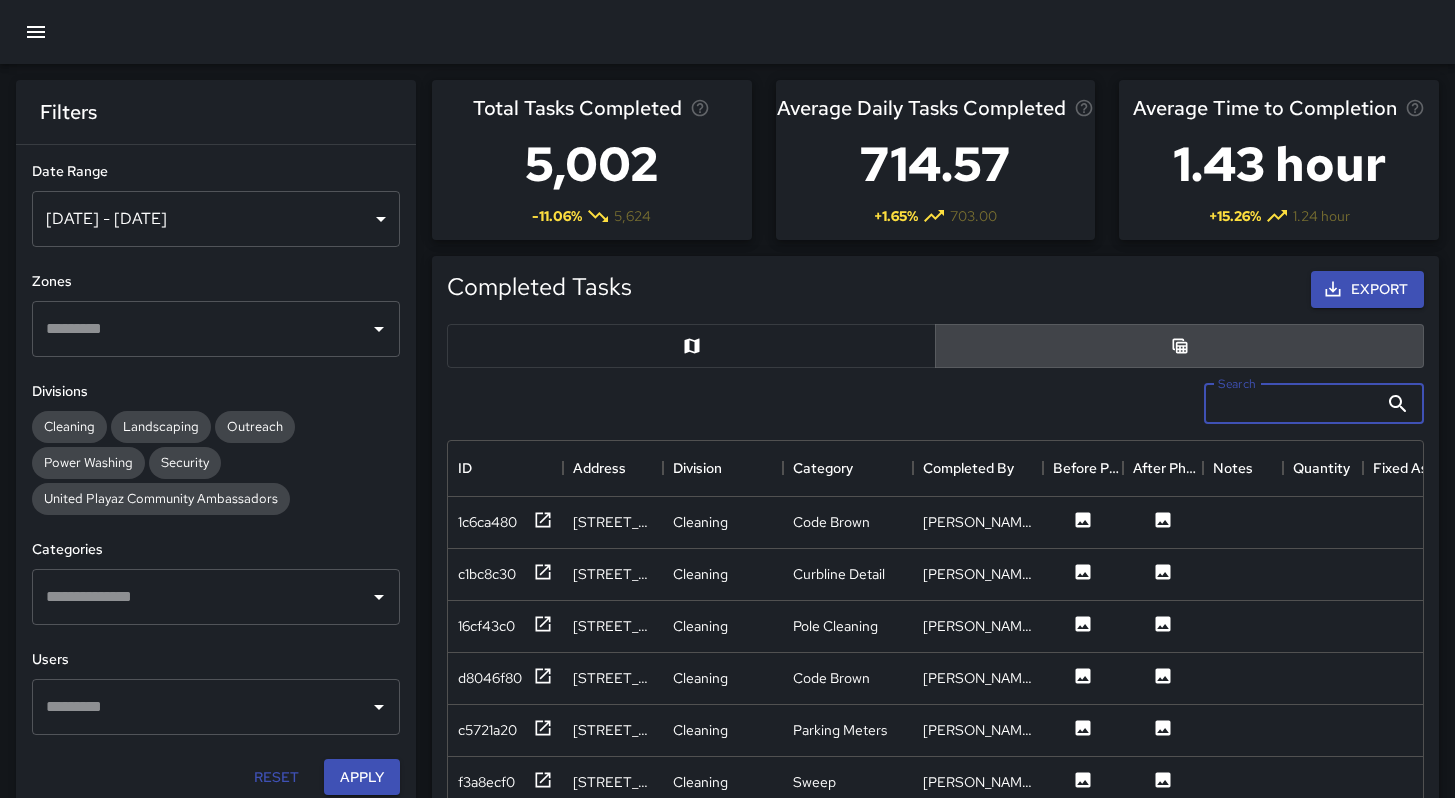 click on "Search" at bounding box center (1291, 404) 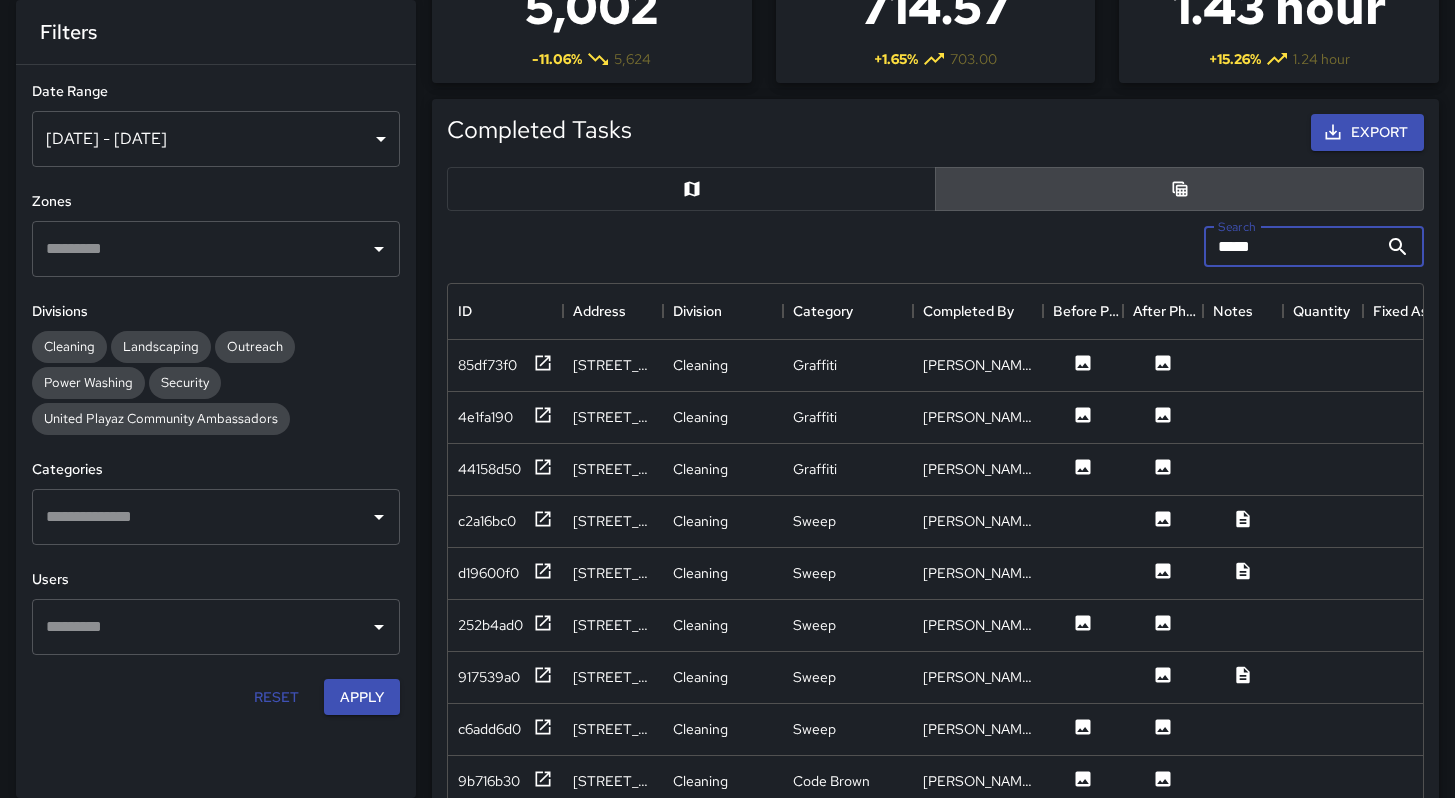 scroll, scrollTop: 394, scrollLeft: 0, axis: vertical 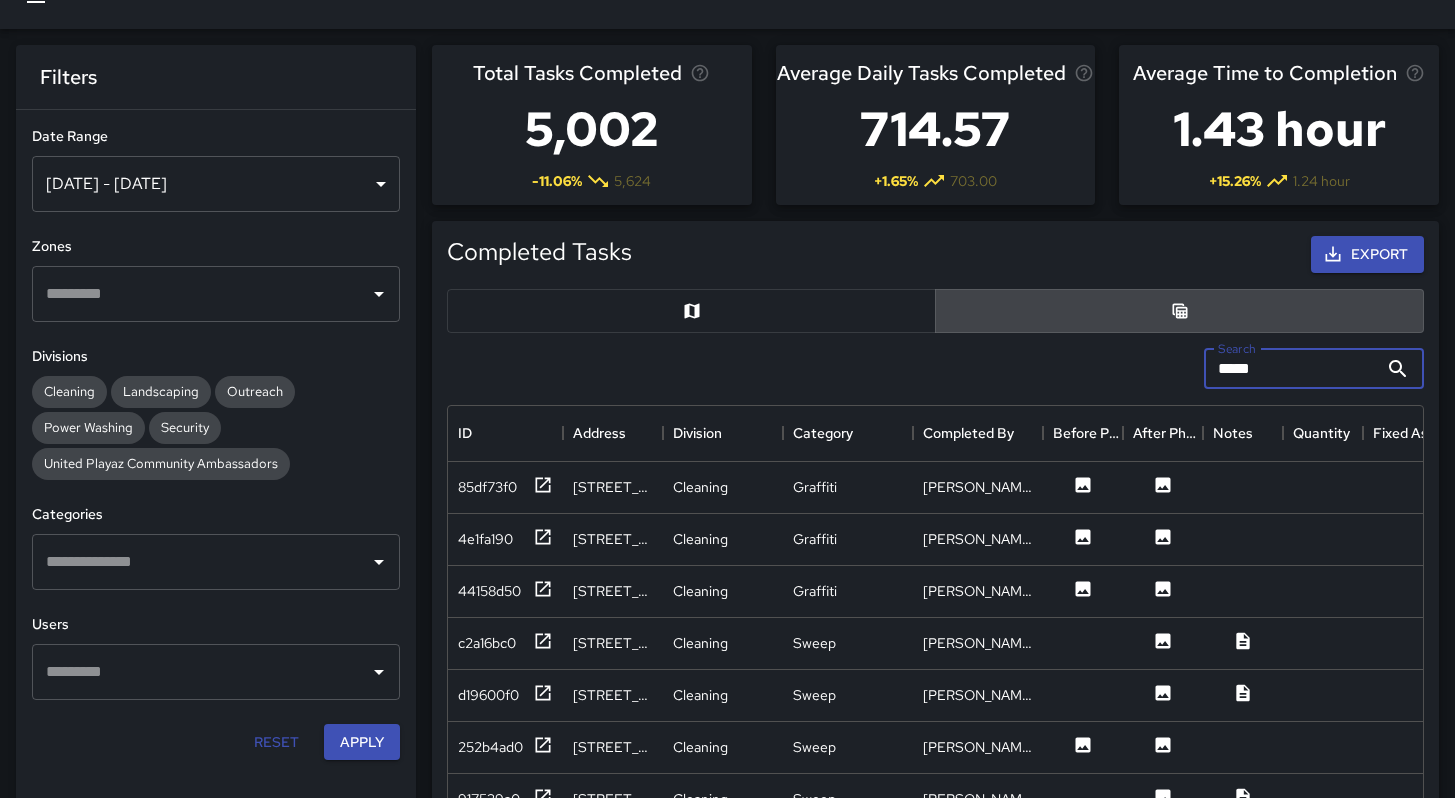drag, startPoint x: 1259, startPoint y: 366, endPoint x: 1090, endPoint y: 360, distance: 169.10648 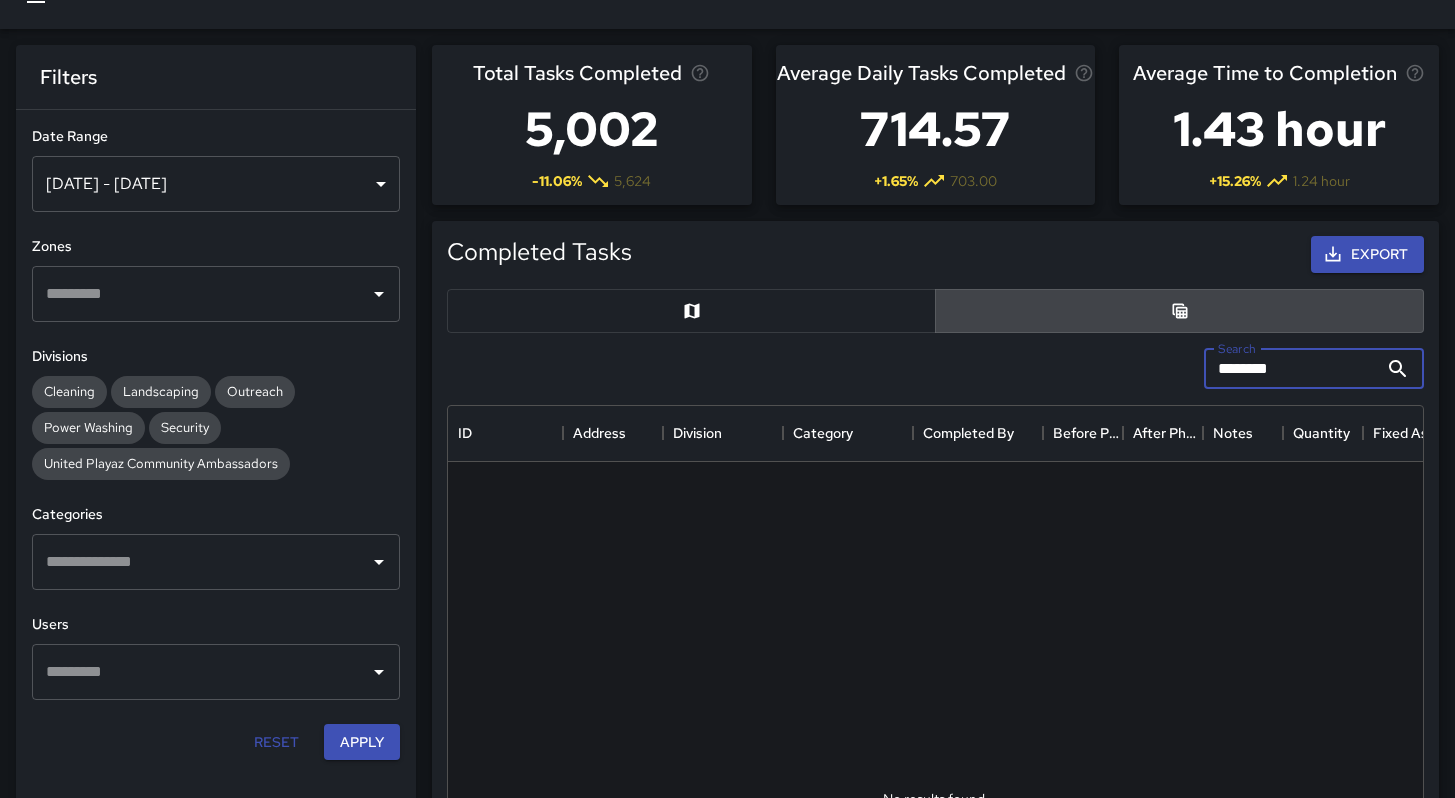 scroll, scrollTop: 0, scrollLeft: 0, axis: both 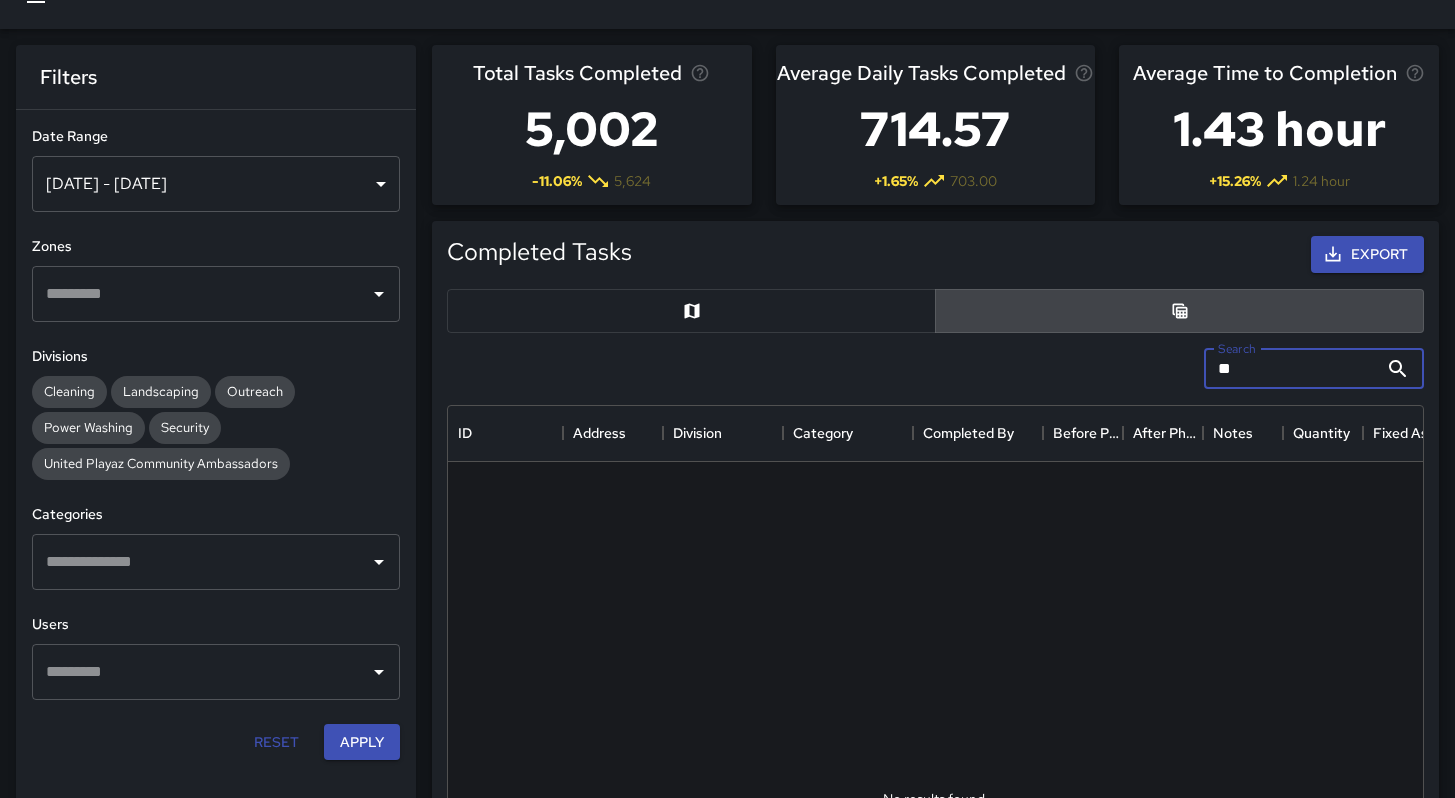 type on "*" 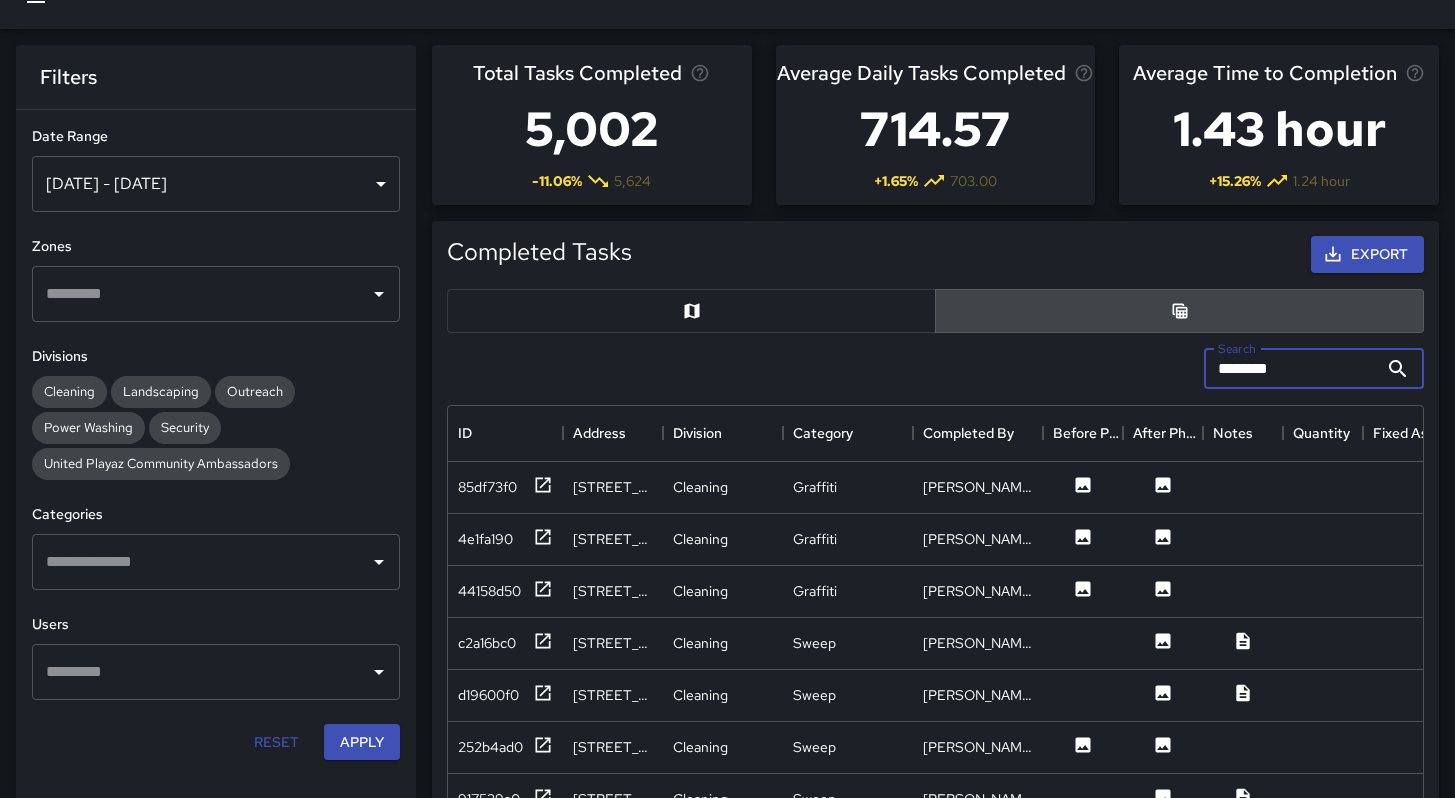 type on "********" 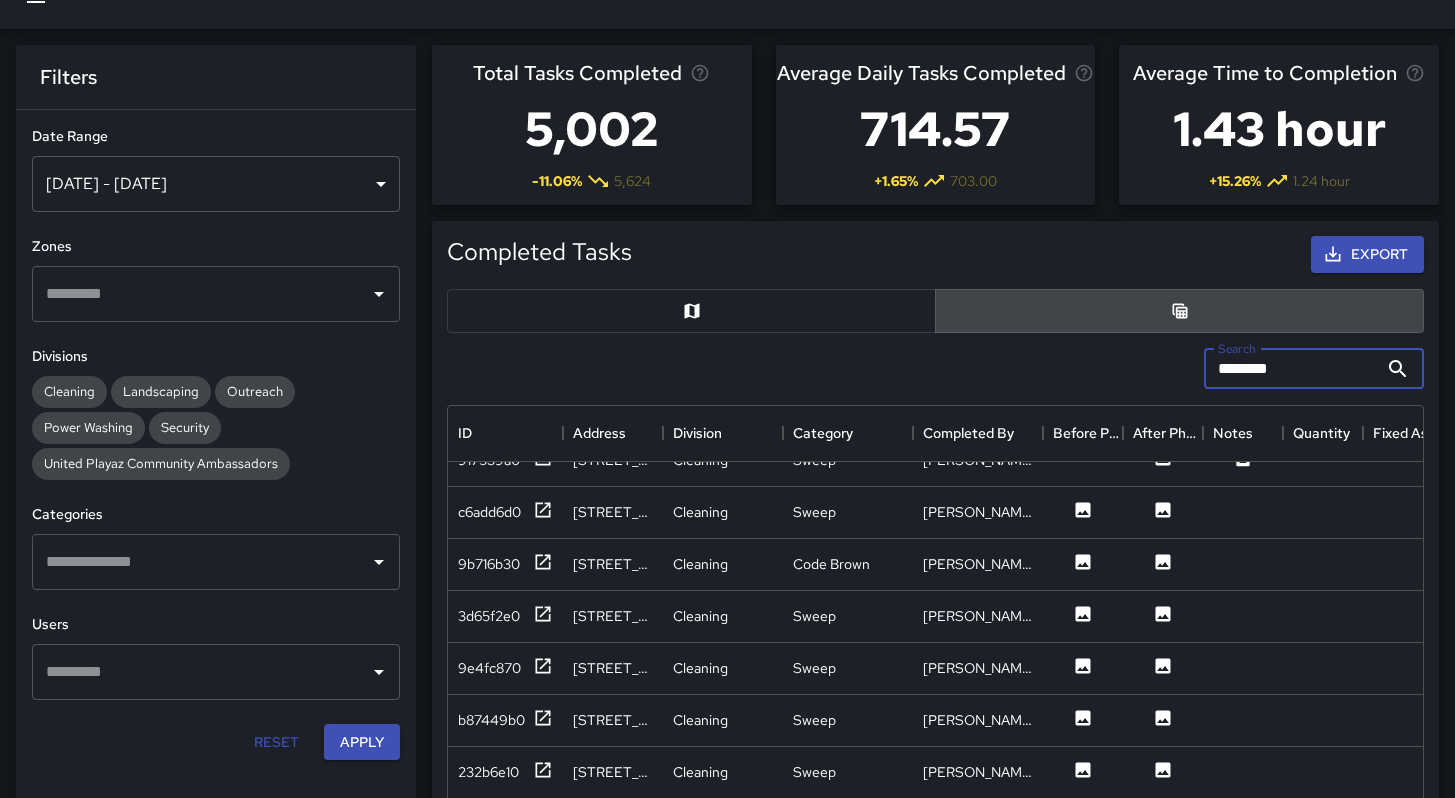 scroll, scrollTop: 327, scrollLeft: 0, axis: vertical 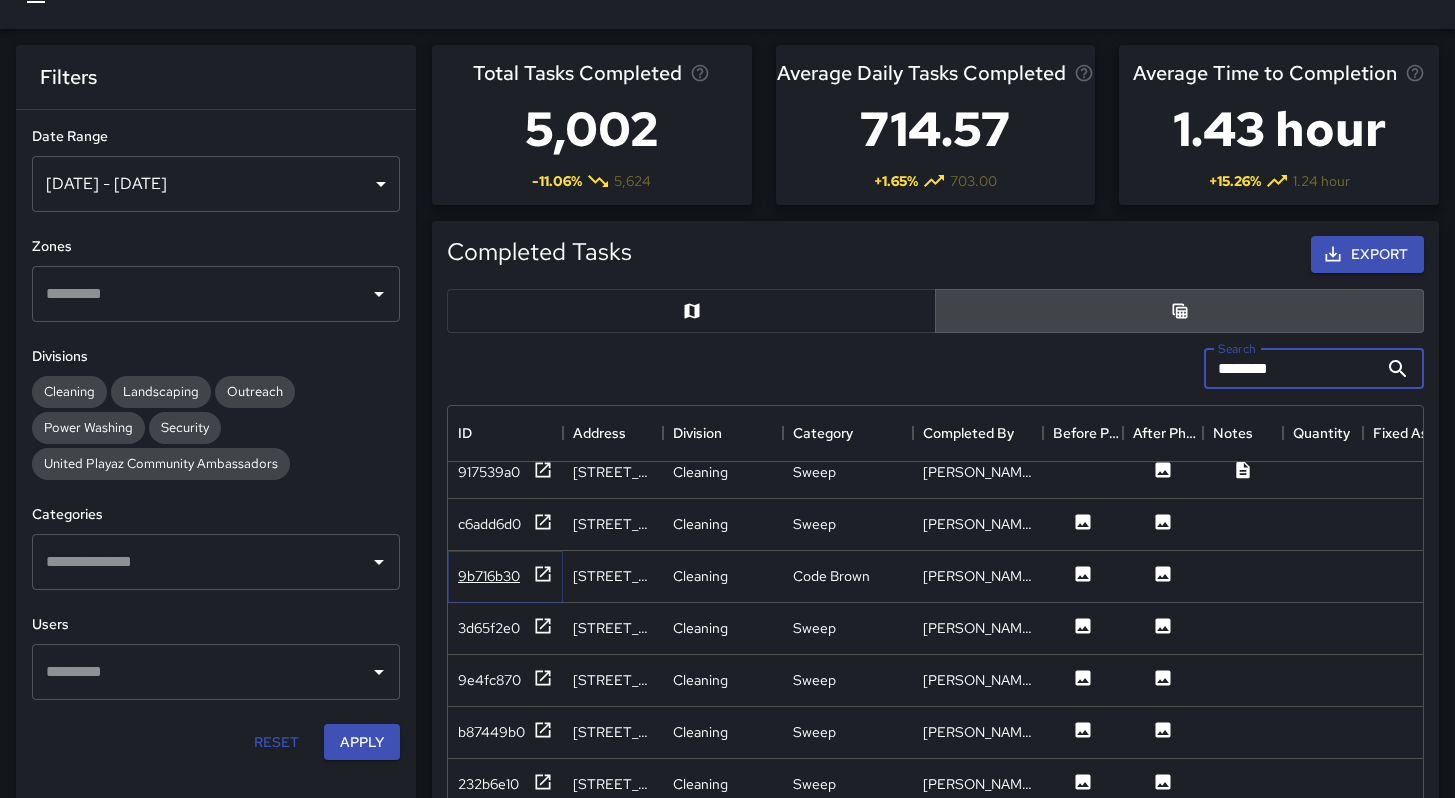 click on "9b716b30" at bounding box center (489, 576) 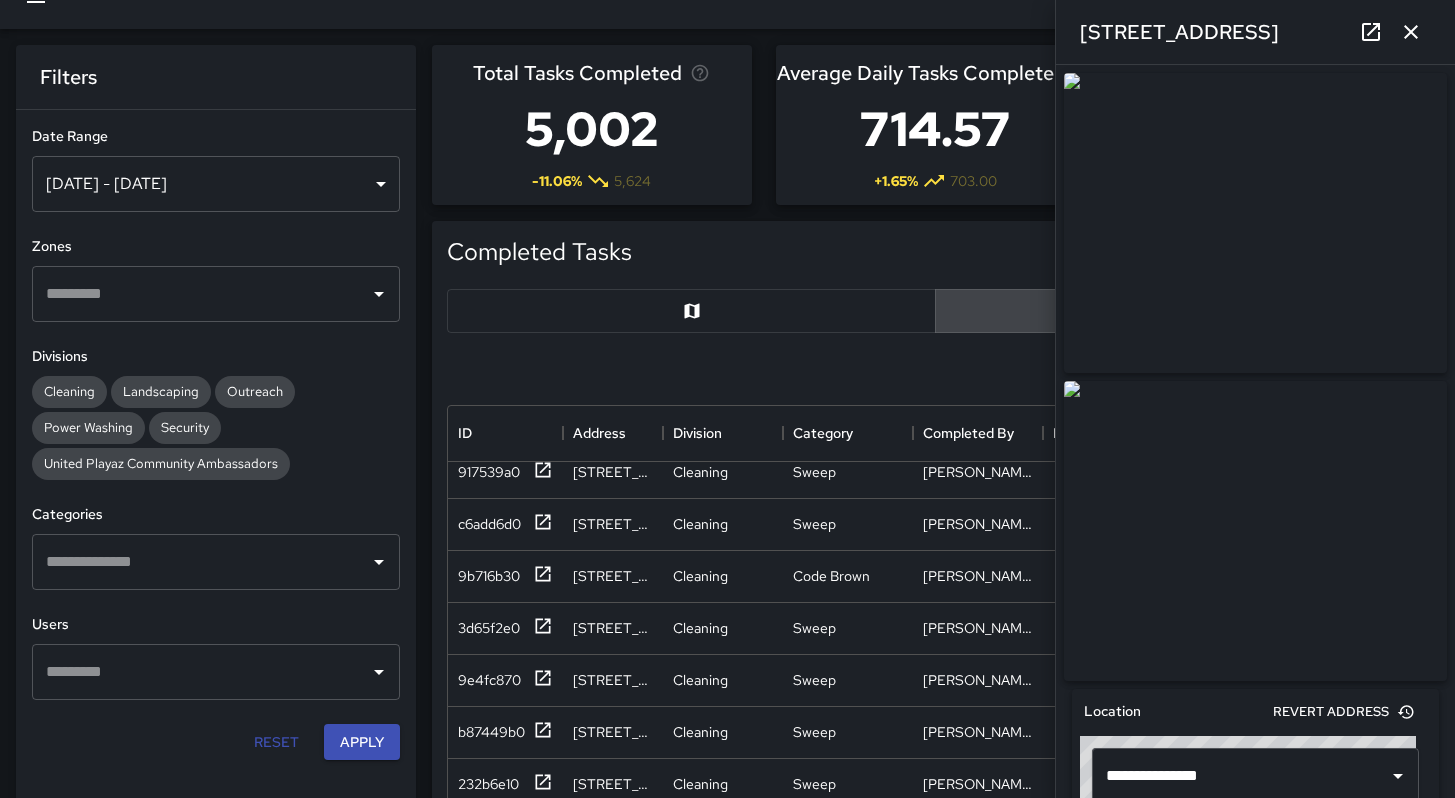 click 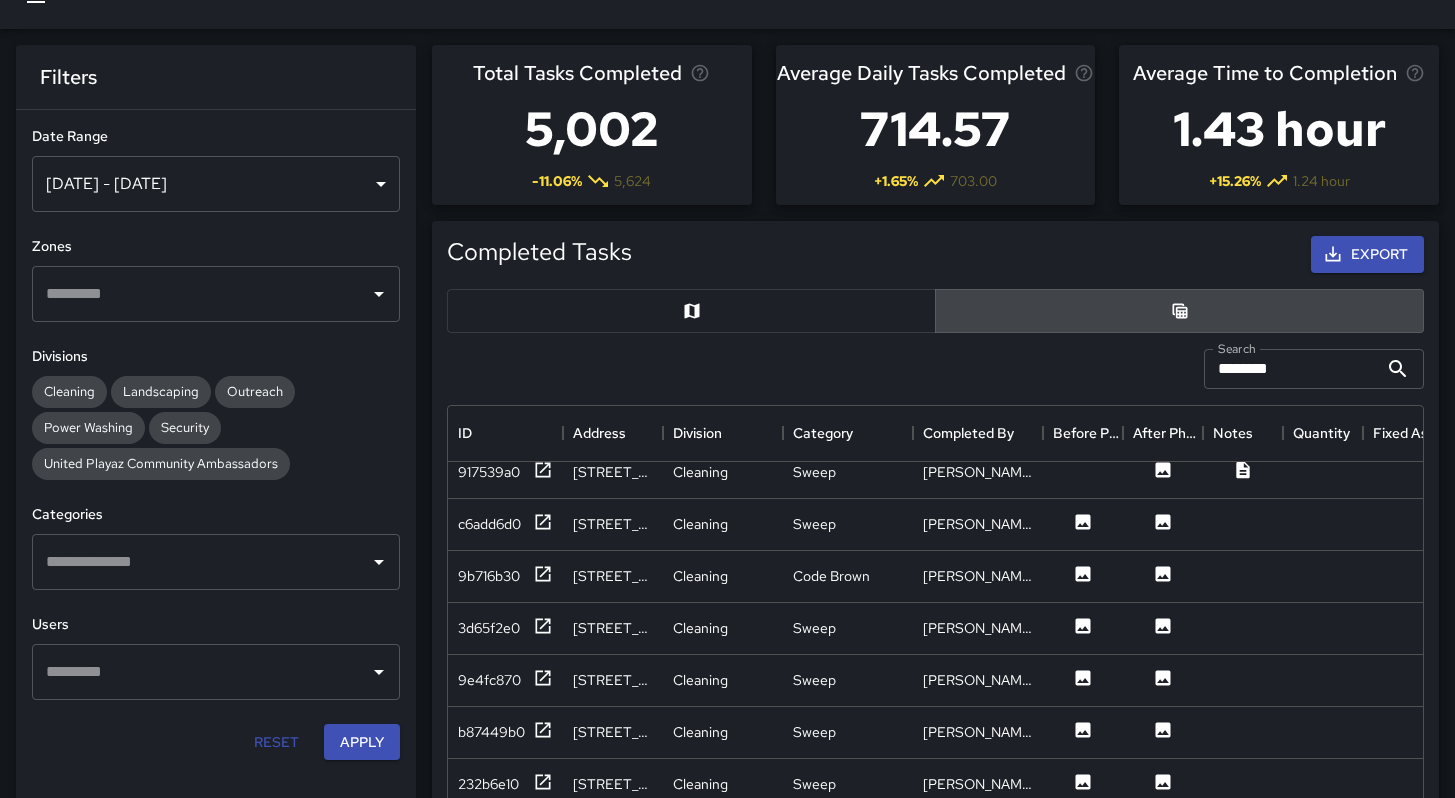 click at bounding box center [691, 311] 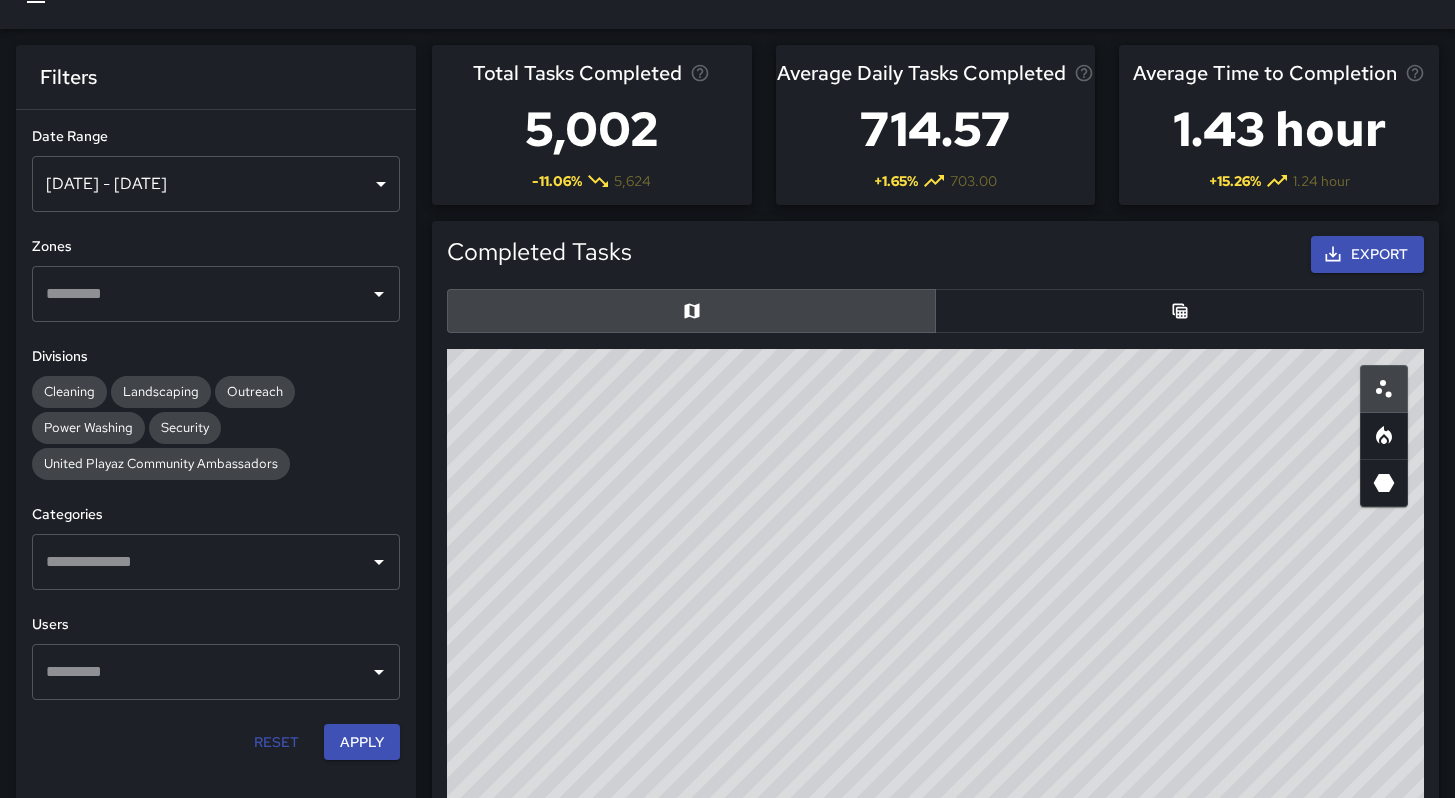 drag, startPoint x: 1125, startPoint y: 288, endPoint x: 1123, endPoint y: 303, distance: 15.132746 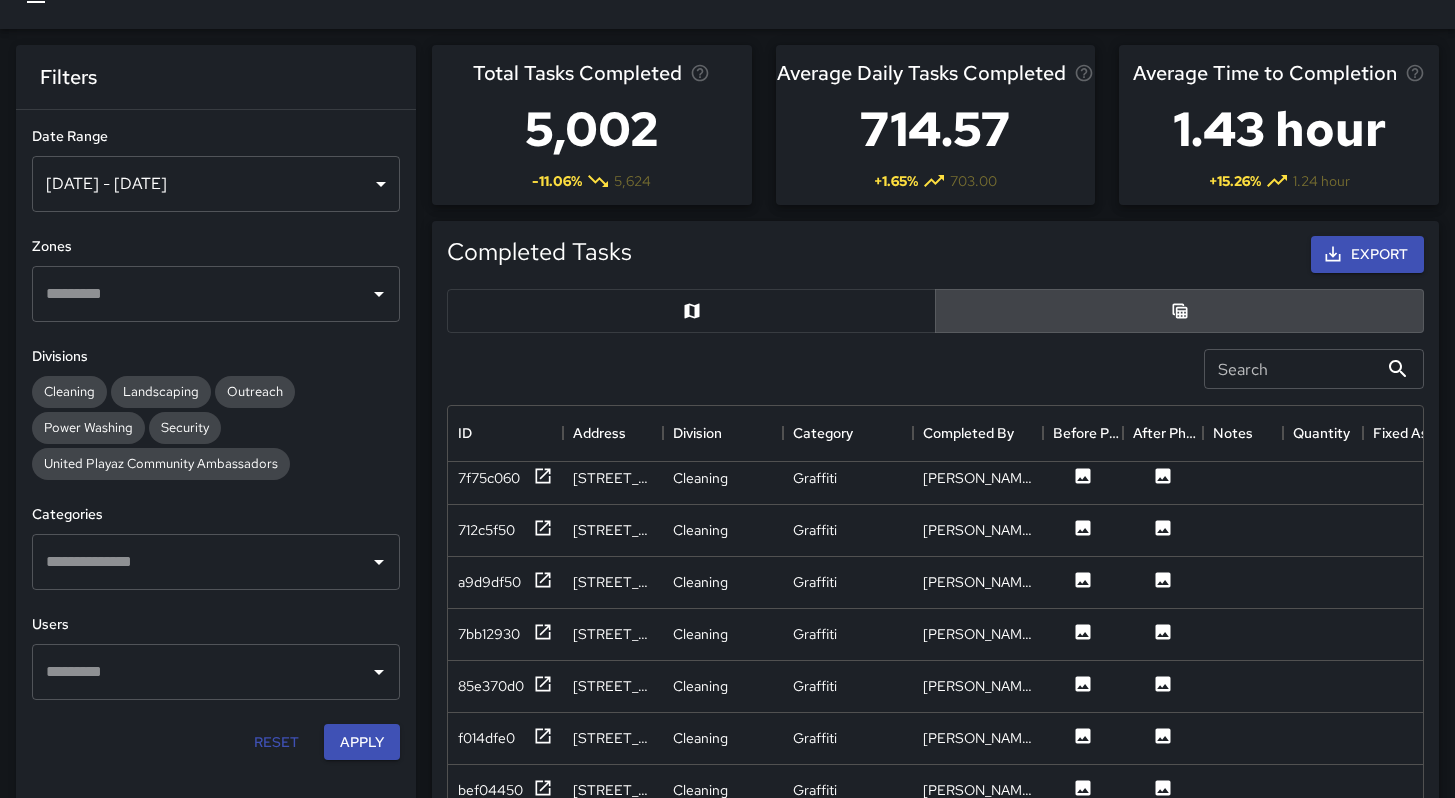 scroll, scrollTop: 1614, scrollLeft: 0, axis: vertical 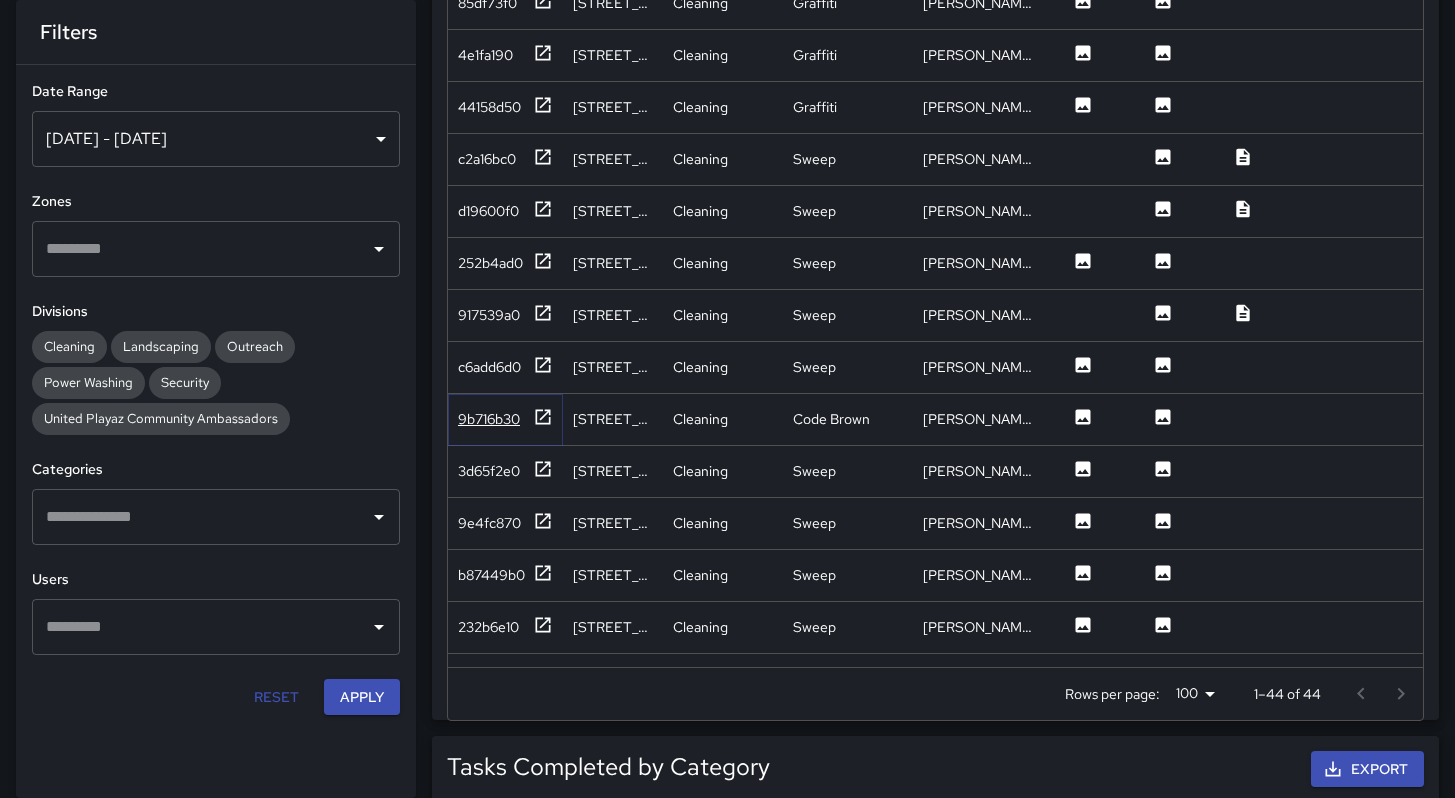 click on "9b716b30" at bounding box center [489, 419] 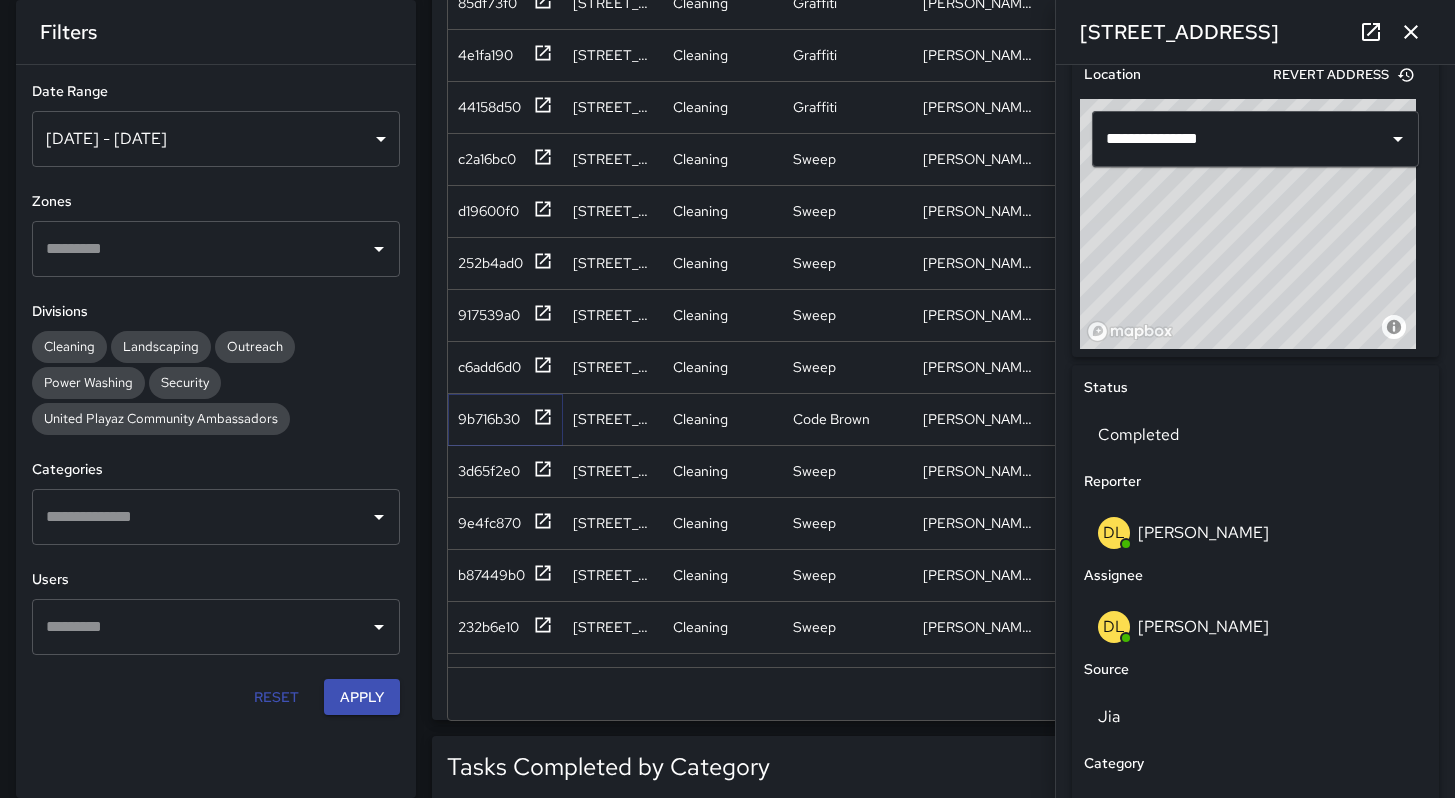 scroll, scrollTop: 588, scrollLeft: 0, axis: vertical 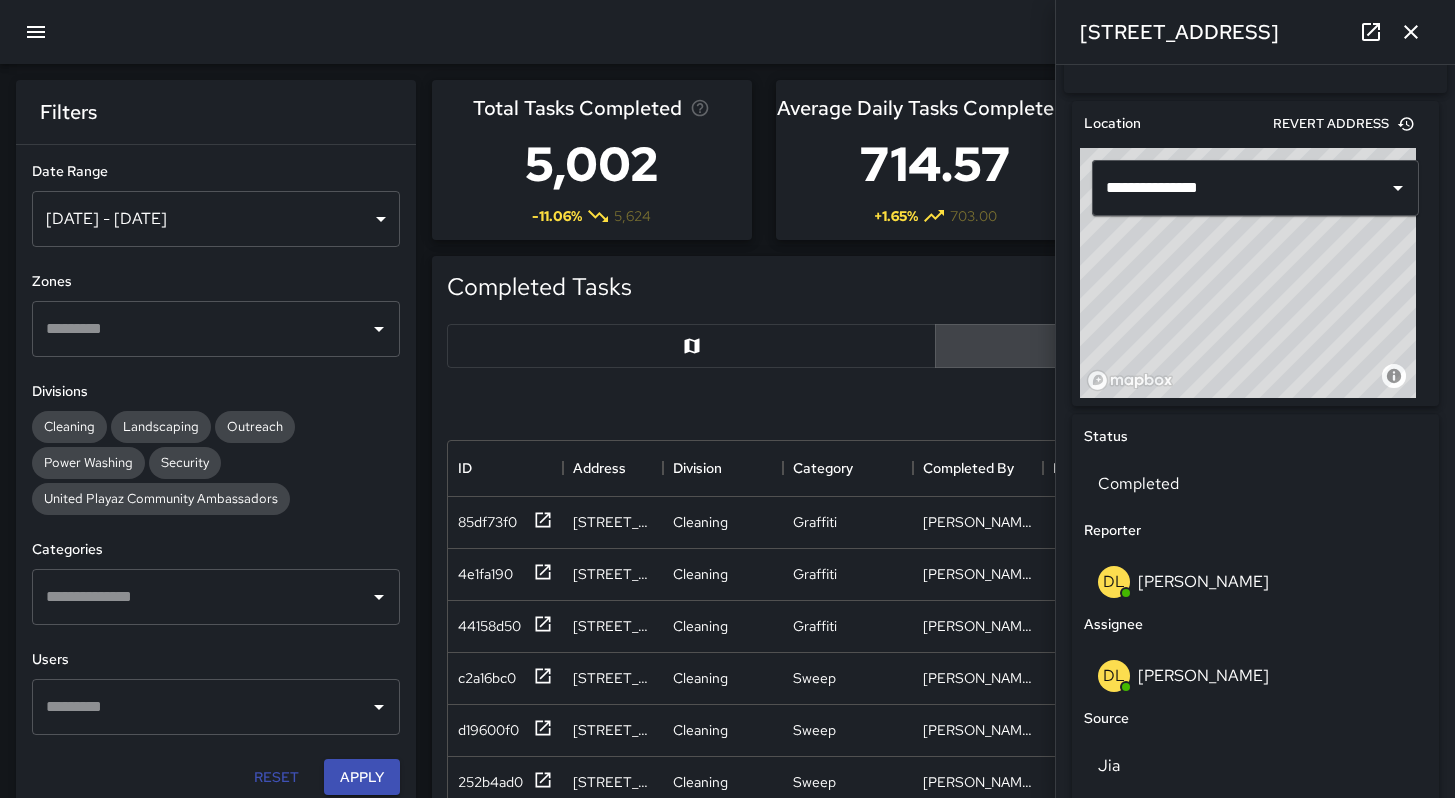 click 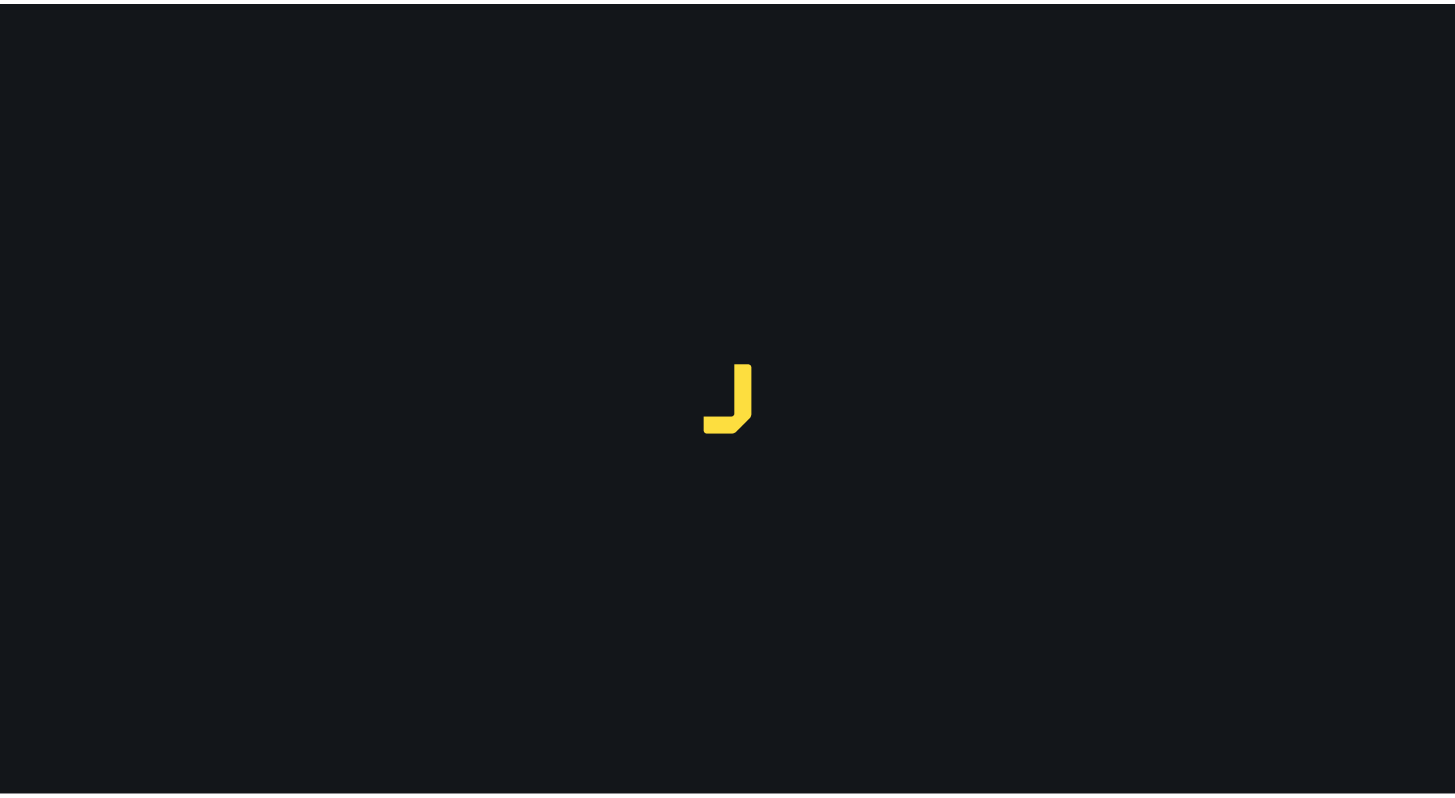 scroll, scrollTop: 0, scrollLeft: 0, axis: both 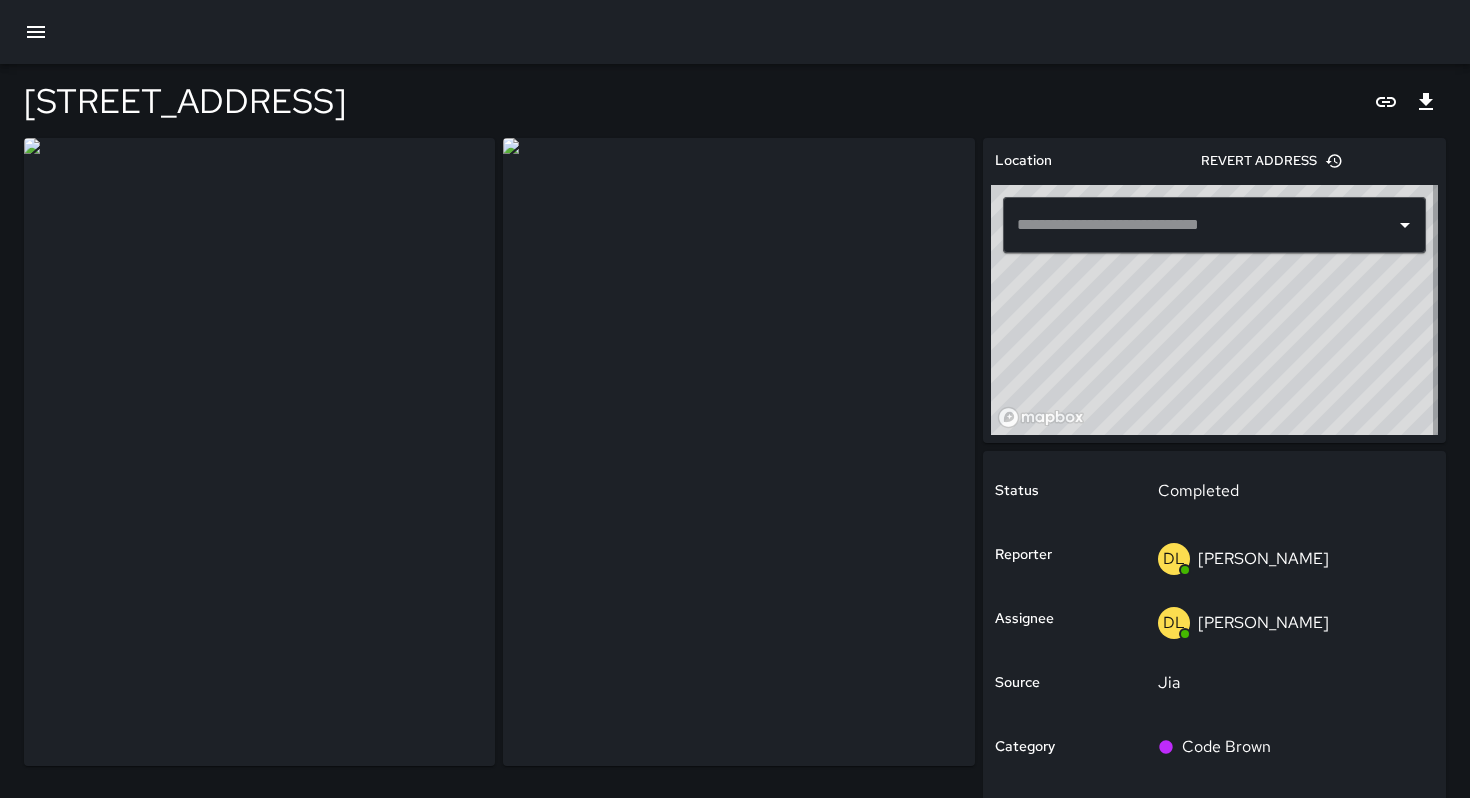 type on "**********" 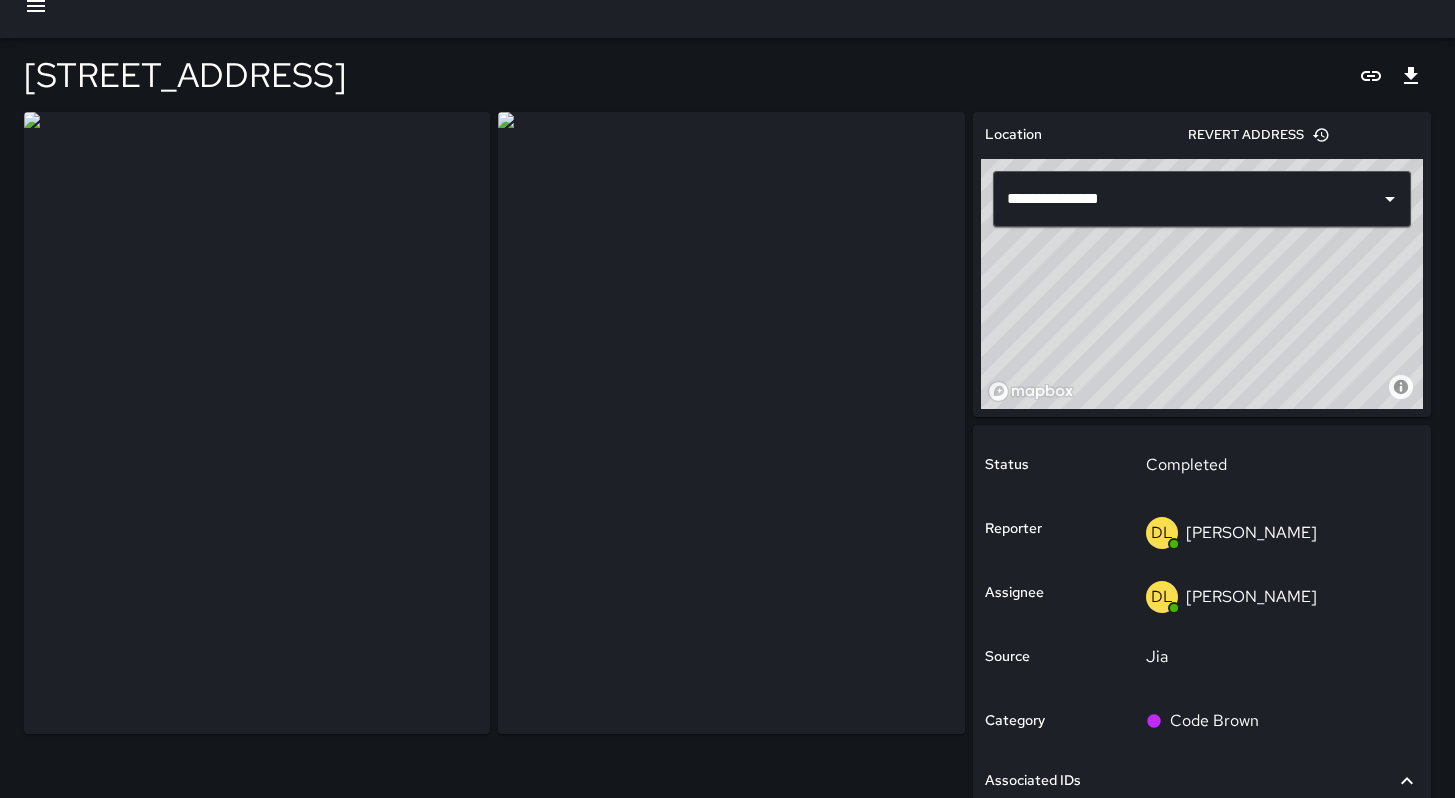 scroll, scrollTop: 0, scrollLeft: 0, axis: both 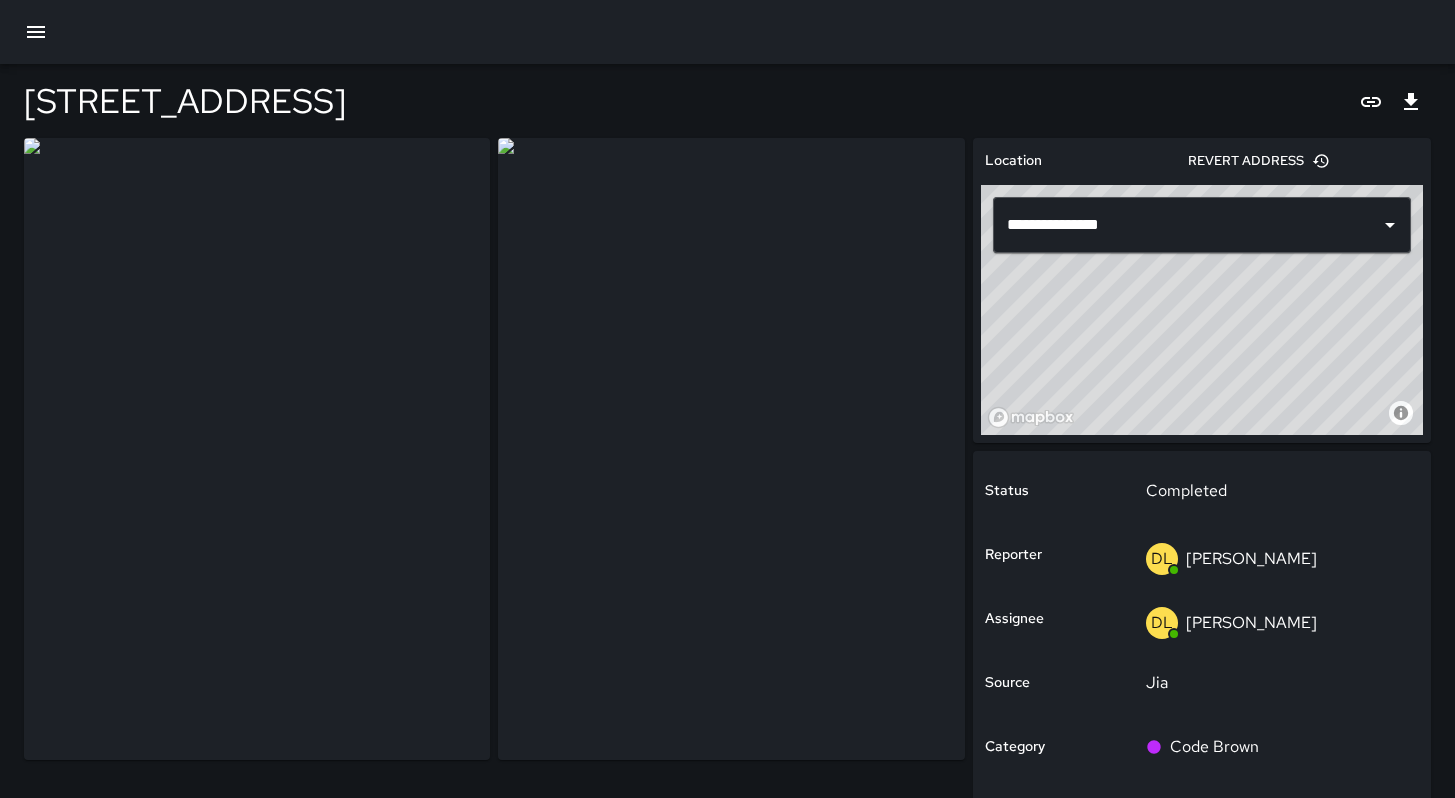 click 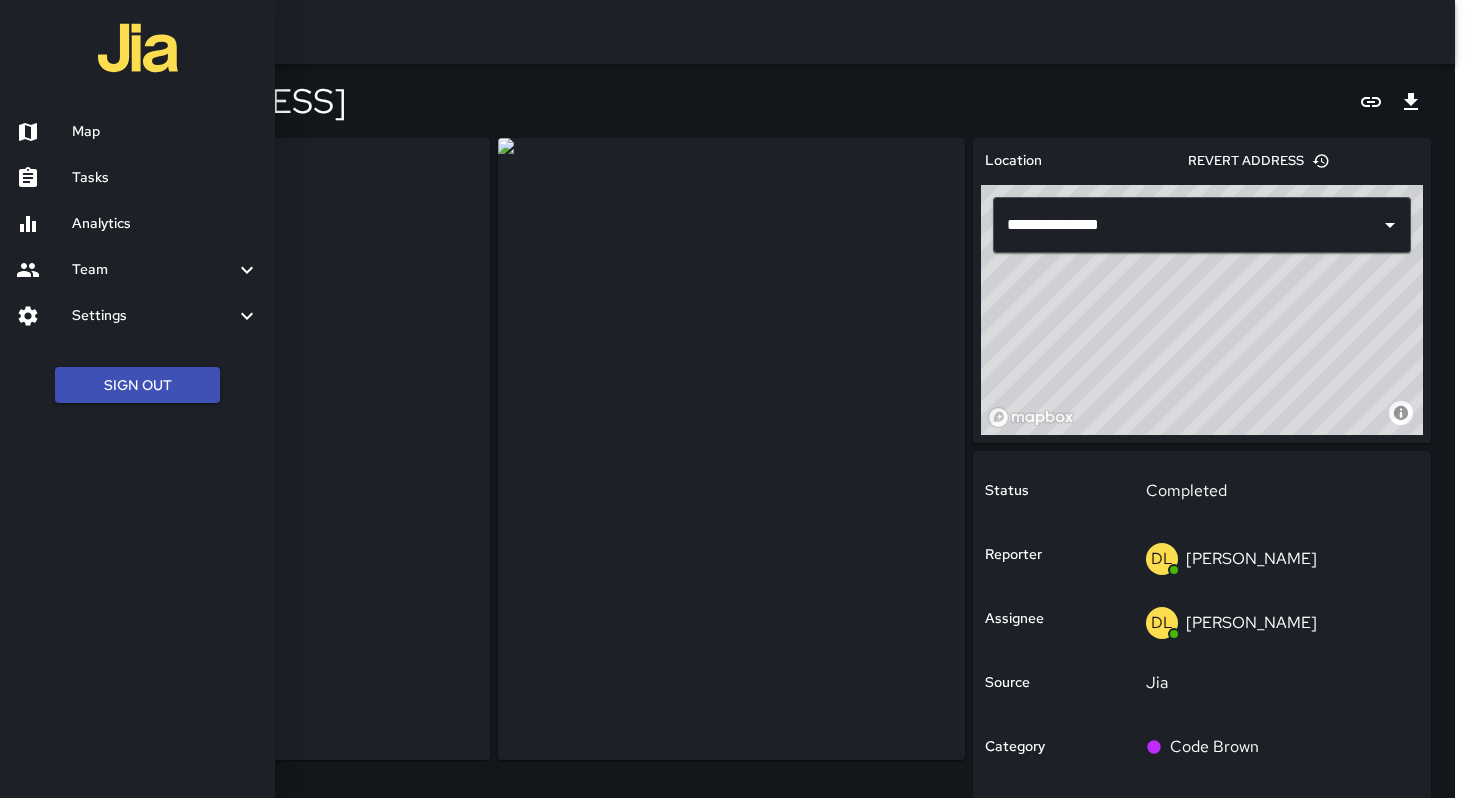 click on "Analytics" at bounding box center (165, 224) 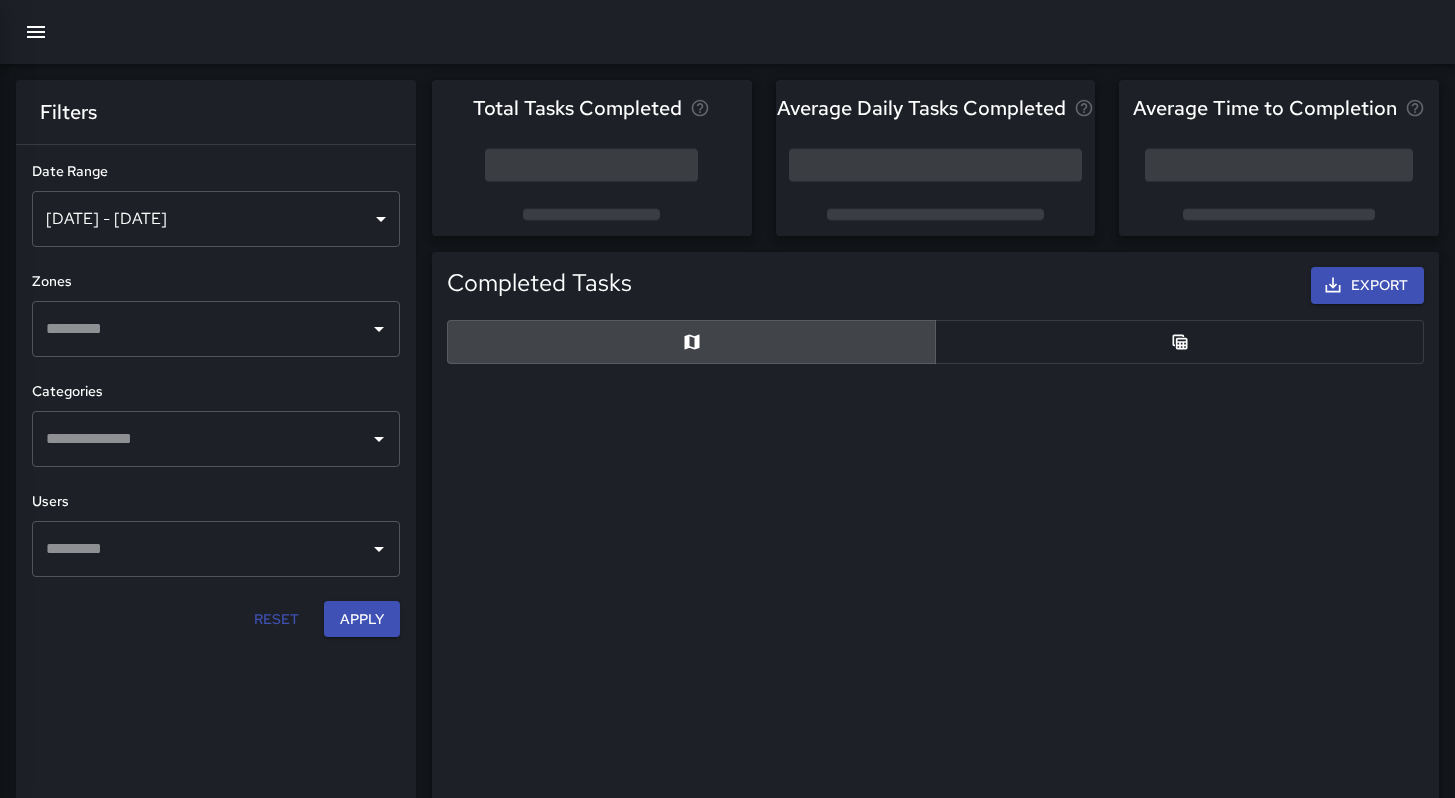scroll, scrollTop: 16, scrollLeft: 16, axis: both 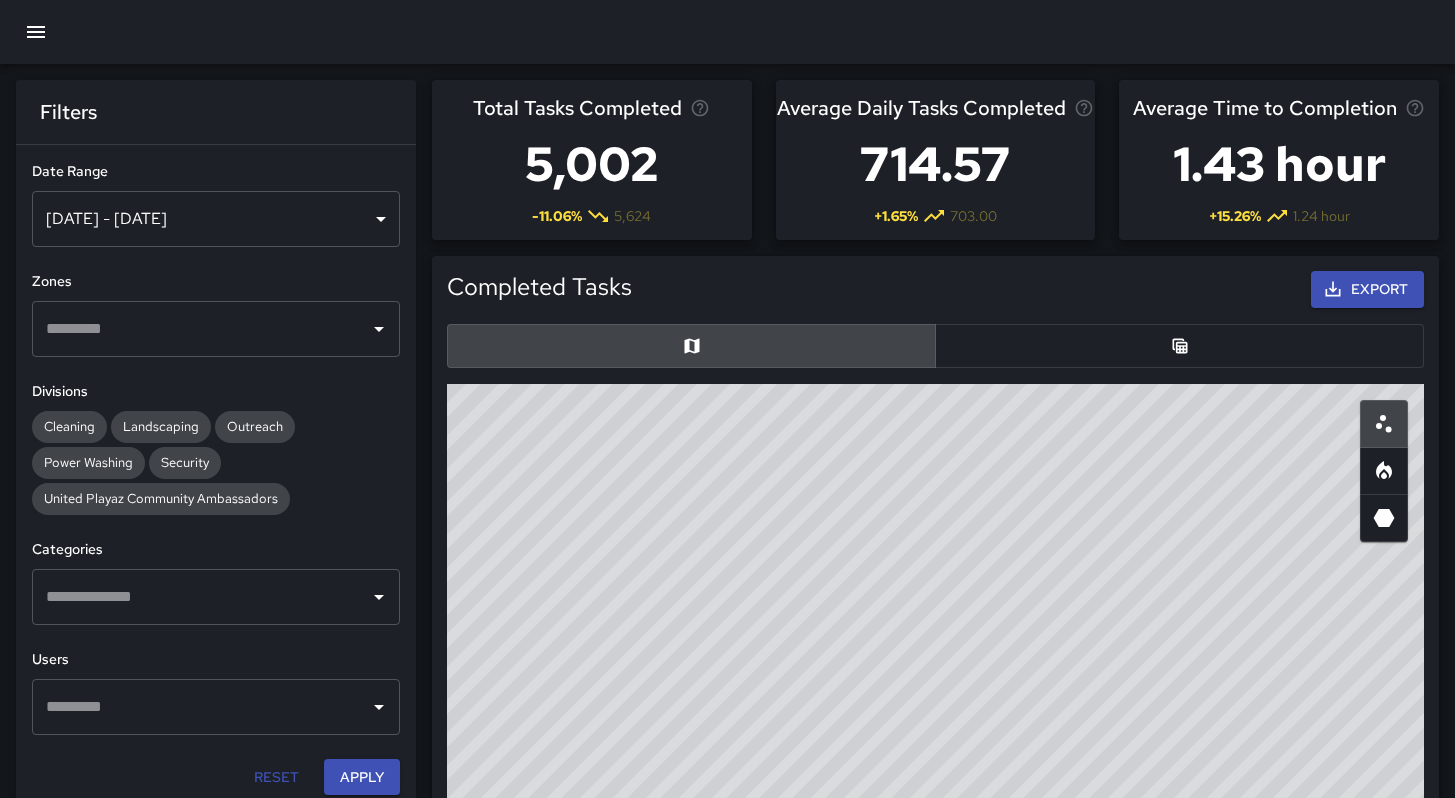 click on "[DATE] - [DATE]" at bounding box center [216, 219] 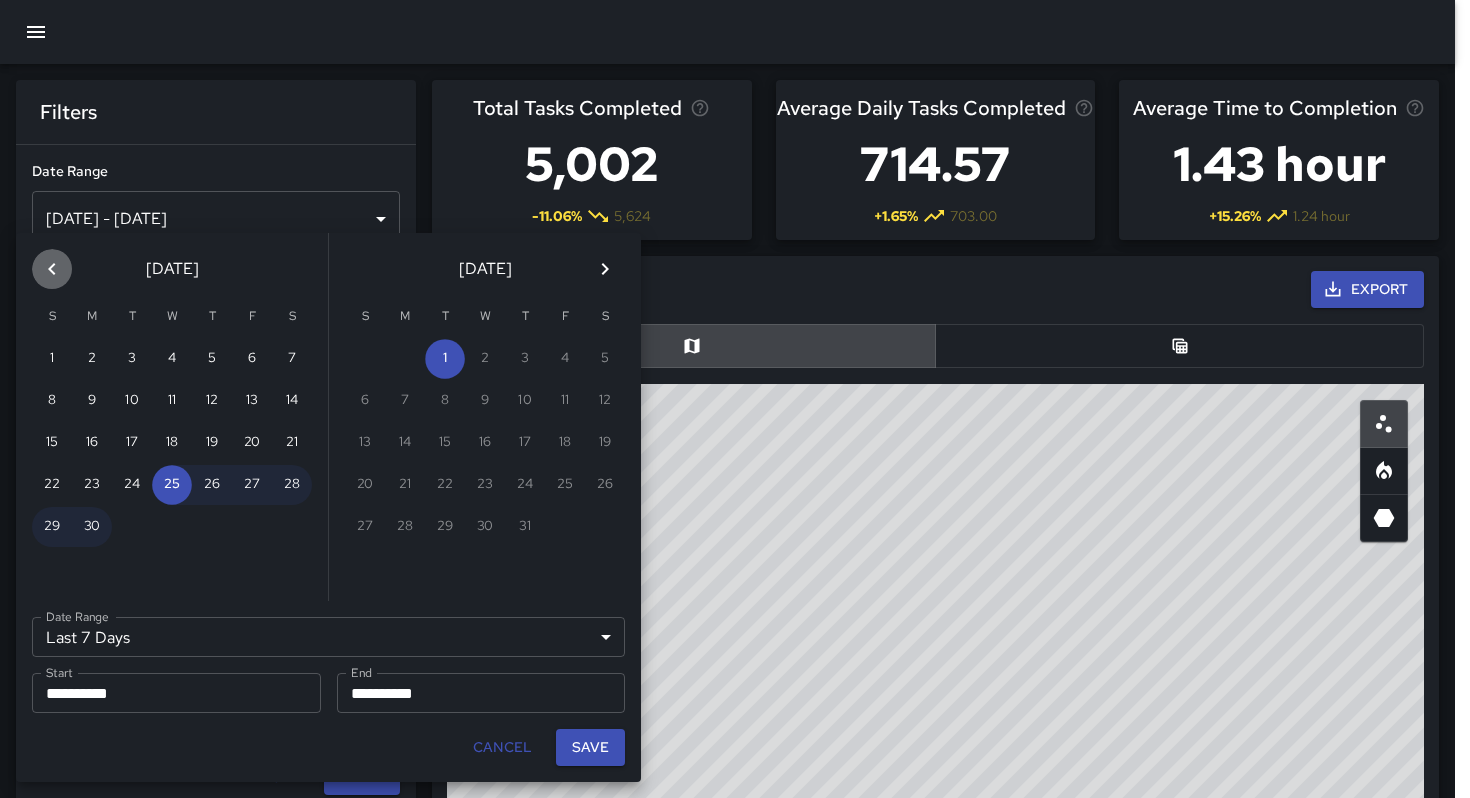 click 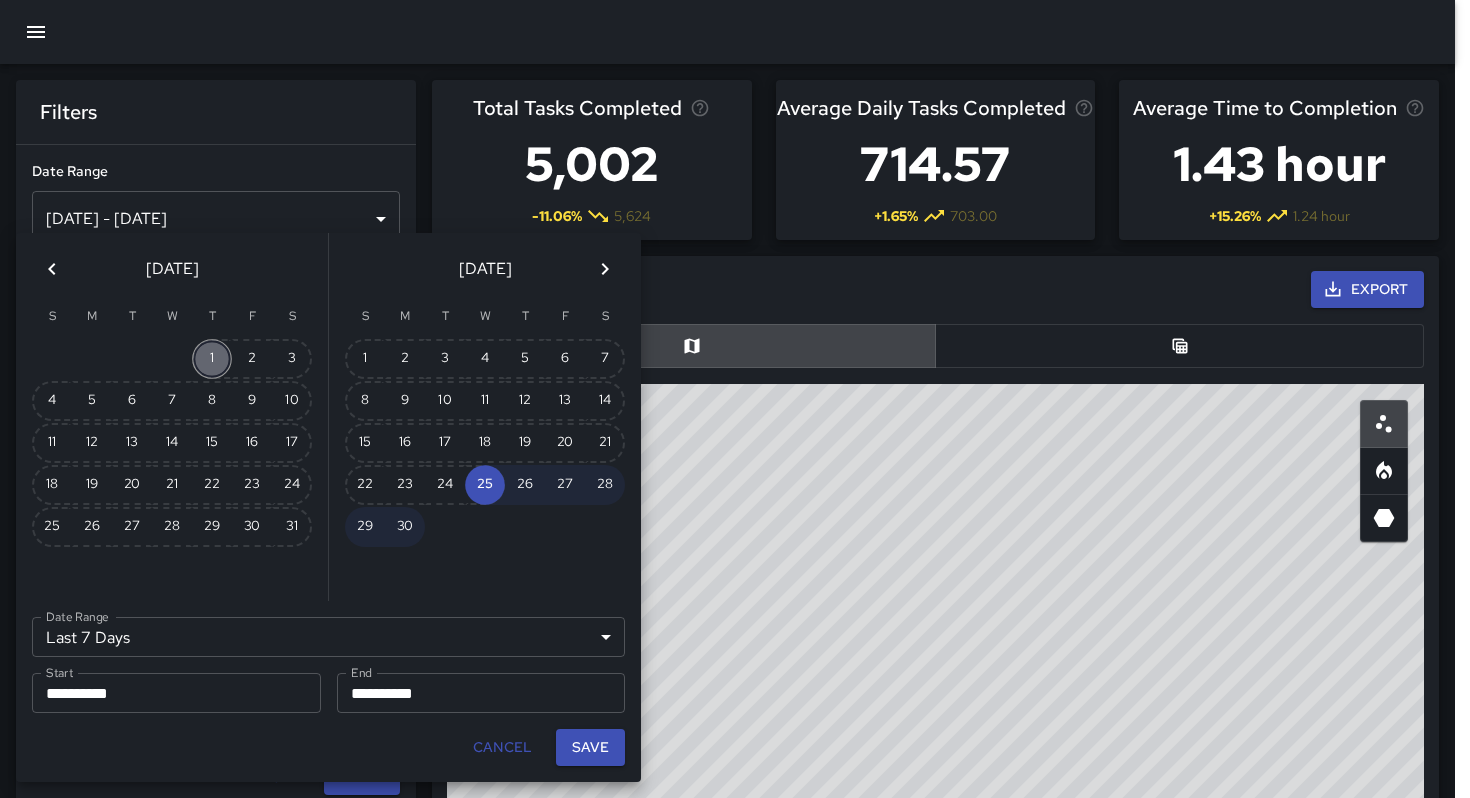 click on "1" at bounding box center [212, 359] 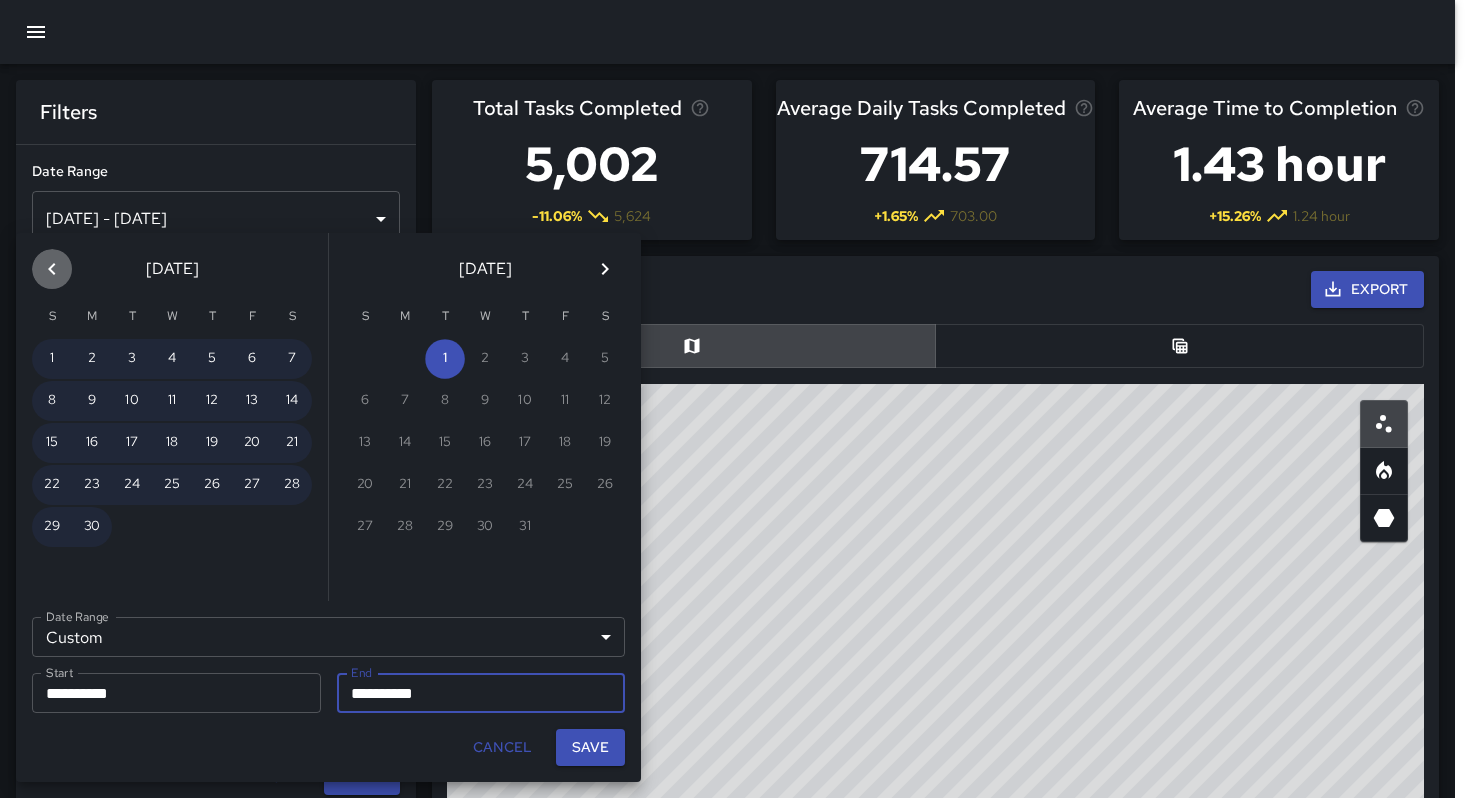 click 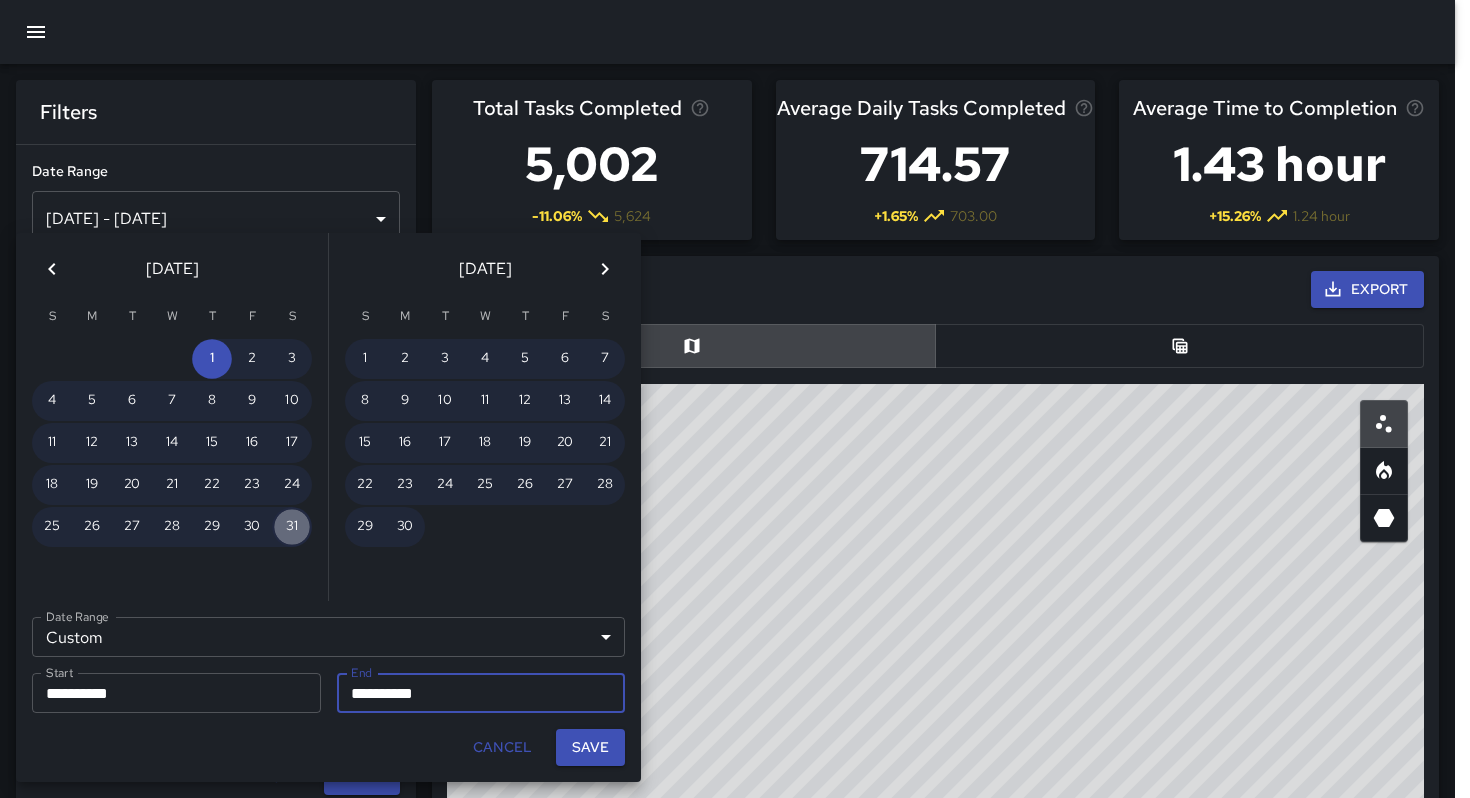 click on "31" at bounding box center (292, 527) 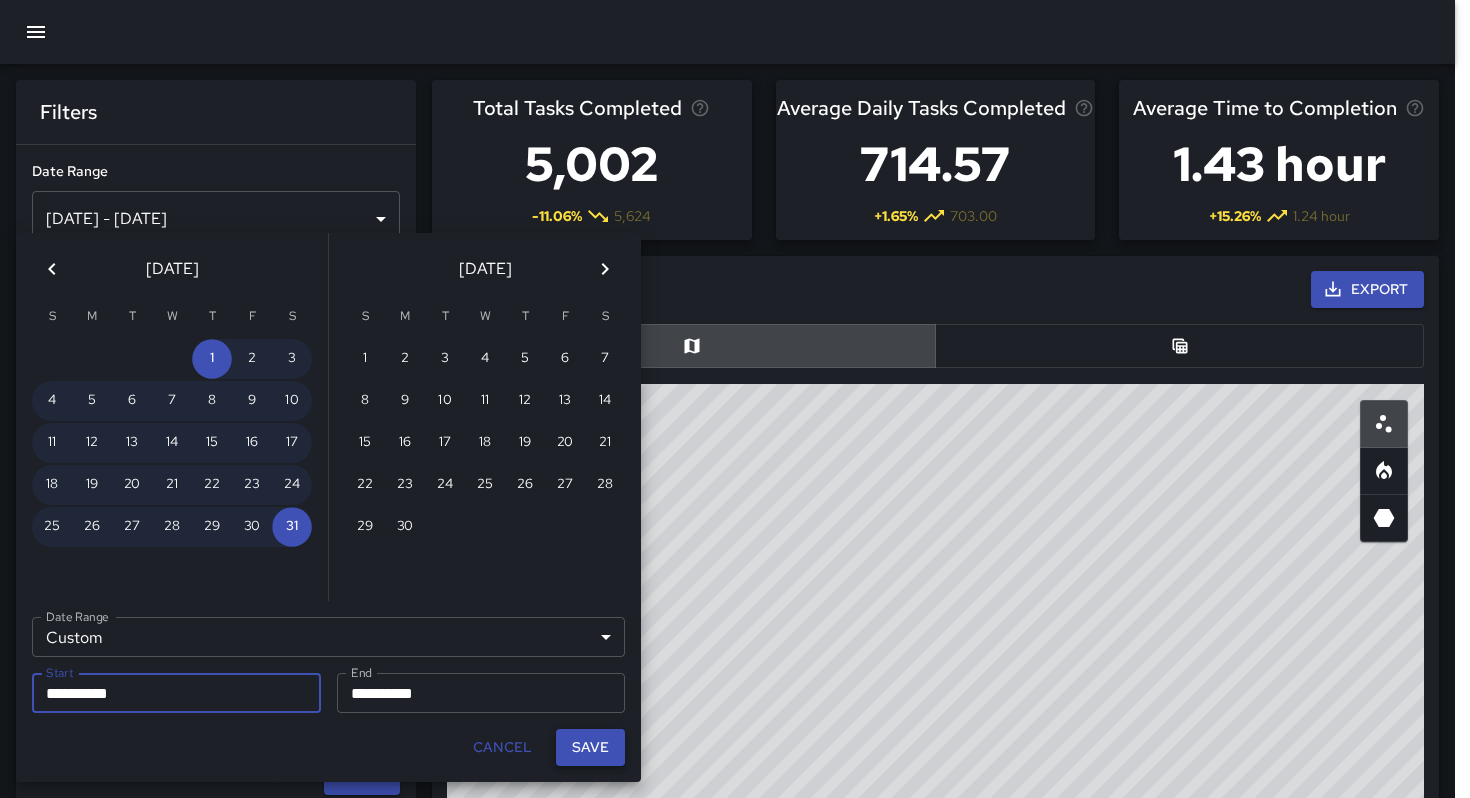 click on "Save" at bounding box center (590, 747) 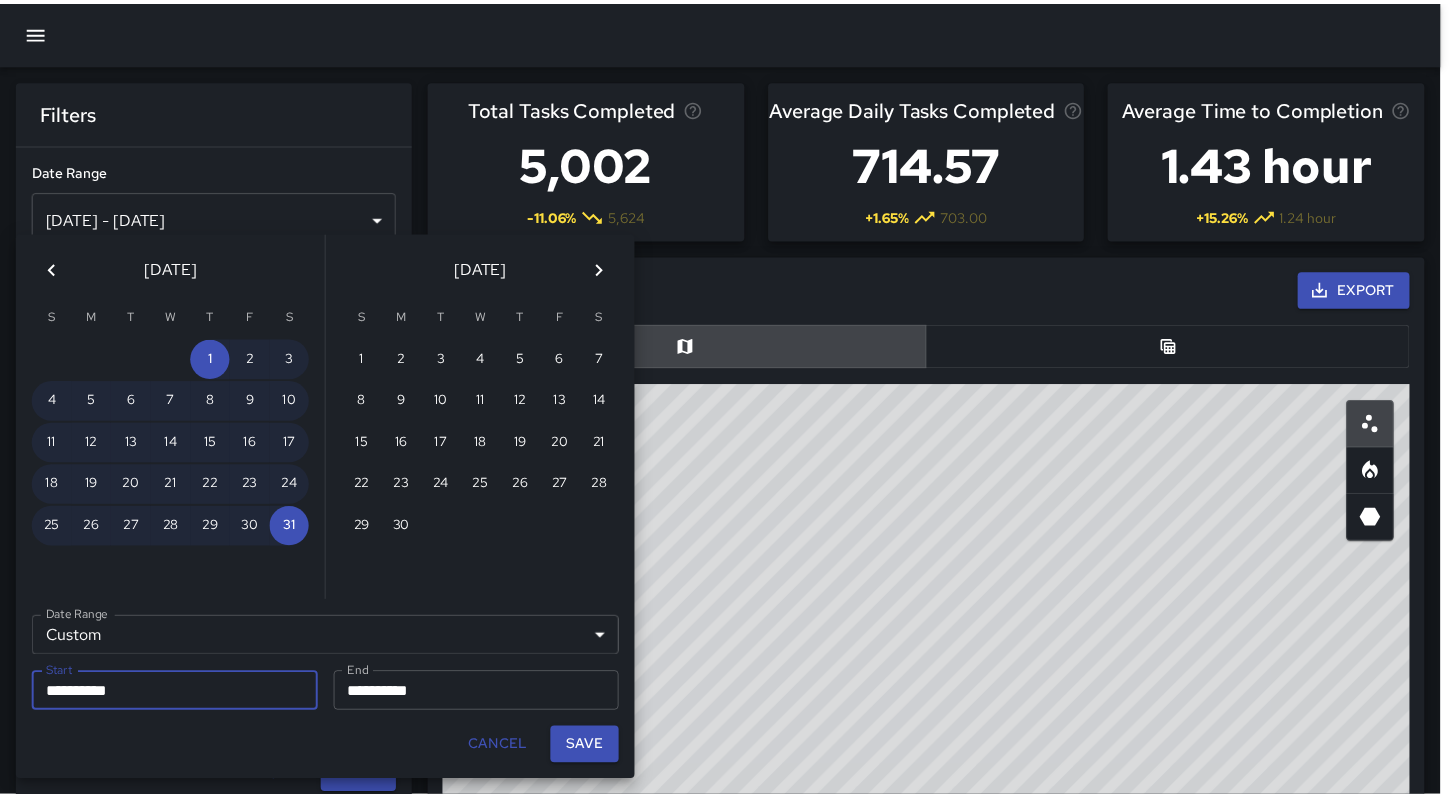scroll, scrollTop: 16, scrollLeft: 16, axis: both 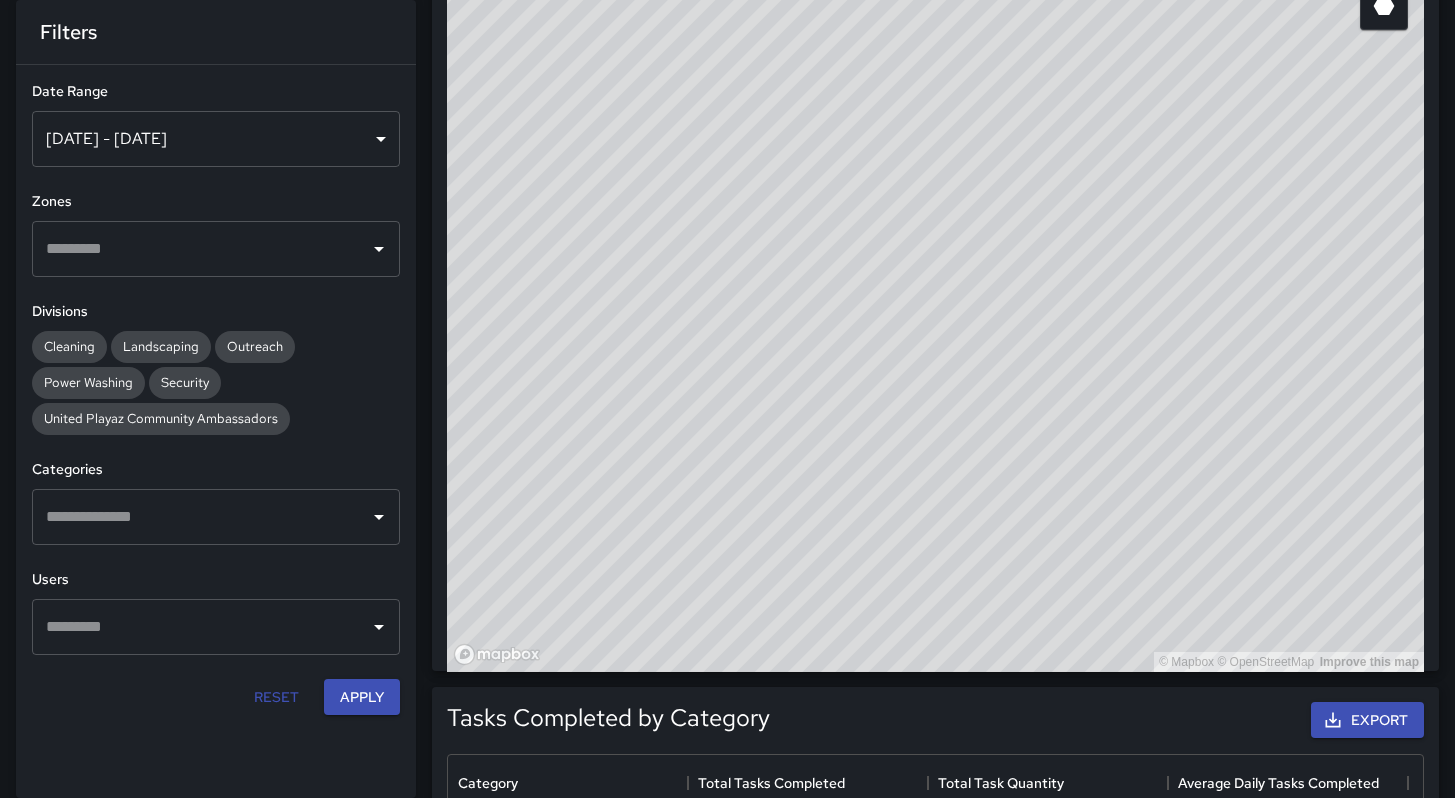 click at bounding box center [201, 627] 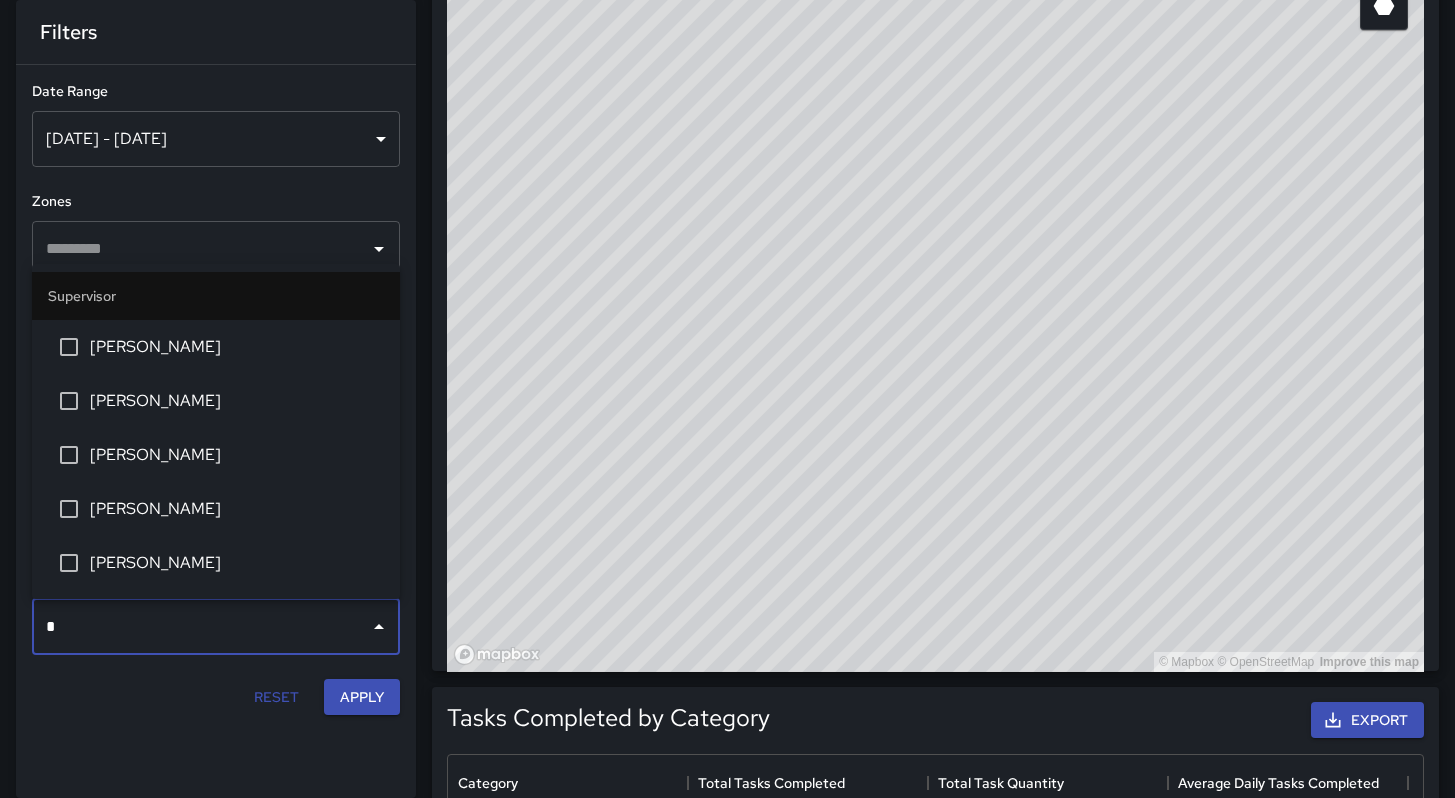 type on "**" 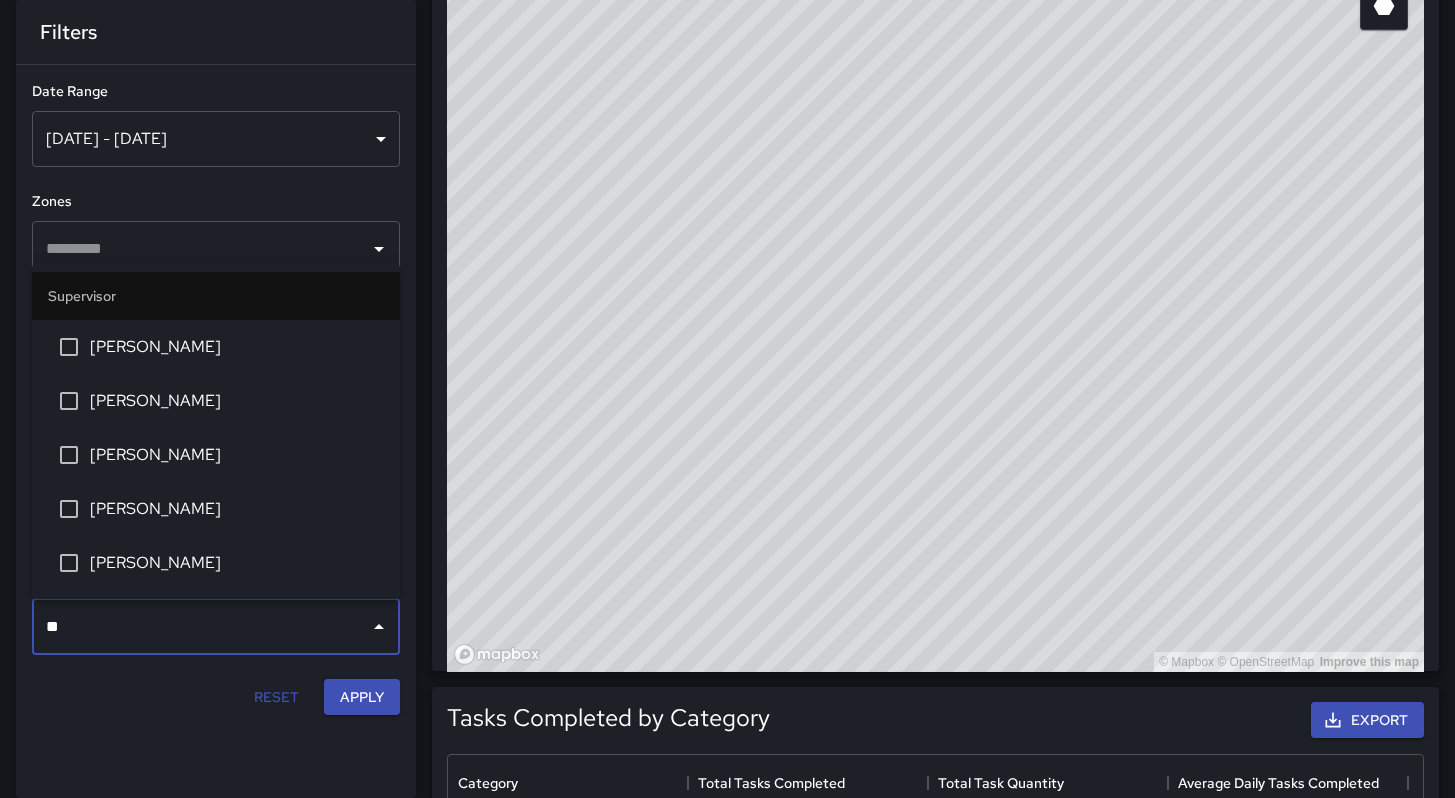 click on "[PERSON_NAME]" at bounding box center [237, 401] 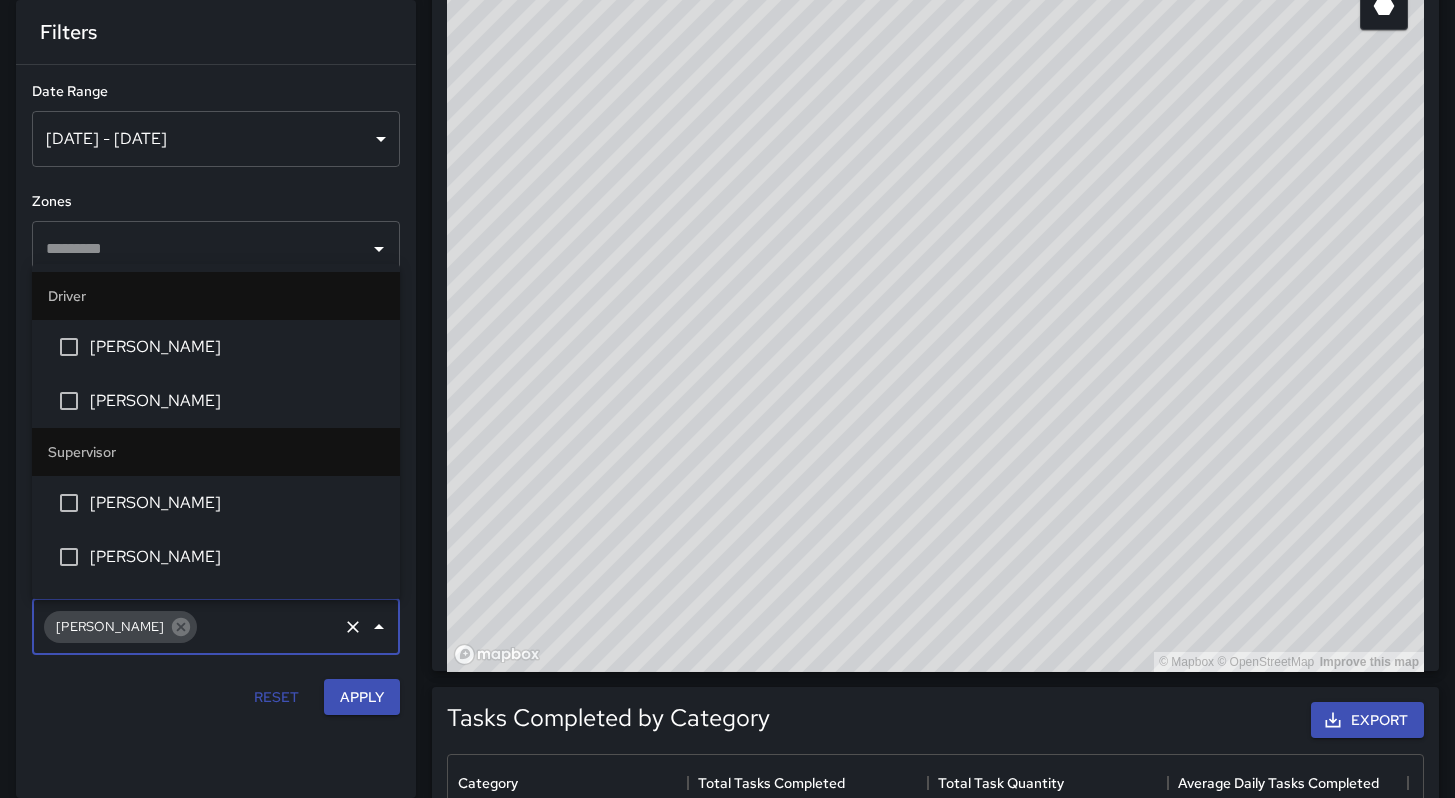 scroll, scrollTop: 525, scrollLeft: 0, axis: vertical 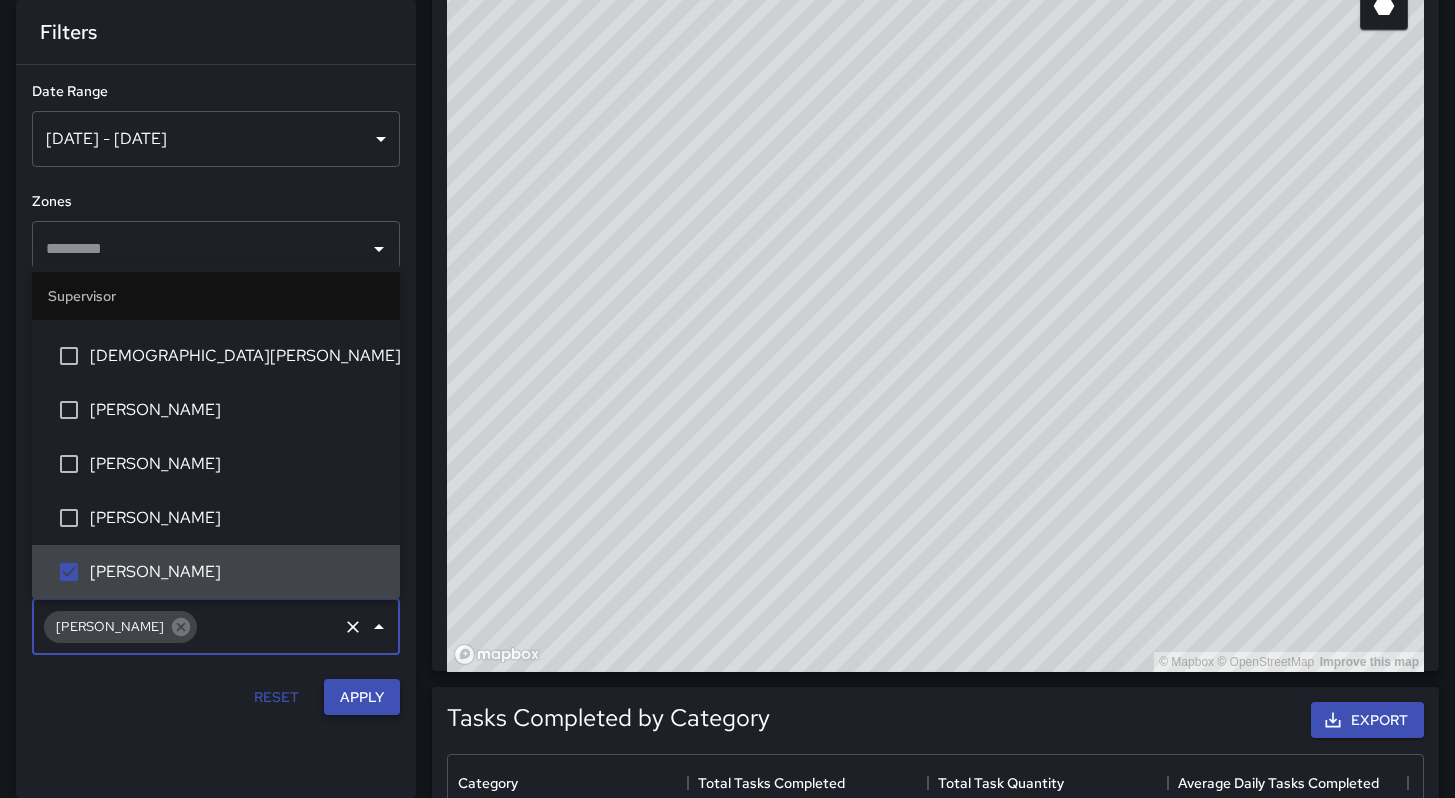 click on "Apply" at bounding box center (362, 697) 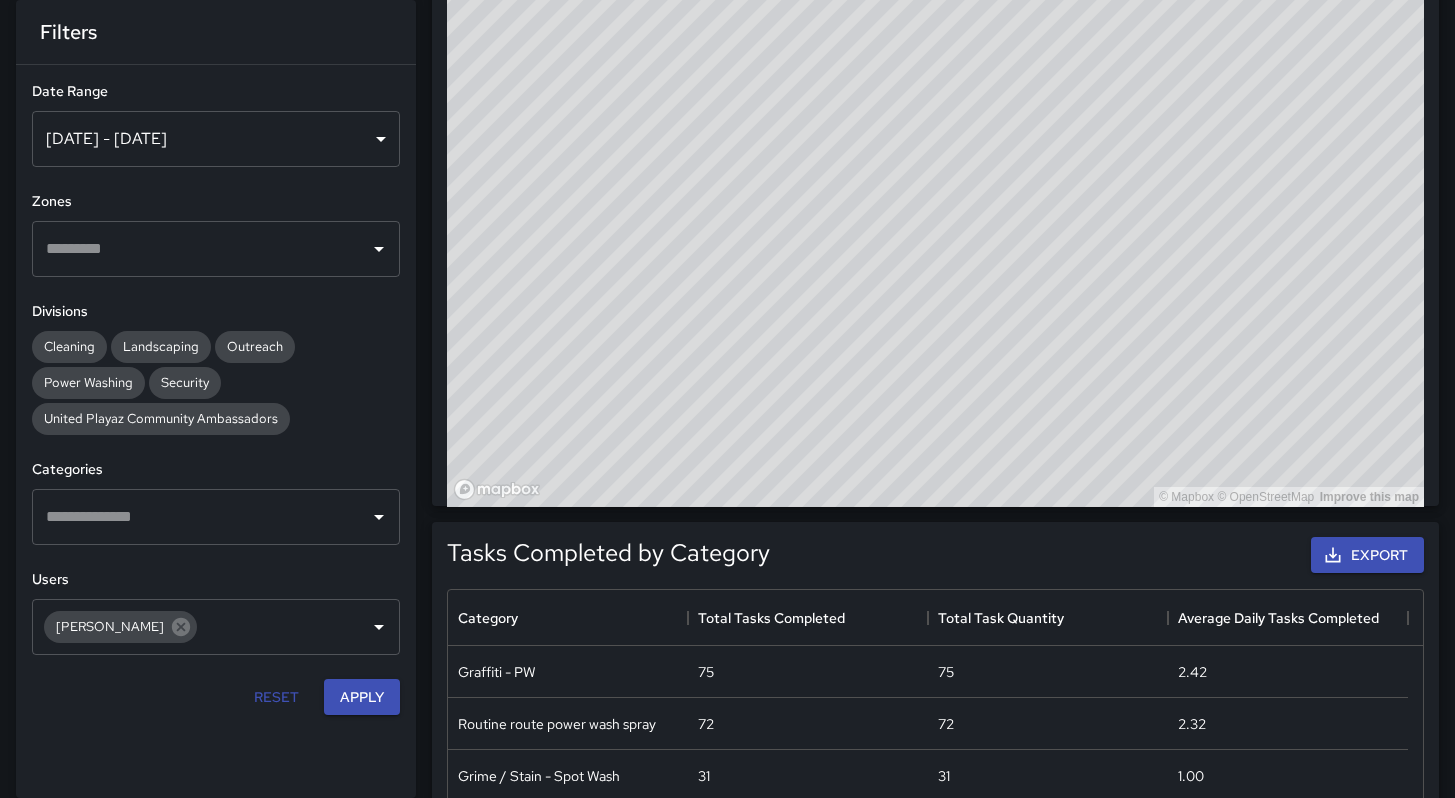 scroll, scrollTop: 700, scrollLeft: 0, axis: vertical 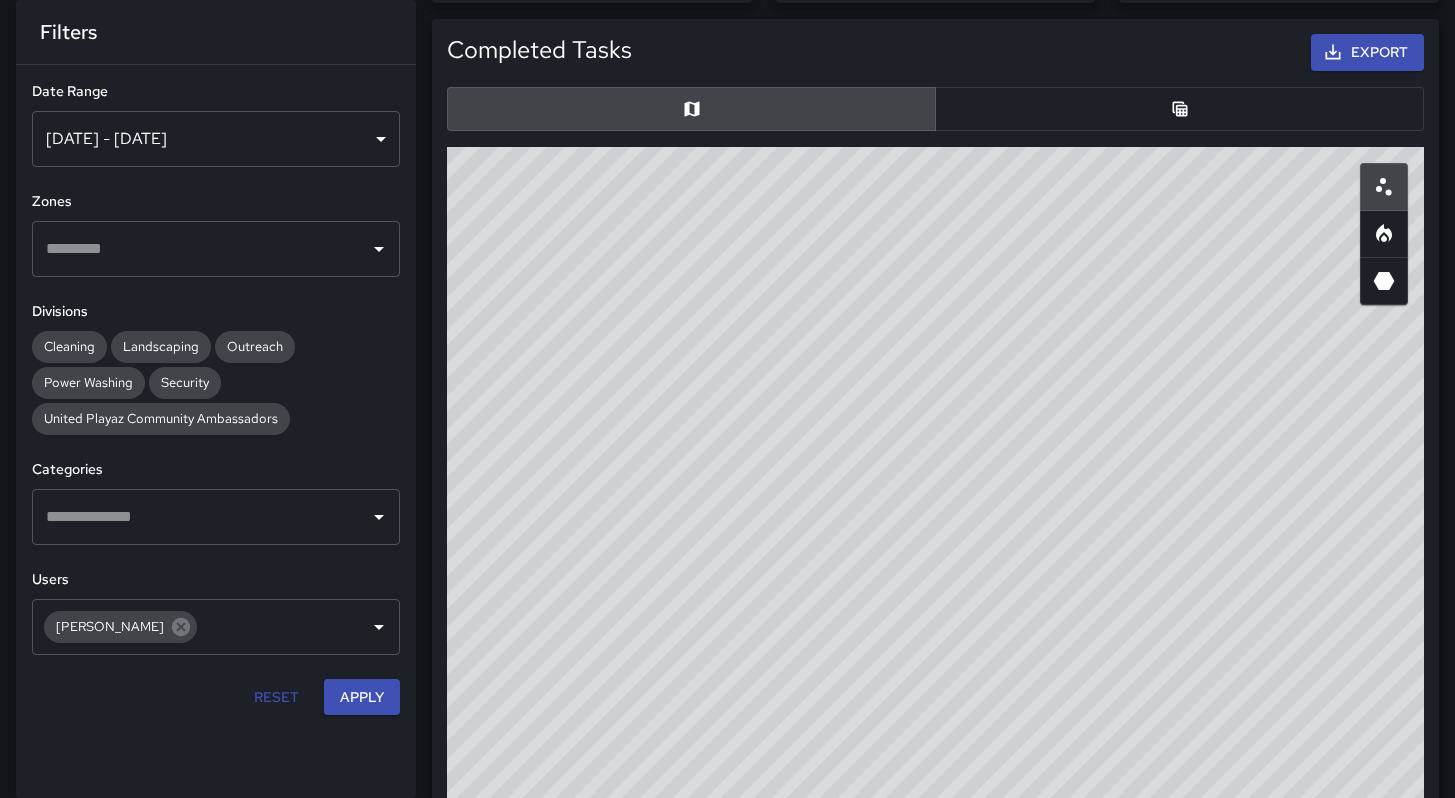 click at bounding box center (1179, 109) 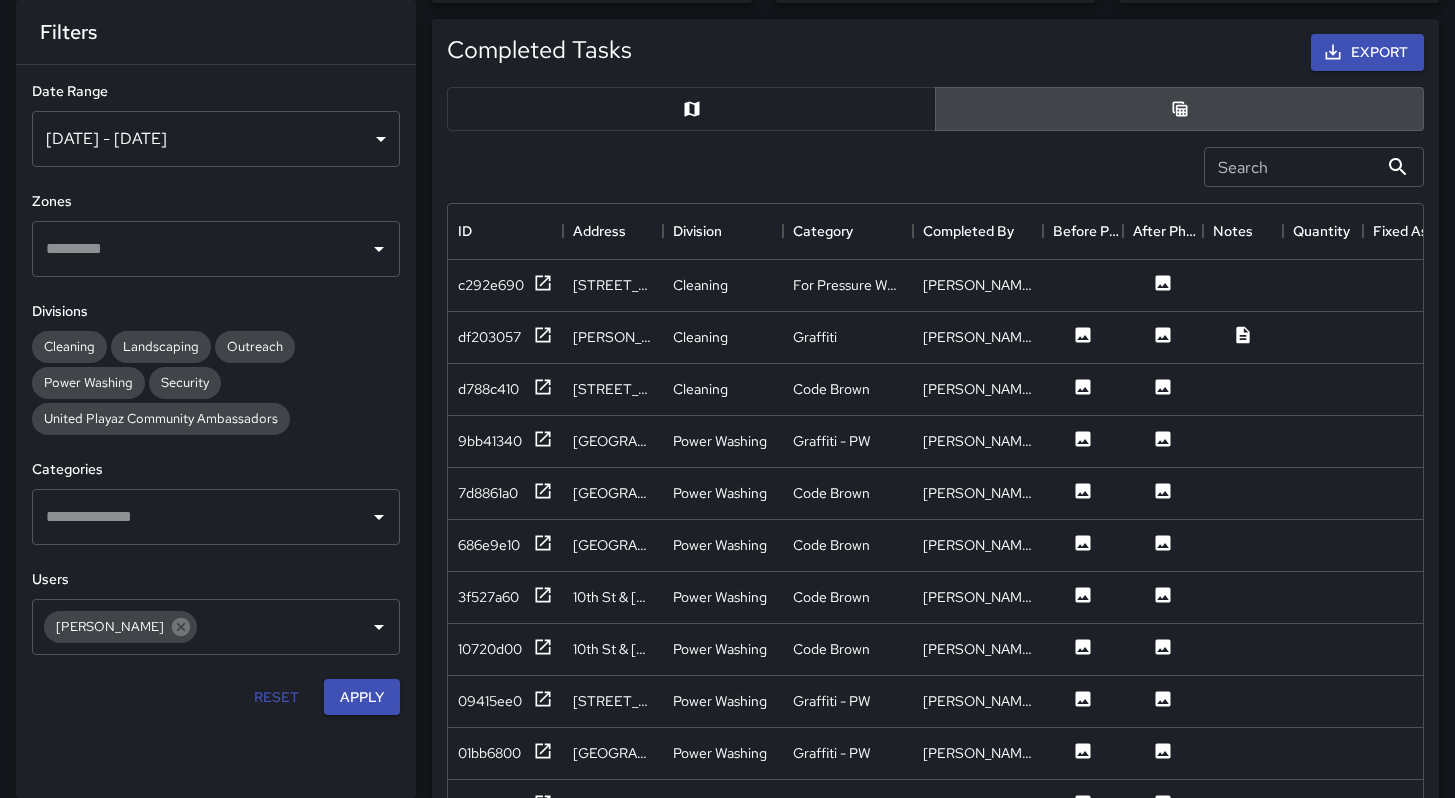 click on "Search" at bounding box center [1291, 167] 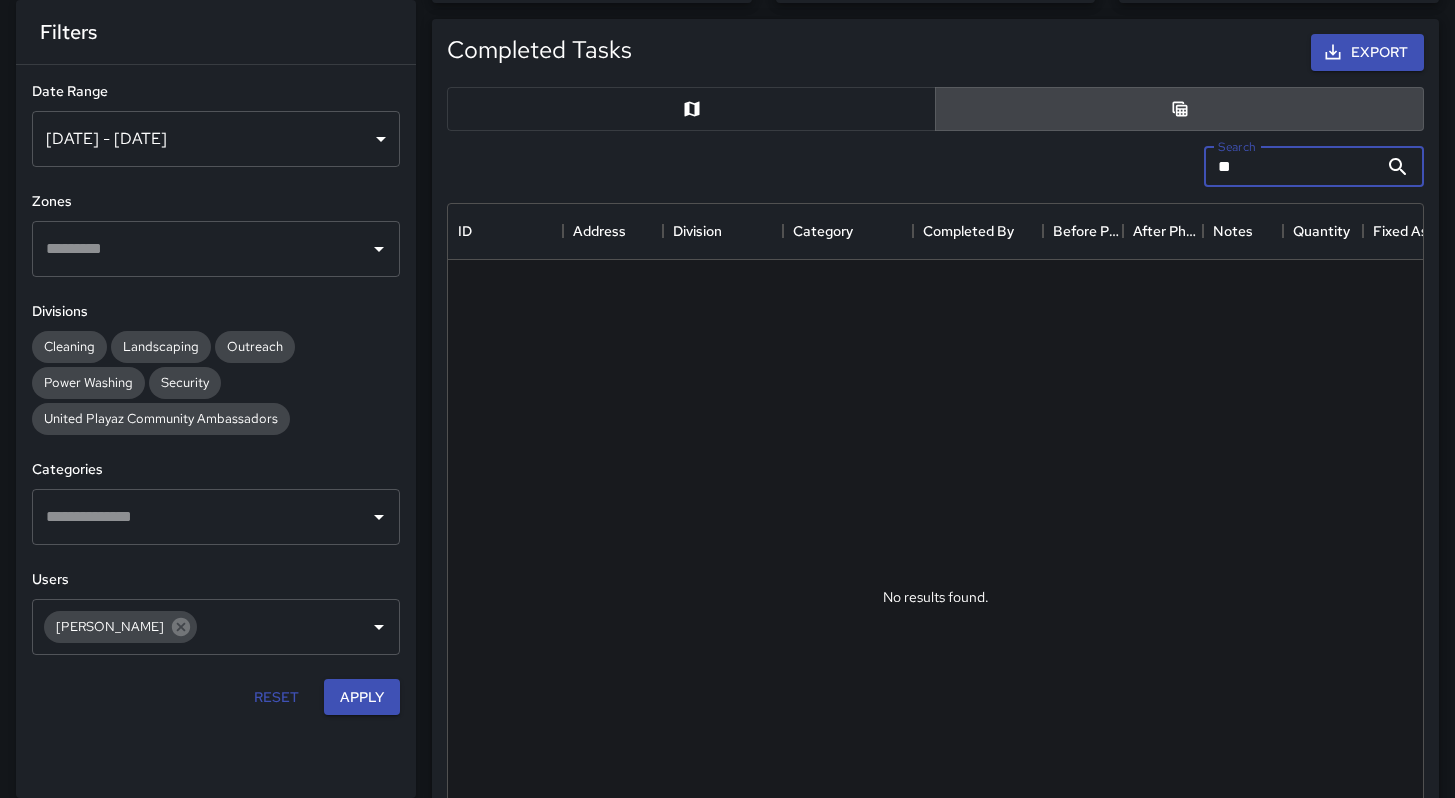 type on "*" 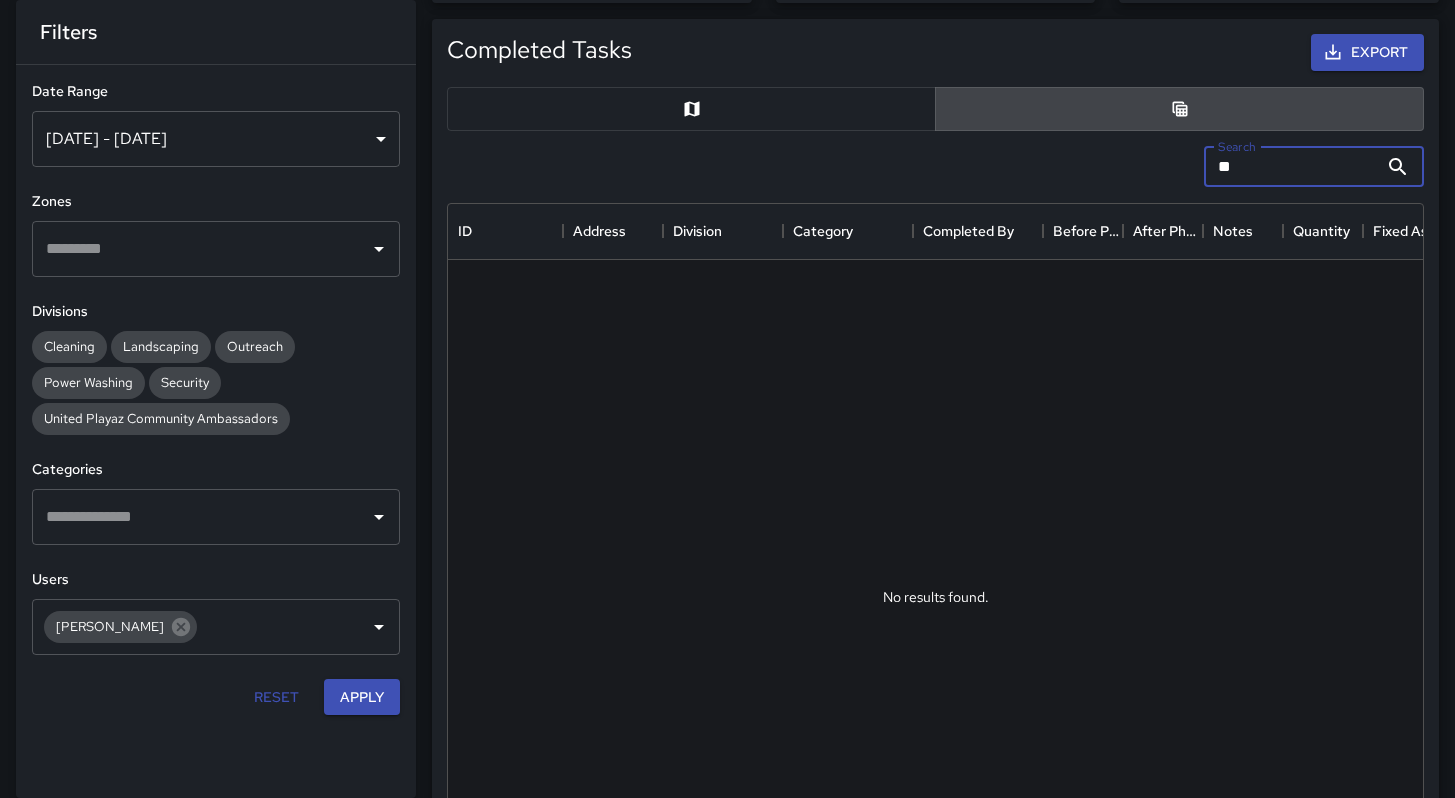type on "*" 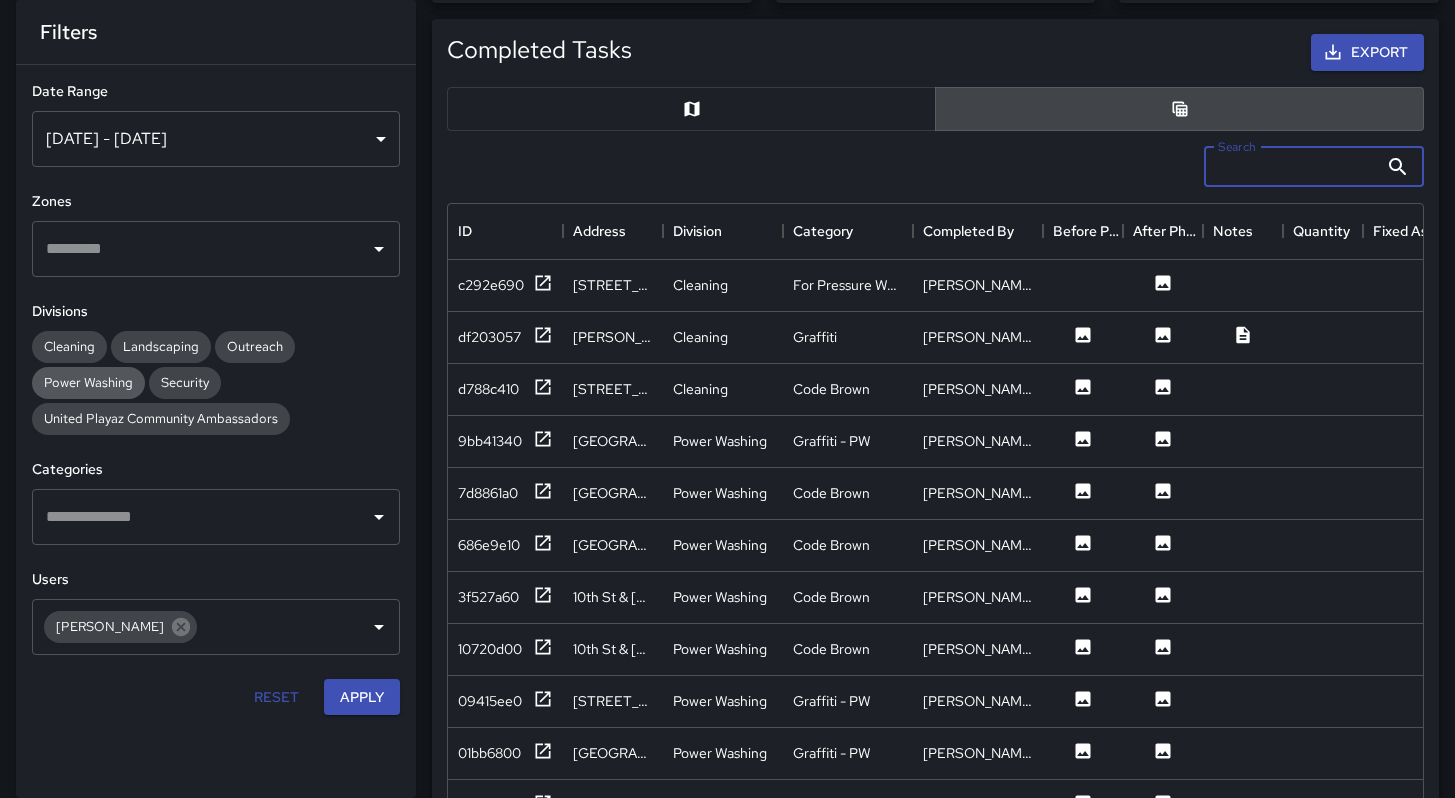 click on "Power Washing" at bounding box center [88, 382] 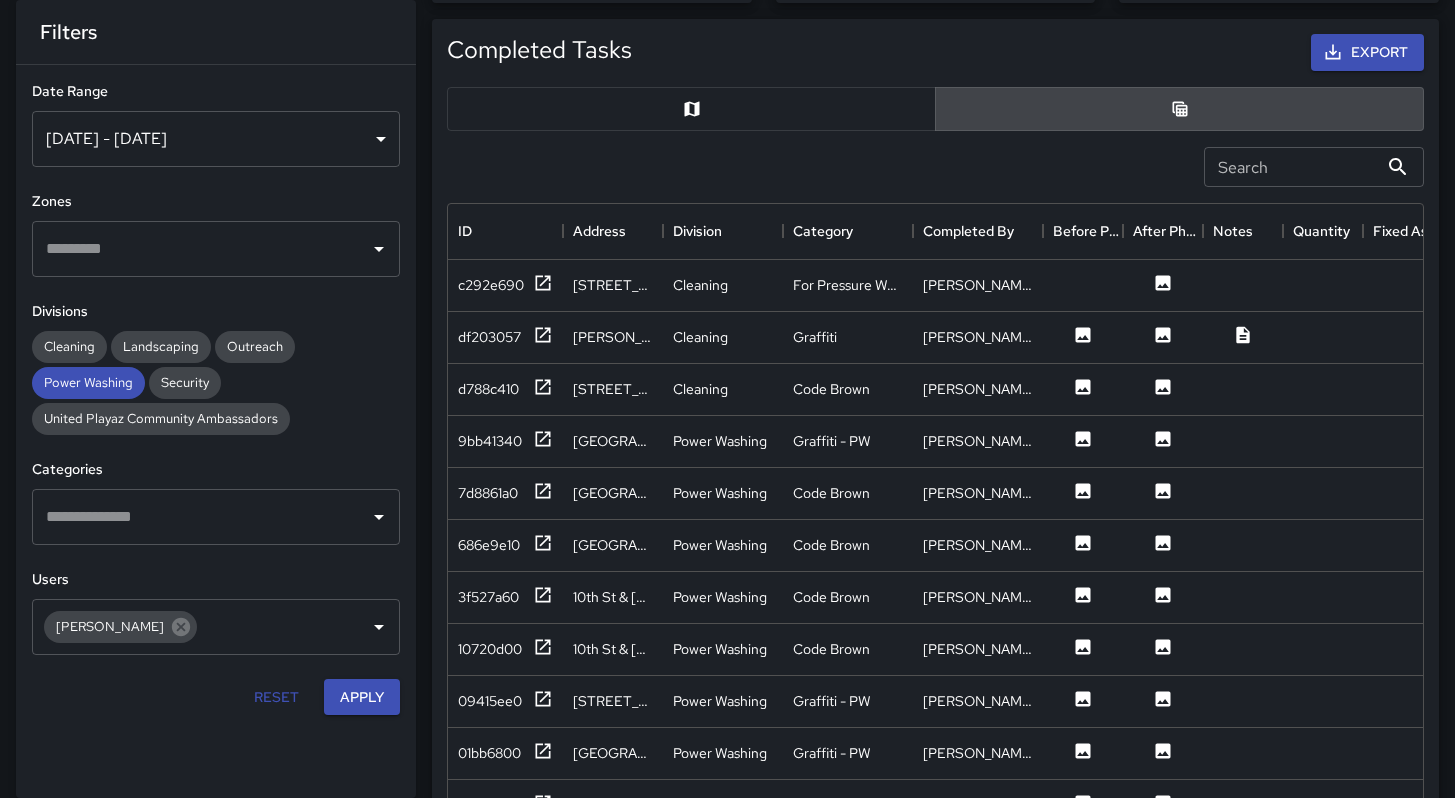 click on "Search" at bounding box center (1291, 167) 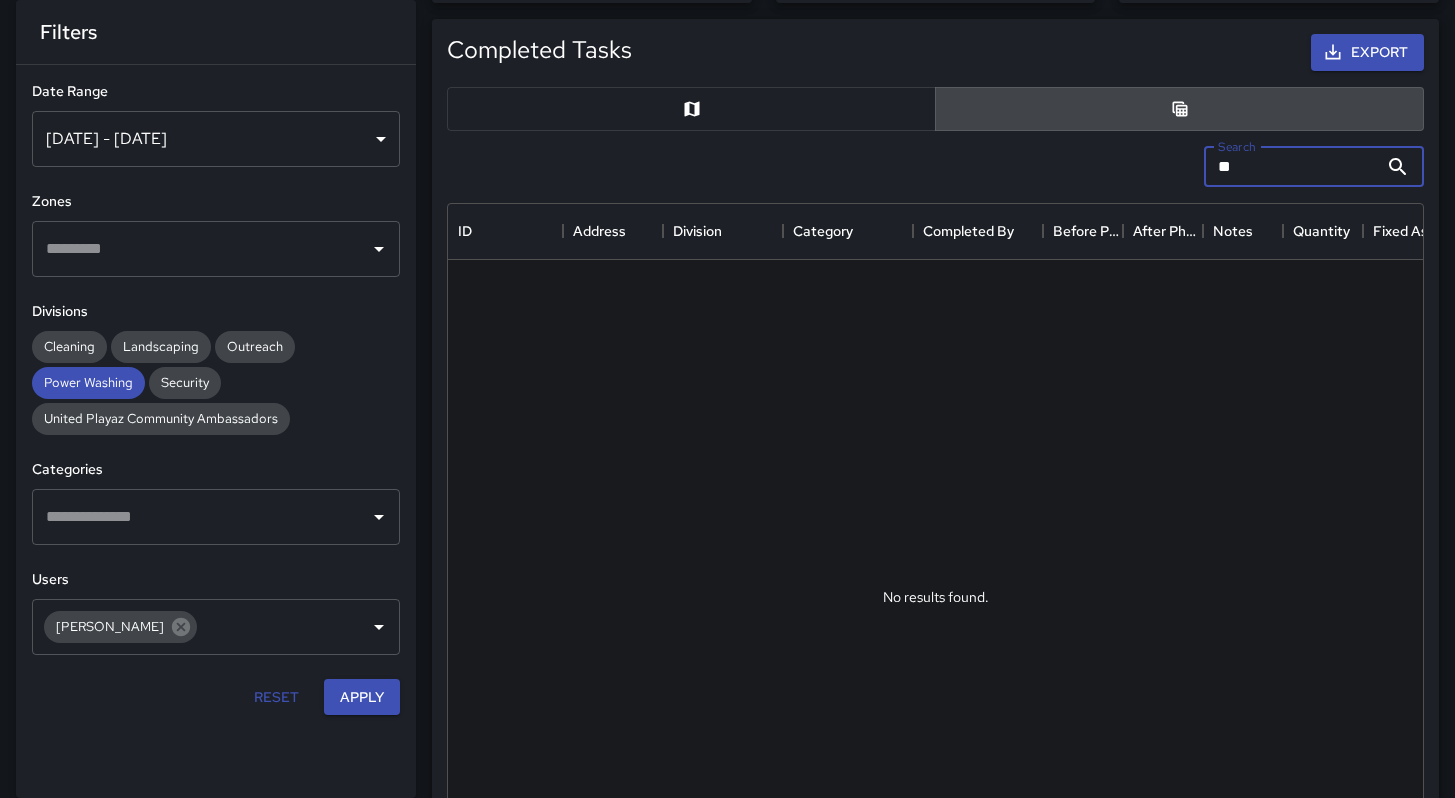 type on "*" 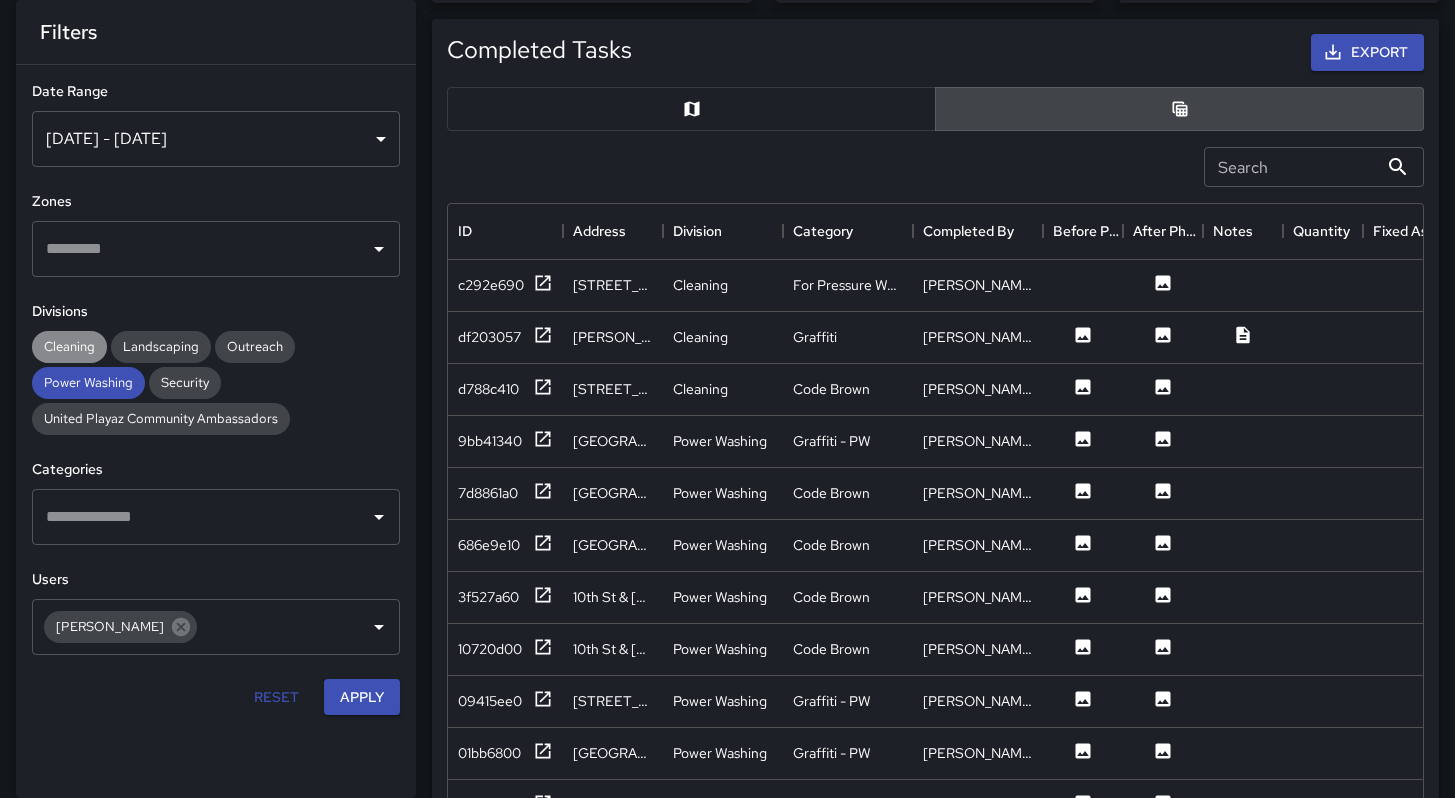 click on "Cleaning" at bounding box center [69, 346] 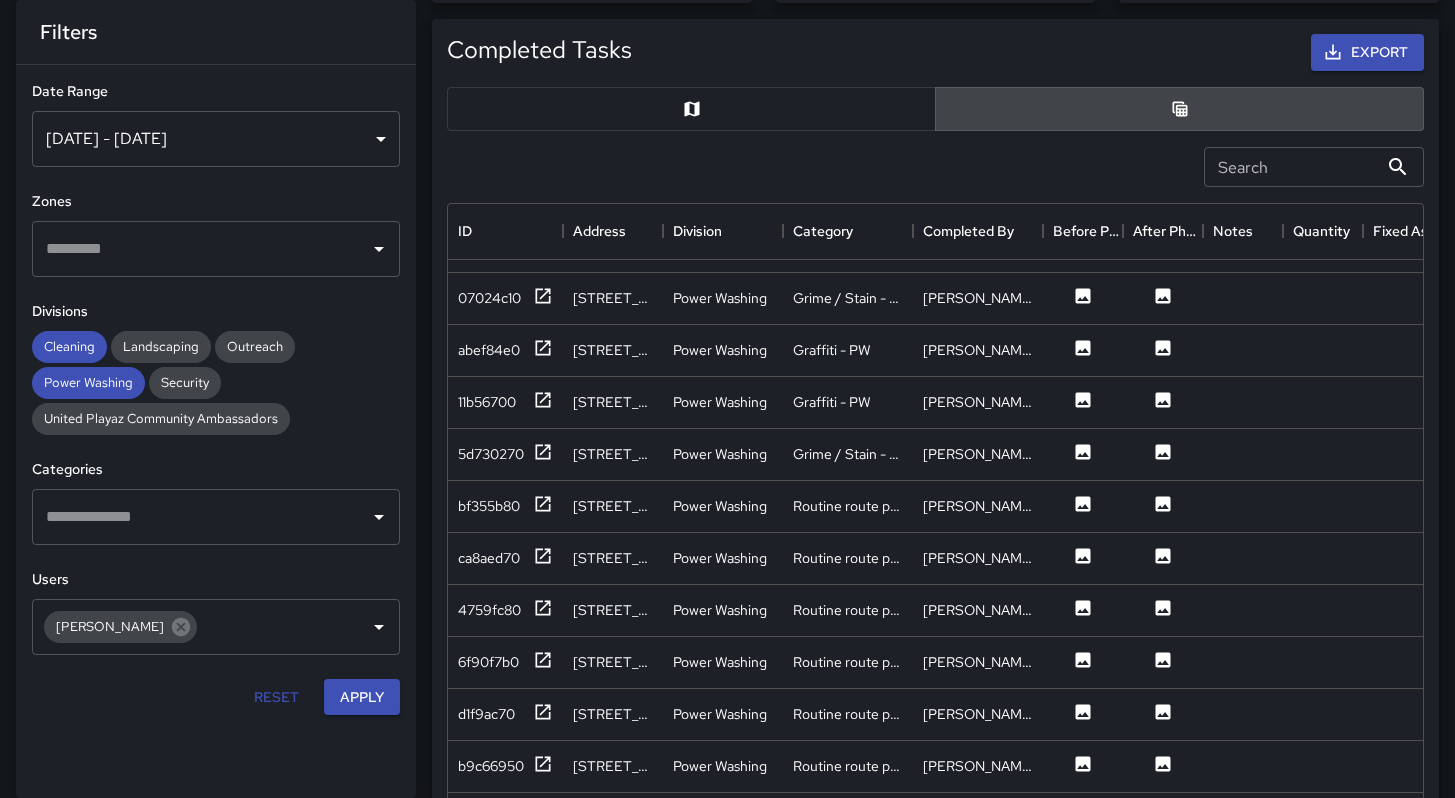 scroll, scrollTop: 4526, scrollLeft: 0, axis: vertical 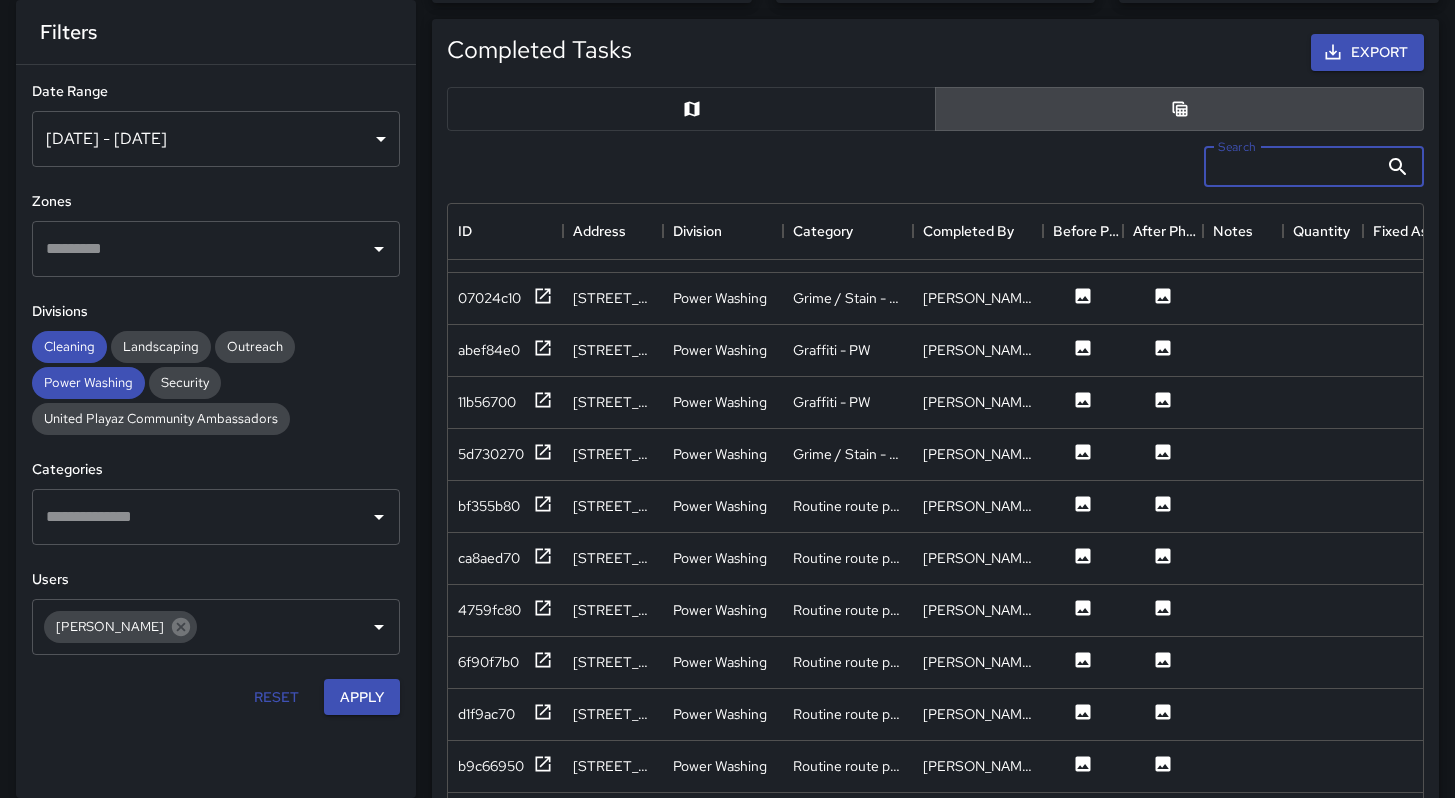 click on "Search" at bounding box center (1291, 167) 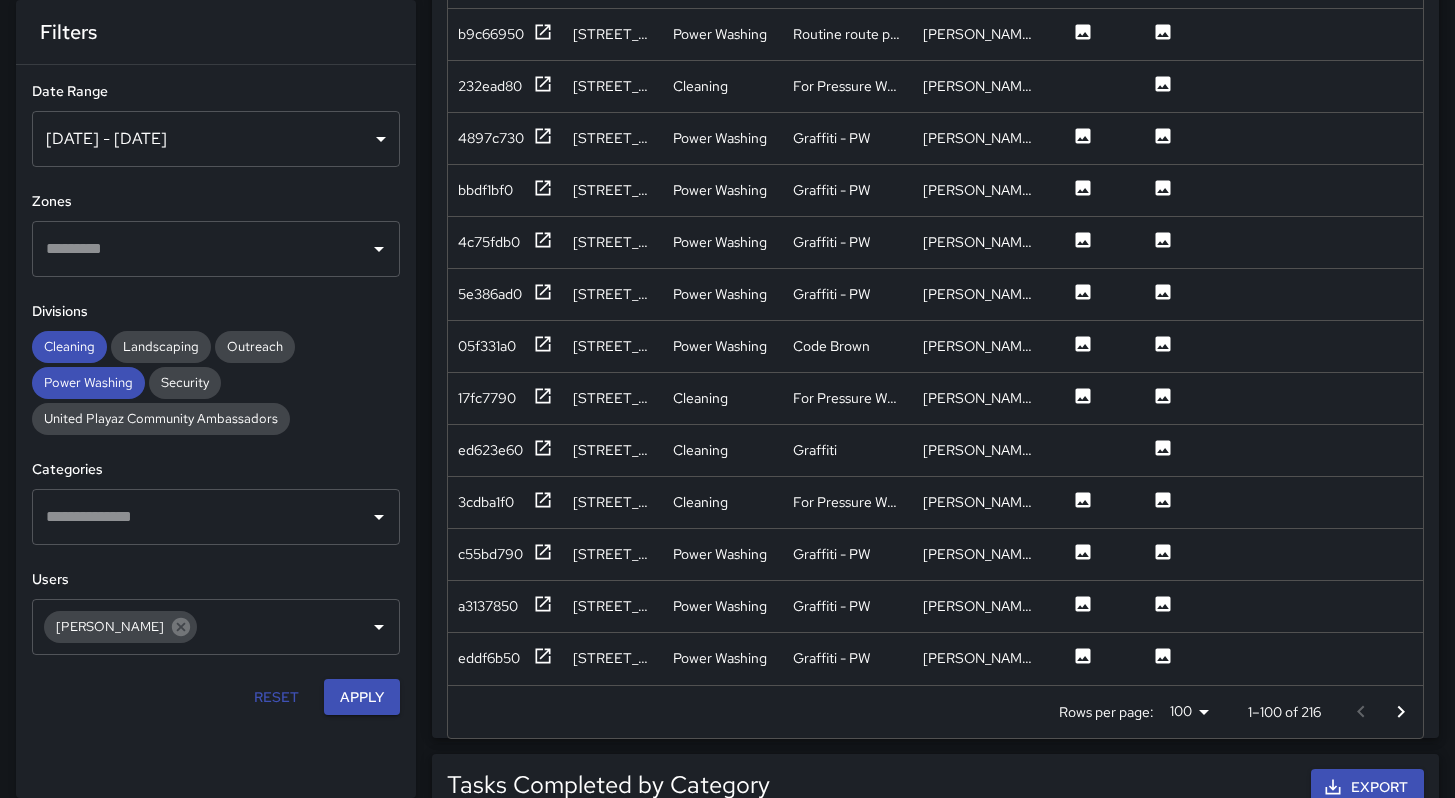 scroll, scrollTop: 908, scrollLeft: 0, axis: vertical 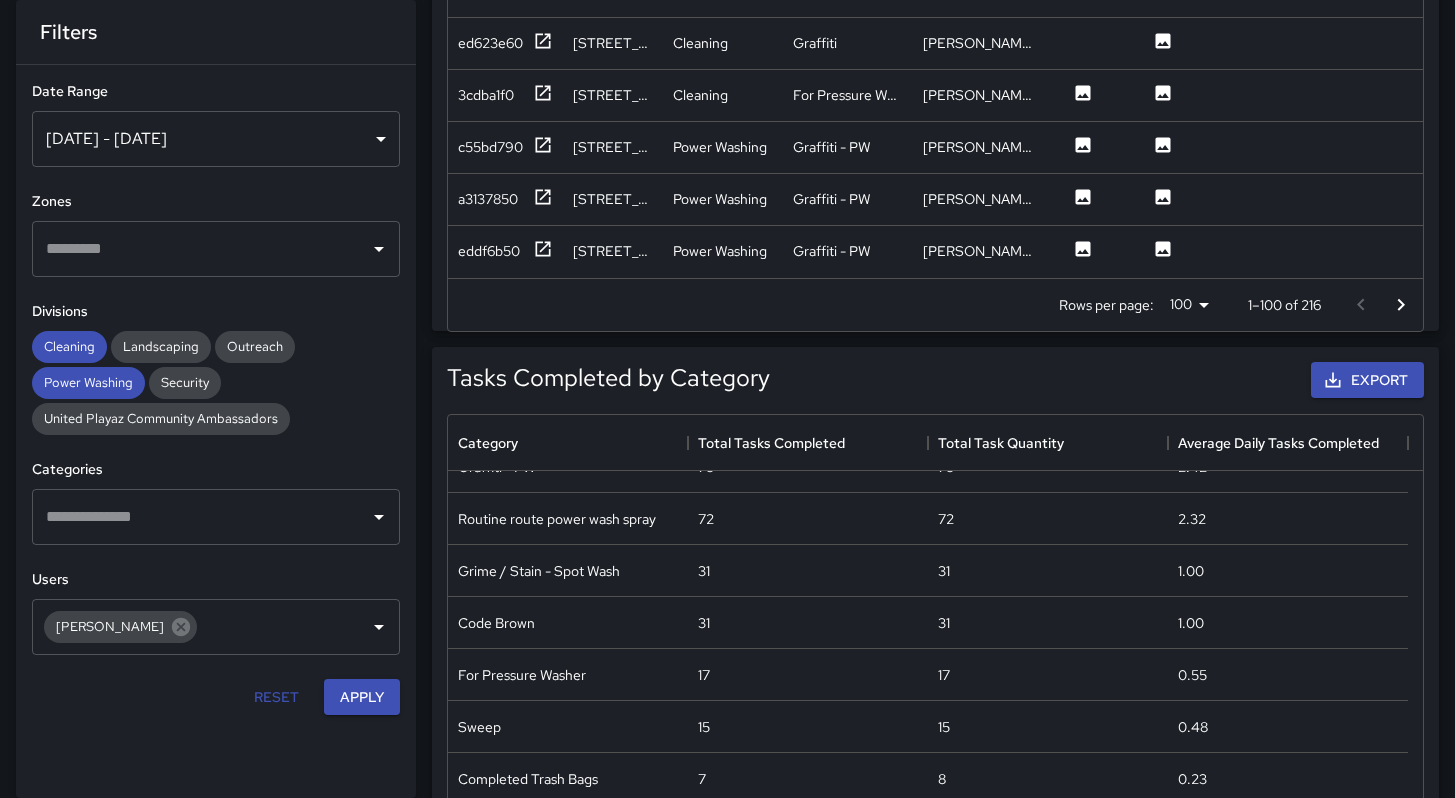 type on "**" 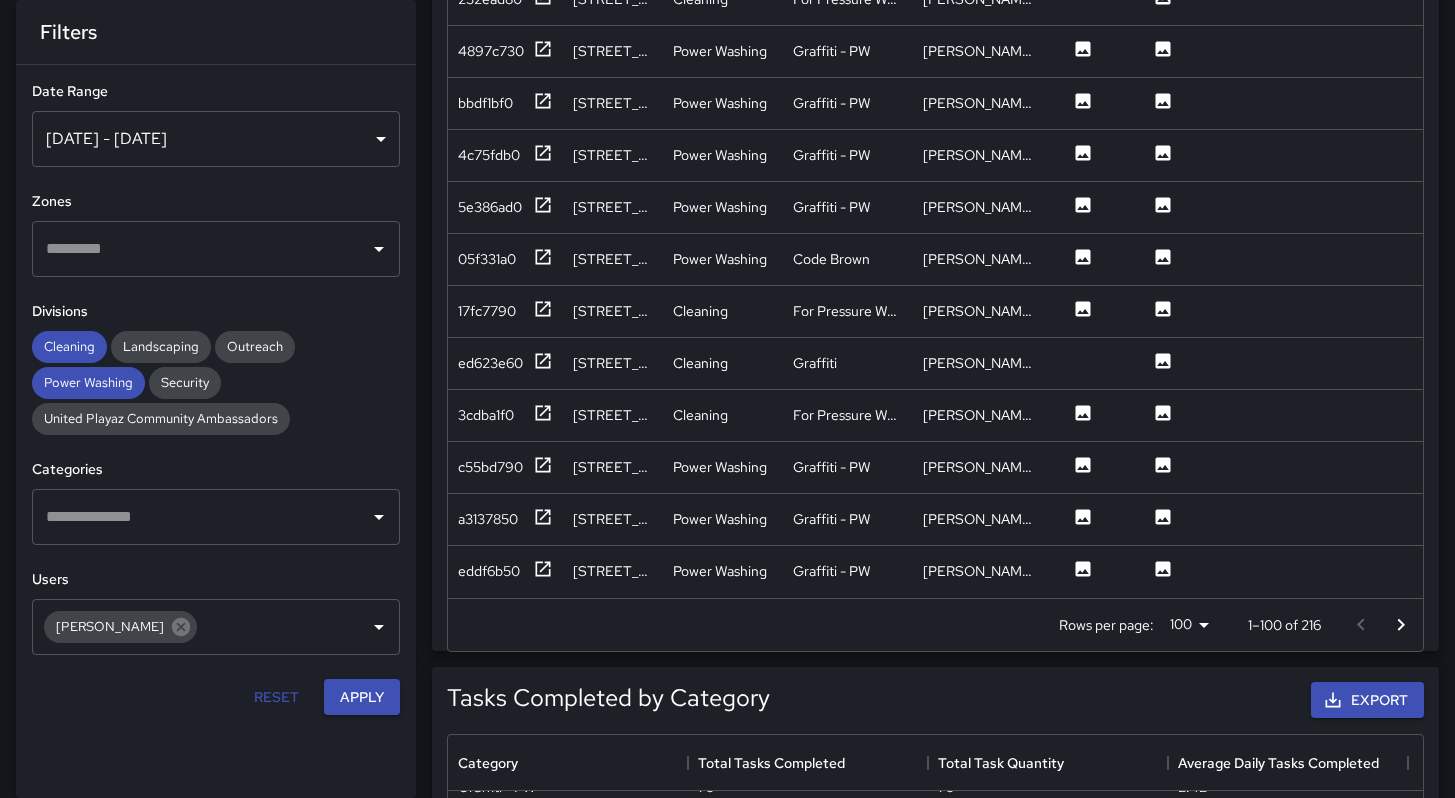 scroll, scrollTop: 482, scrollLeft: 0, axis: vertical 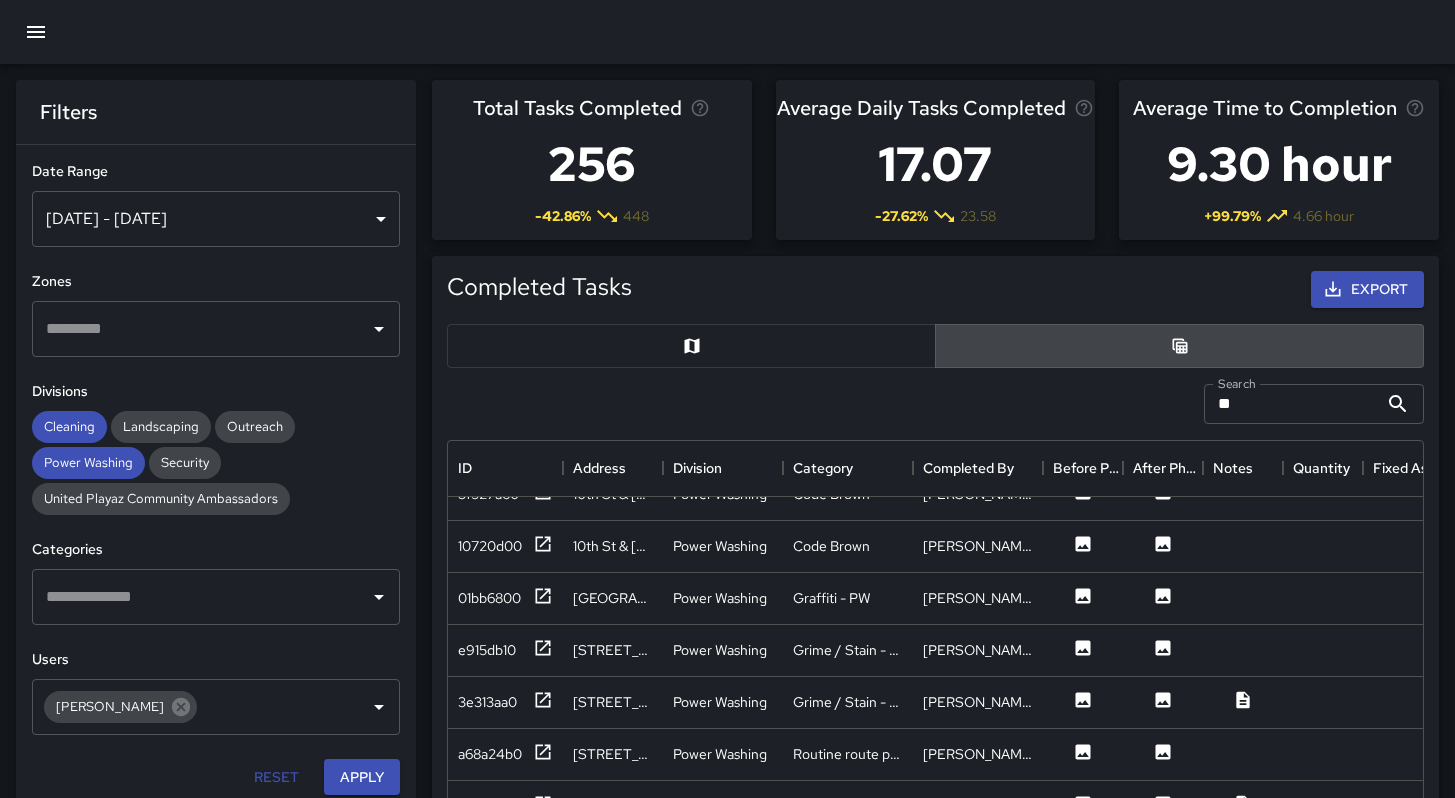 click 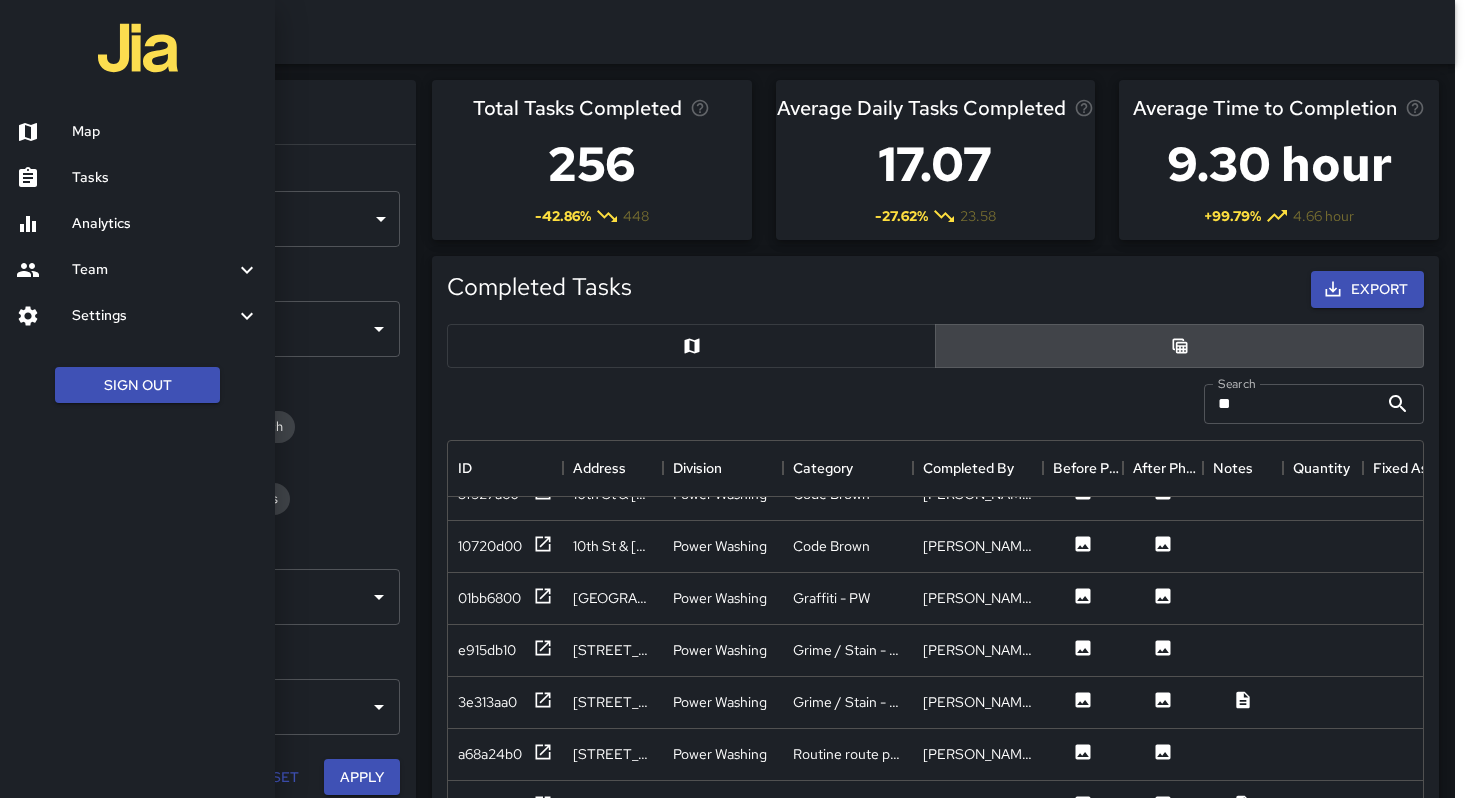 click at bounding box center [735, 399] 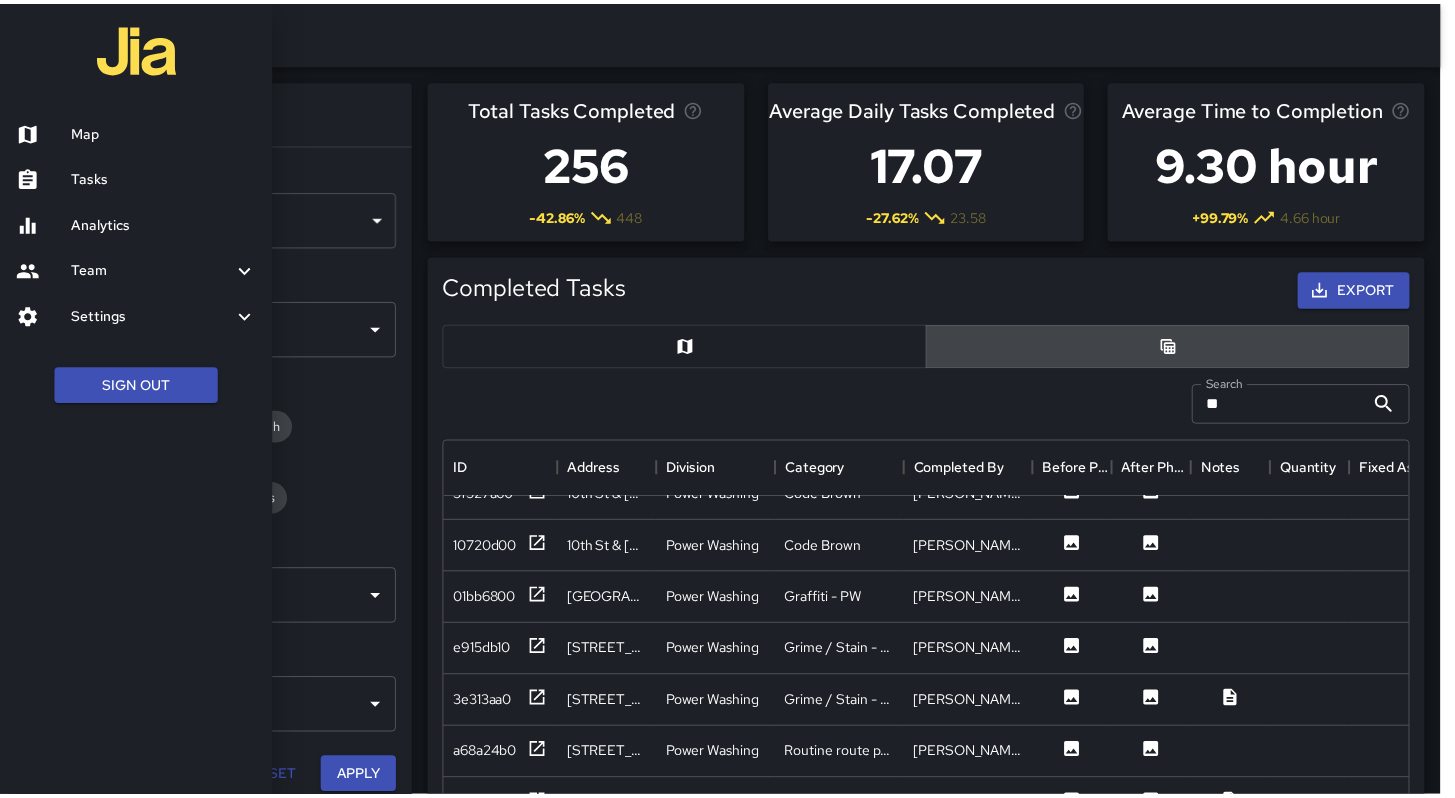scroll, scrollTop: 16, scrollLeft: 16, axis: both 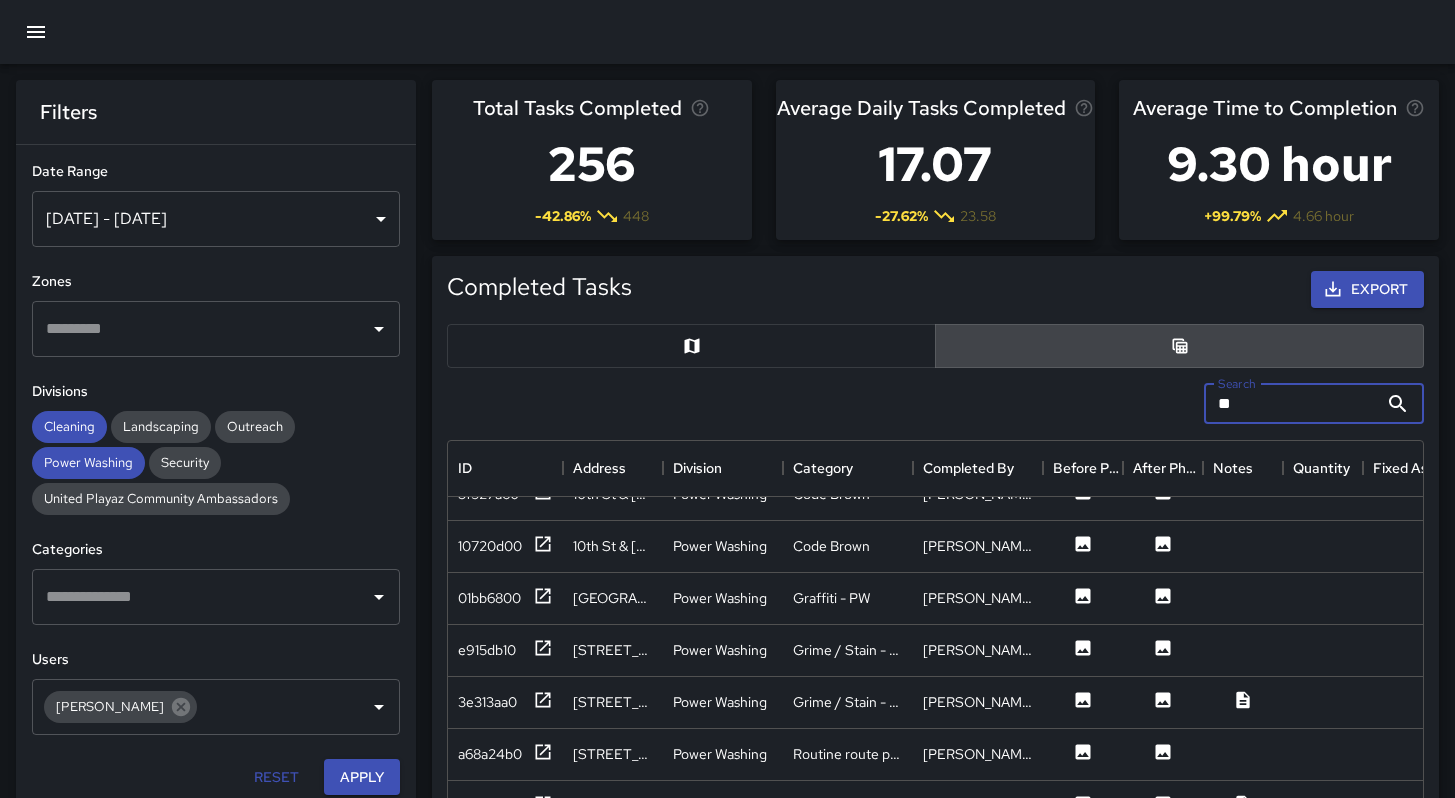 drag, startPoint x: 1259, startPoint y: 402, endPoint x: 1160, endPoint y: 401, distance: 99.00505 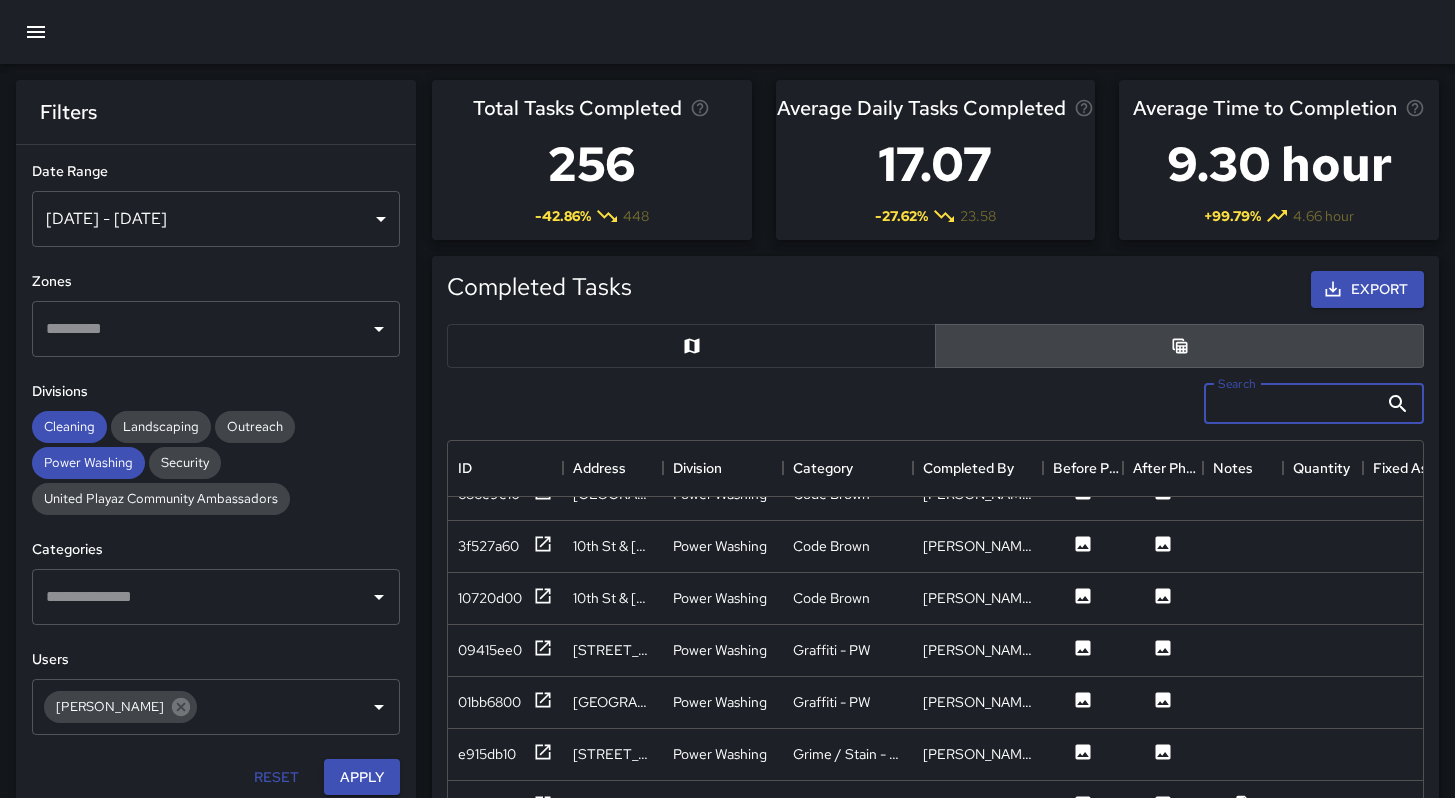 type 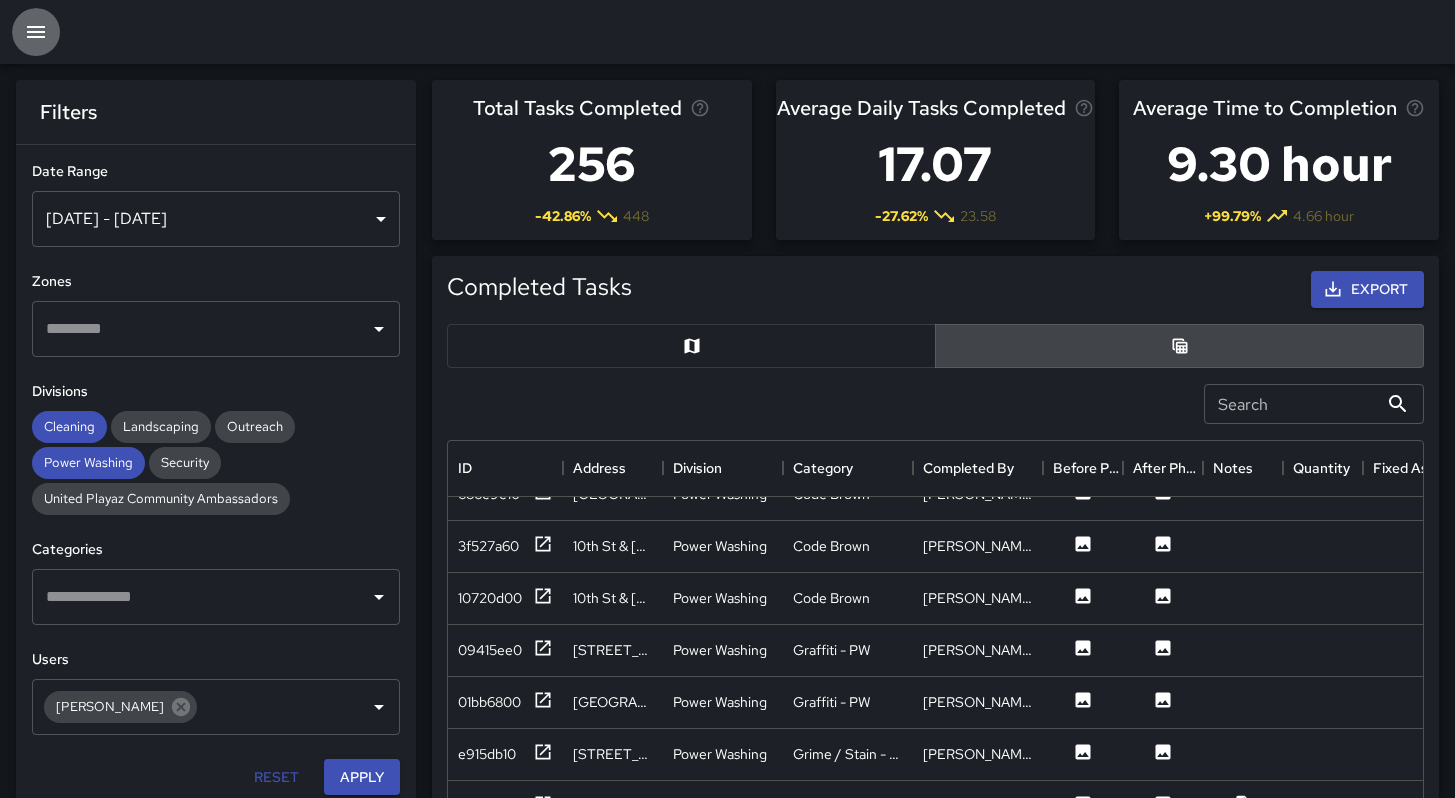 click 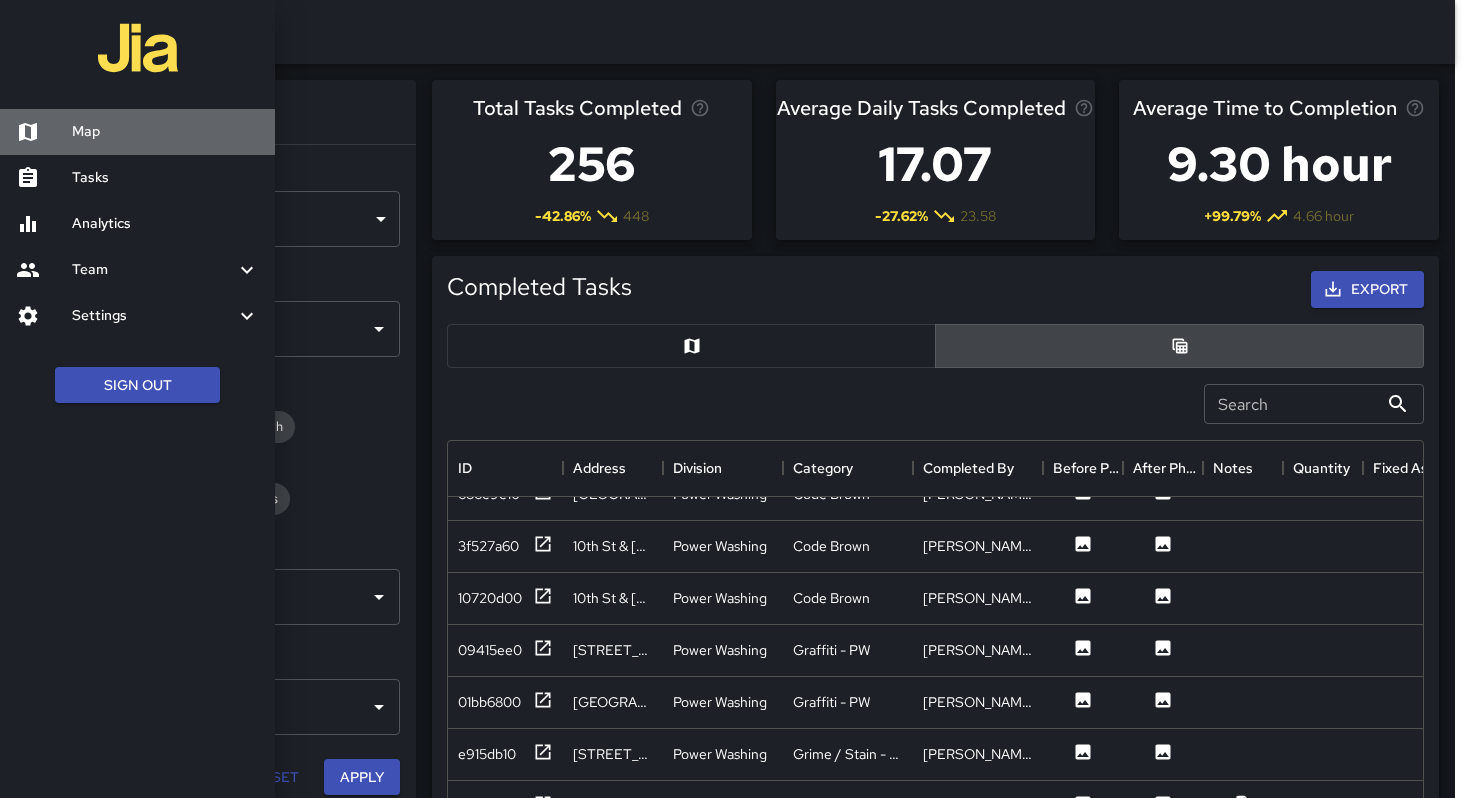 click at bounding box center [44, 132] 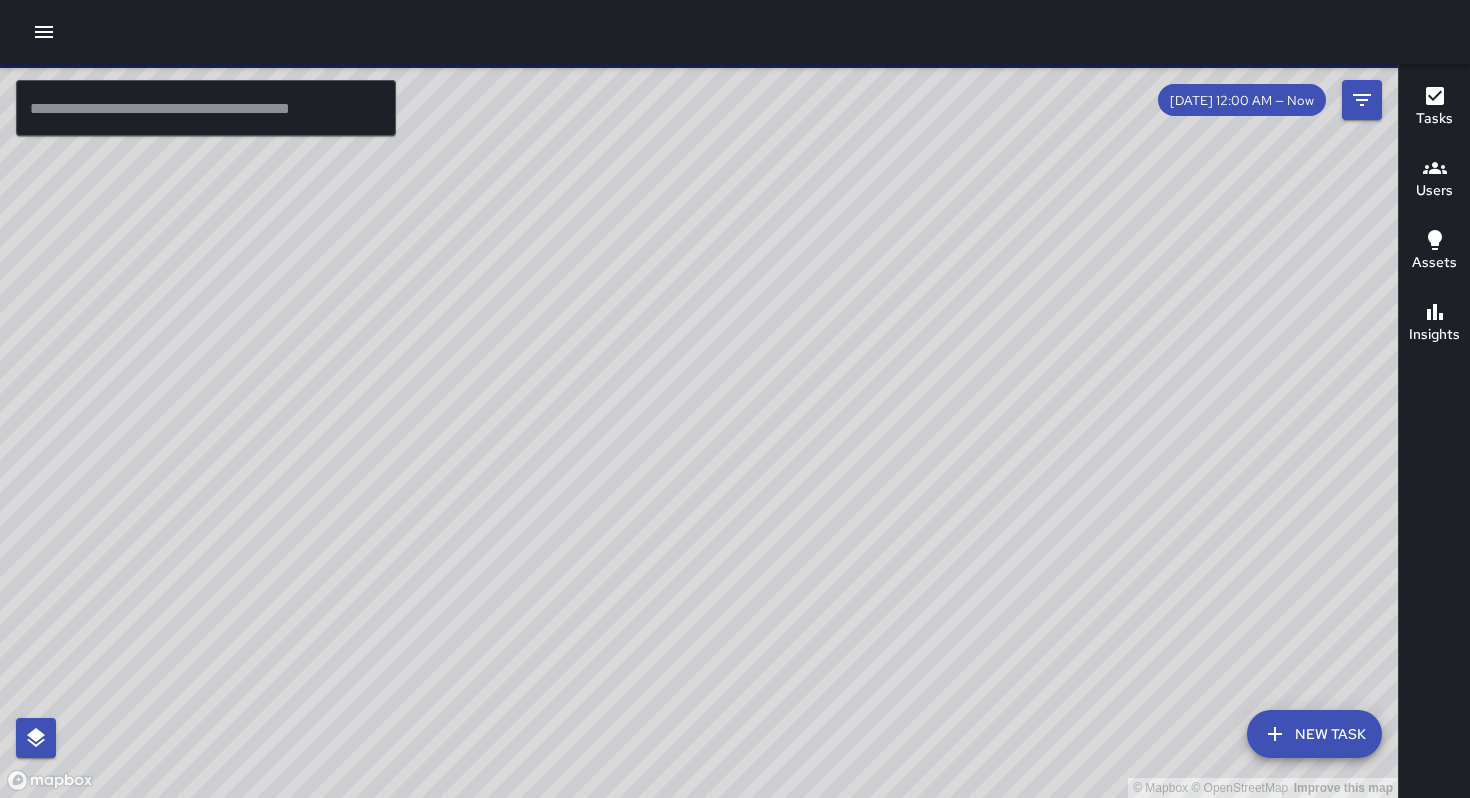 click at bounding box center (44, 32) 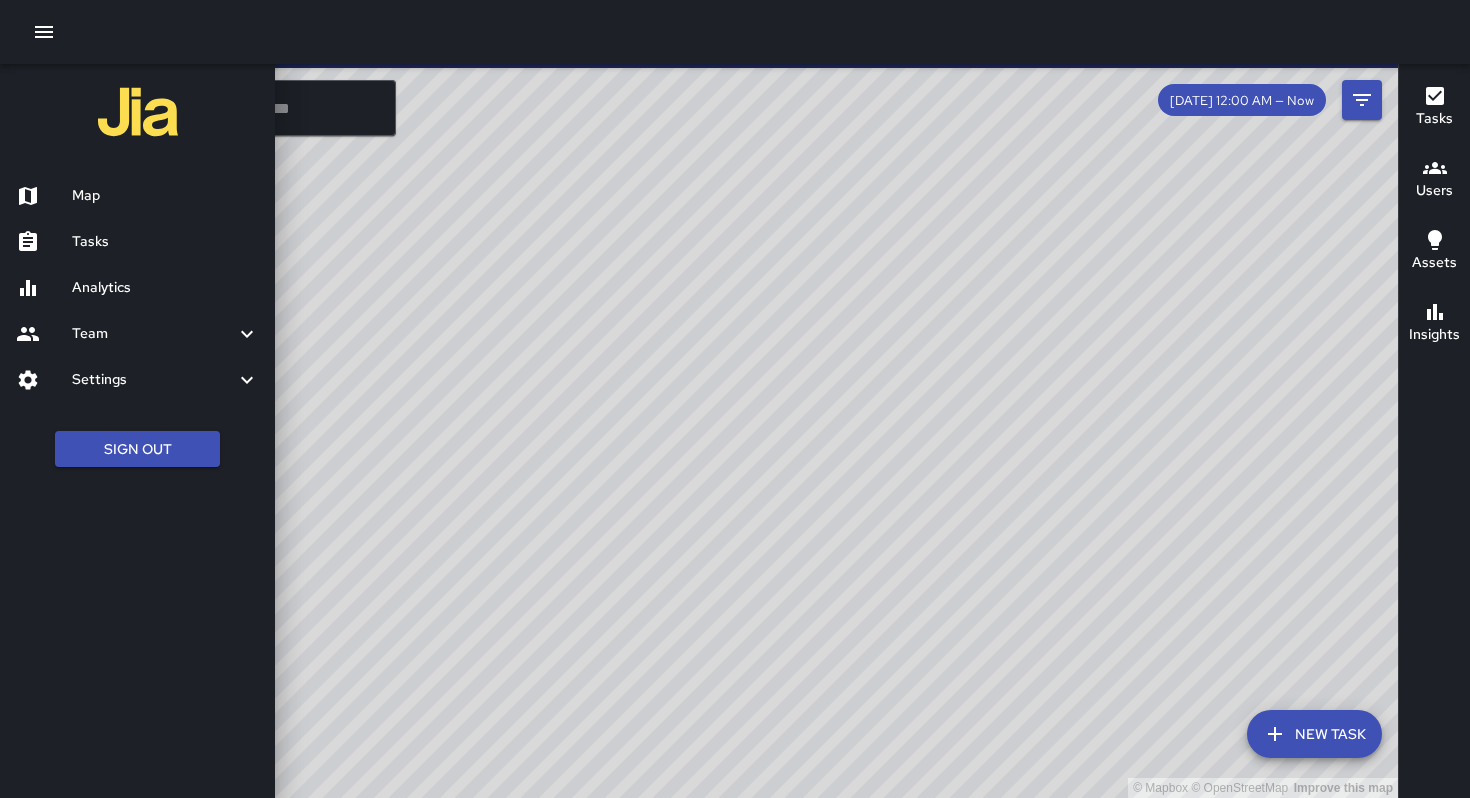 click on "Tasks" at bounding box center [165, 242] 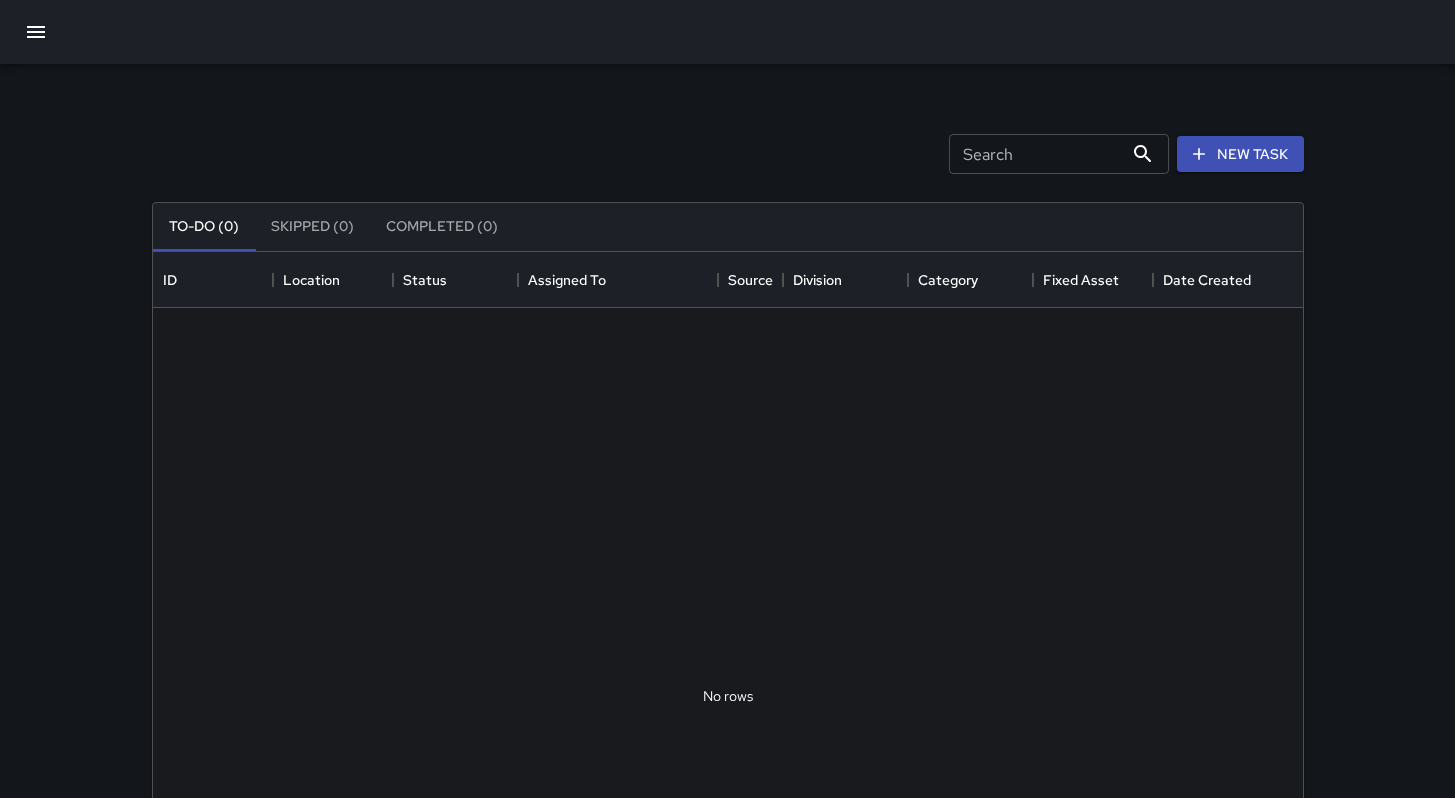 scroll, scrollTop: 16, scrollLeft: 16, axis: both 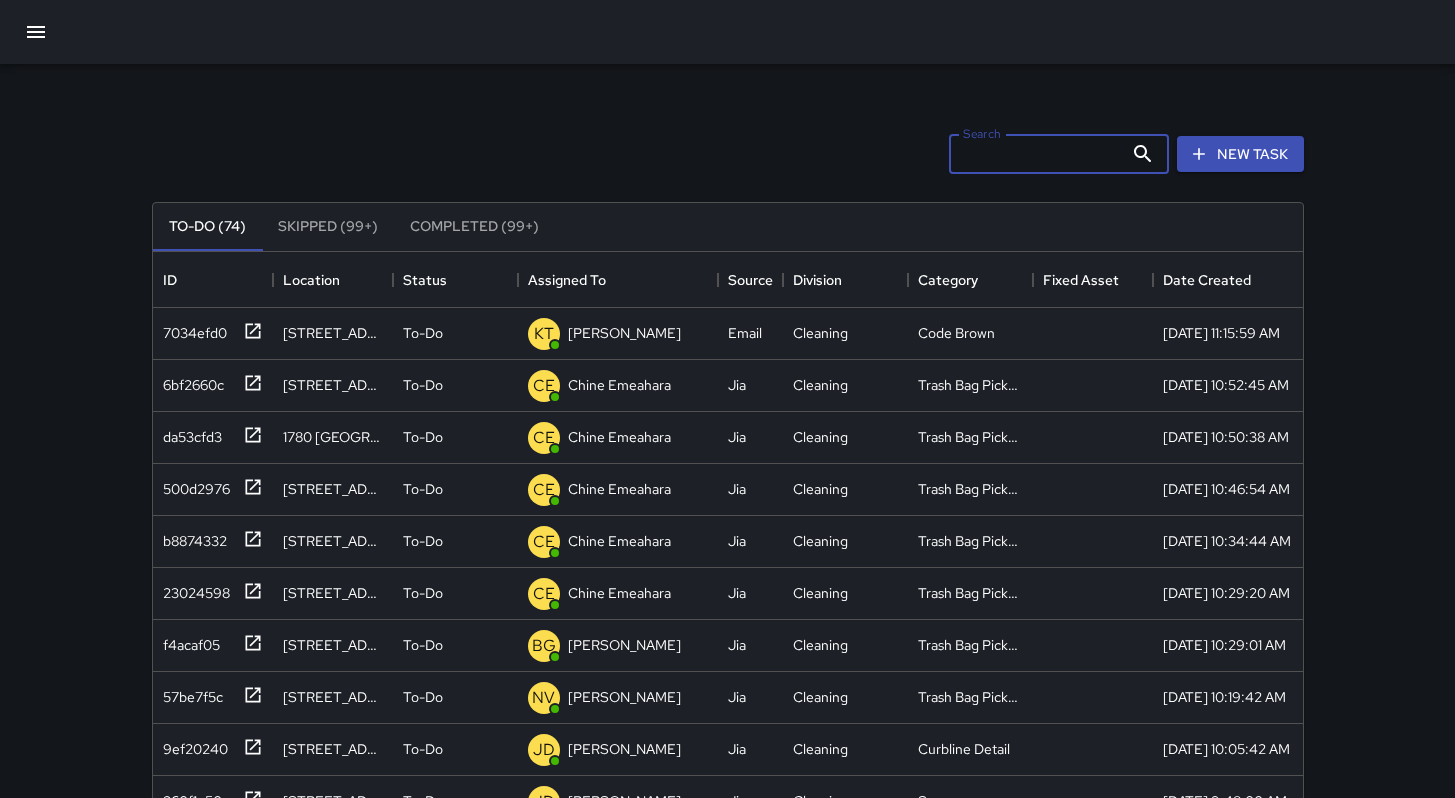 click on "Search" at bounding box center (1036, 154) 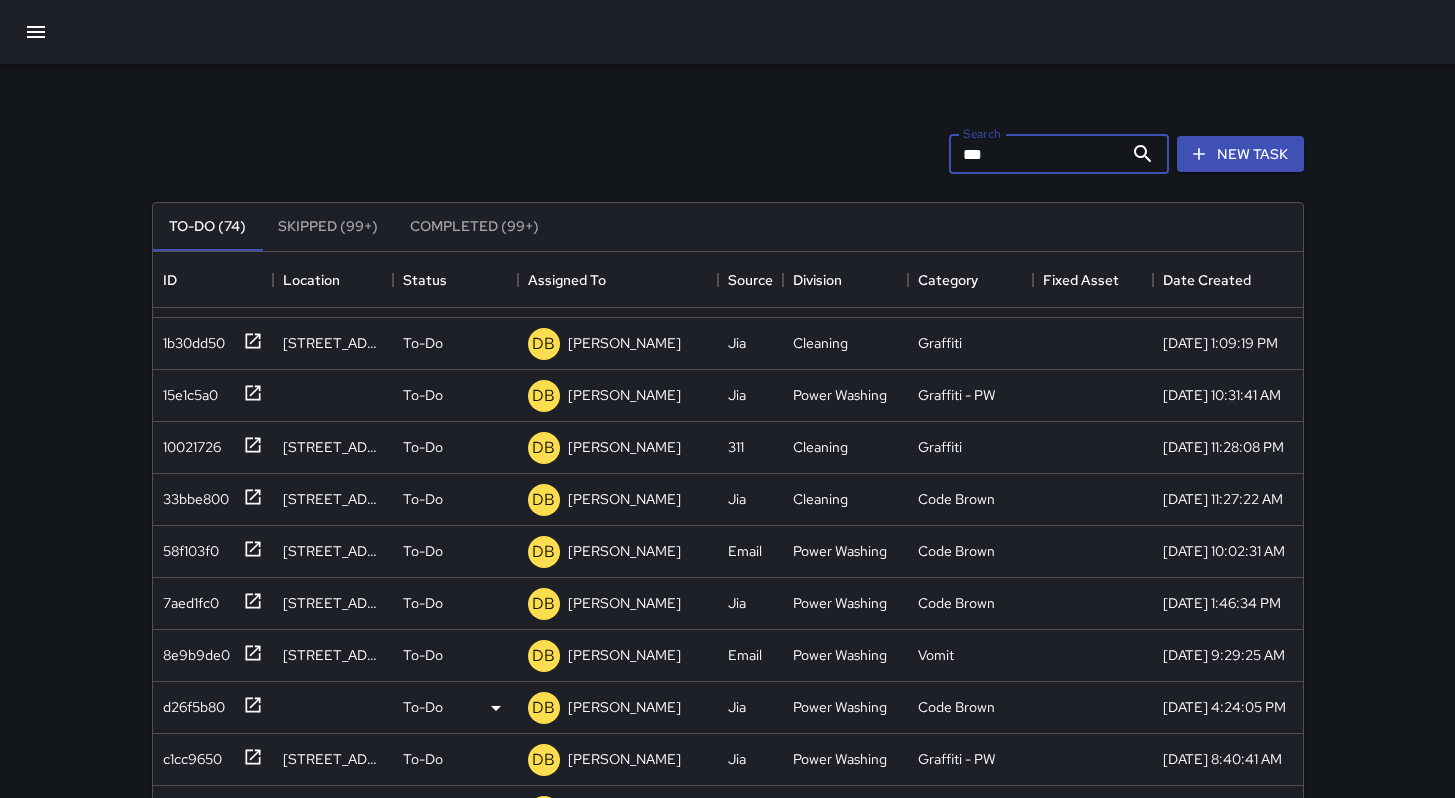 scroll, scrollTop: 108, scrollLeft: 0, axis: vertical 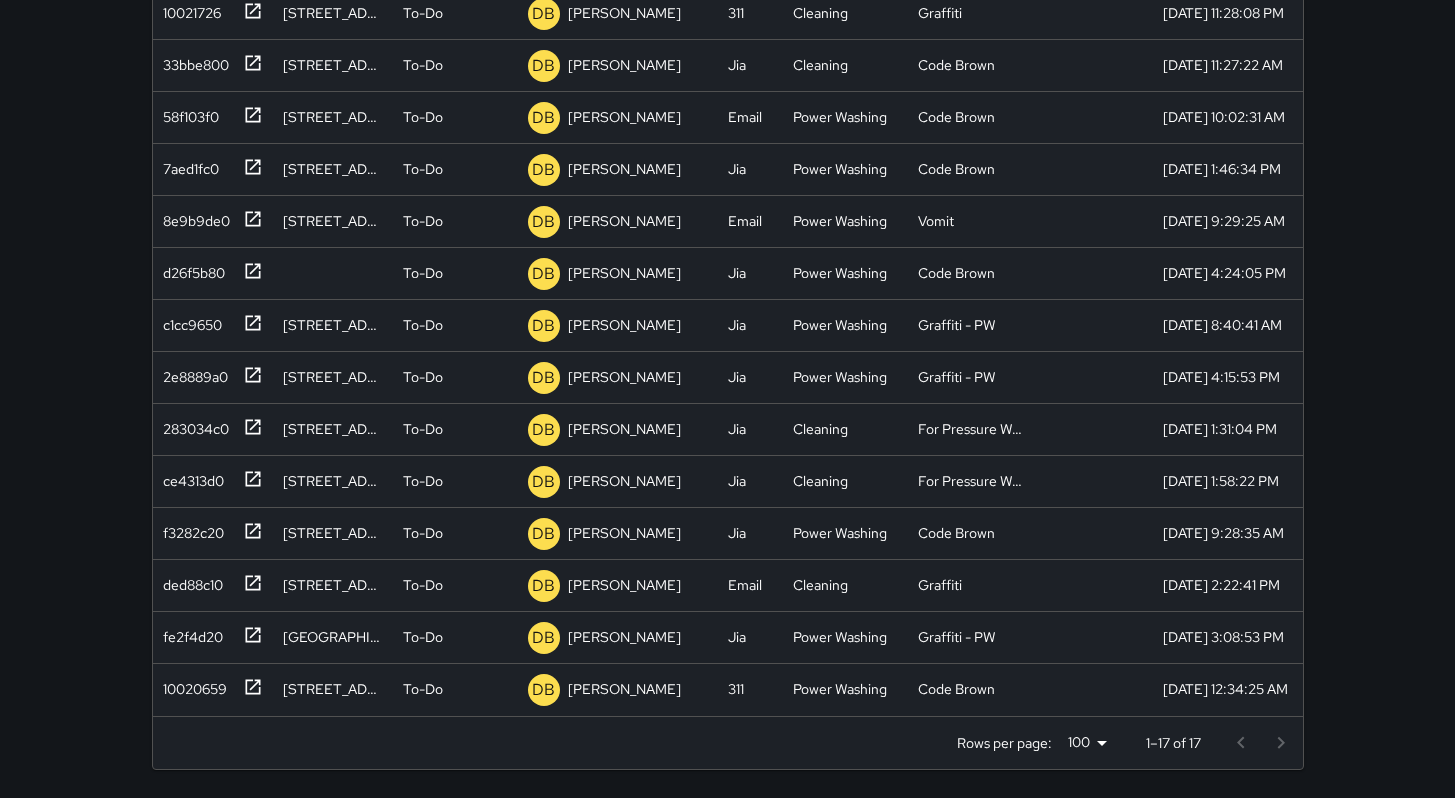 type on "***" 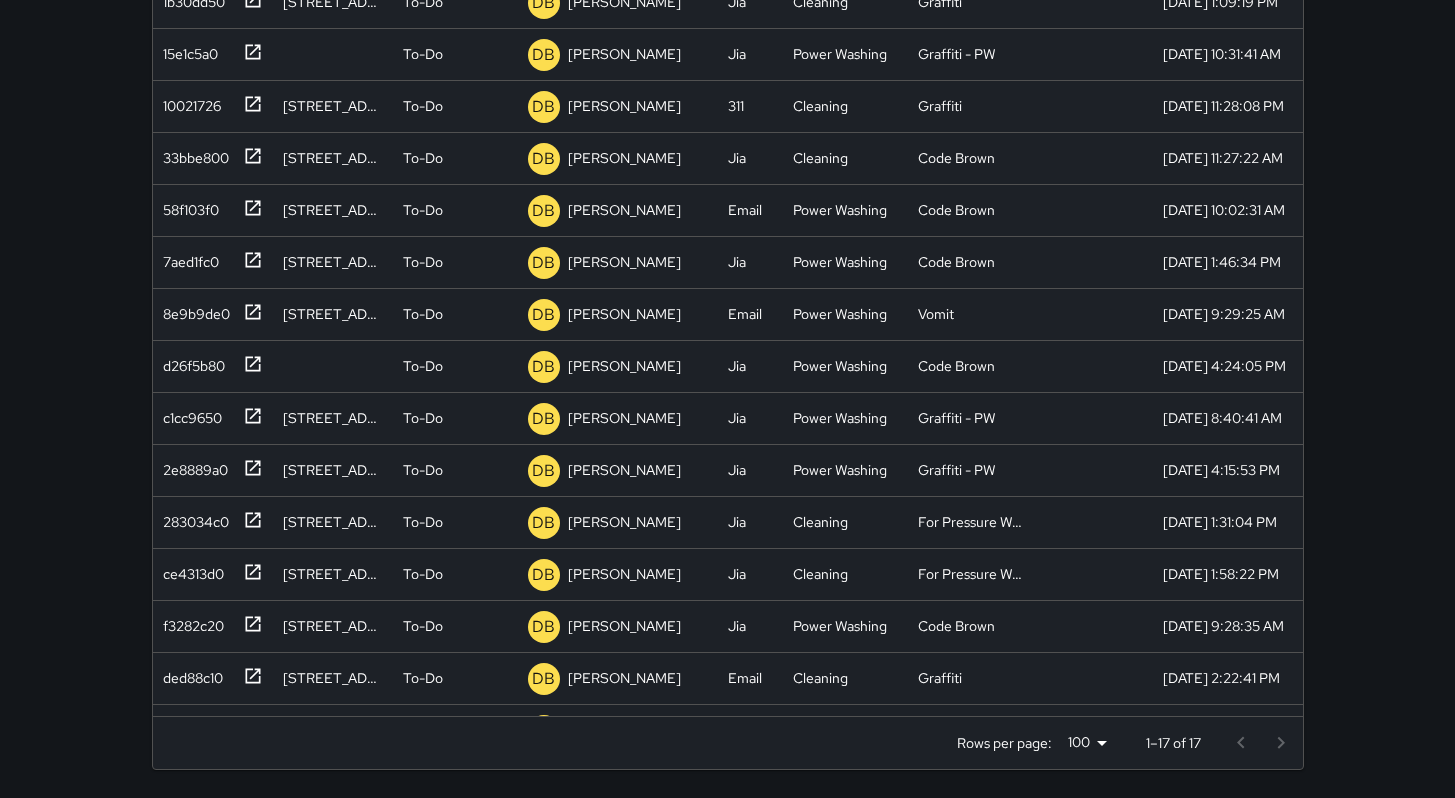 scroll, scrollTop: 0, scrollLeft: 0, axis: both 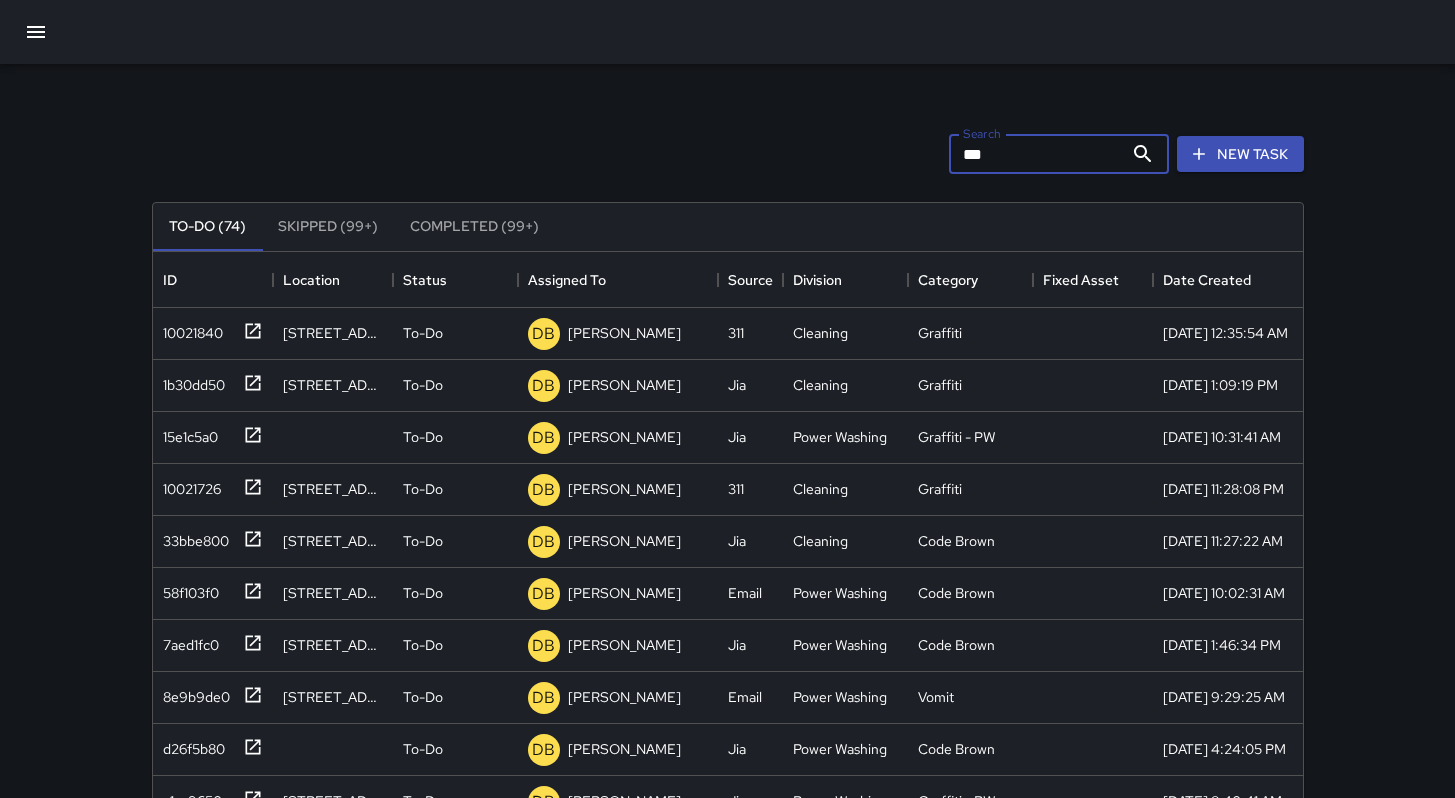 click 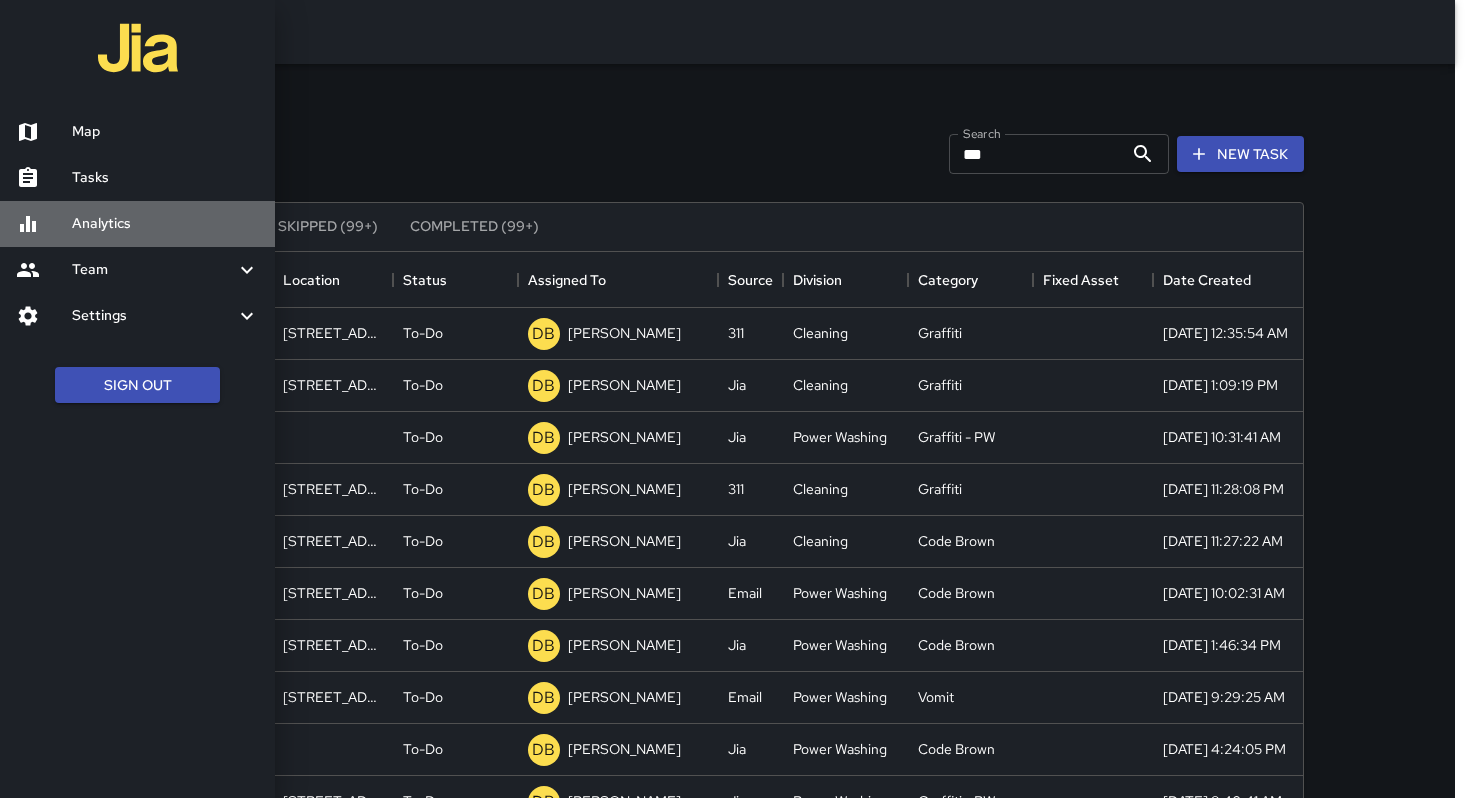 click on "Analytics" at bounding box center (165, 224) 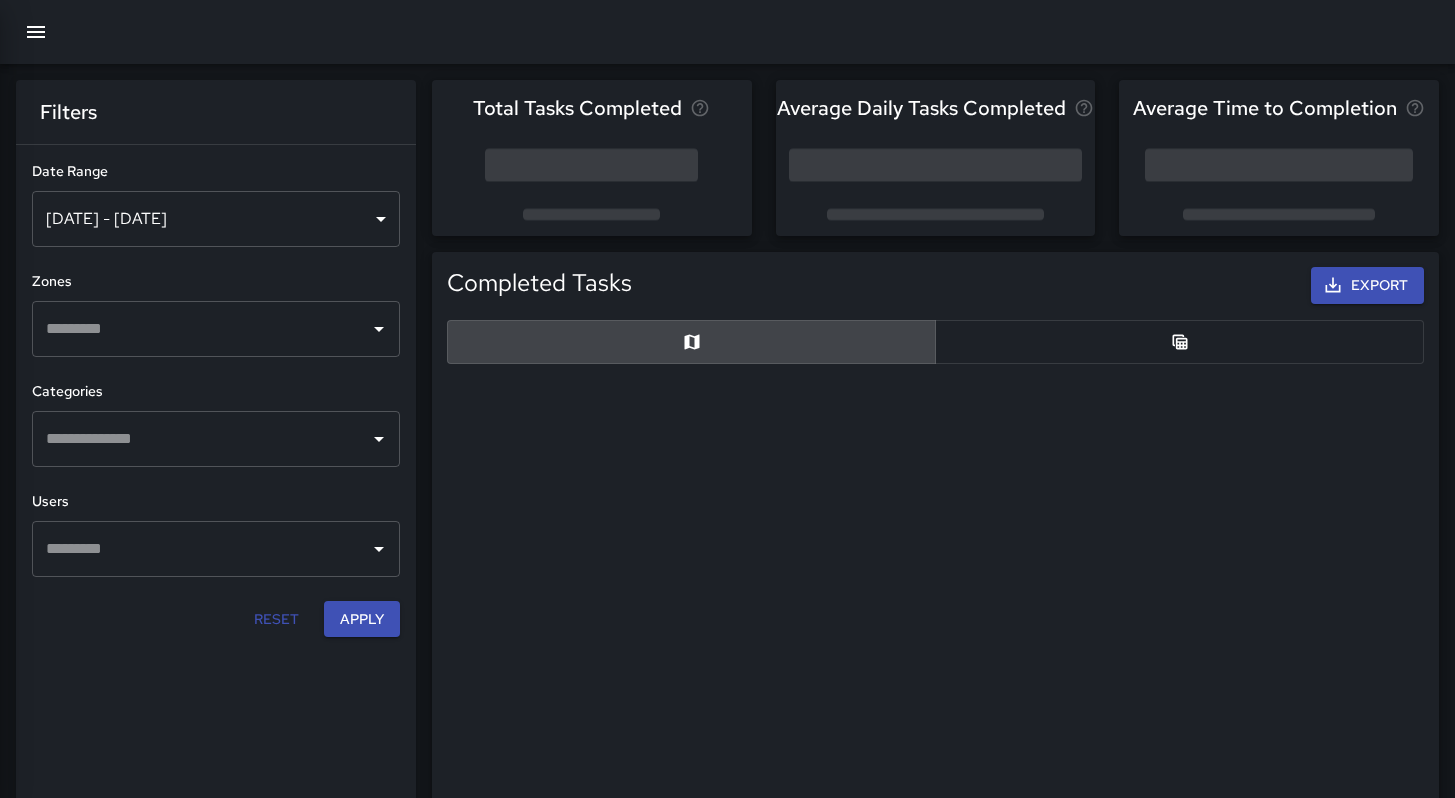 scroll, scrollTop: 16, scrollLeft: 16, axis: both 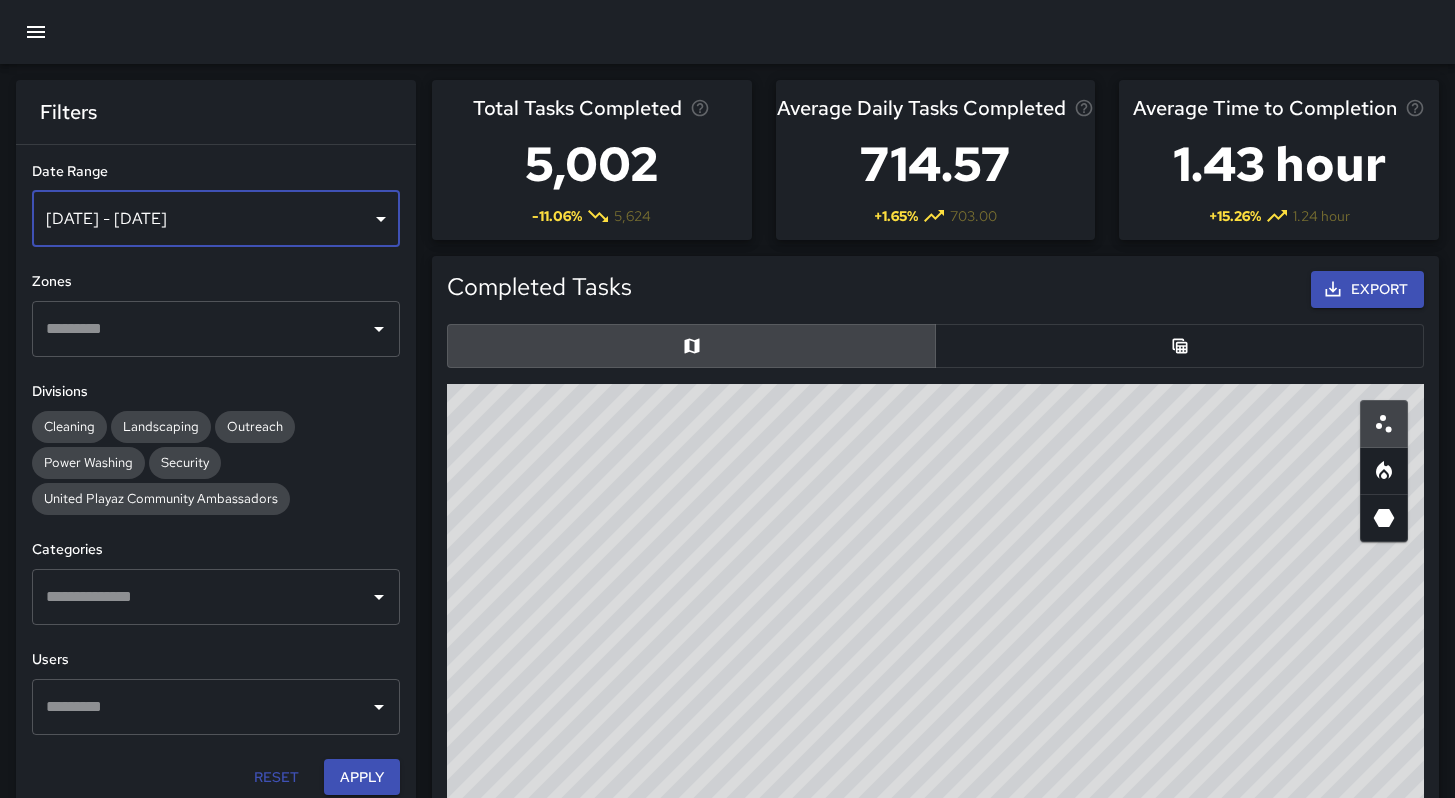 click on "[DATE] - [DATE]" at bounding box center [216, 219] 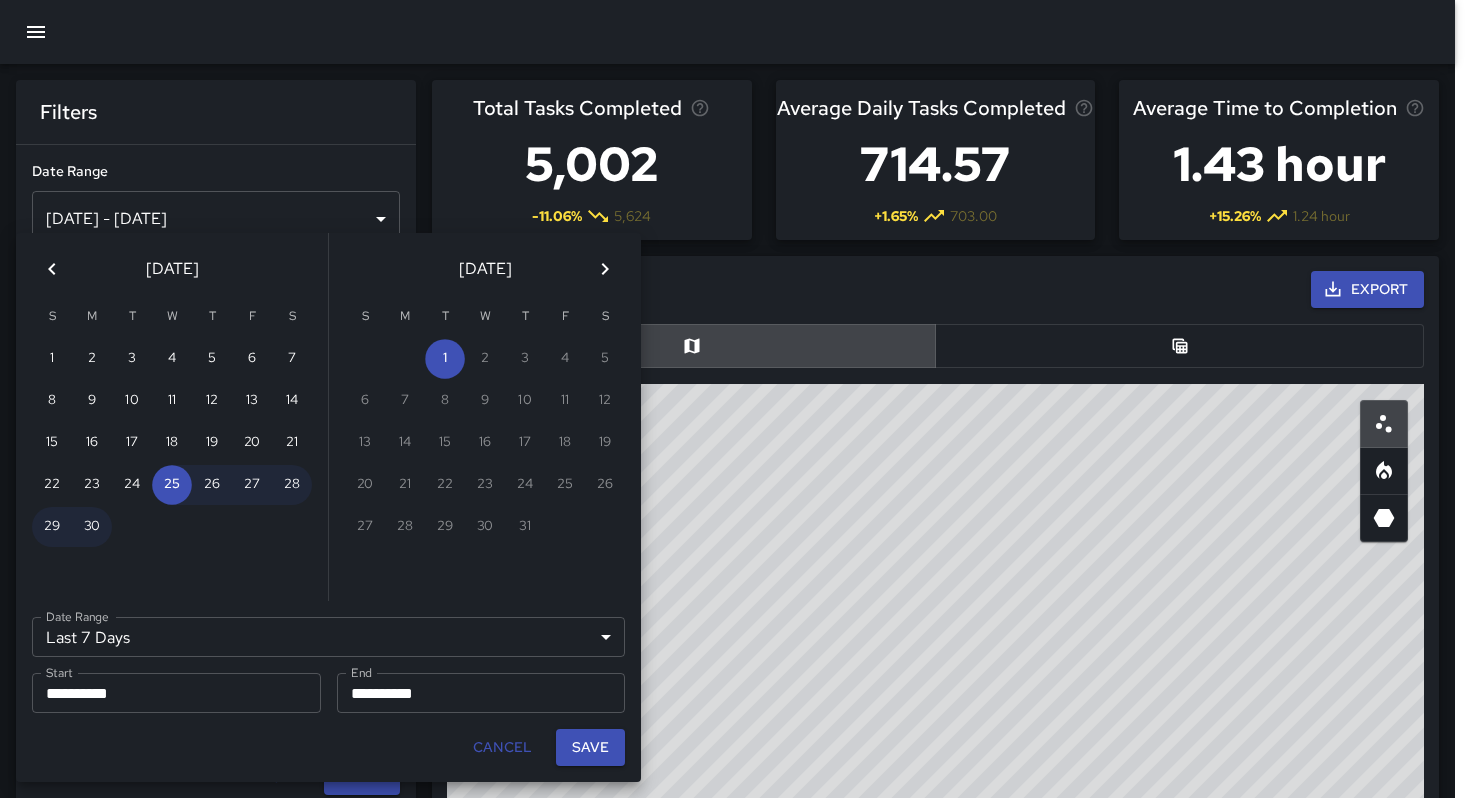 click 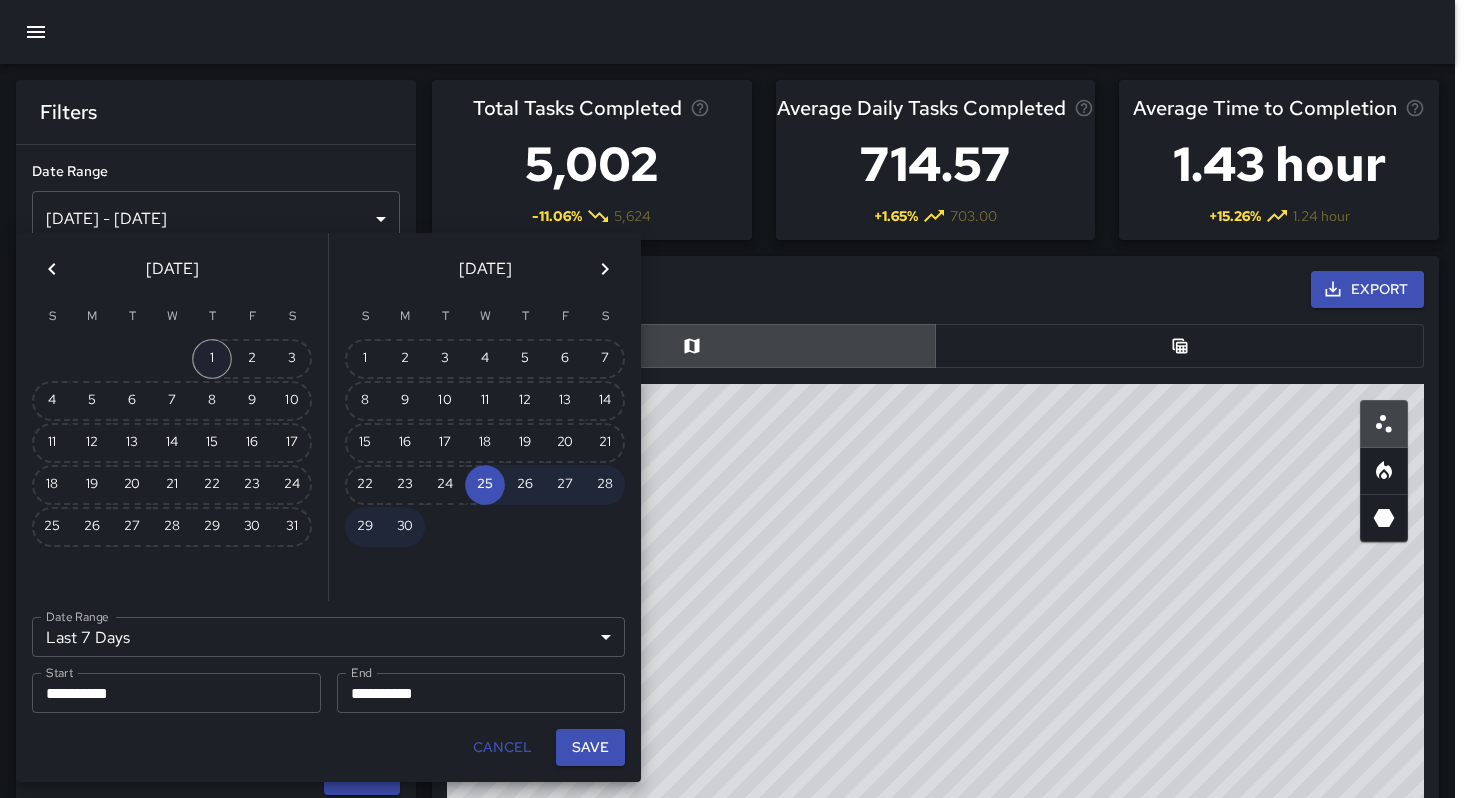 click on "1" at bounding box center [212, 359] 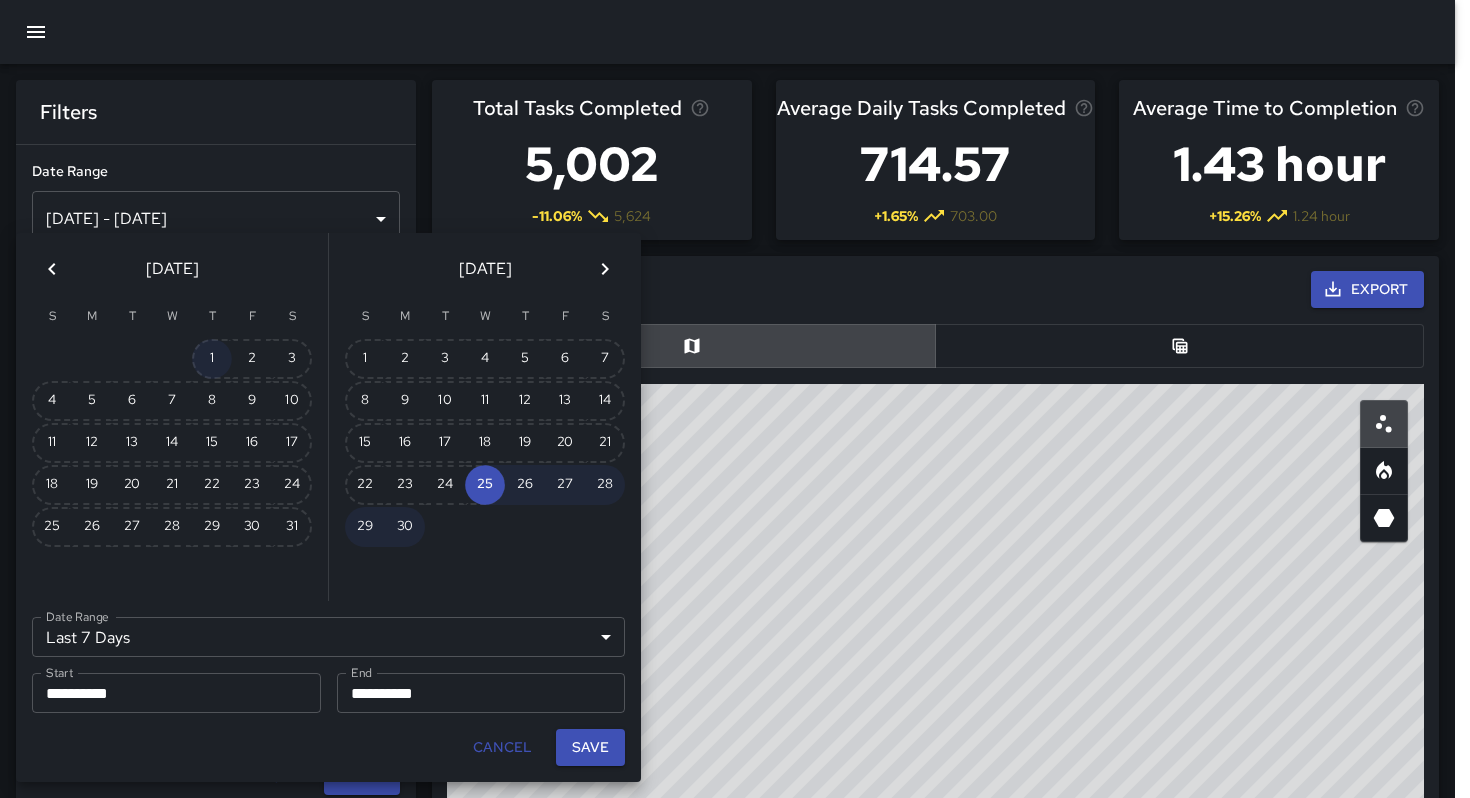 type on "******" 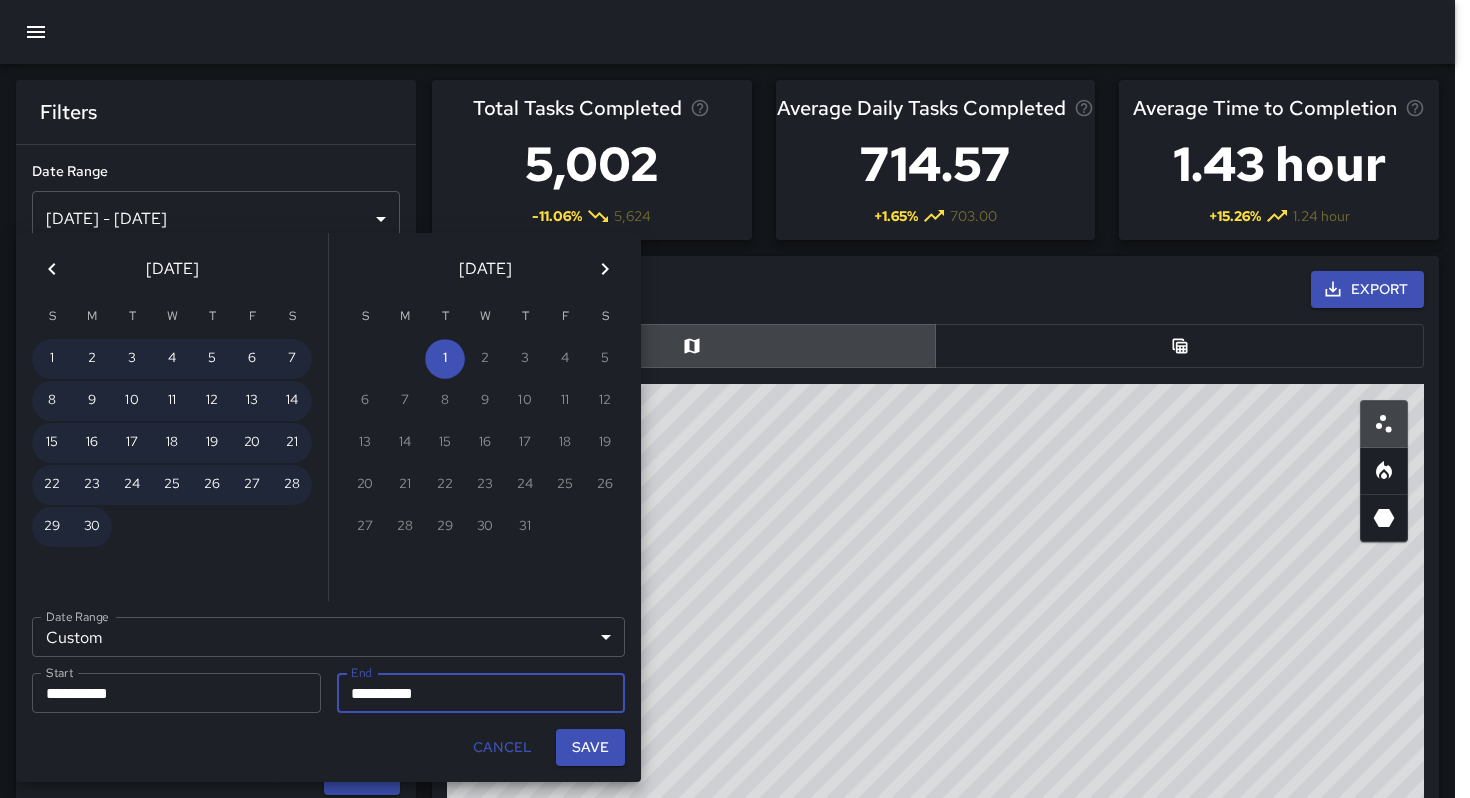 click 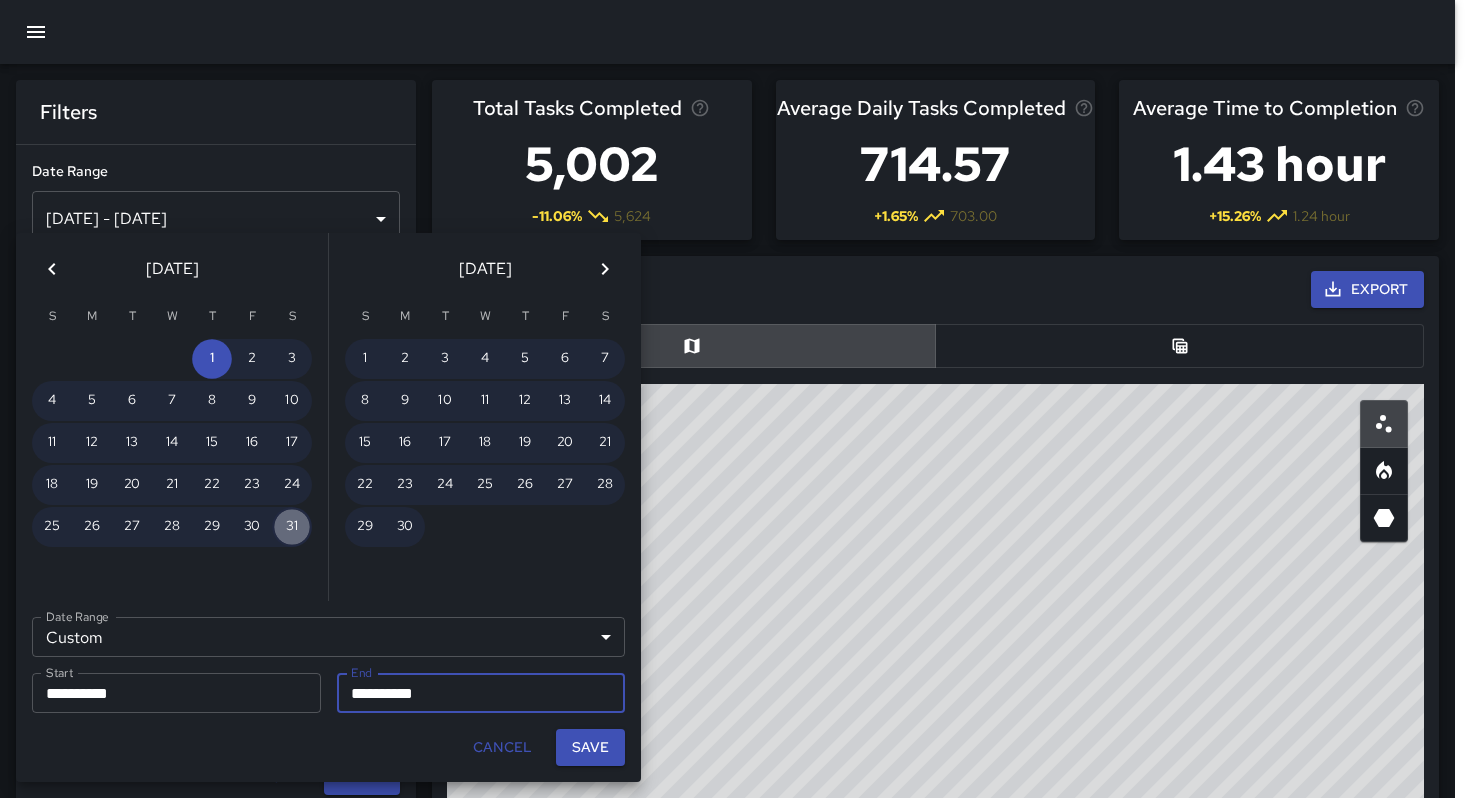 click on "31" at bounding box center [292, 527] 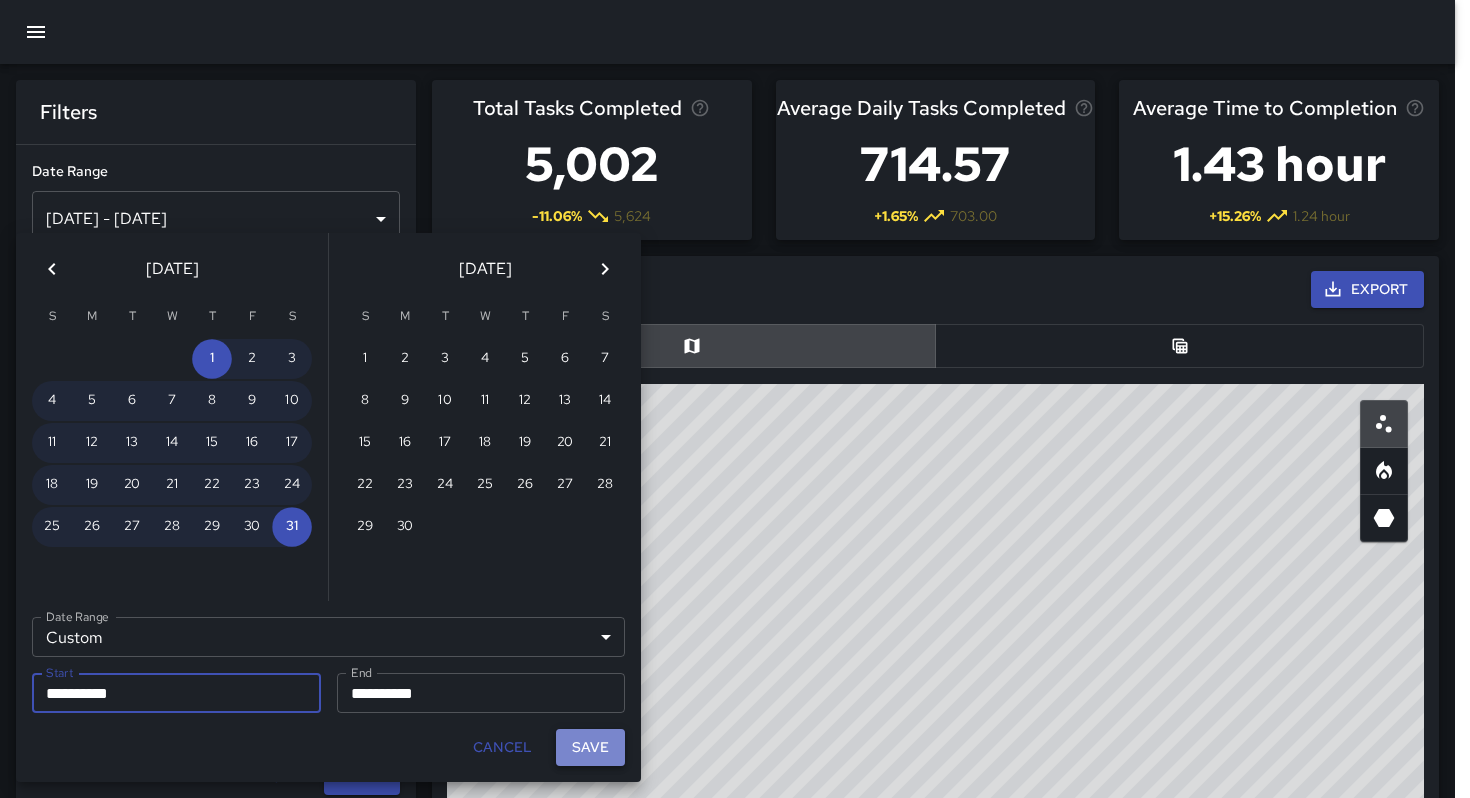 click on "Save" at bounding box center [590, 747] 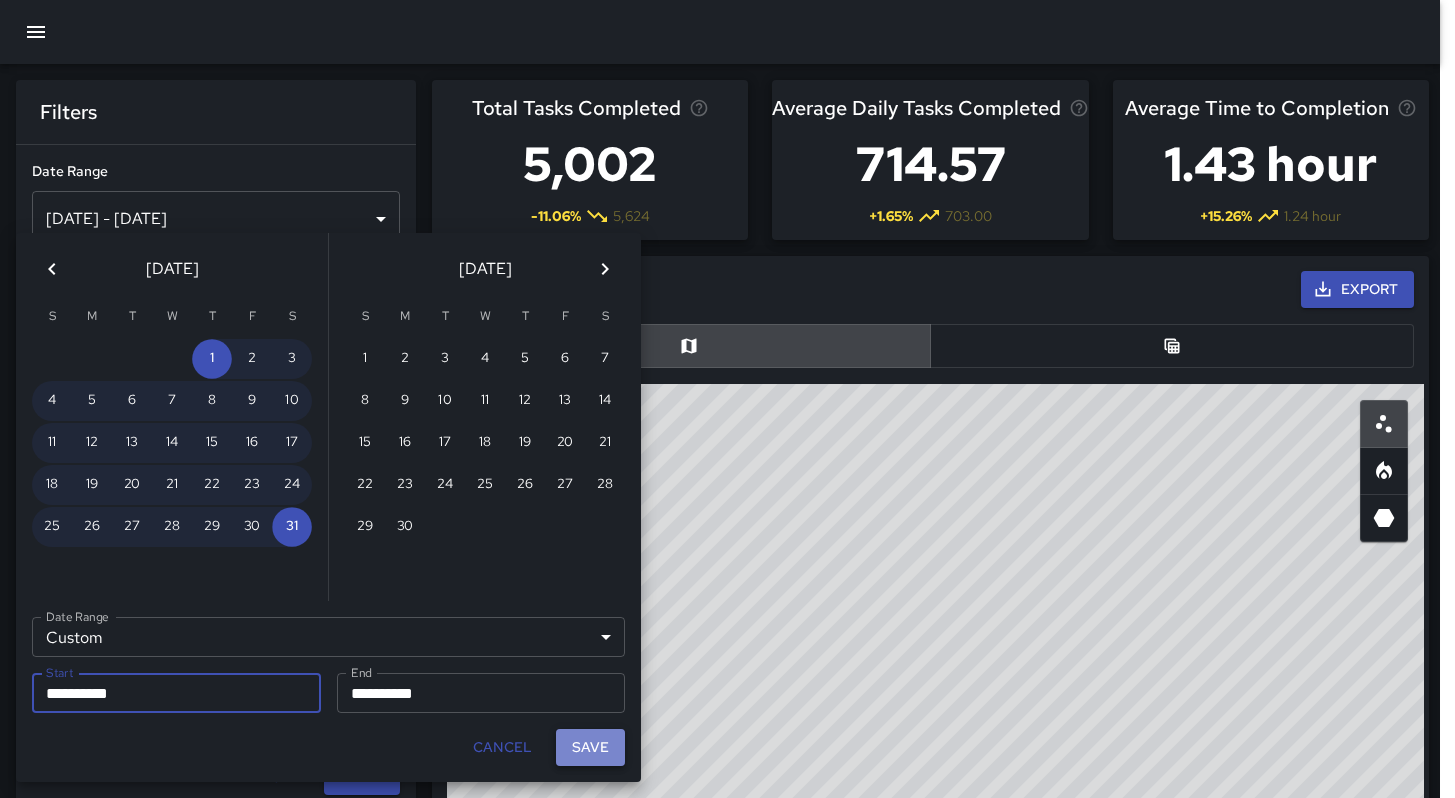 scroll, scrollTop: 16, scrollLeft: 16, axis: both 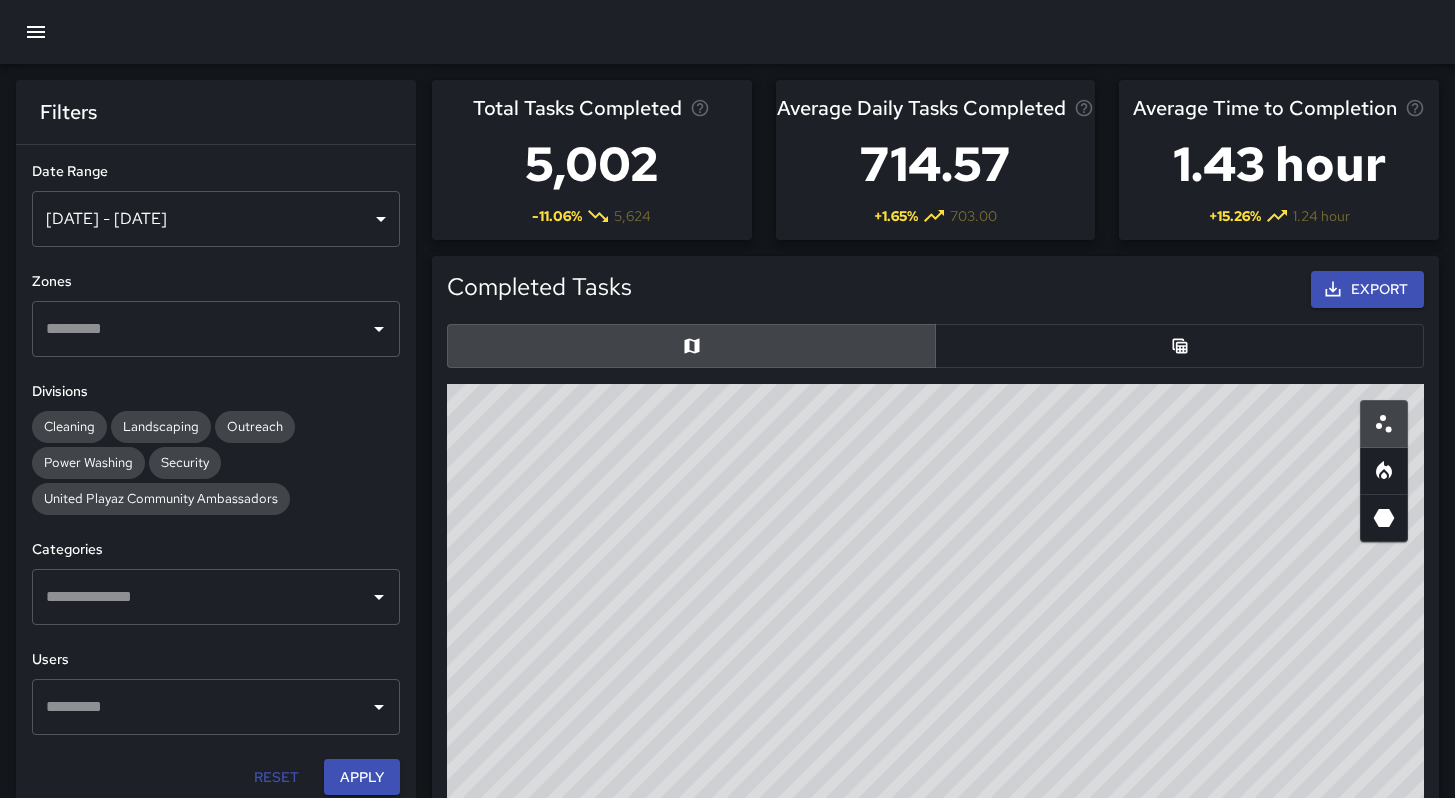click at bounding box center [1179, 346] 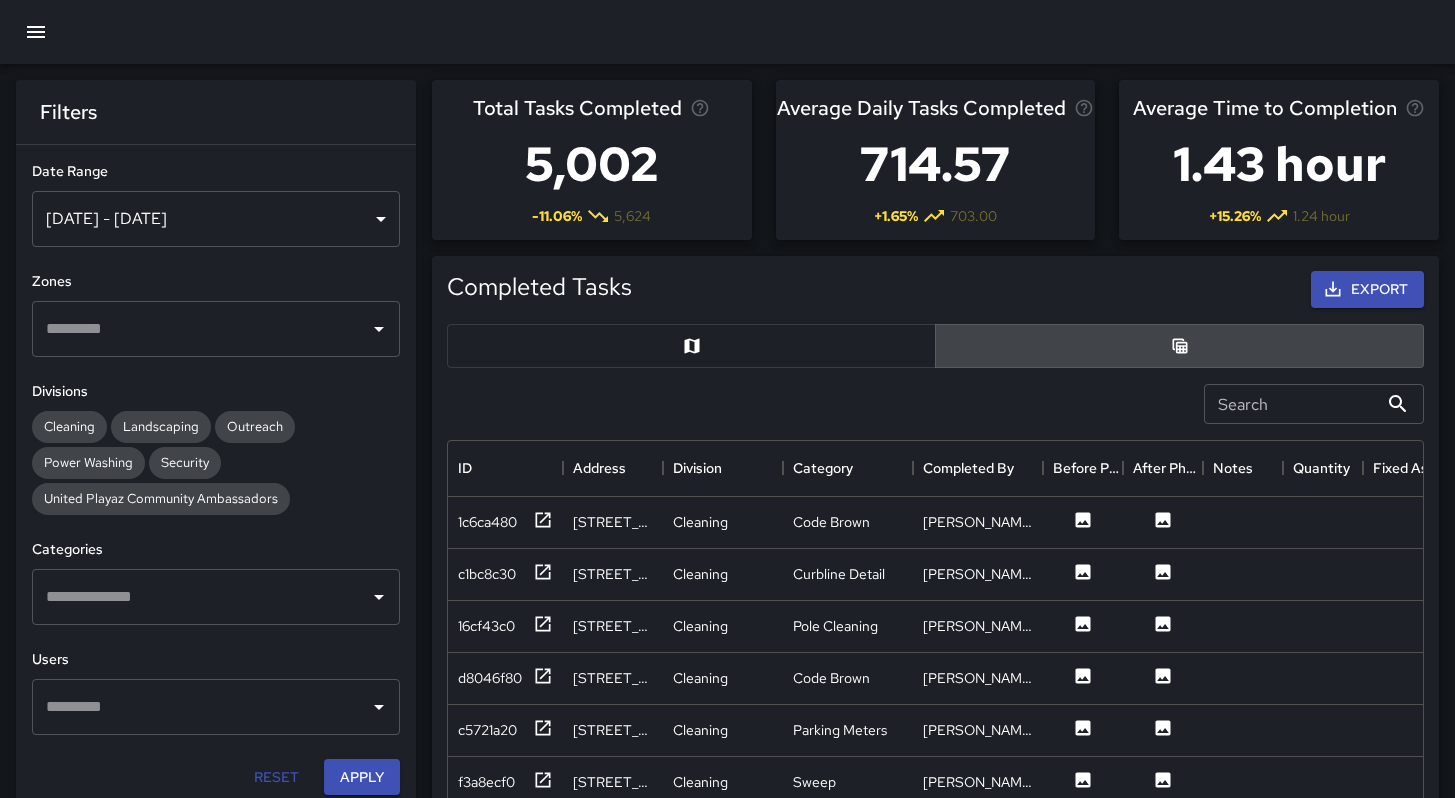 scroll, scrollTop: 730, scrollLeft: 960, axis: both 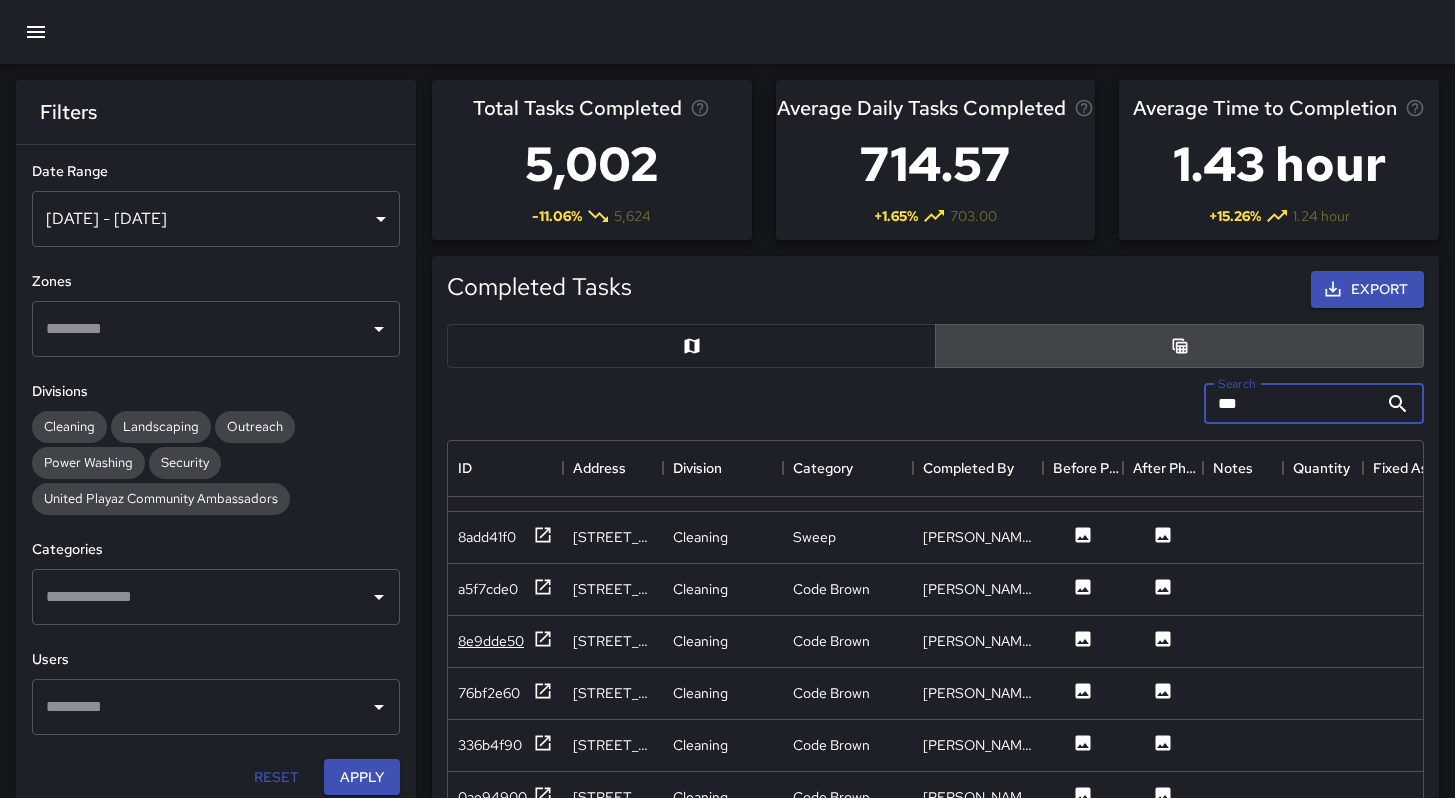 type on "***" 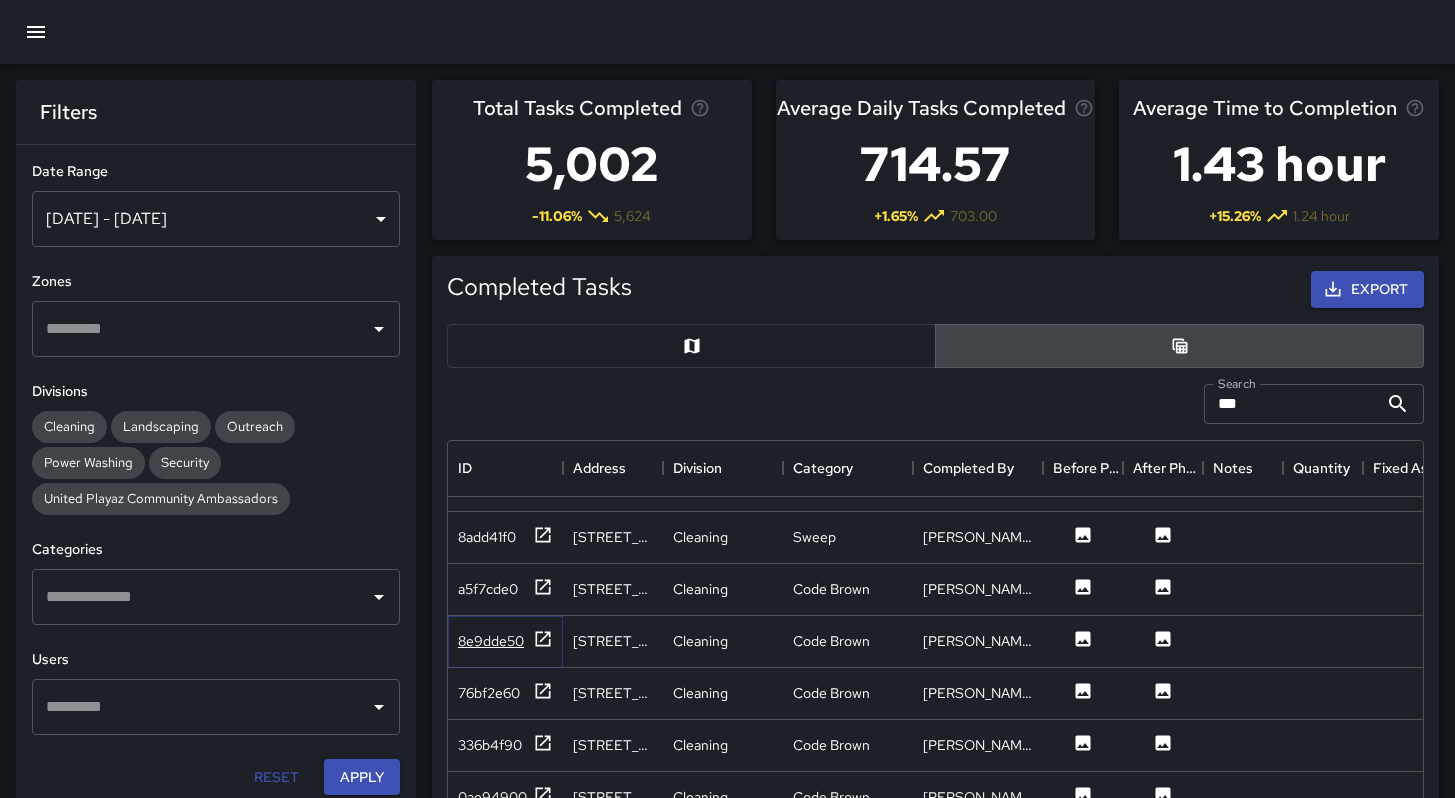 click on "8e9dde50" at bounding box center [491, 641] 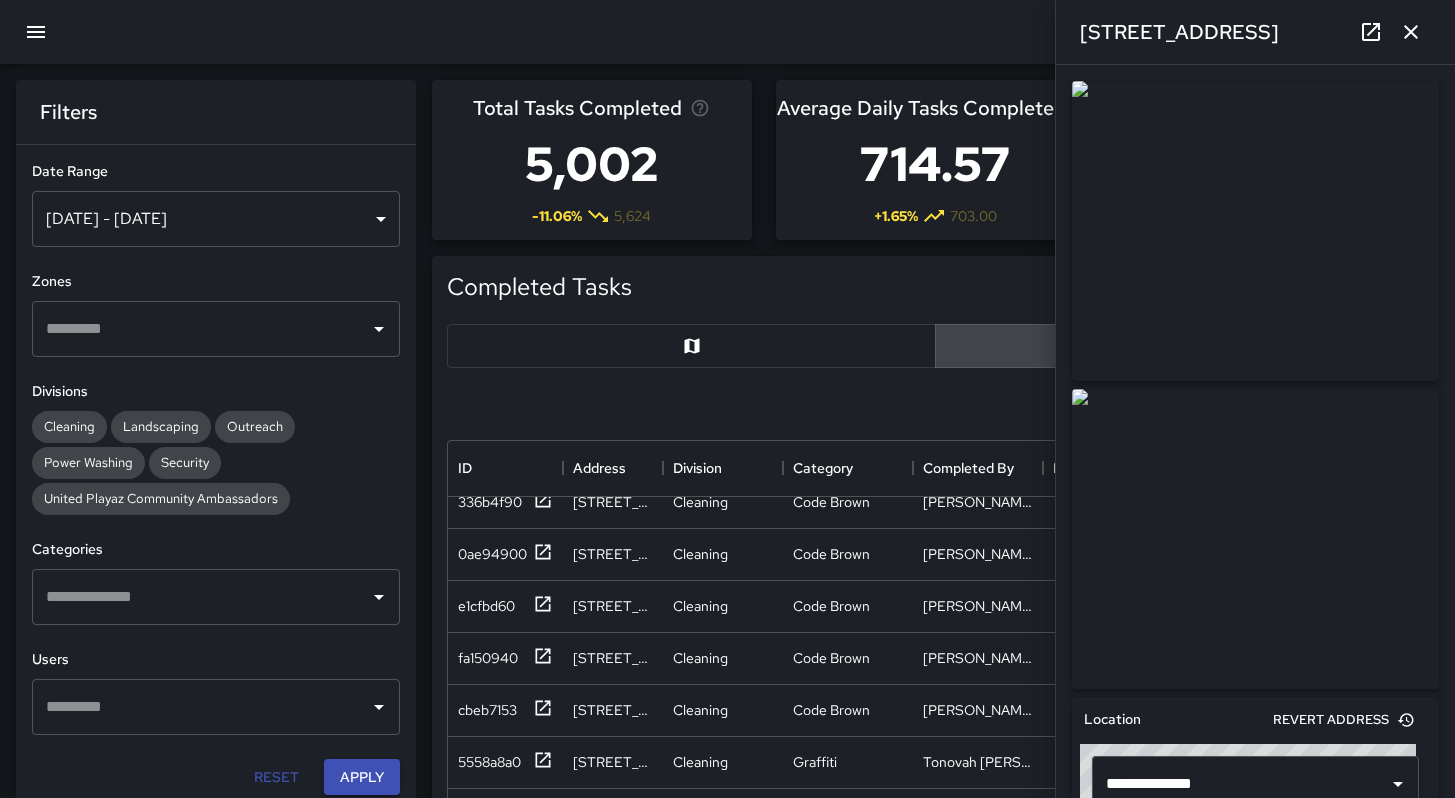 scroll, scrollTop: 2200, scrollLeft: 0, axis: vertical 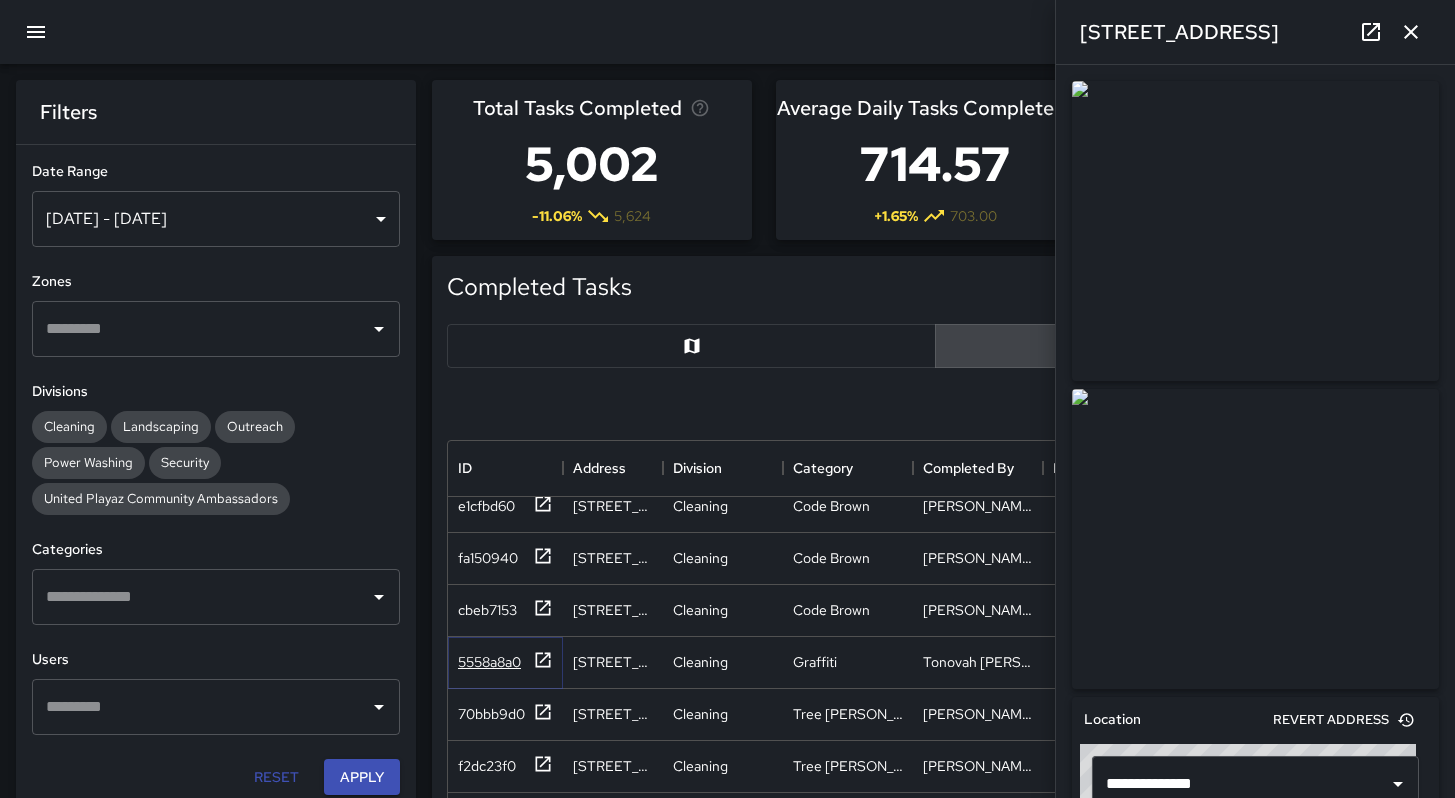 click on "5558a8a0" at bounding box center (489, 662) 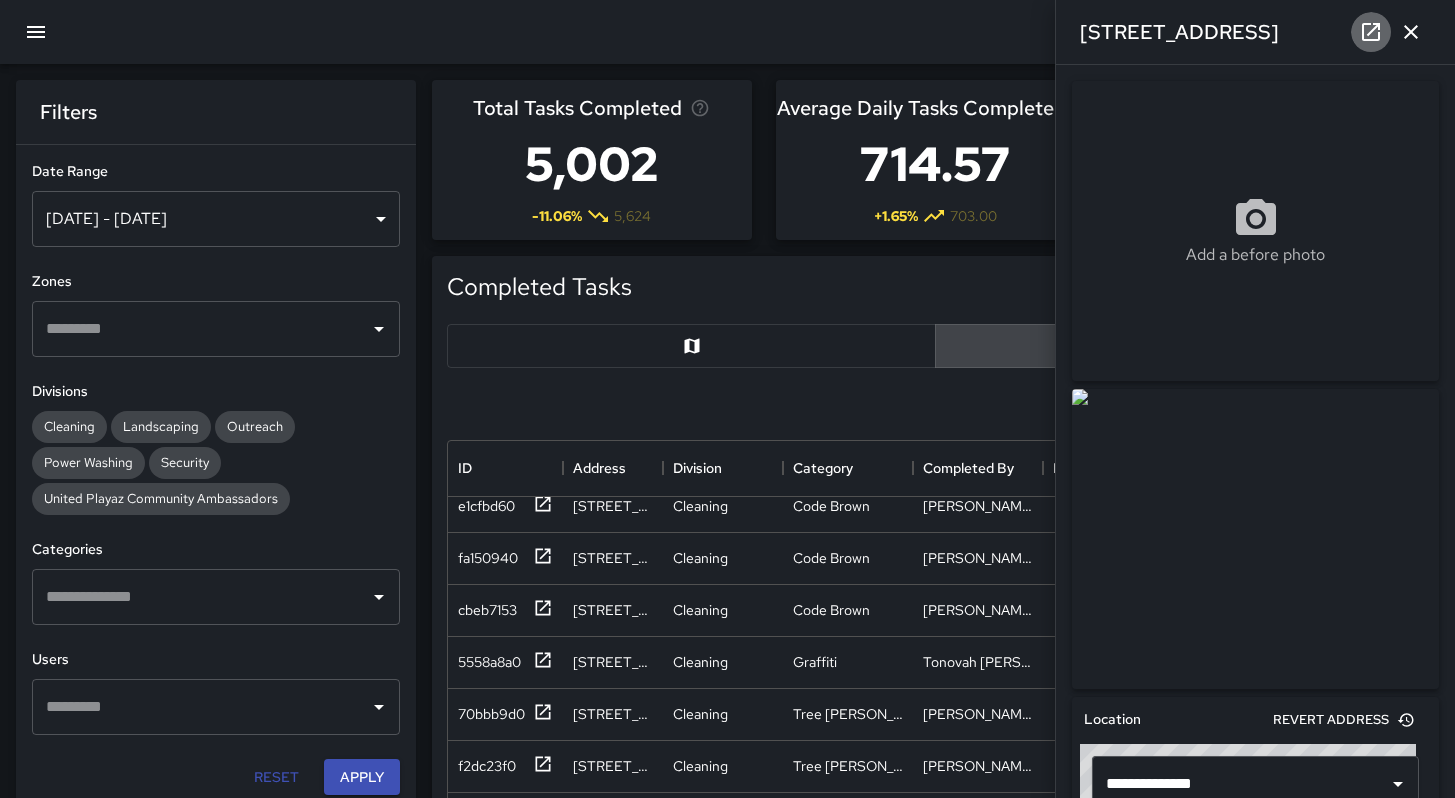 click 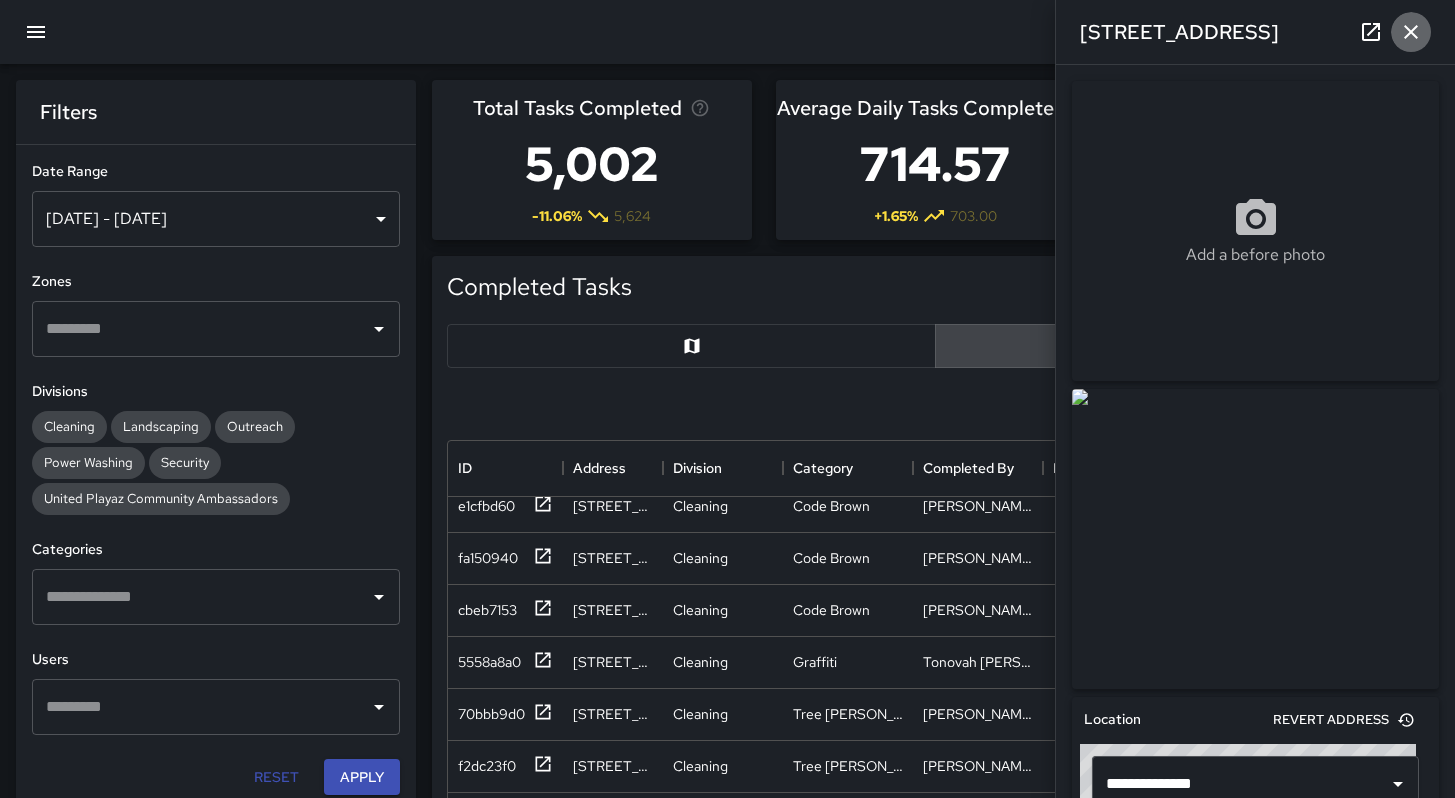 click 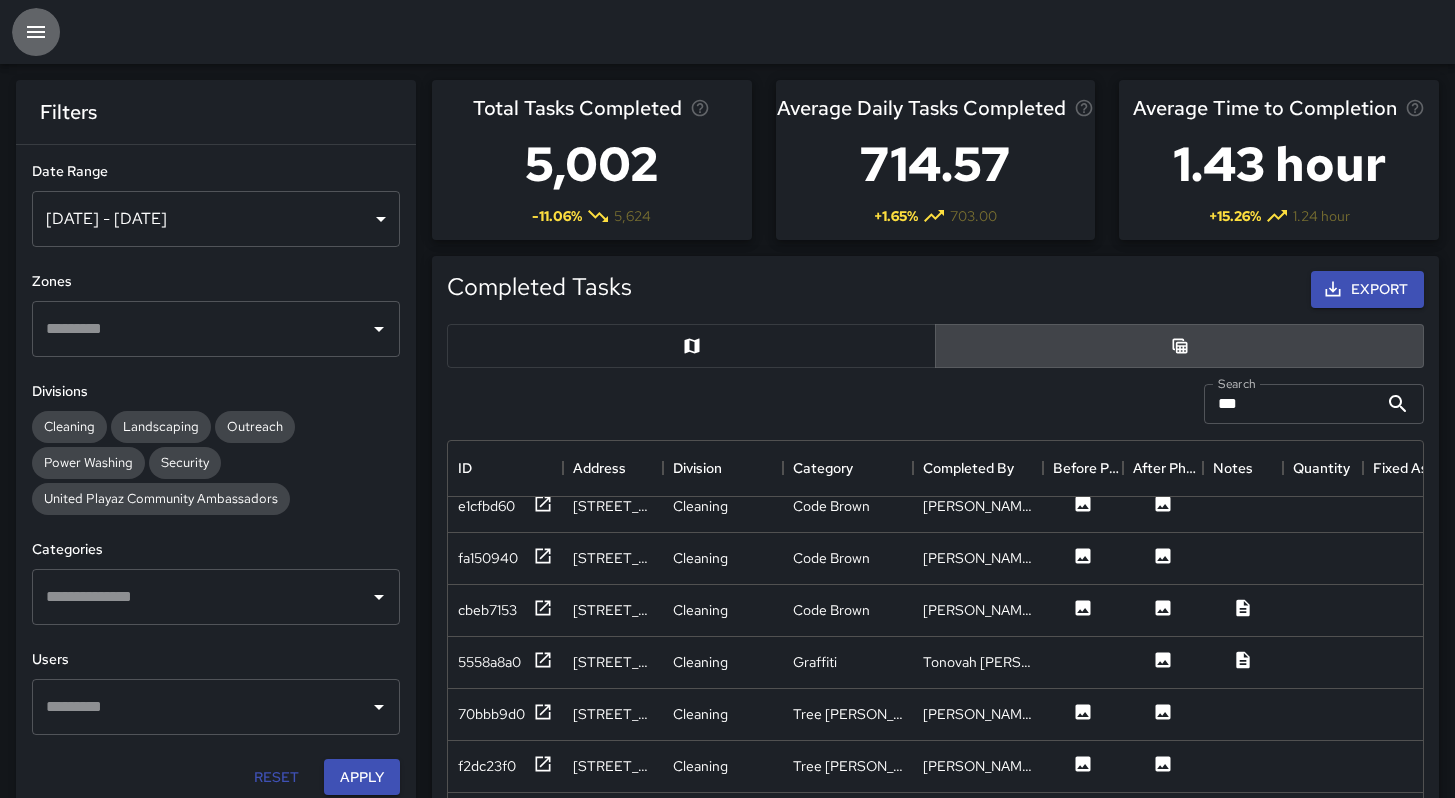 click 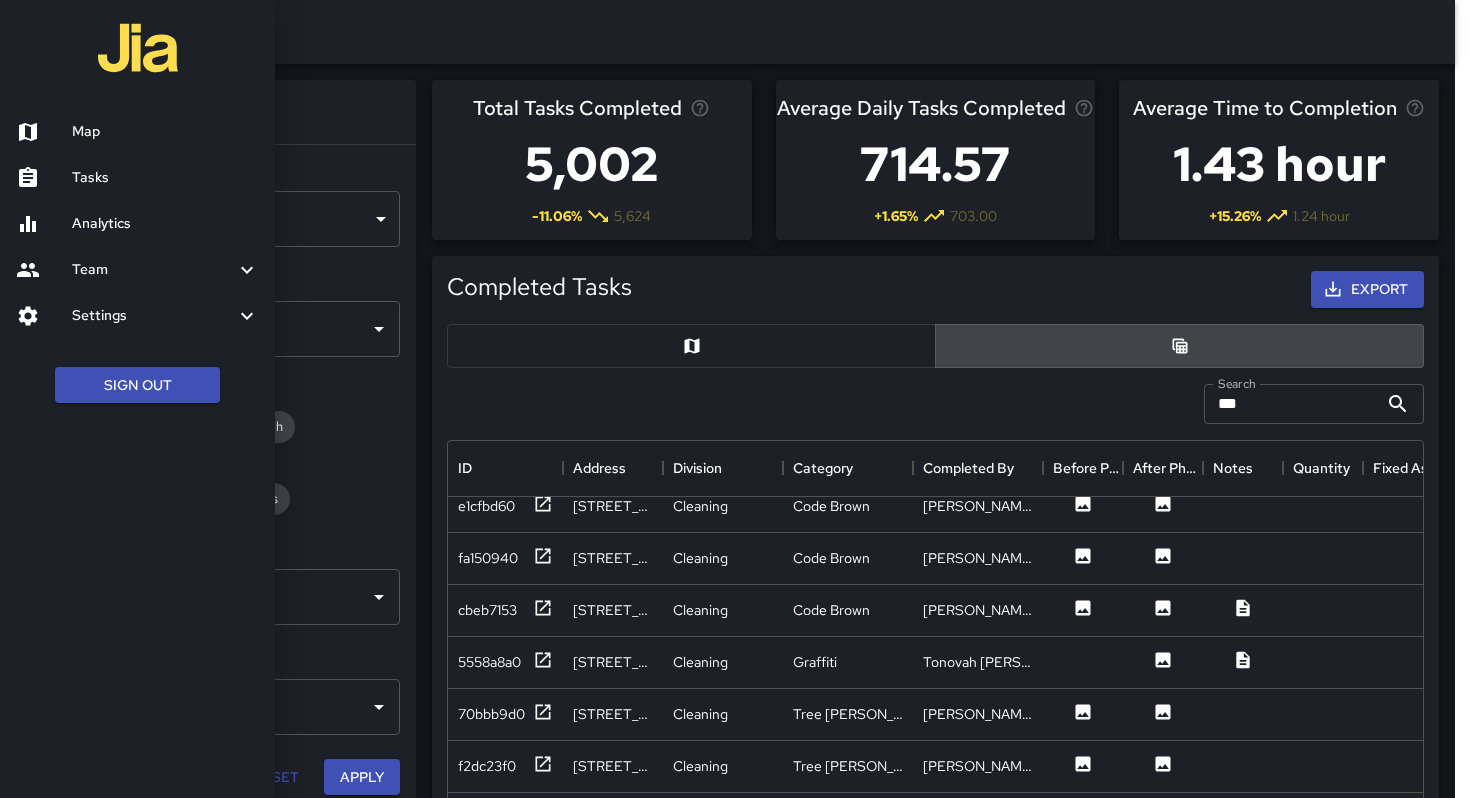 click on "Tasks" at bounding box center [165, 178] 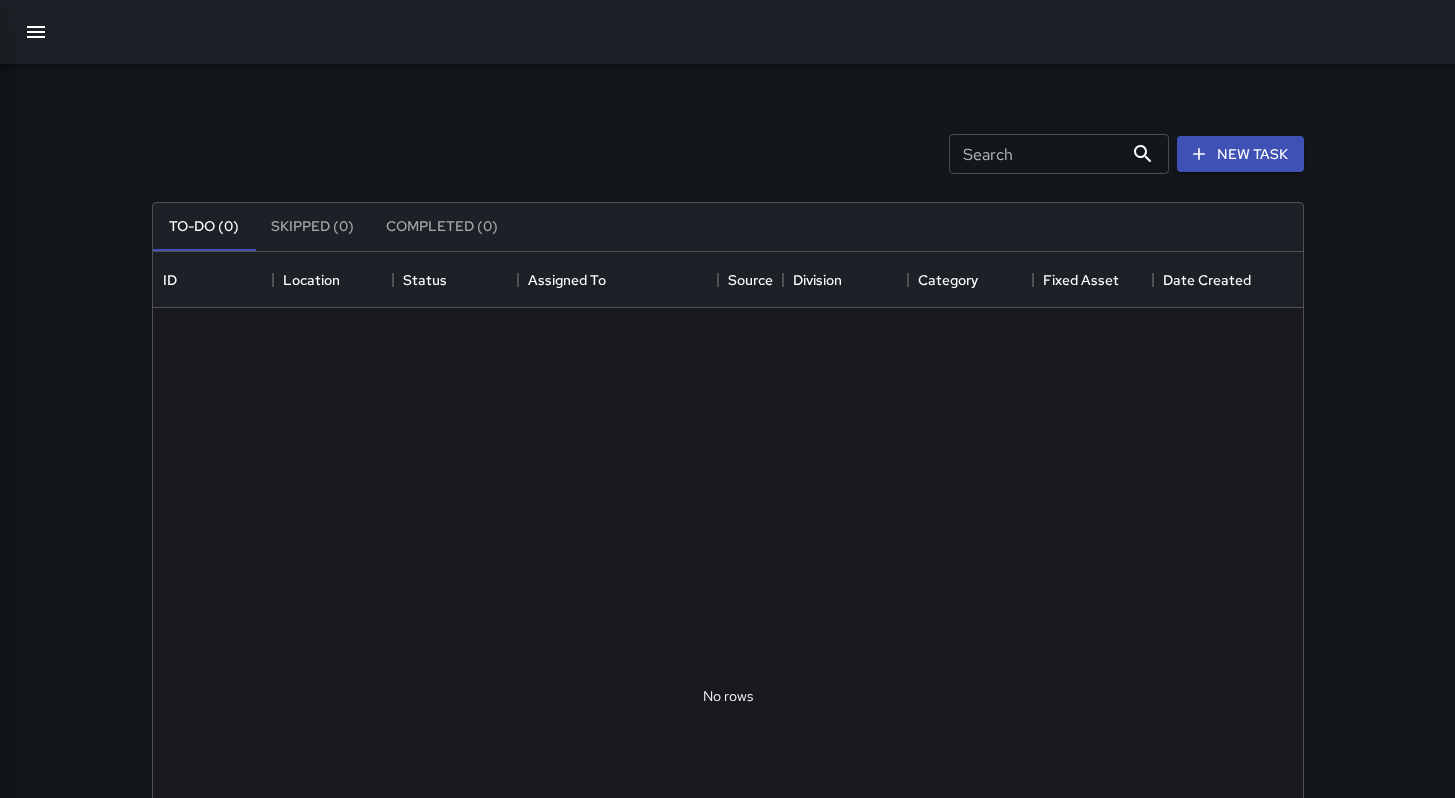 scroll, scrollTop: 16, scrollLeft: 16, axis: both 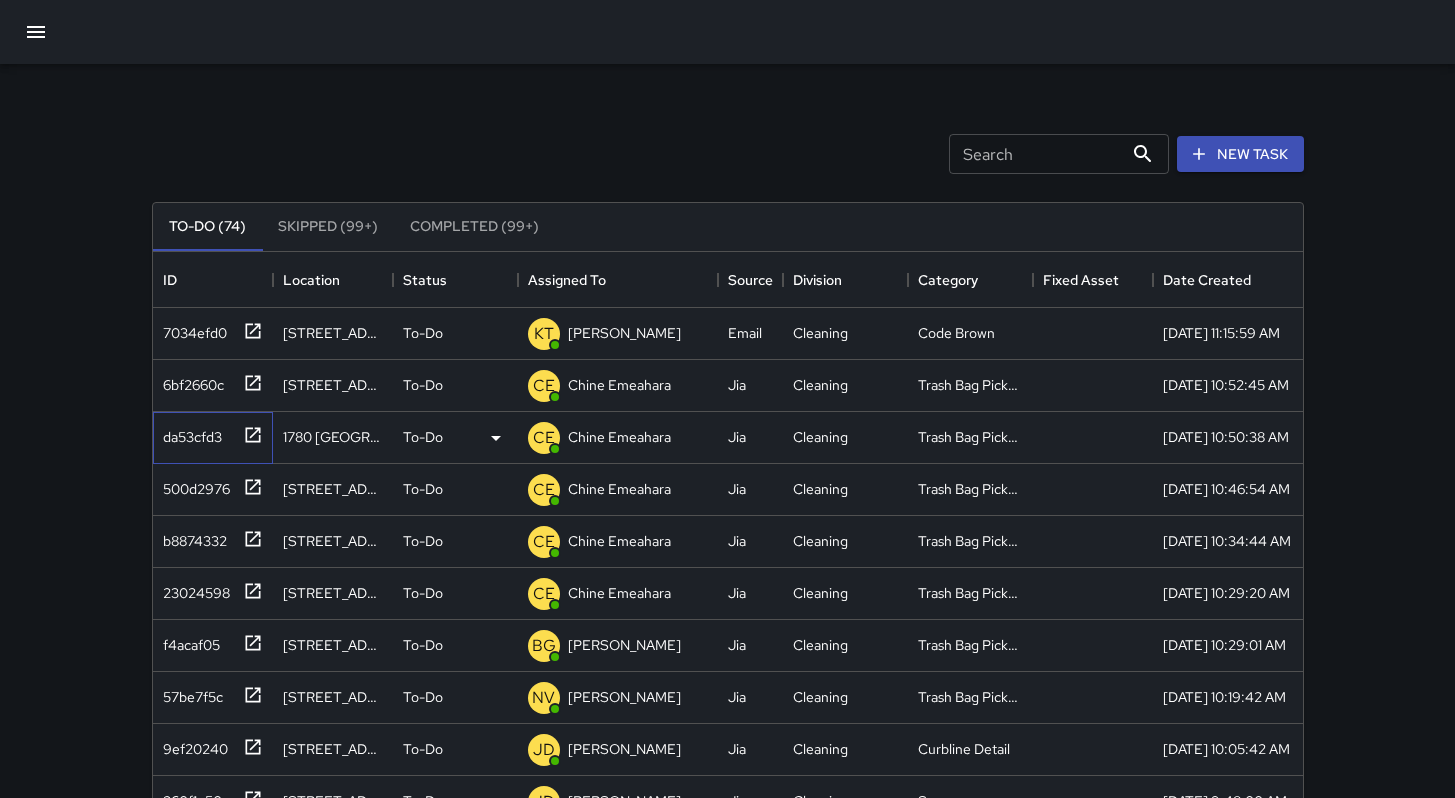 click on "da53cfd3" at bounding box center [188, 433] 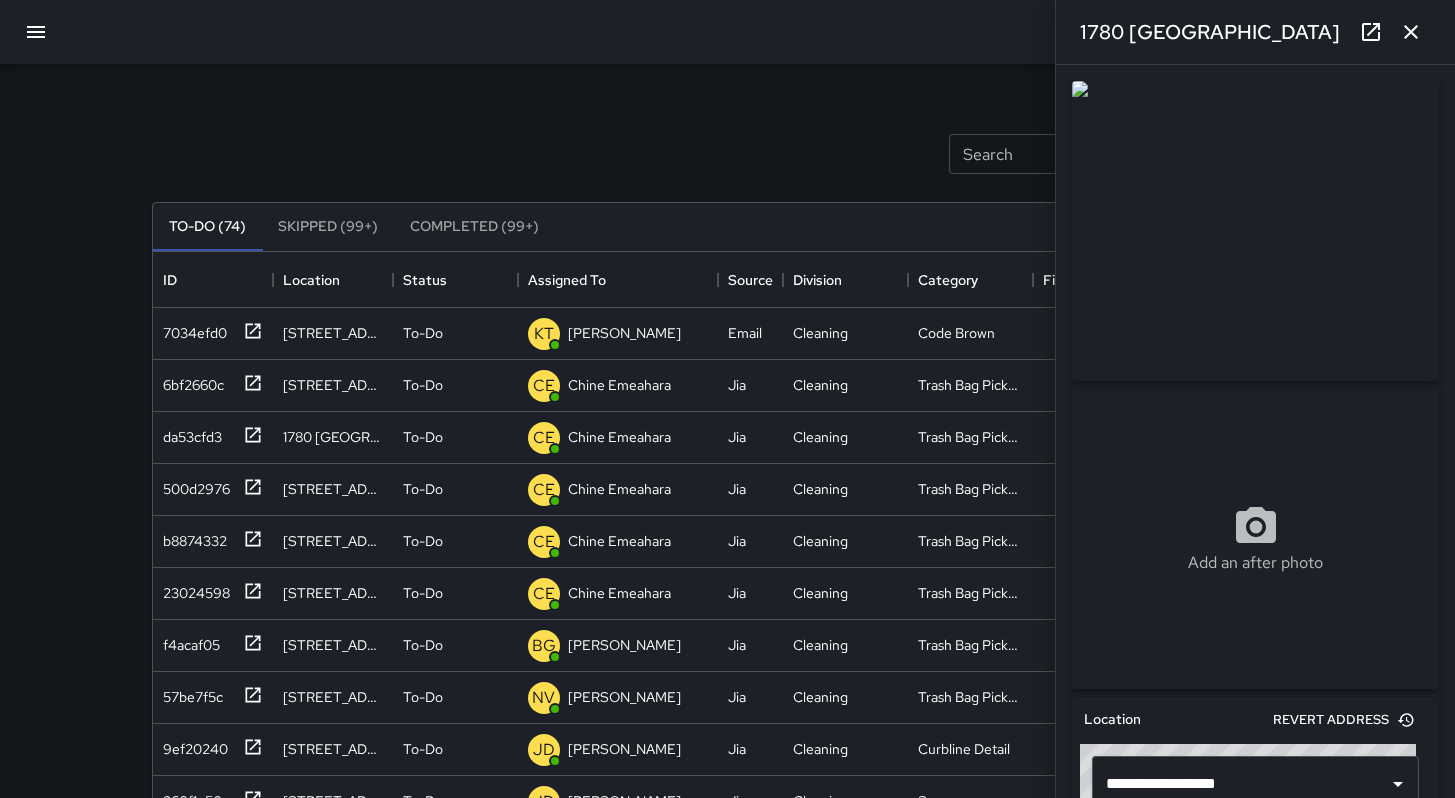click 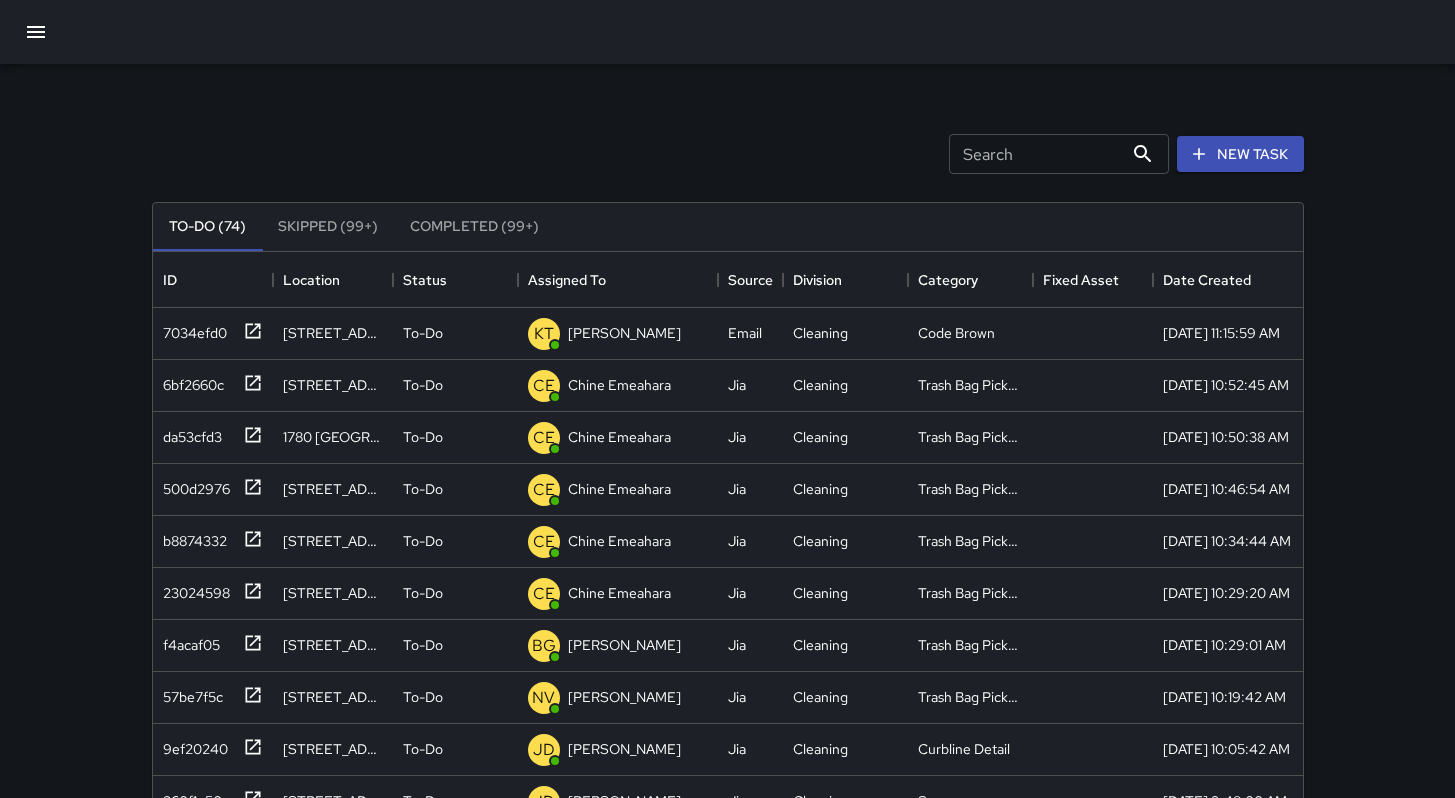 click 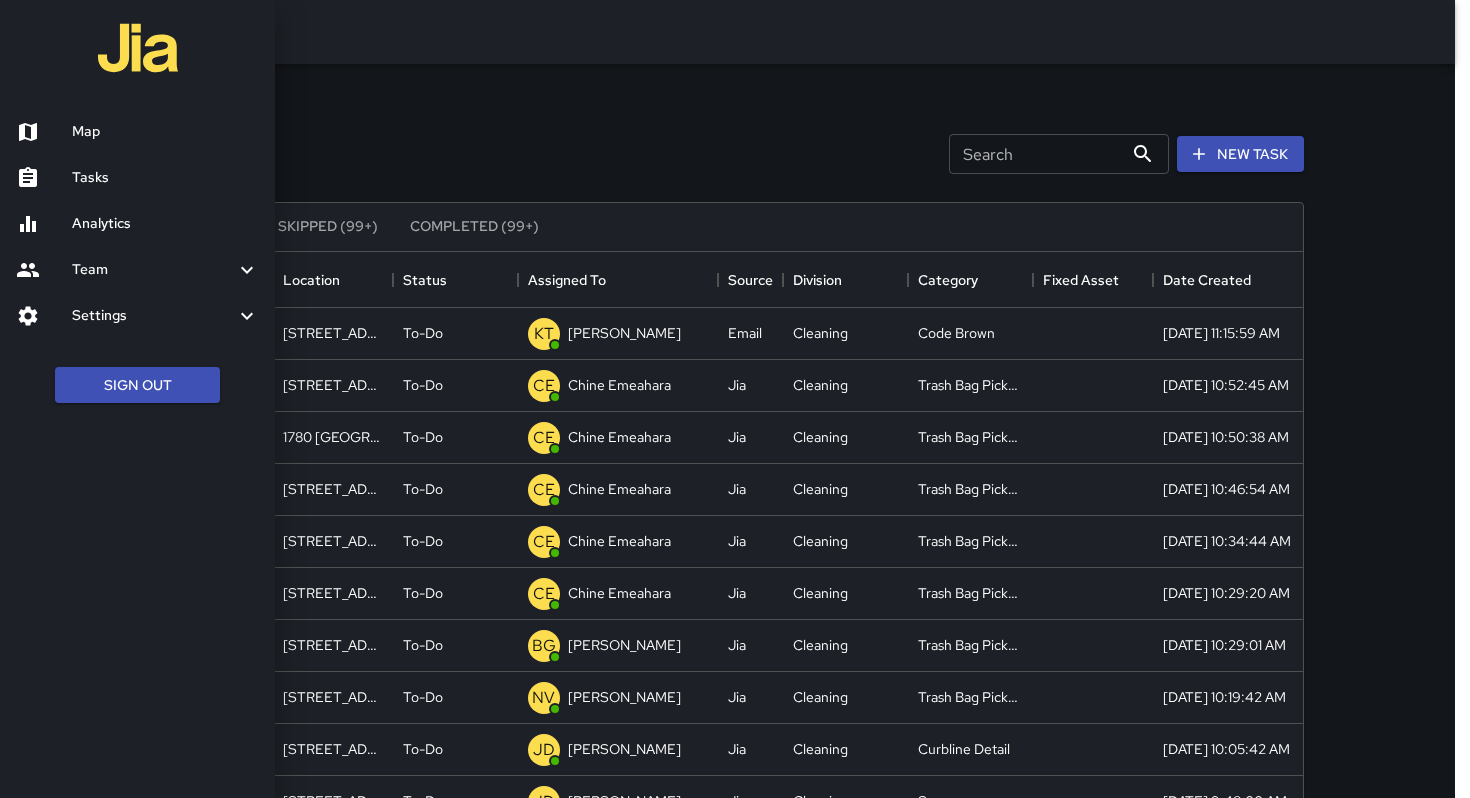 click on "Settings" at bounding box center (137, 316) 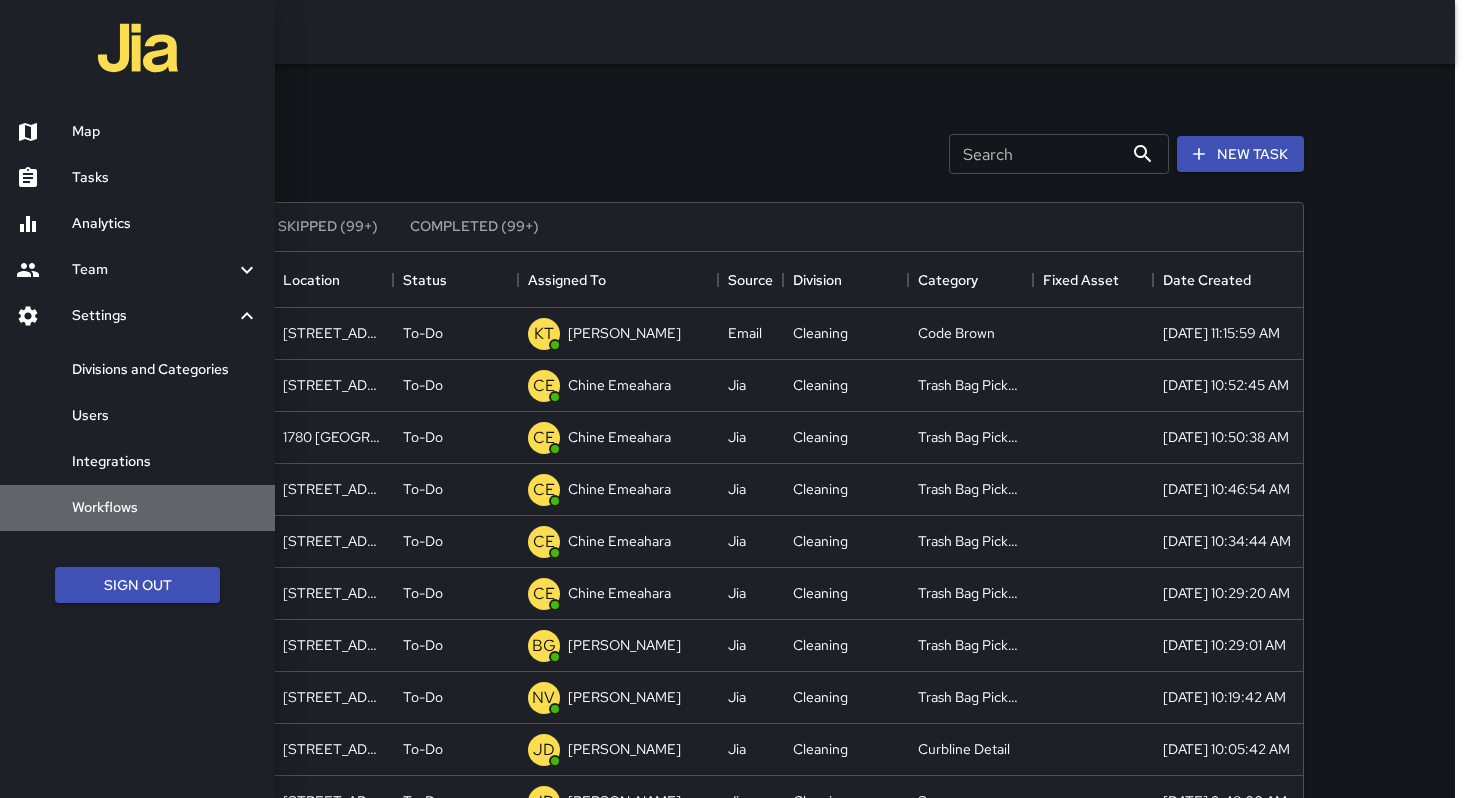 click on "Workflows" at bounding box center [165, 508] 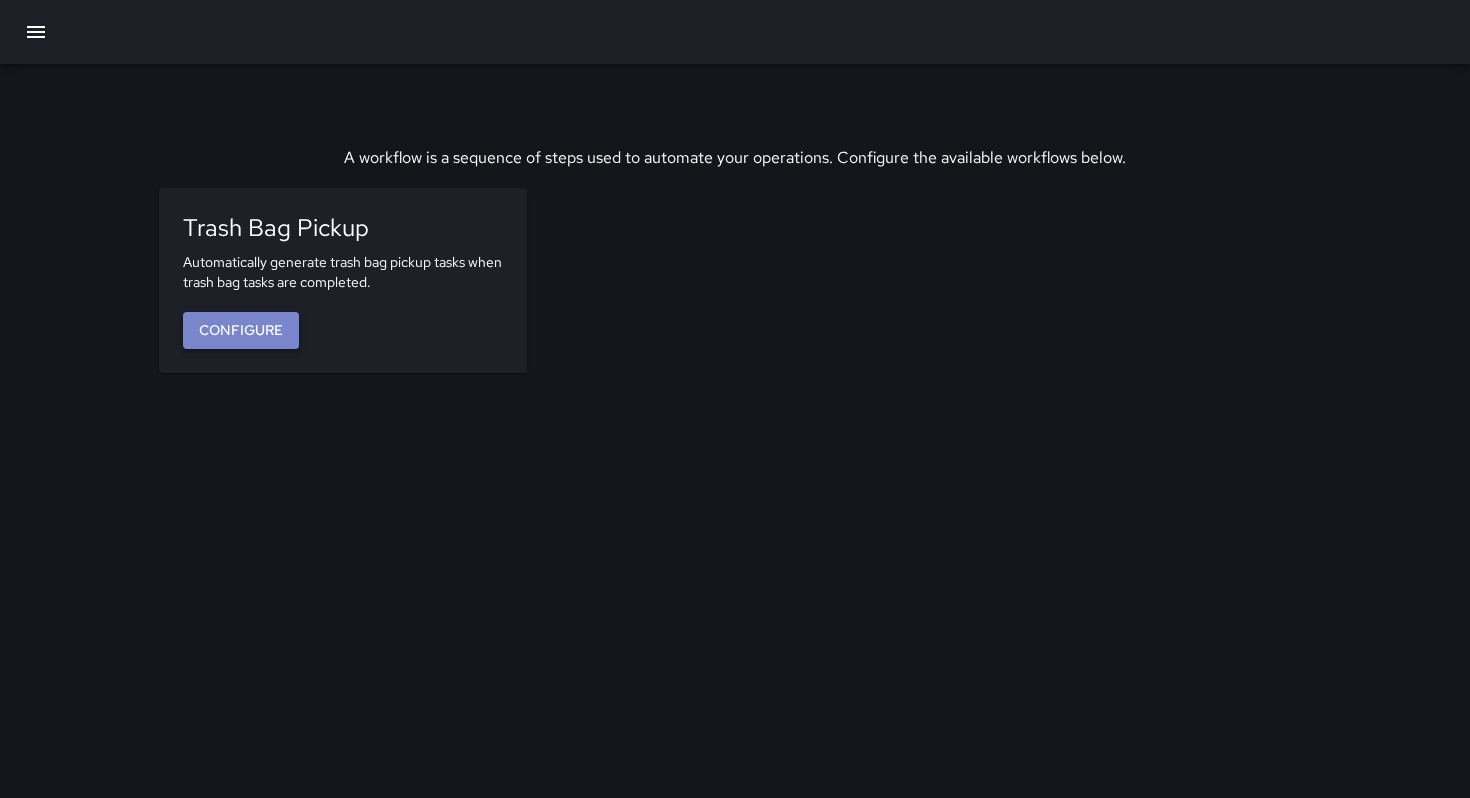 click on "Configure" at bounding box center (241, 330) 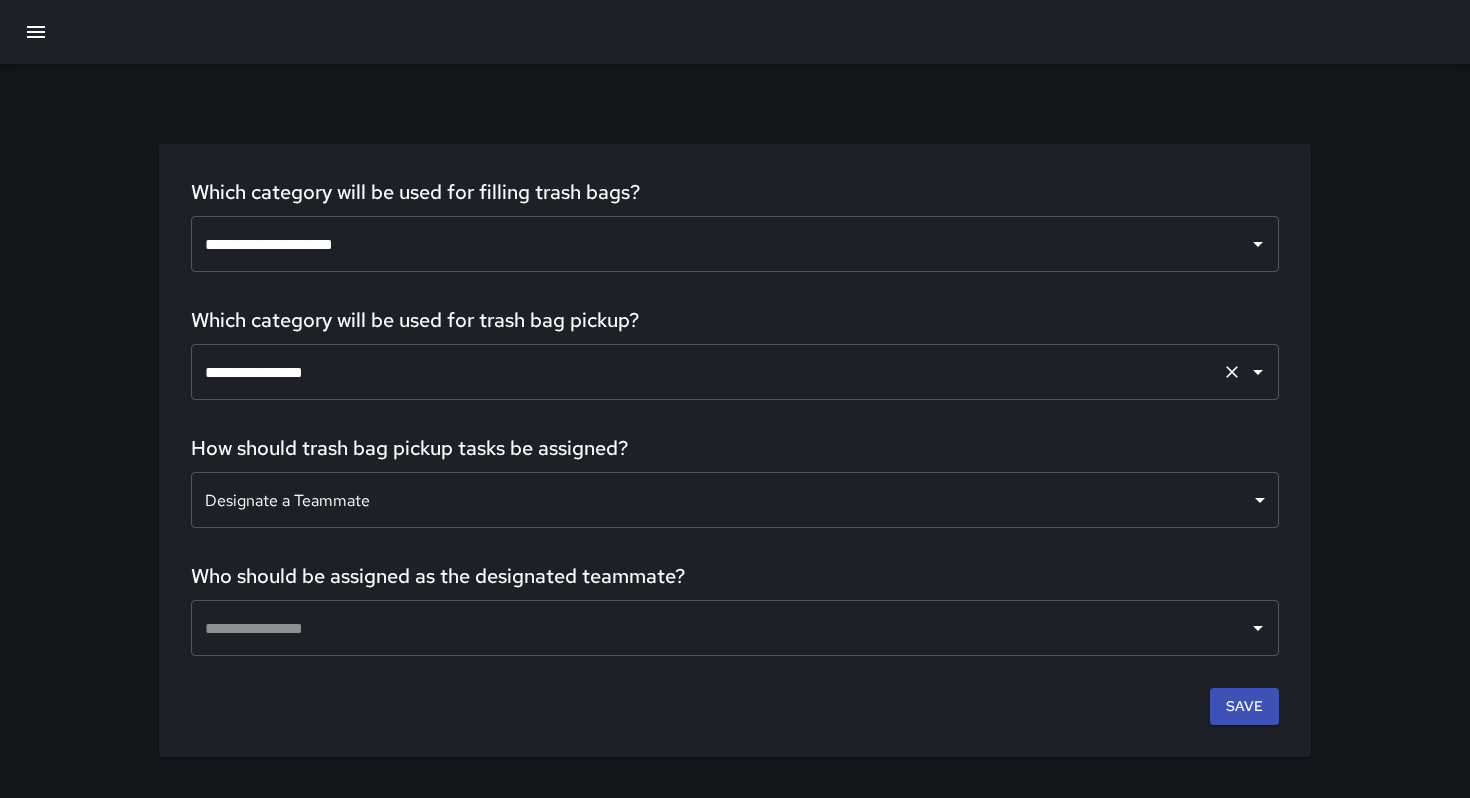 type on "**********" 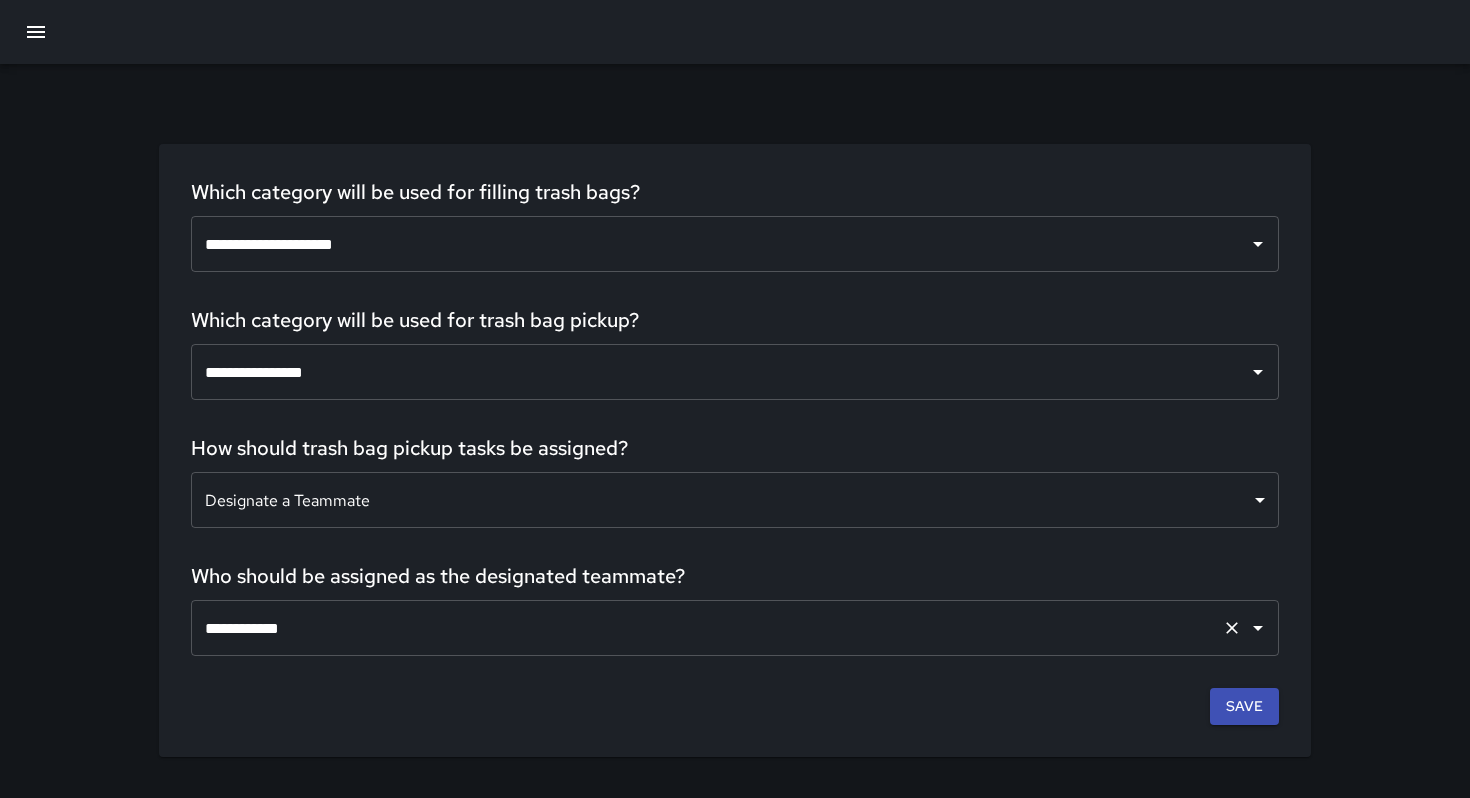 click on "**********" at bounding box center (707, 628) 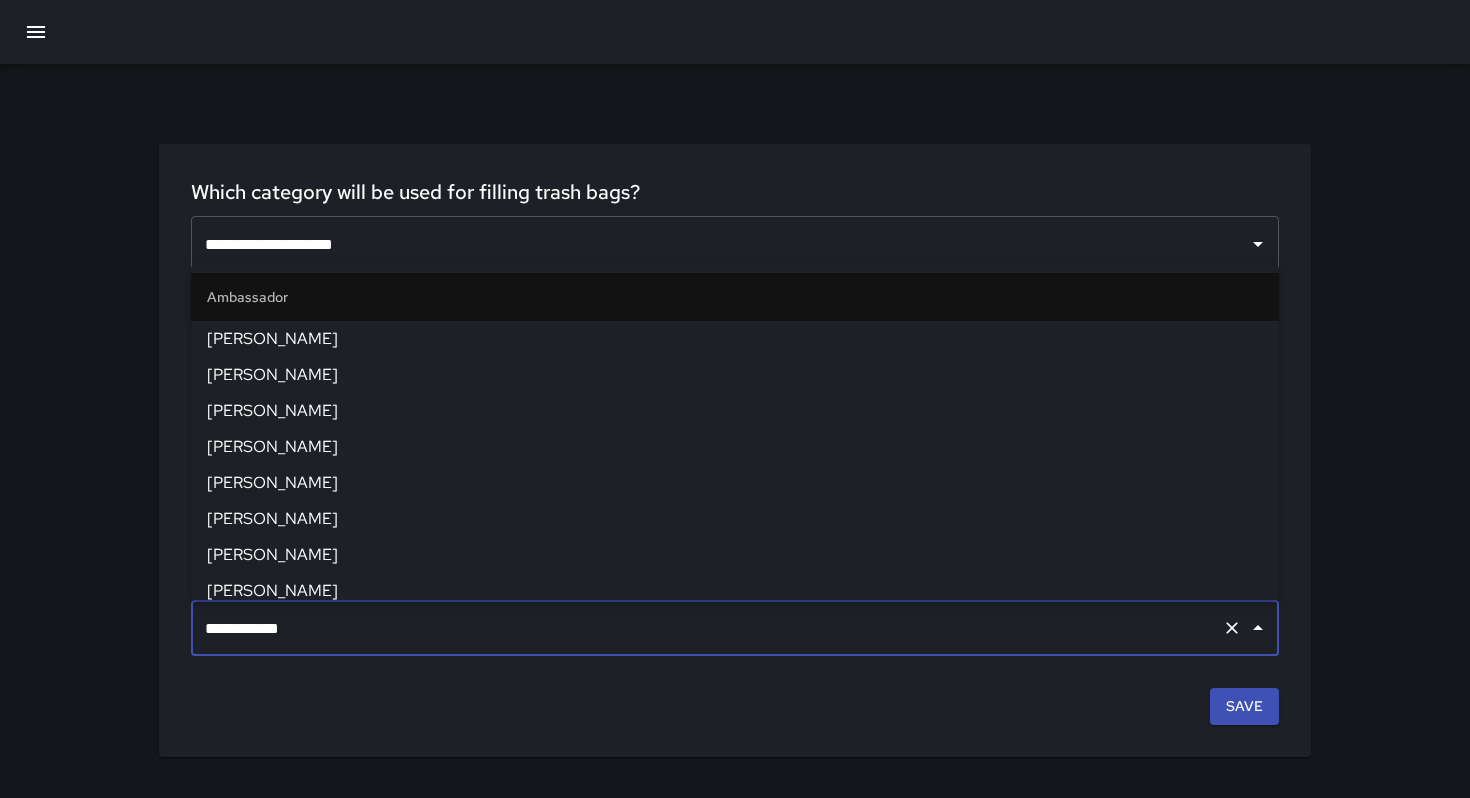 scroll, scrollTop: 1893, scrollLeft: 0, axis: vertical 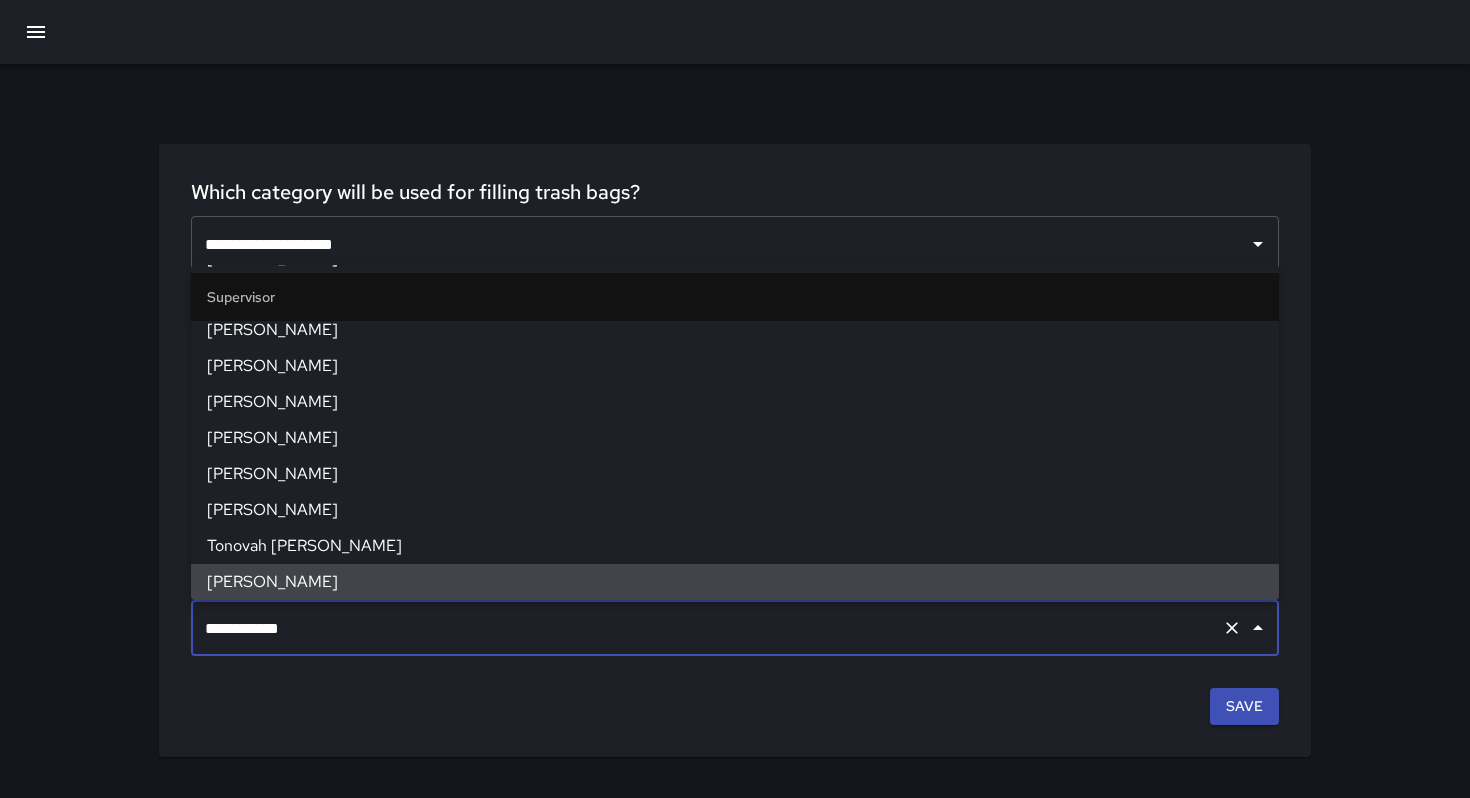 click on "[PERSON_NAME]" at bounding box center [735, 582] 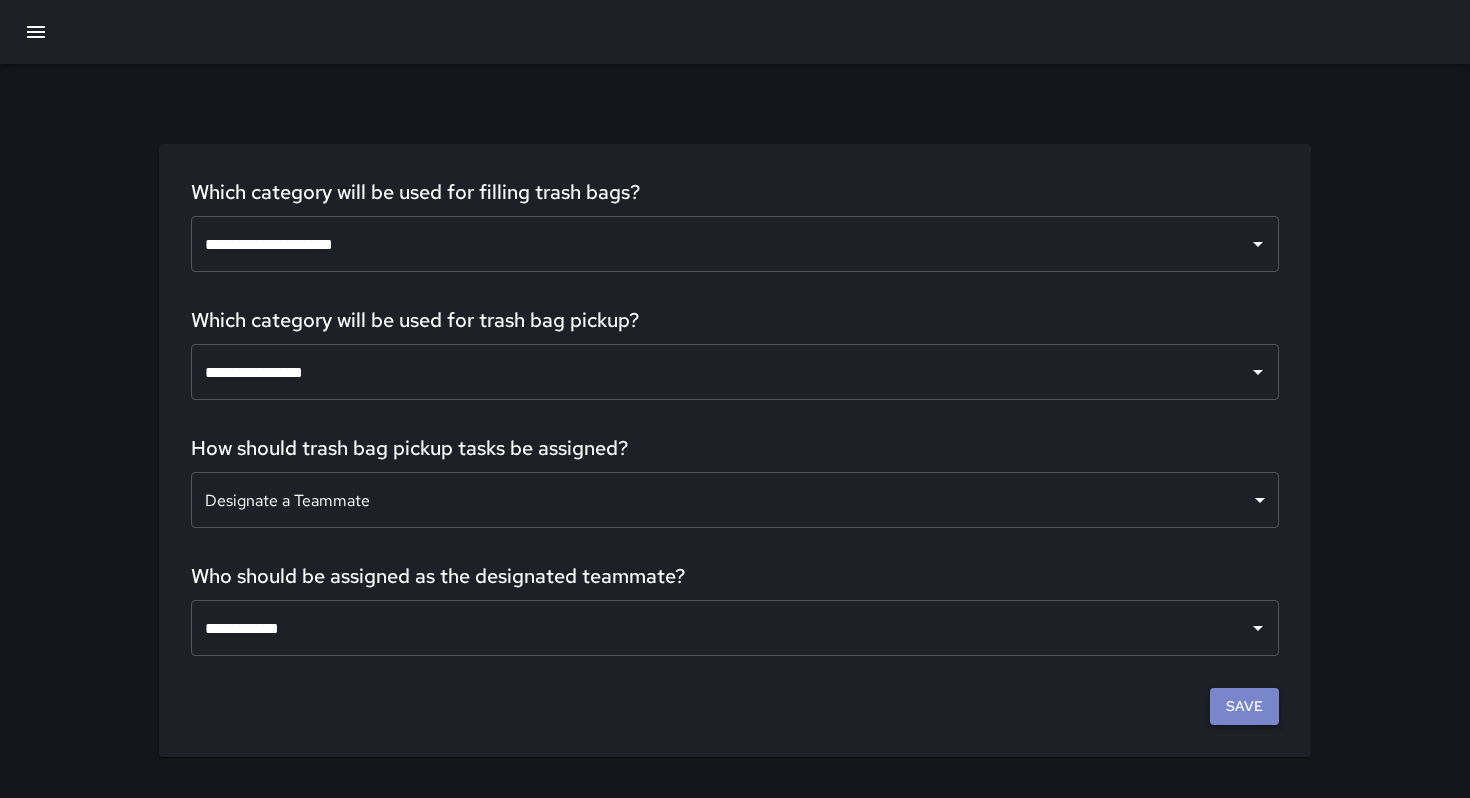 click on "Save" at bounding box center (1244, 706) 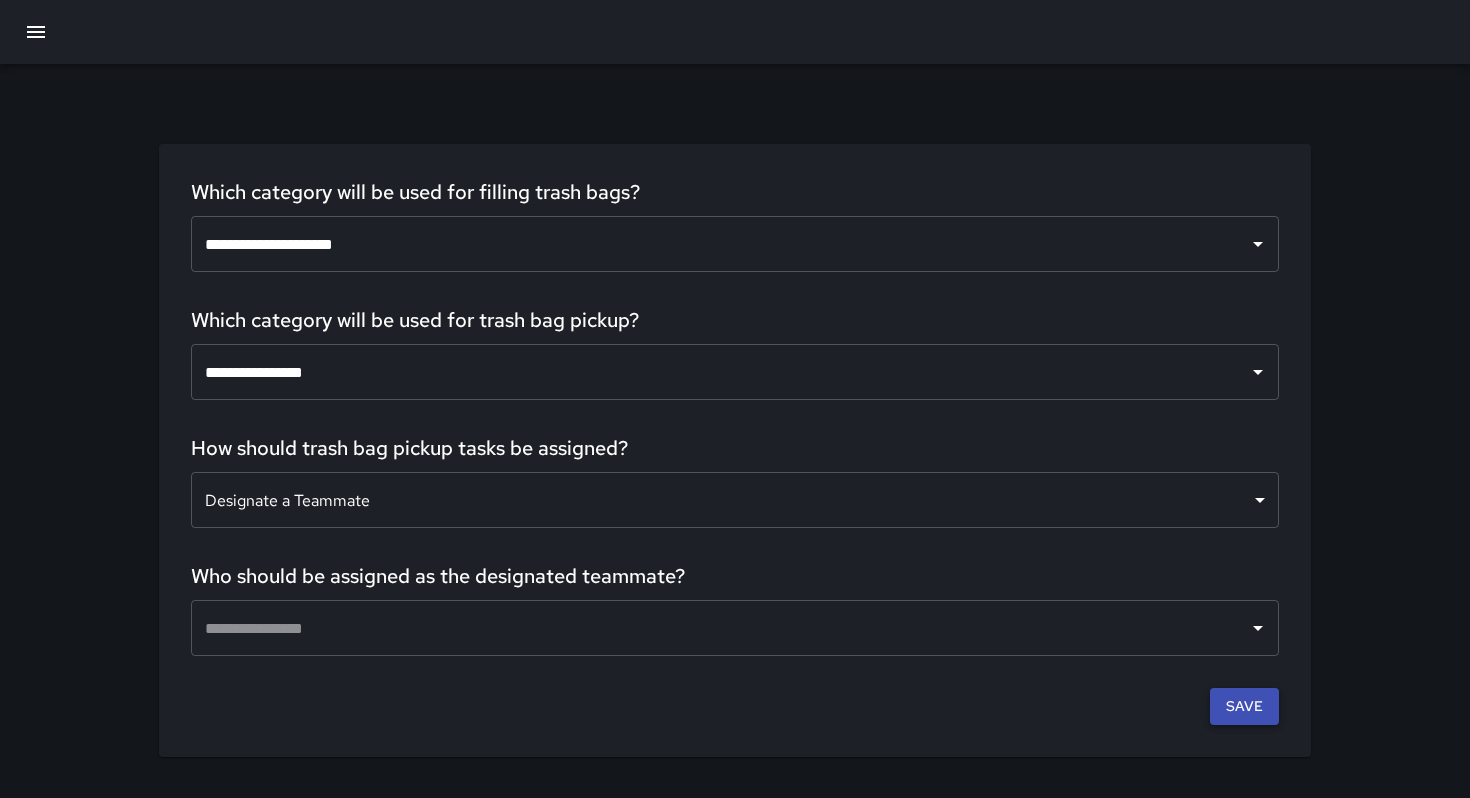 type on "**********" 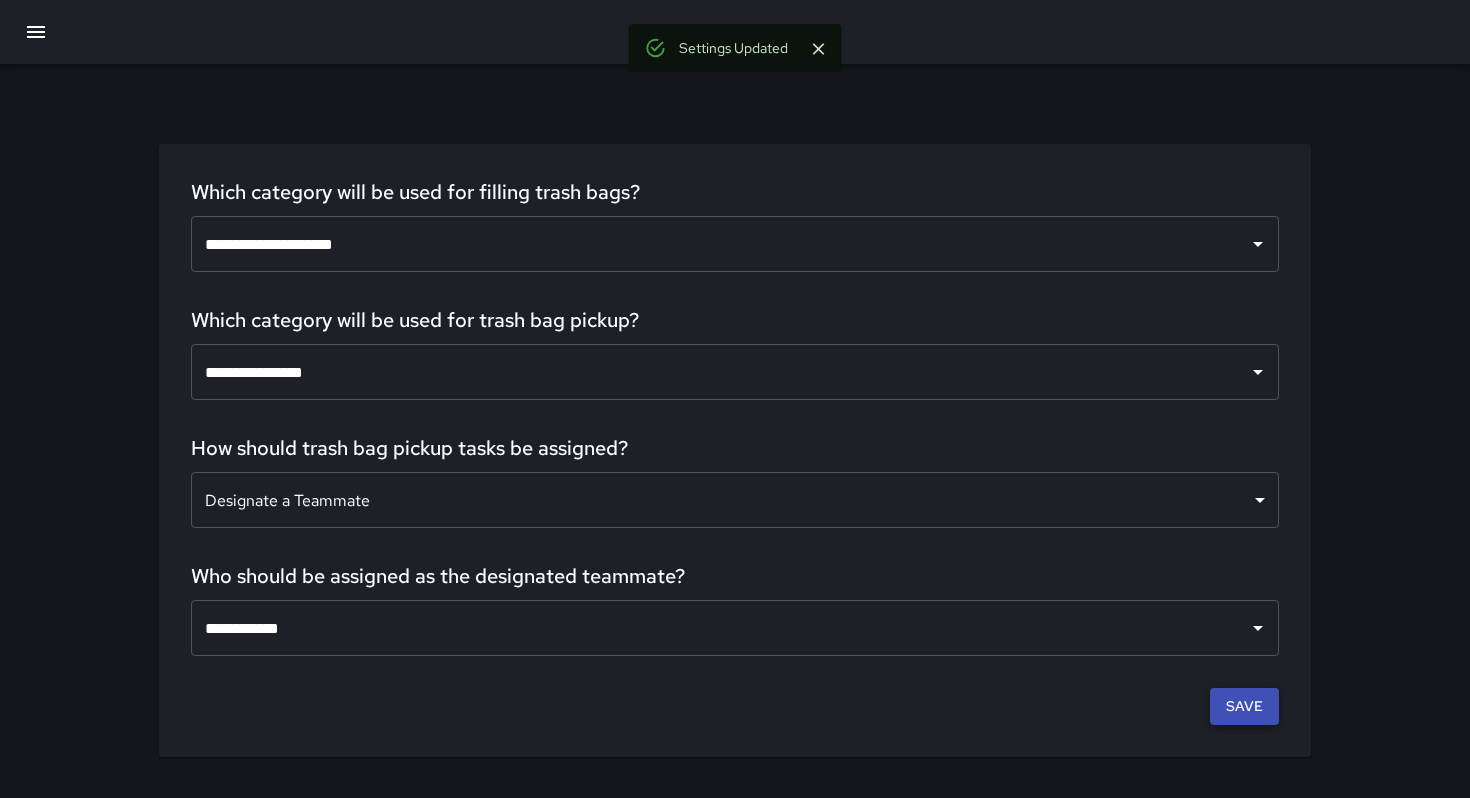 click on "Save" at bounding box center [1244, 706] 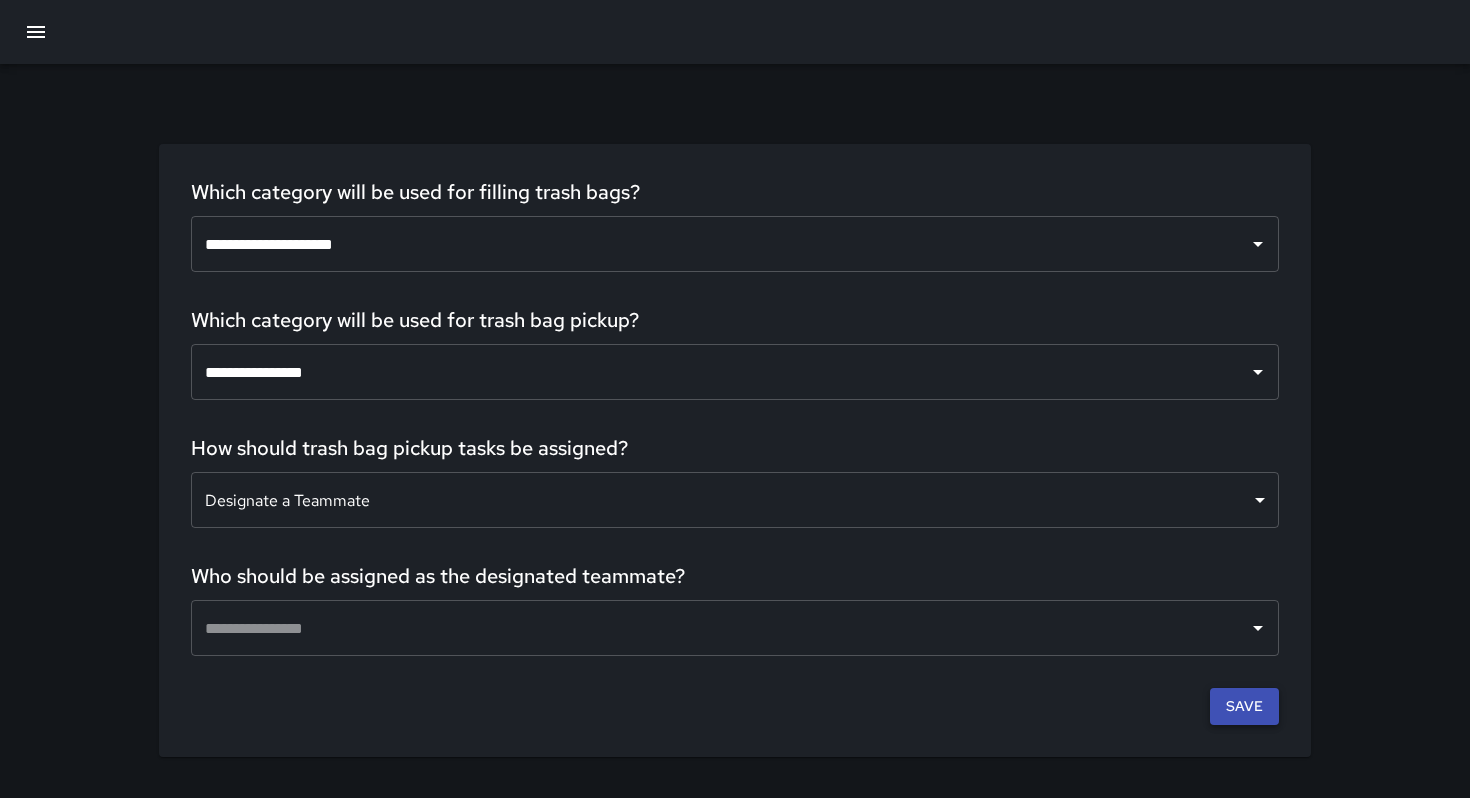 type on "**********" 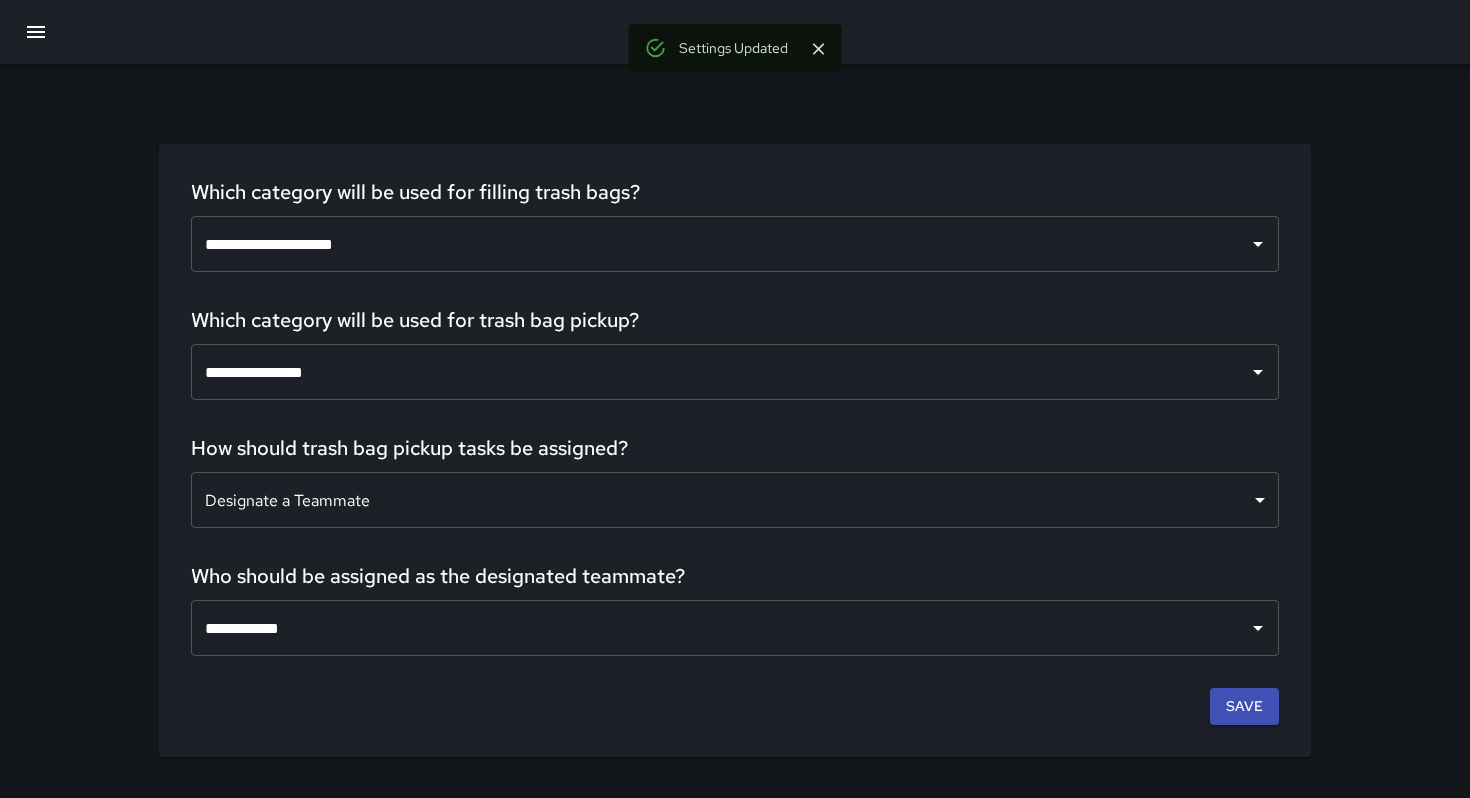 click 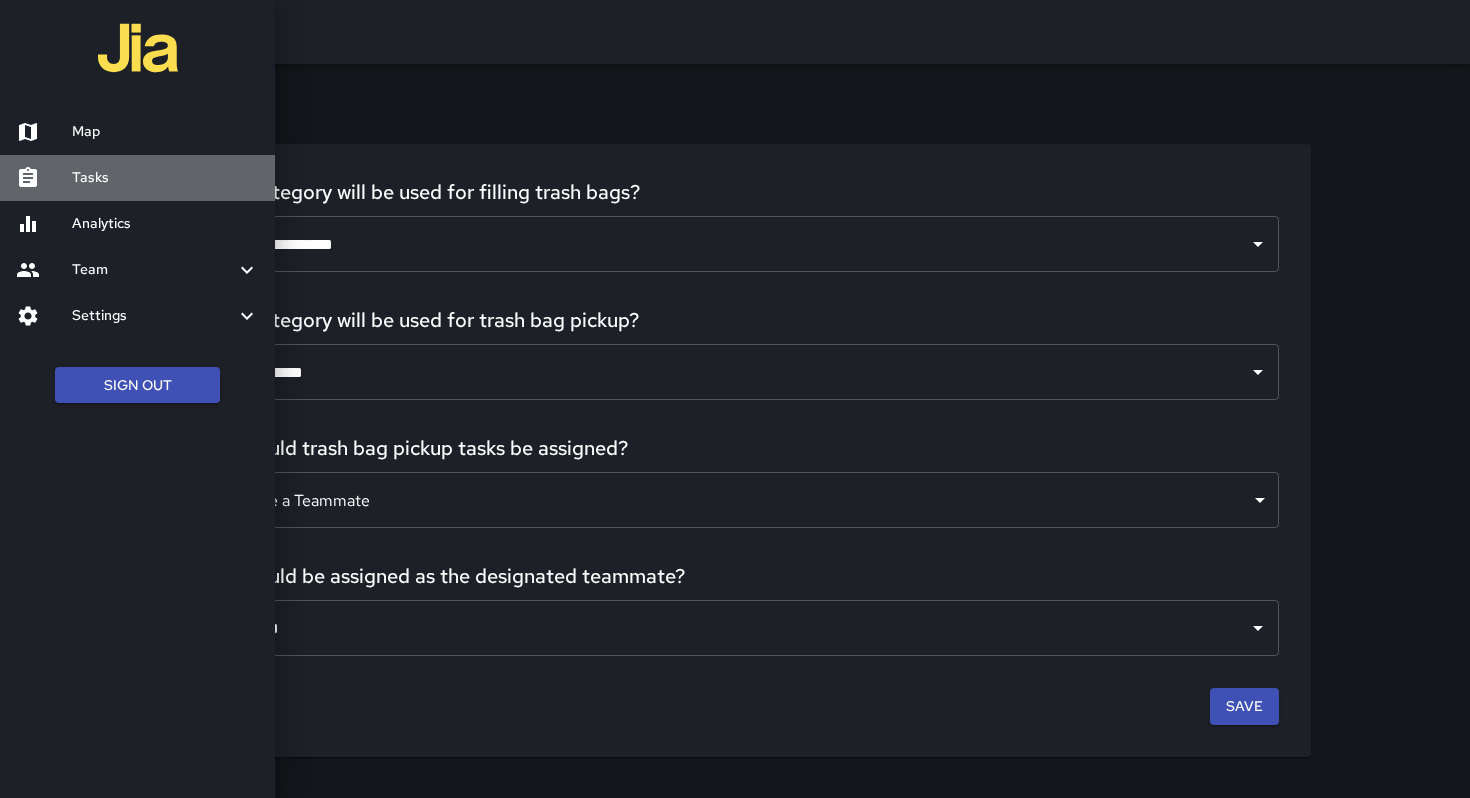 click on "Tasks" at bounding box center [137, 178] 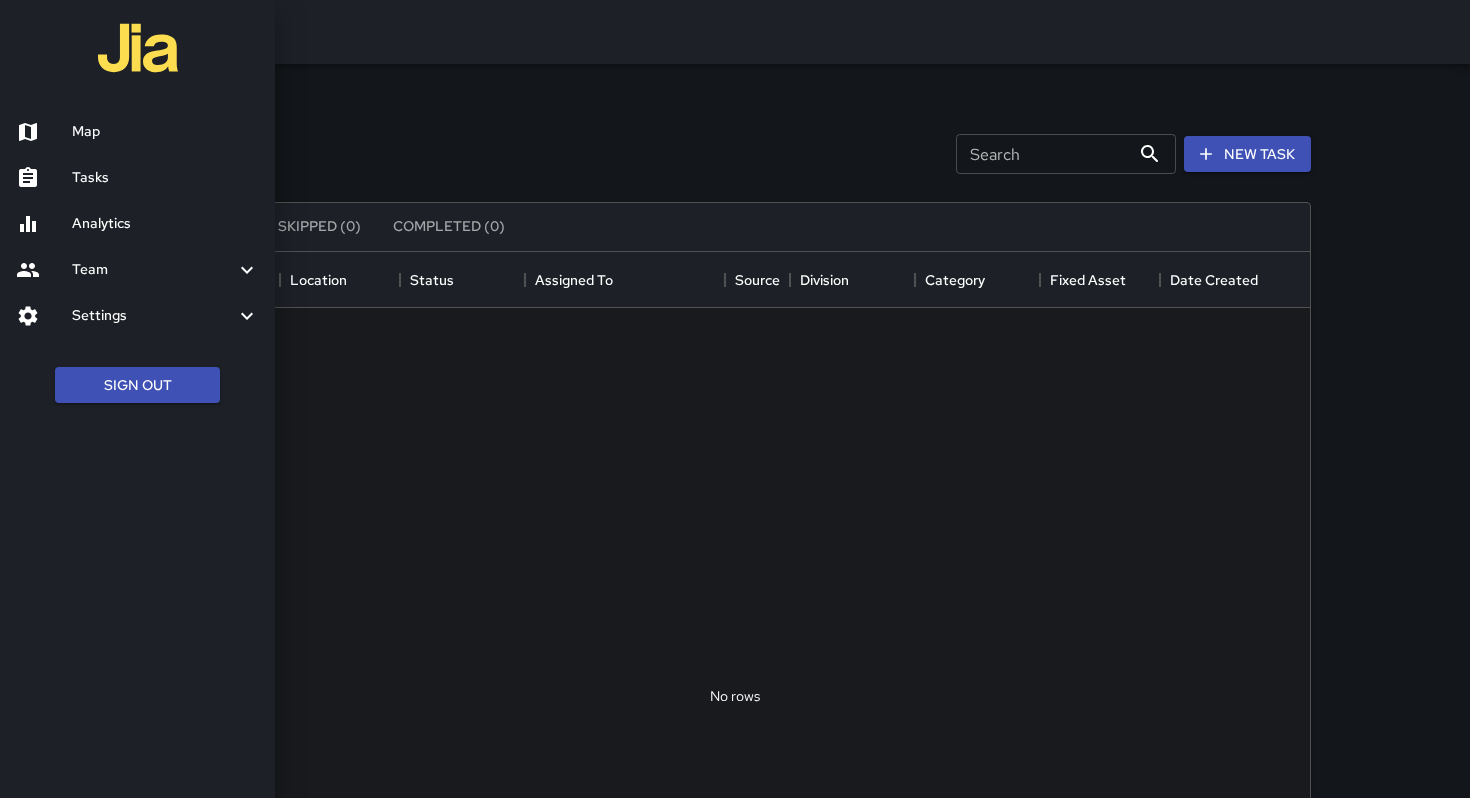 scroll, scrollTop: 16, scrollLeft: 16, axis: both 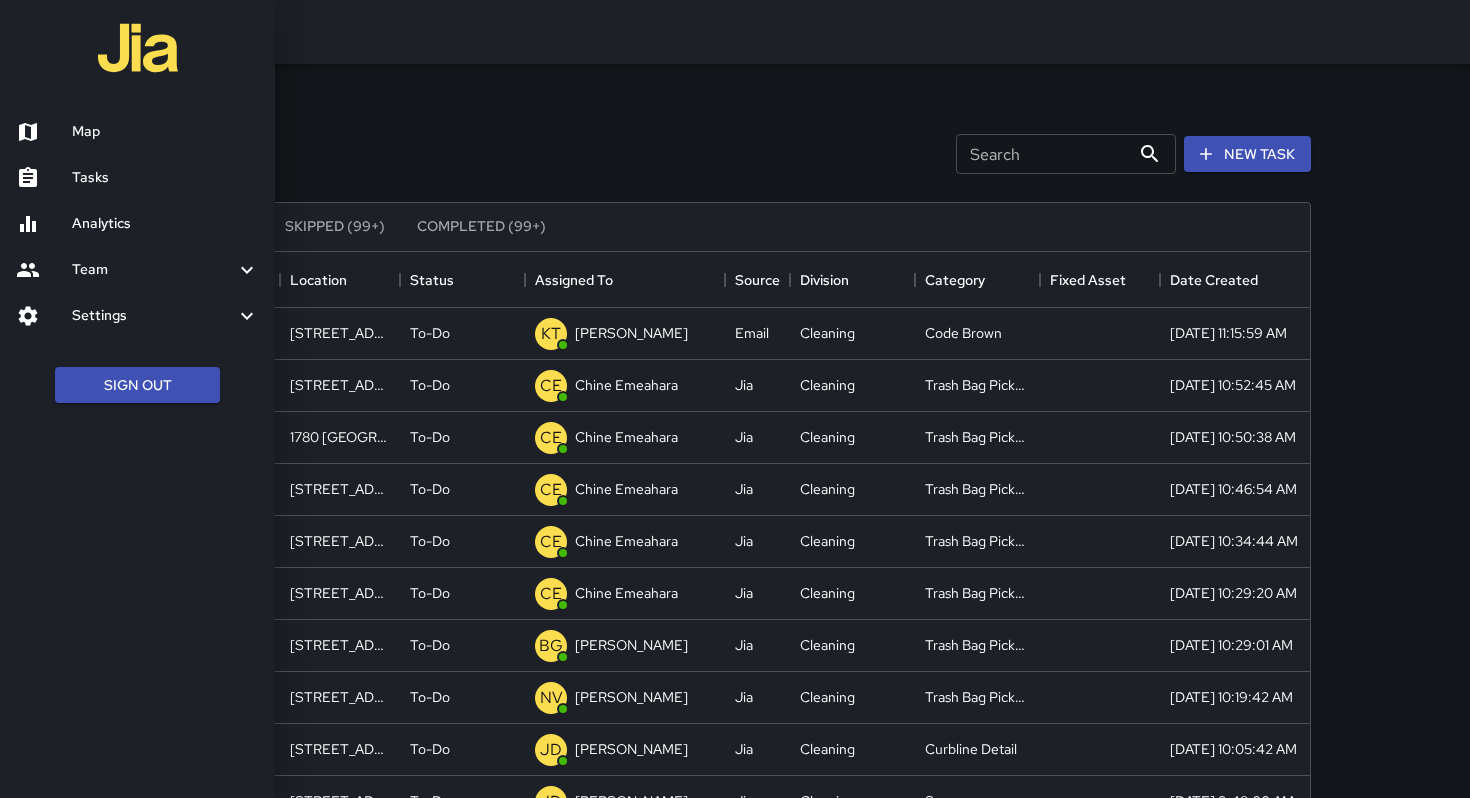 click at bounding box center [735, 399] 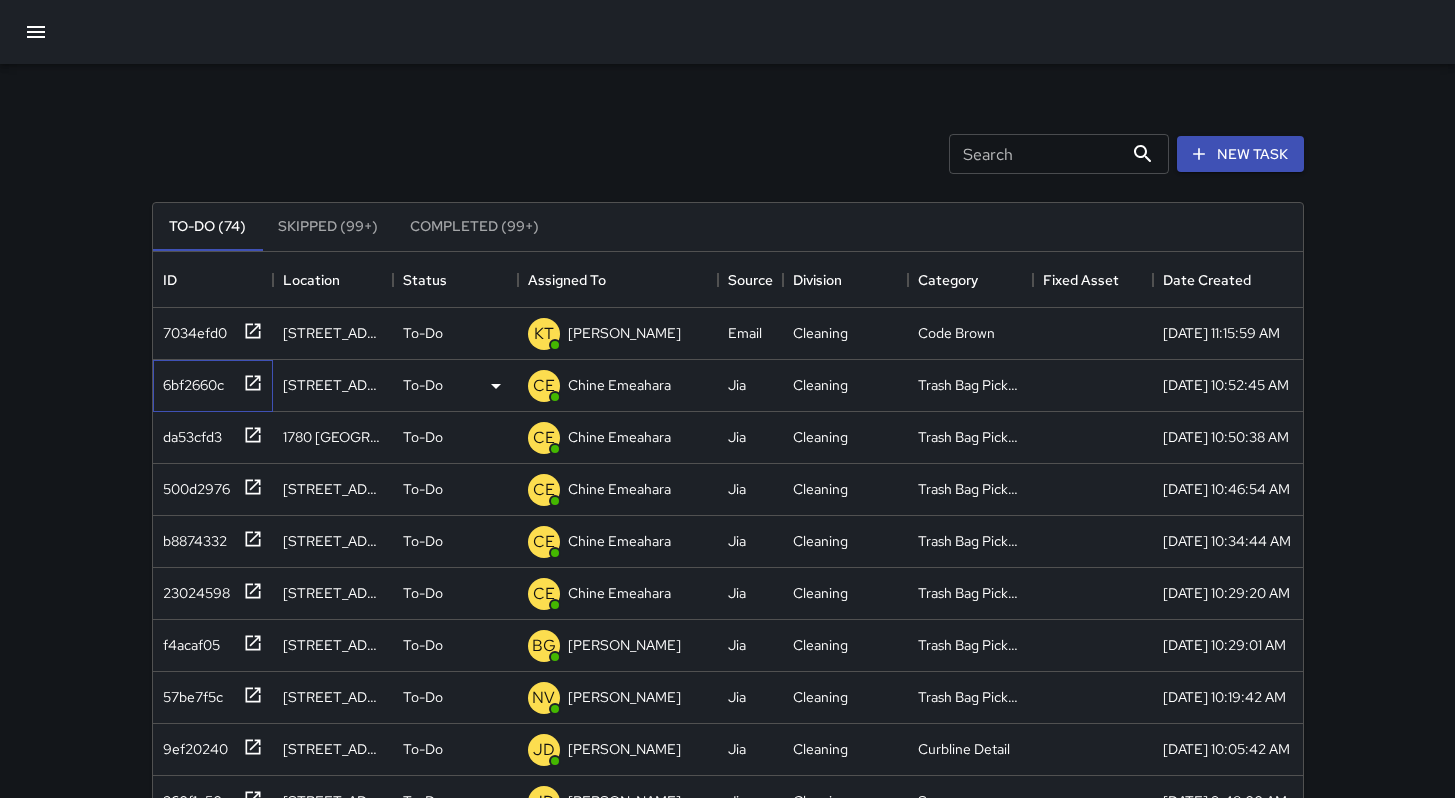 click on "6bf2660c" at bounding box center (189, 381) 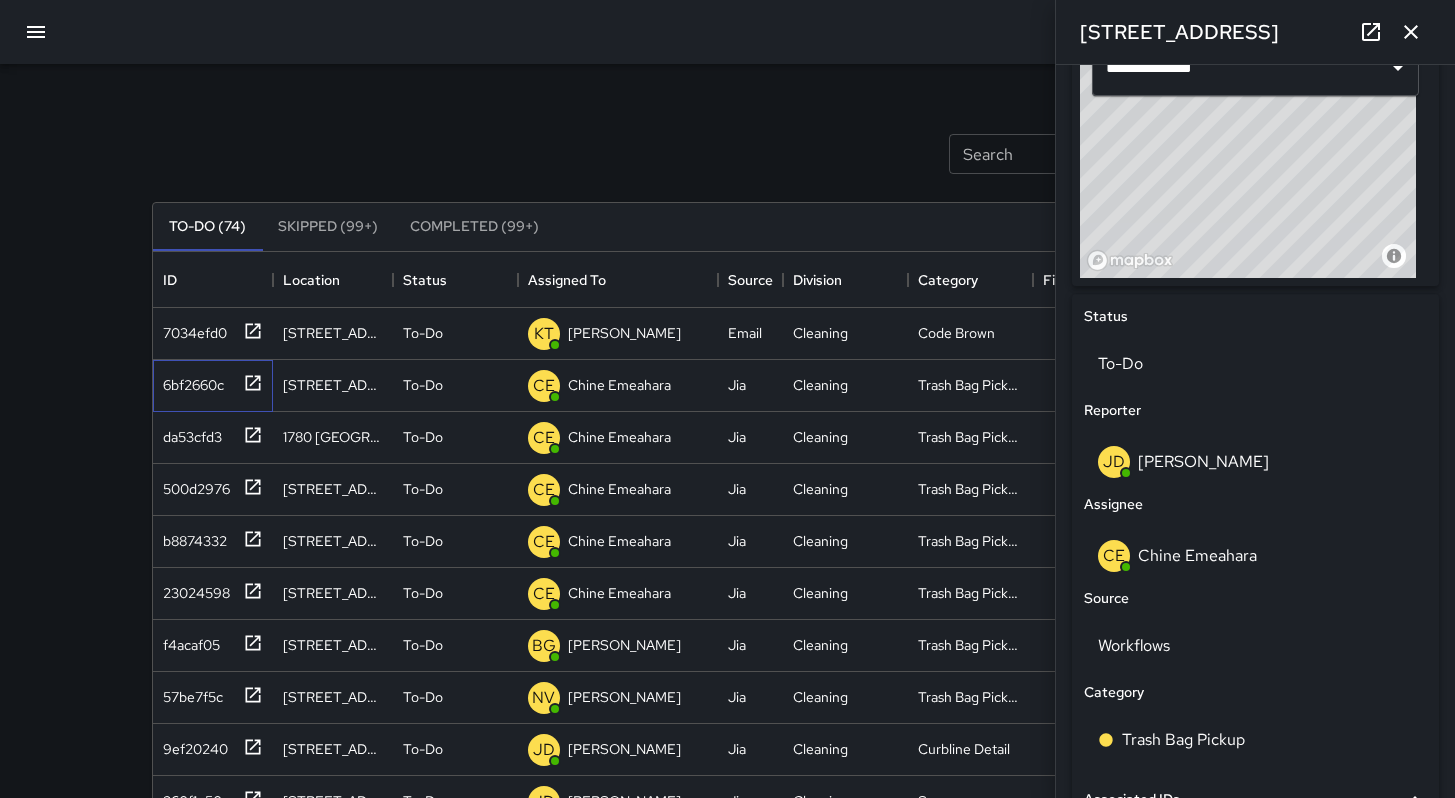scroll, scrollTop: 734, scrollLeft: 0, axis: vertical 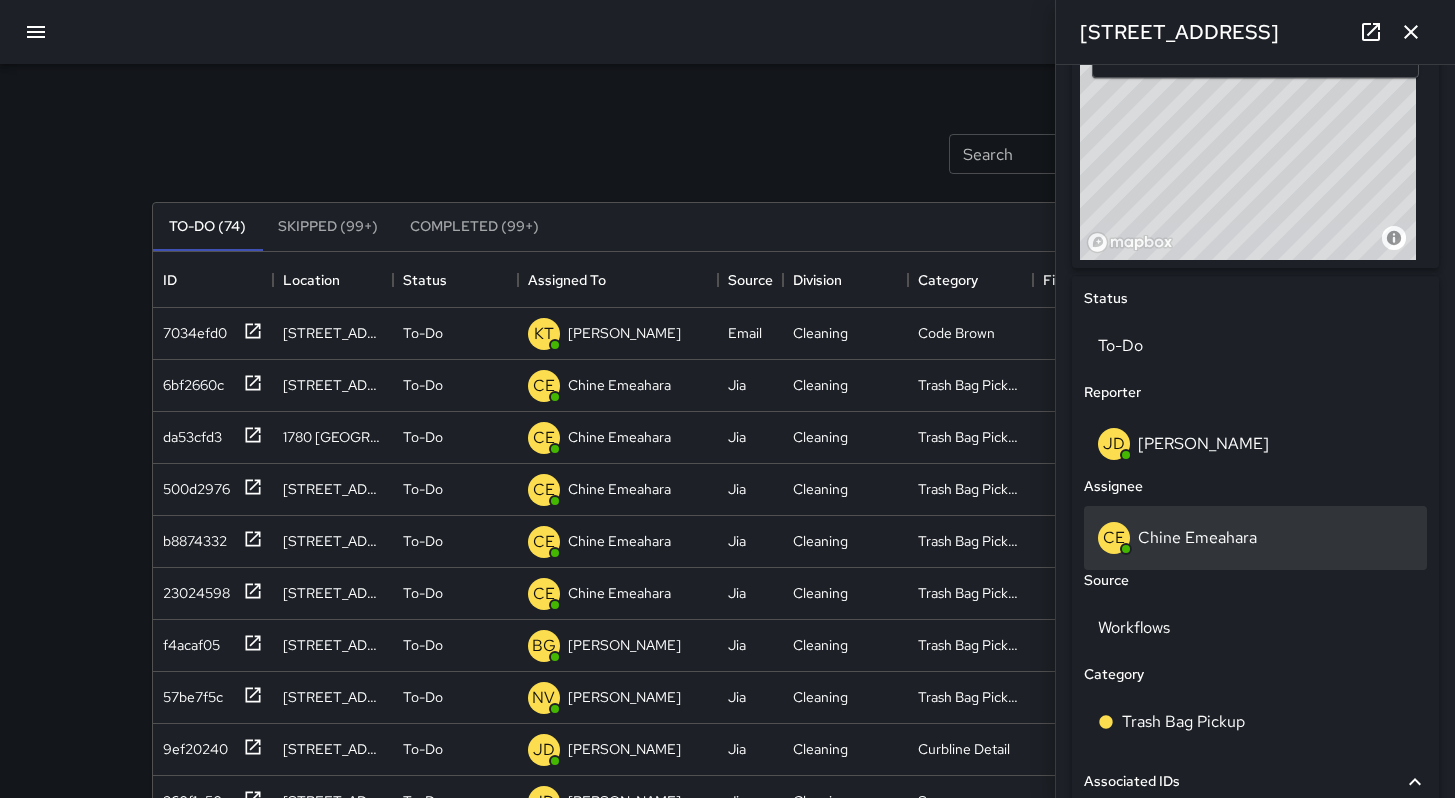 click on "Chine Emeahara" at bounding box center (1197, 537) 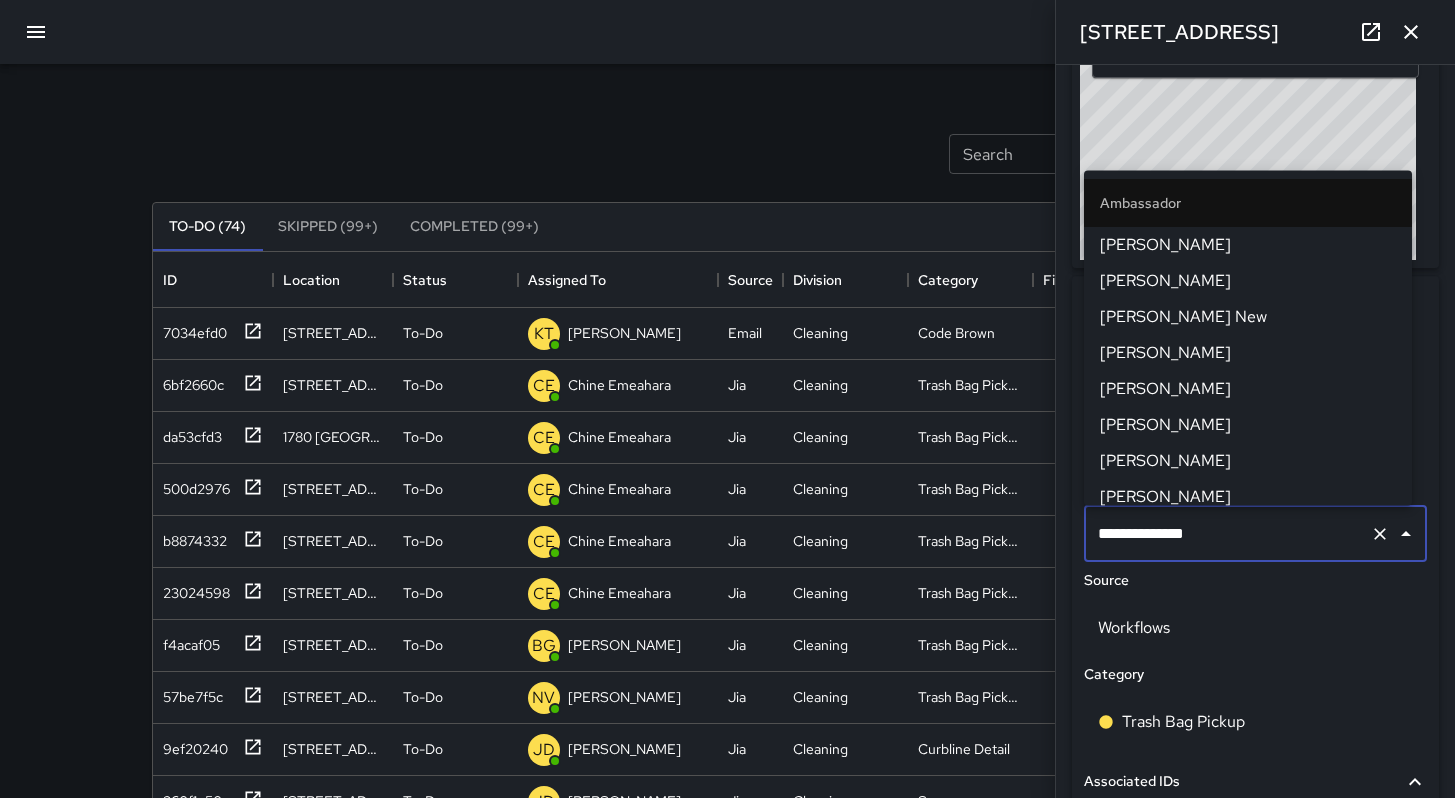 scroll, scrollTop: 1713, scrollLeft: 0, axis: vertical 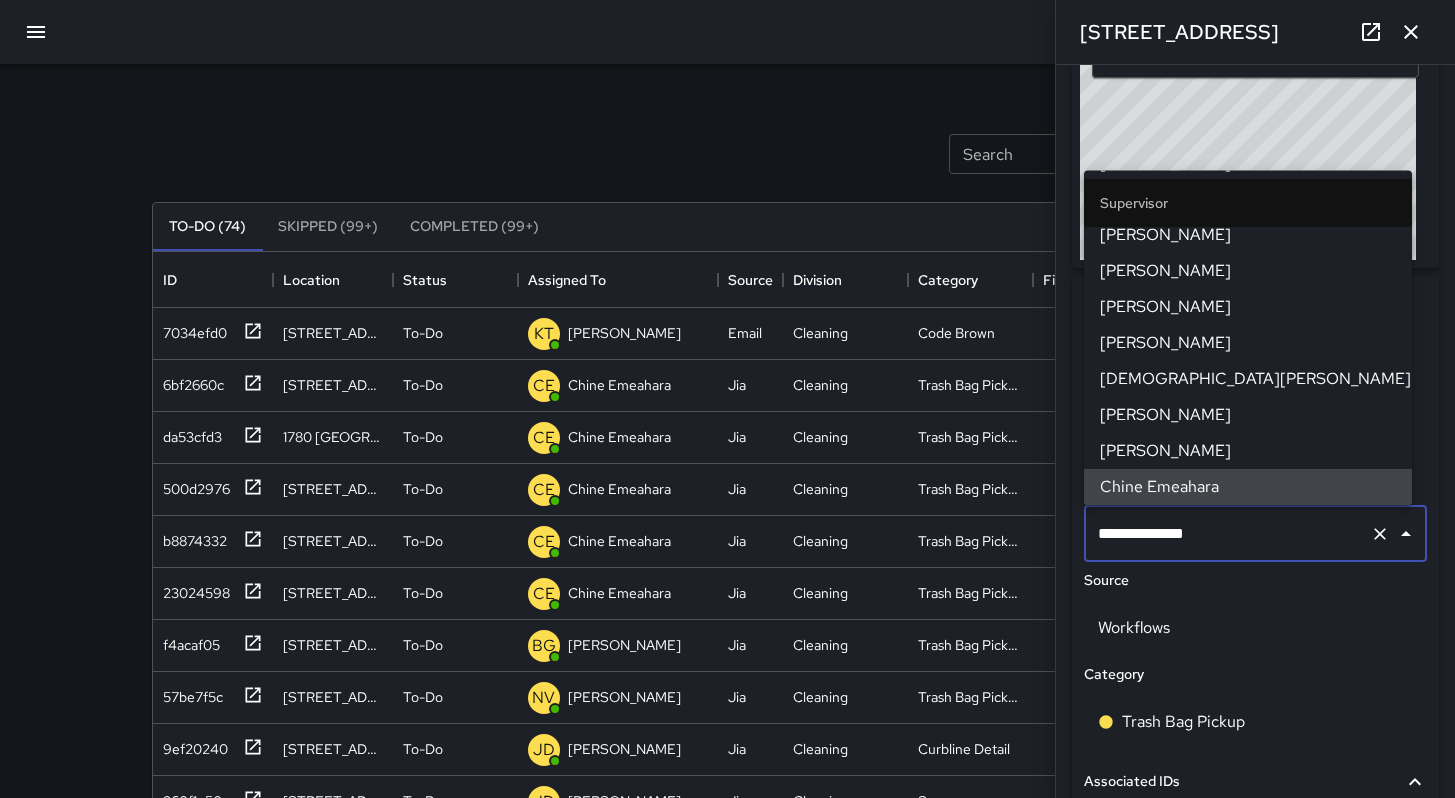 drag, startPoint x: 1233, startPoint y: 533, endPoint x: 1071, endPoint y: 529, distance: 162.04938 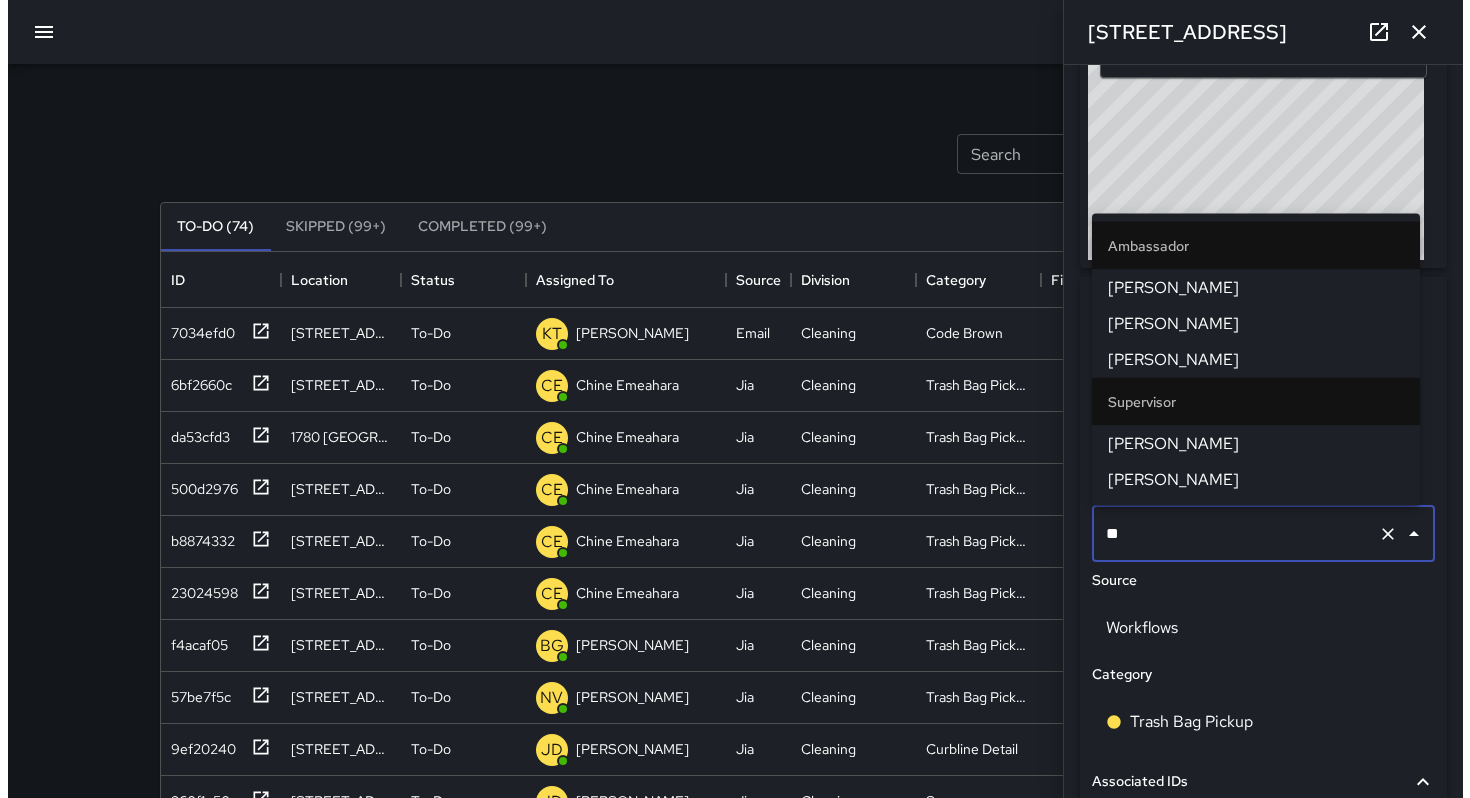 scroll, scrollTop: 0, scrollLeft: 0, axis: both 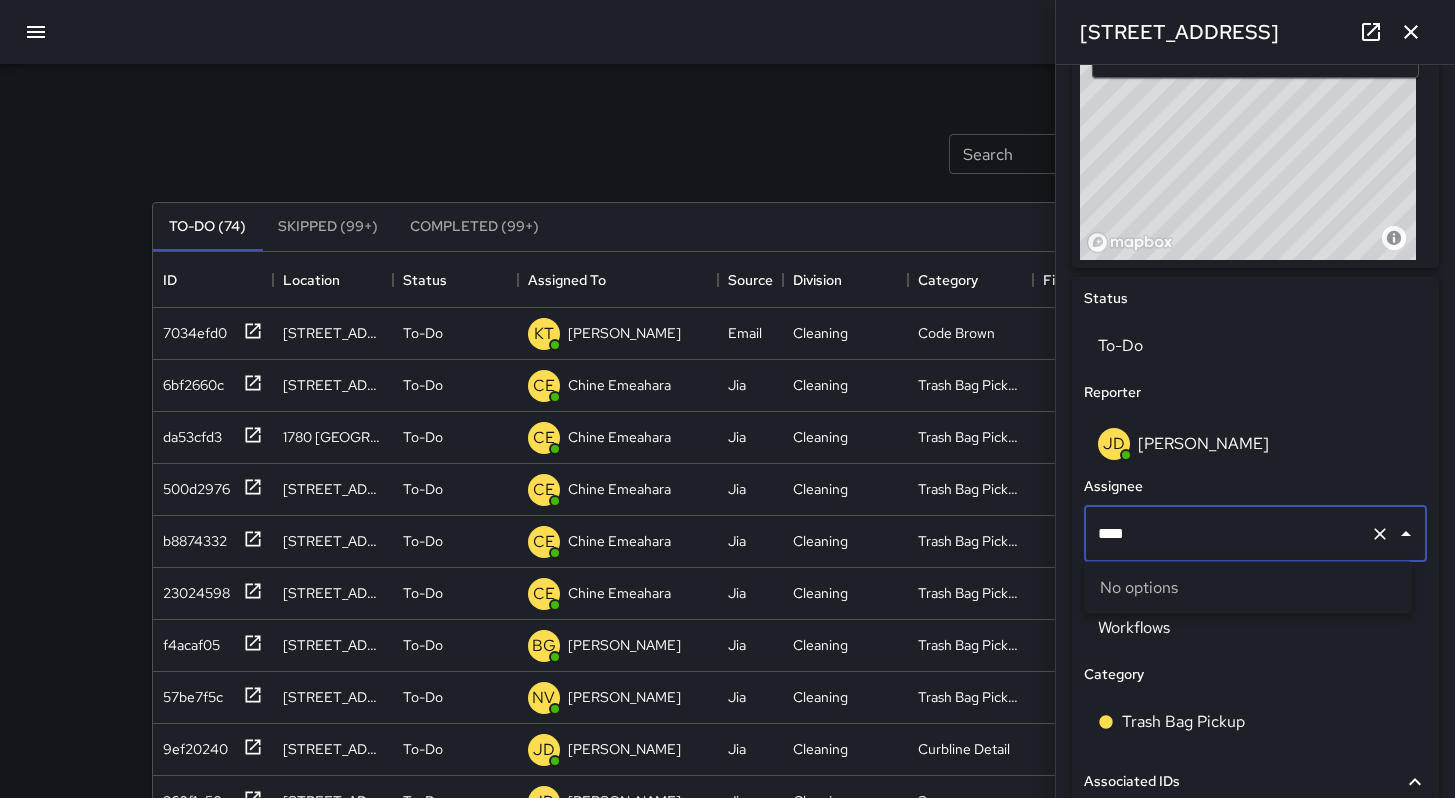 type on "***" 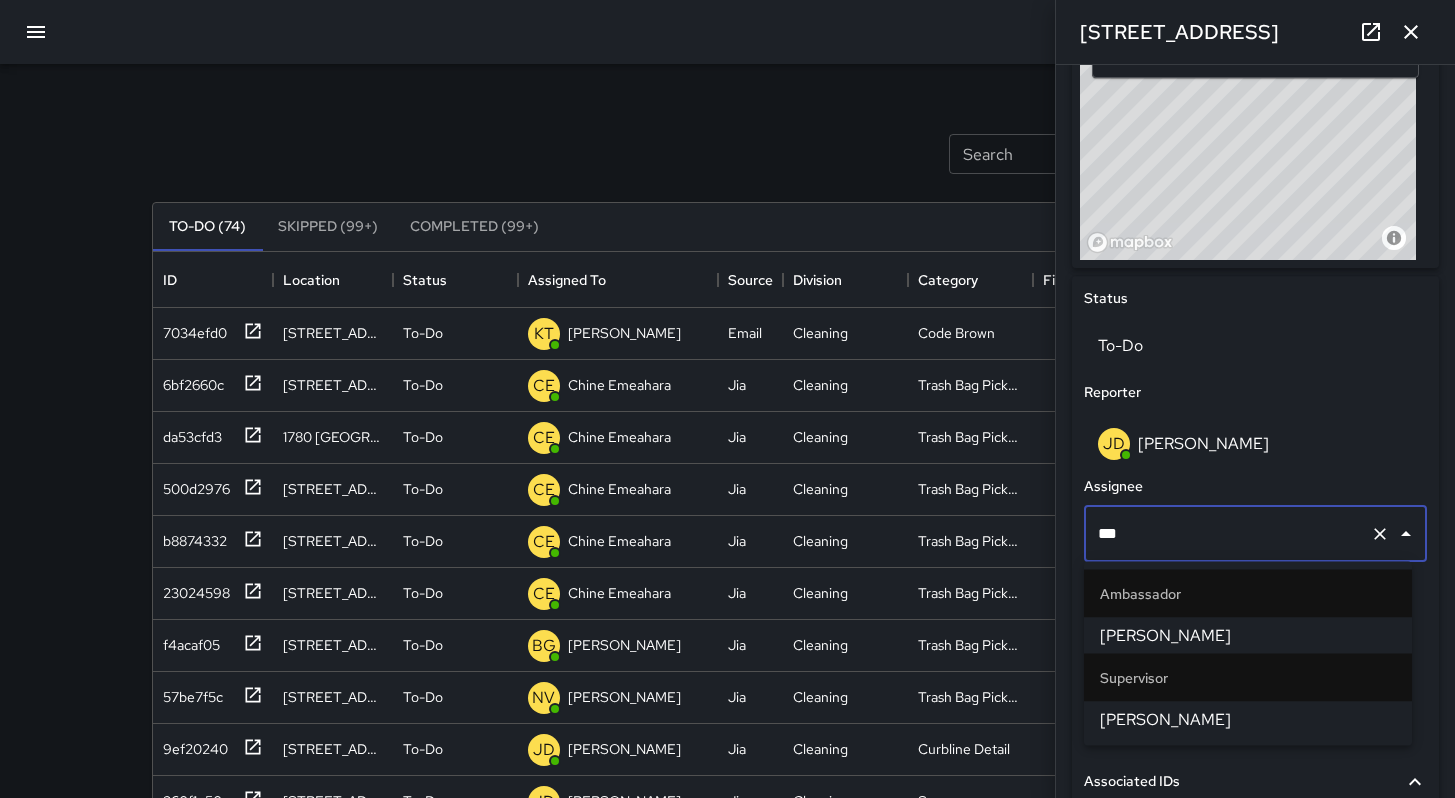 click on "[PERSON_NAME]" at bounding box center (1248, 720) 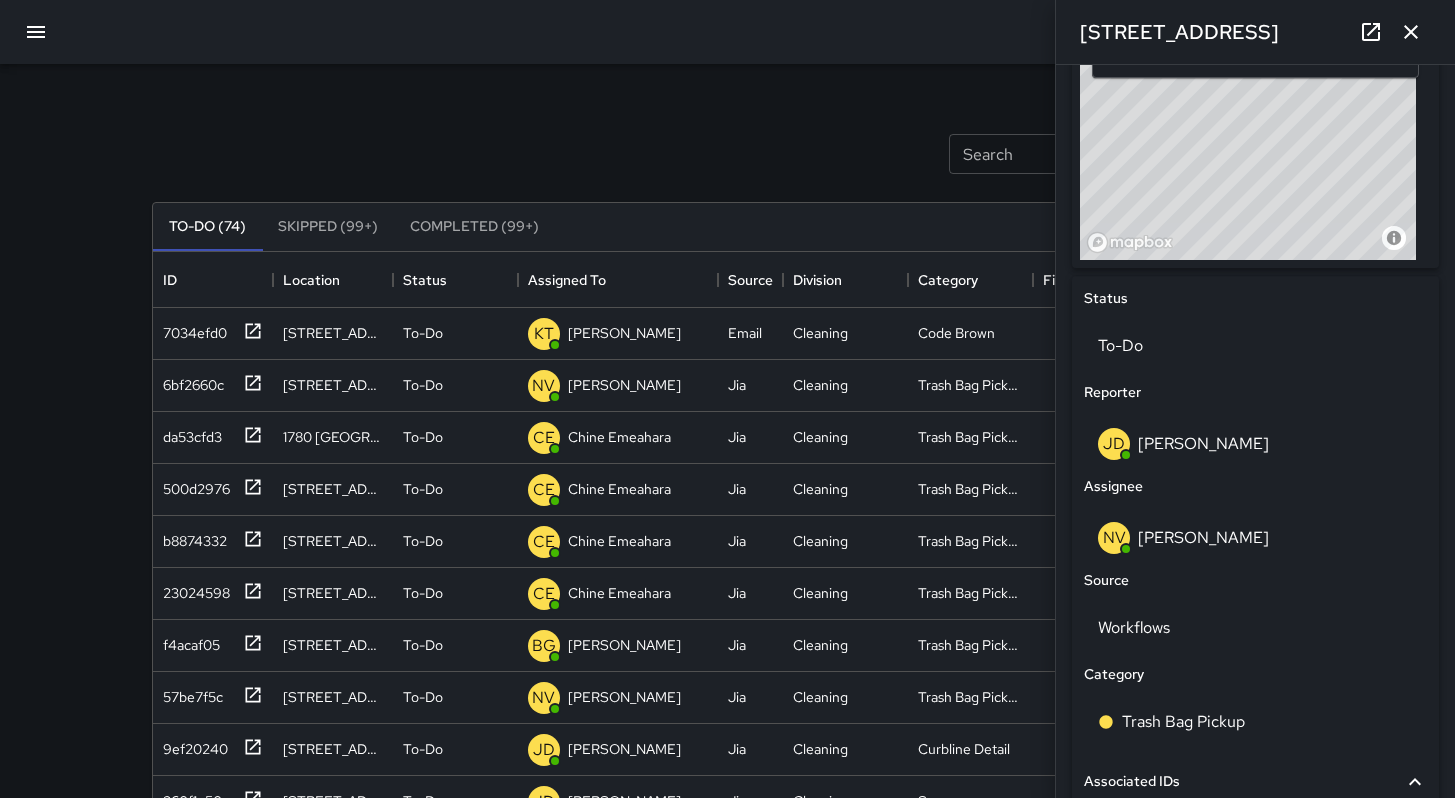 click on "Search Search New Task" at bounding box center (728, 154) 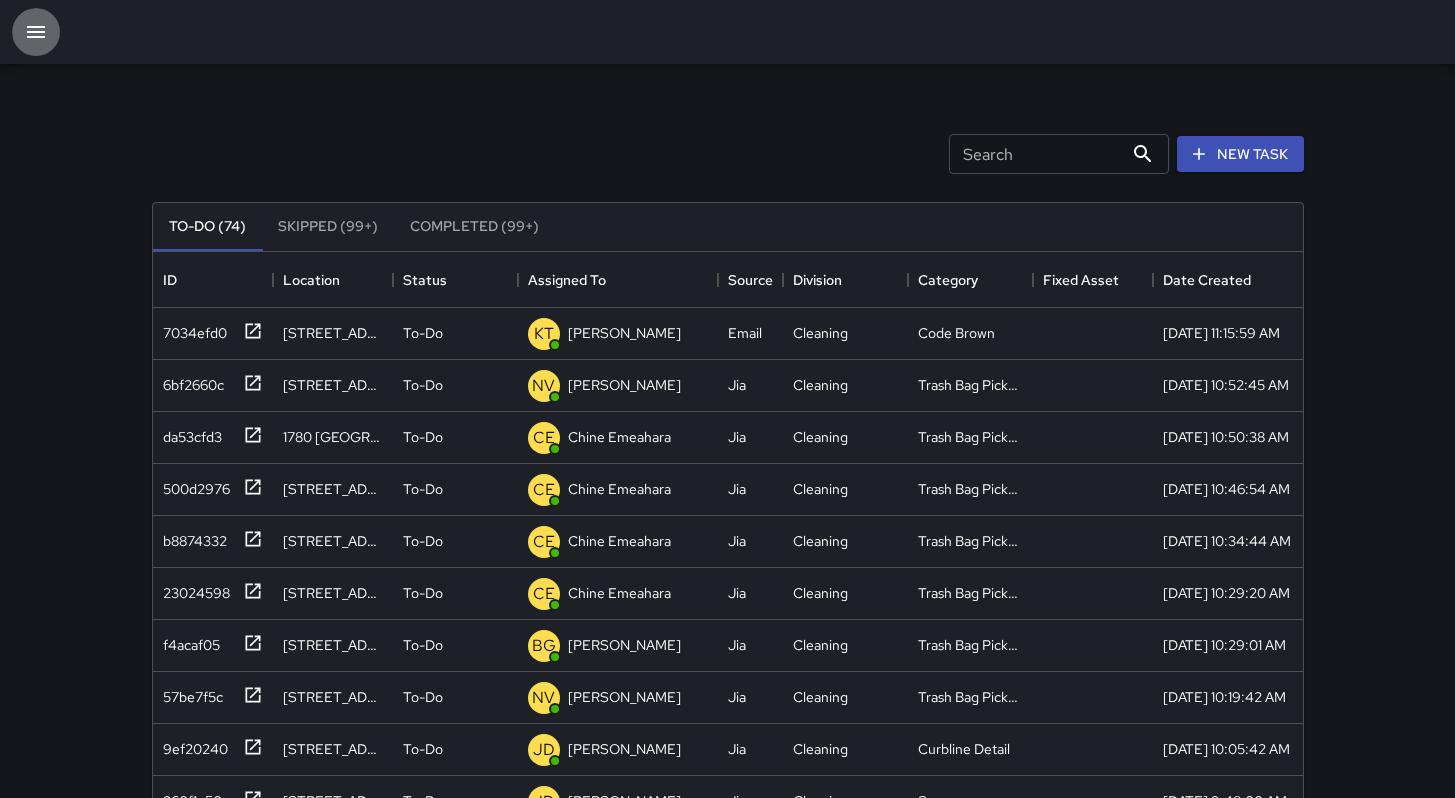 click at bounding box center [36, 32] 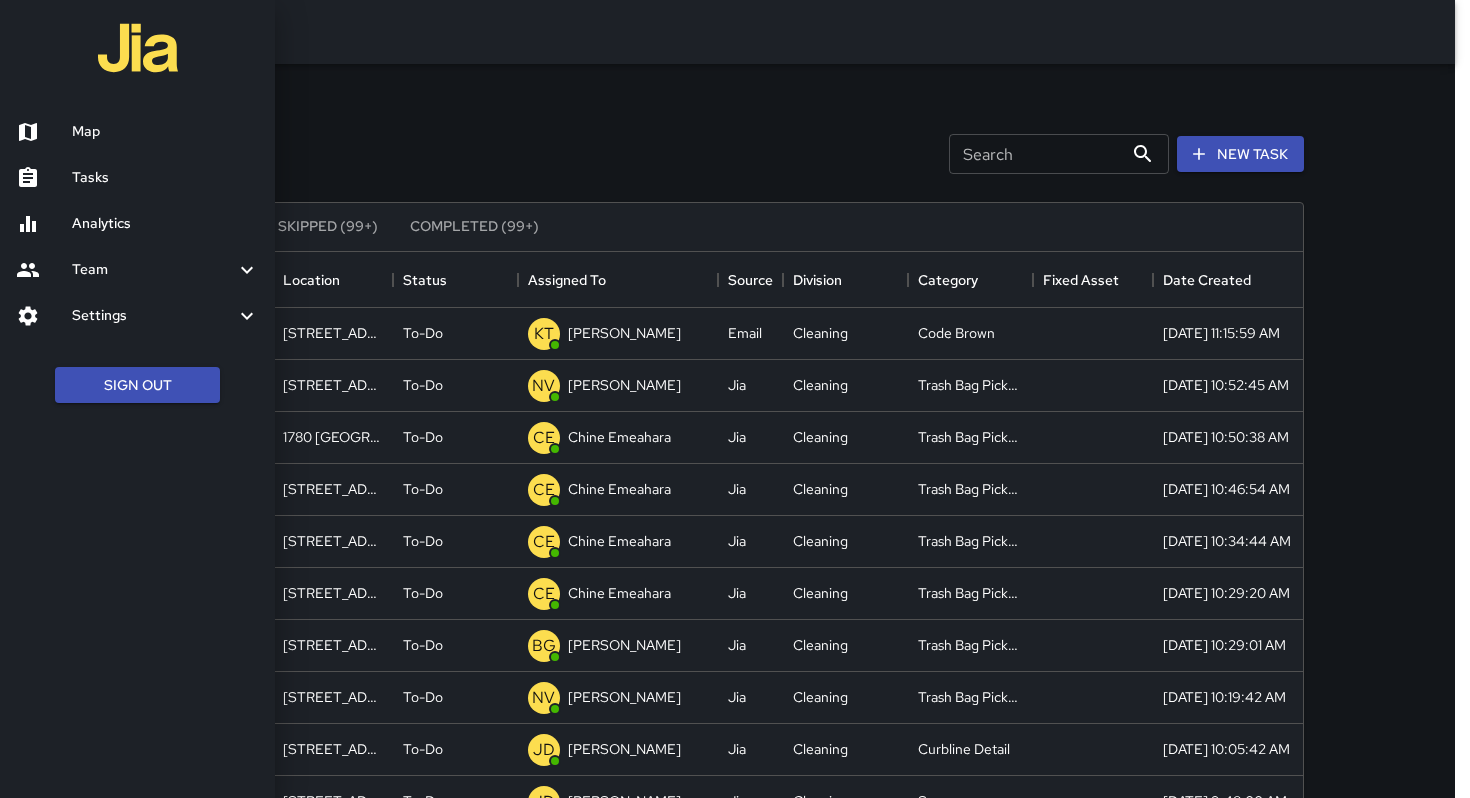 click on "Team" at bounding box center [153, 270] 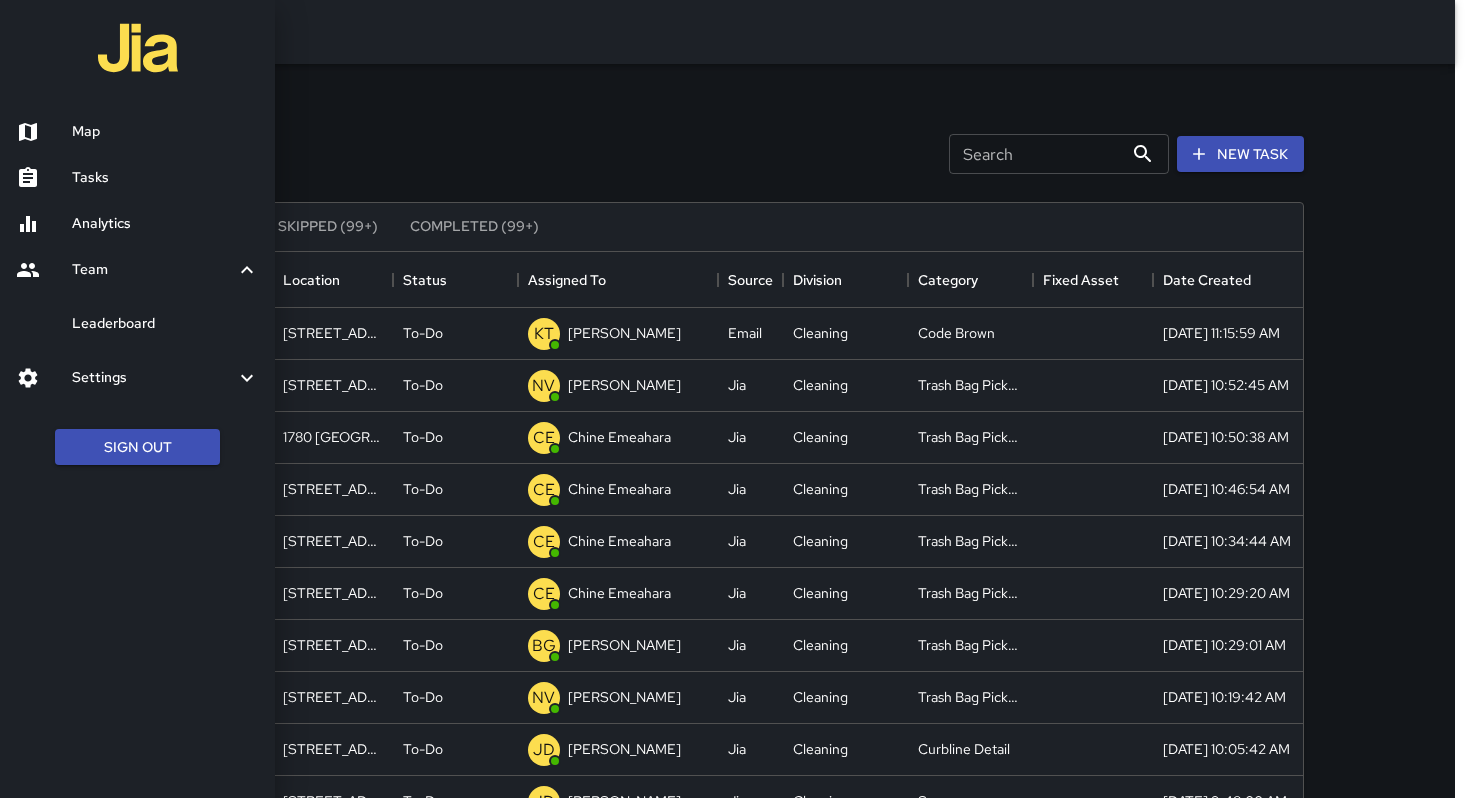click on "Team" at bounding box center (153, 270) 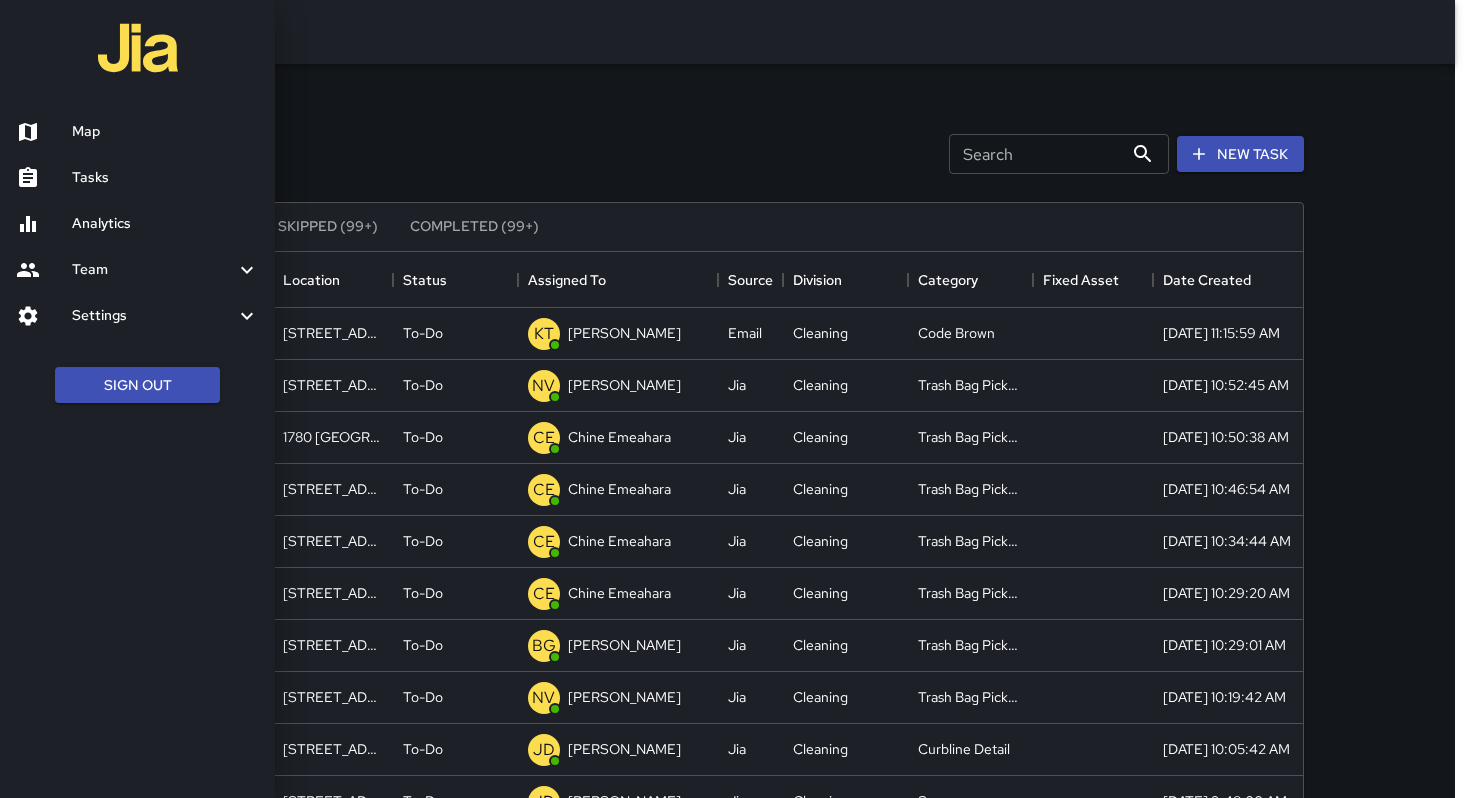 click on "Analytics" at bounding box center [137, 224] 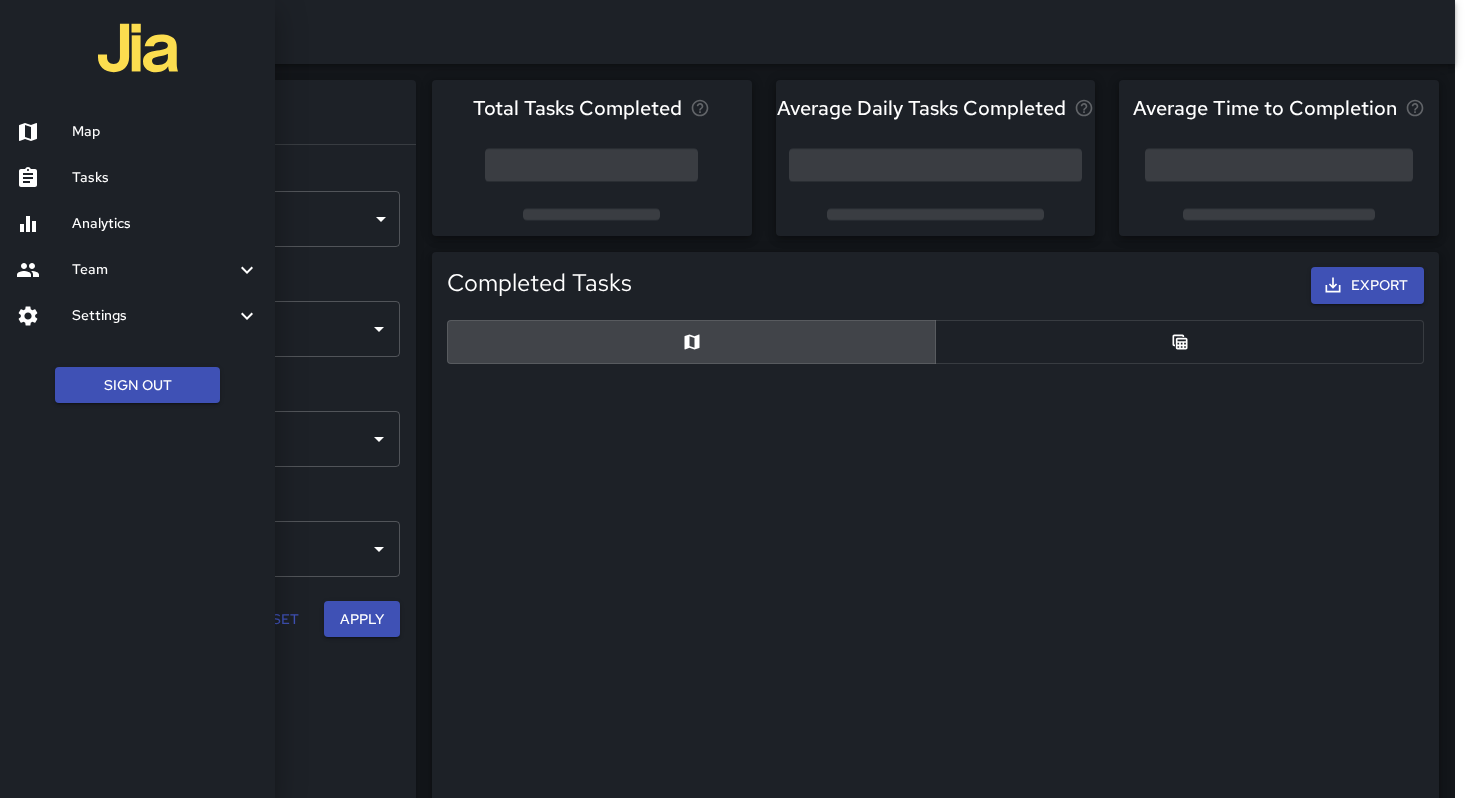 scroll, scrollTop: 16, scrollLeft: 16, axis: both 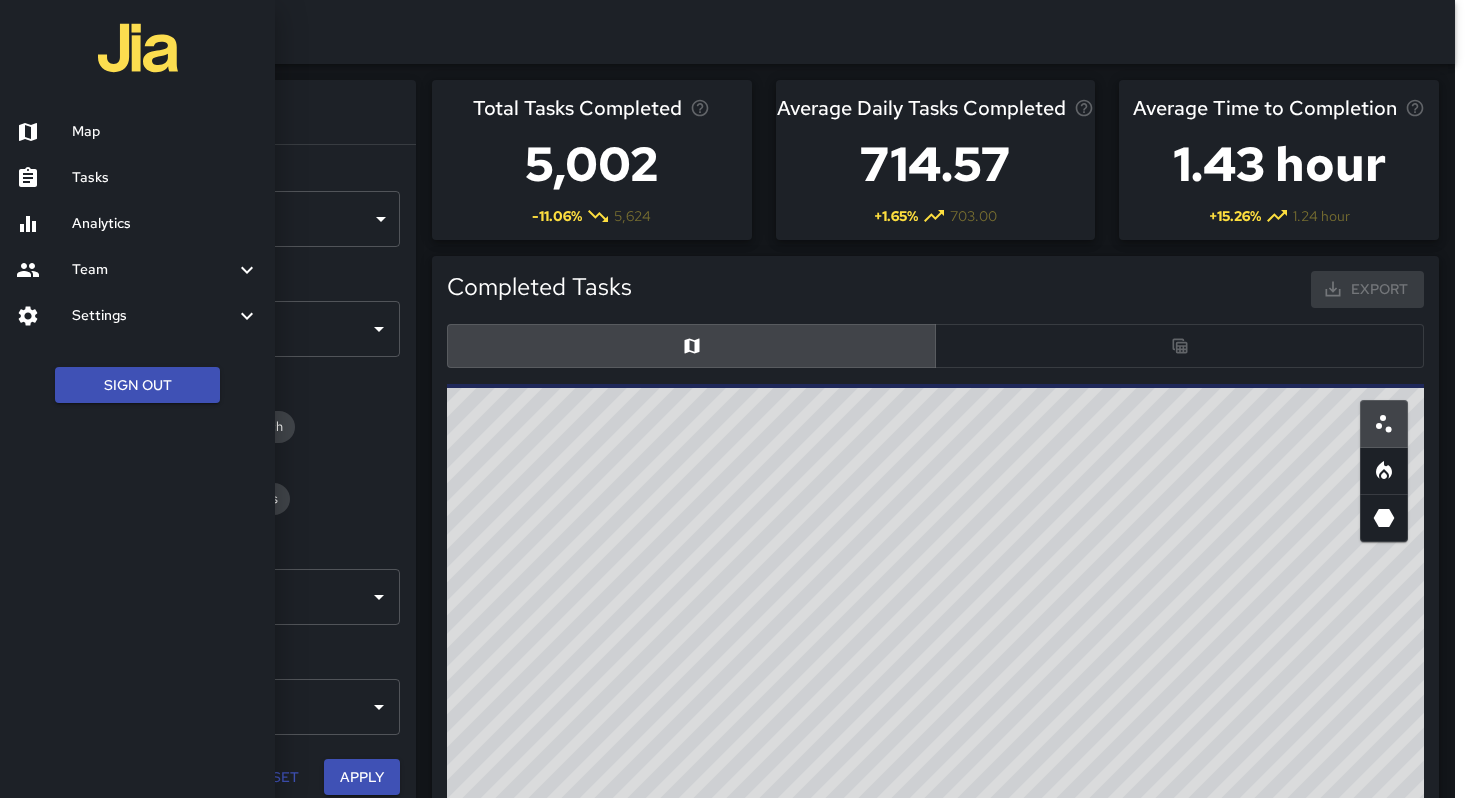 click at bounding box center (735, 399) 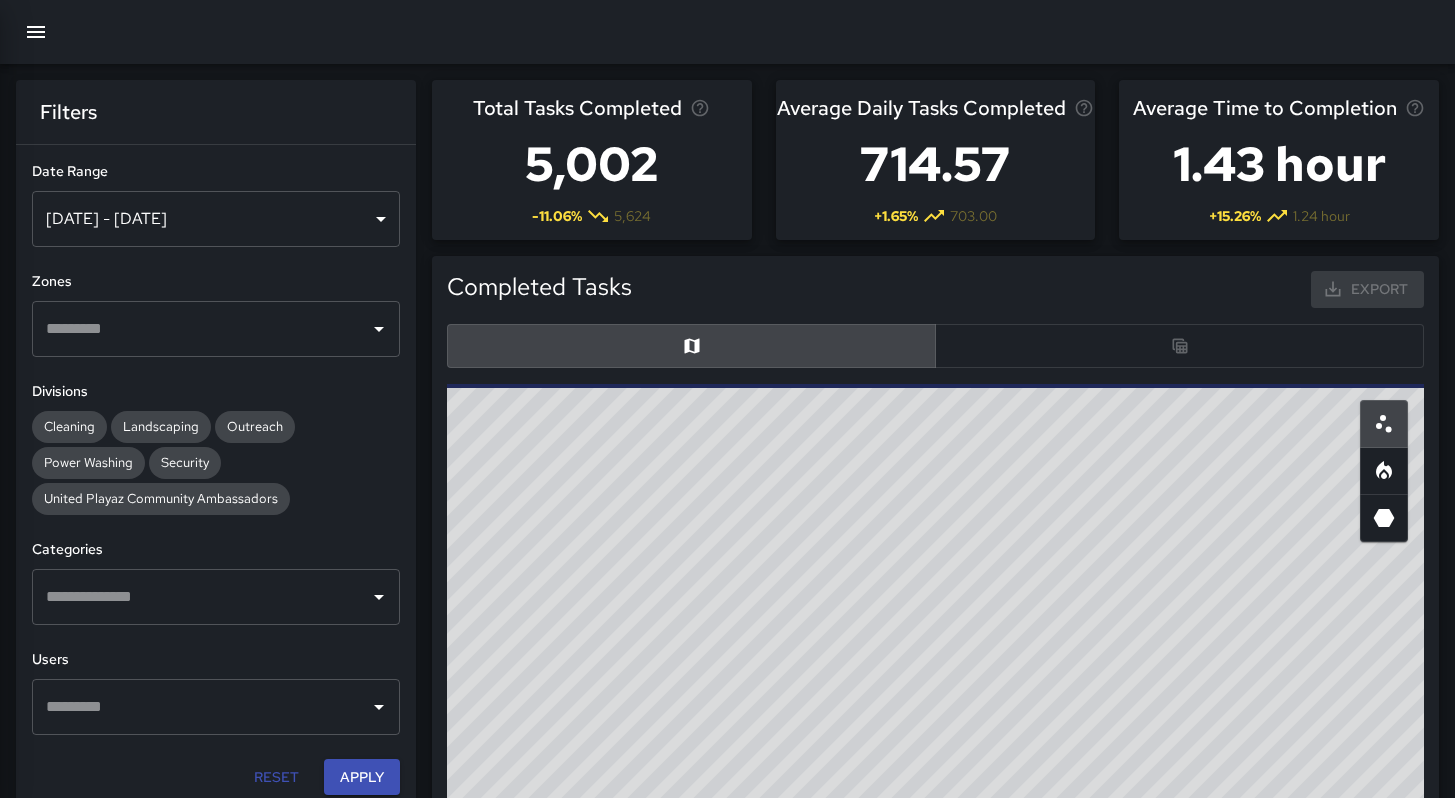 scroll, scrollTop: 16, scrollLeft: 16, axis: both 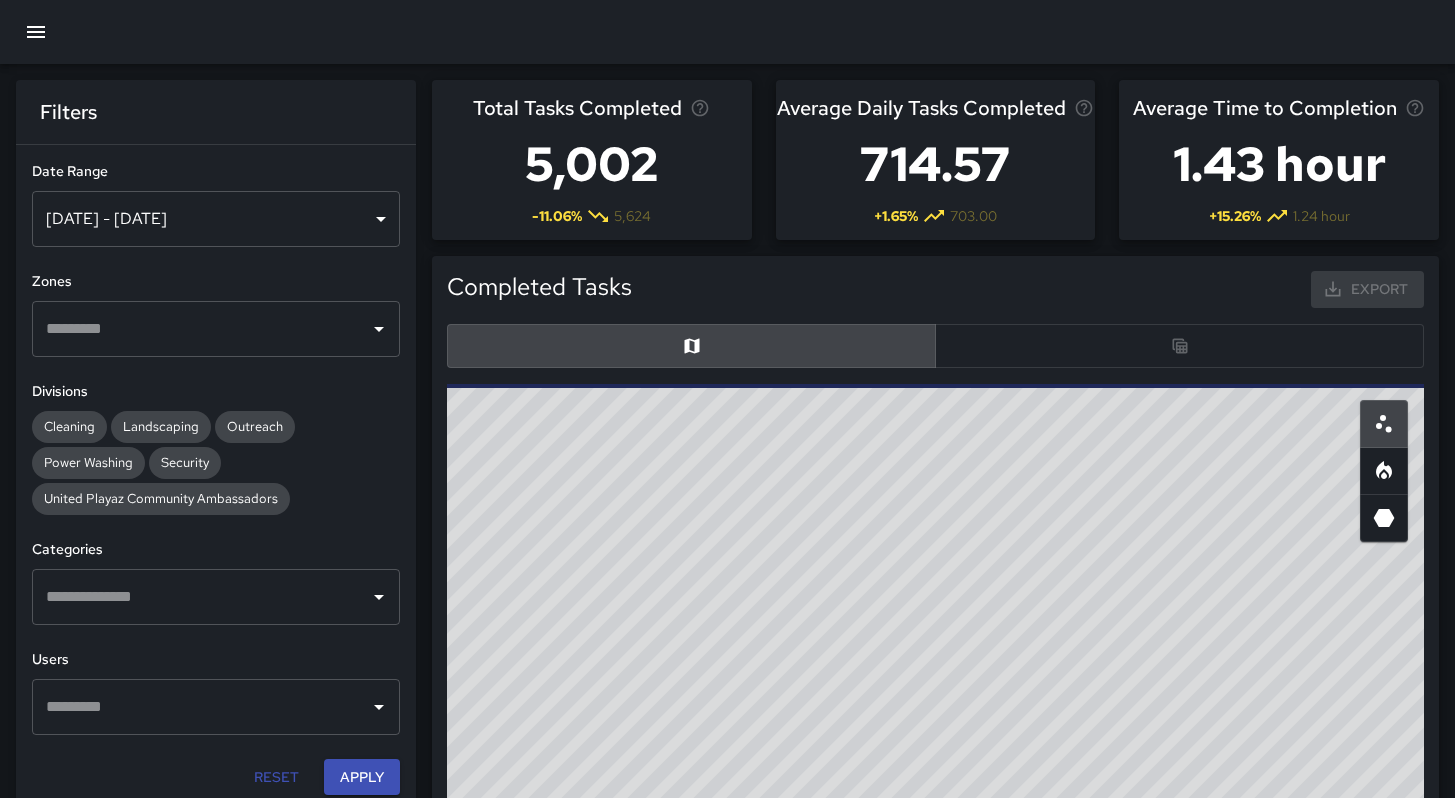 click on "[DATE] - [DATE]" at bounding box center [216, 219] 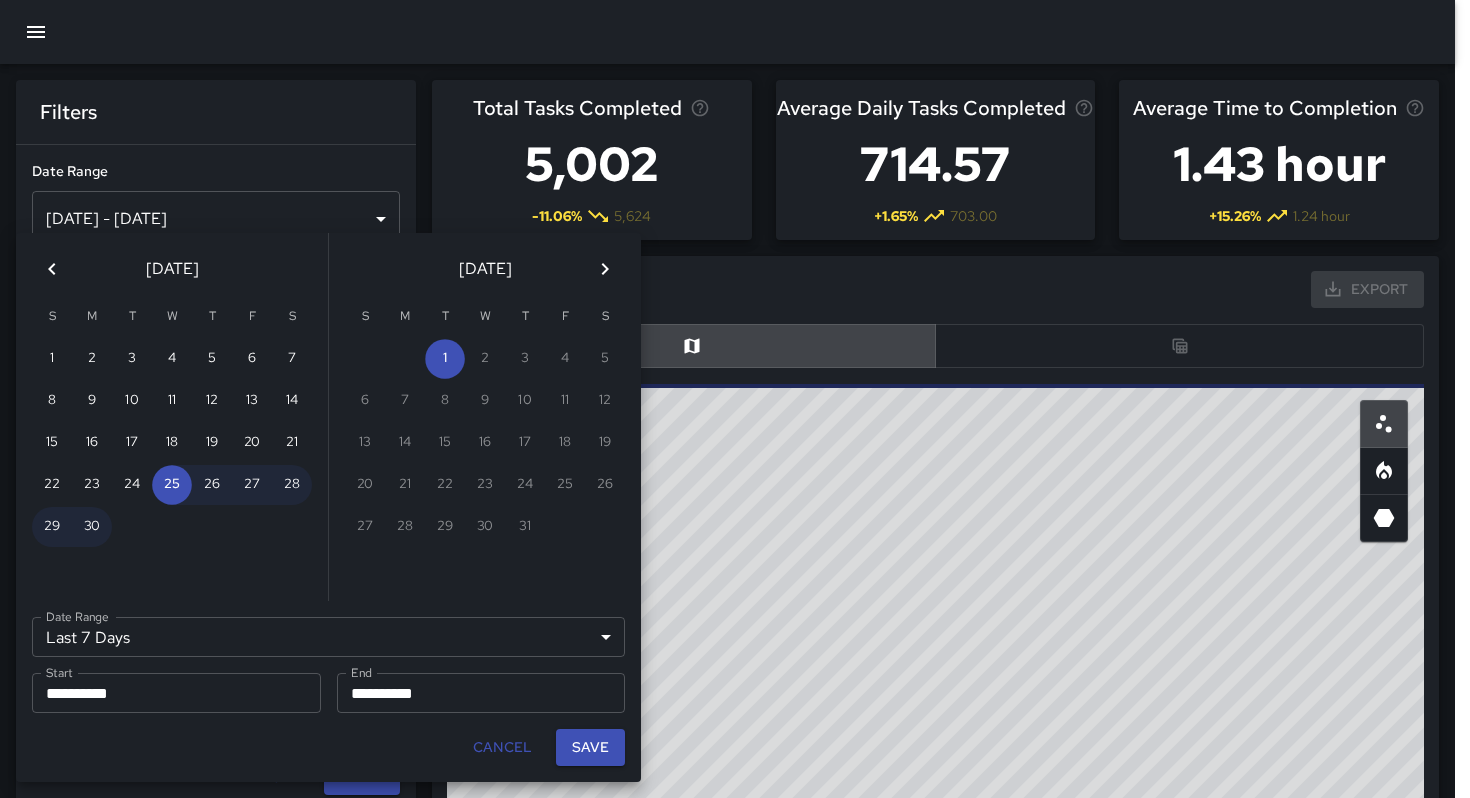 click 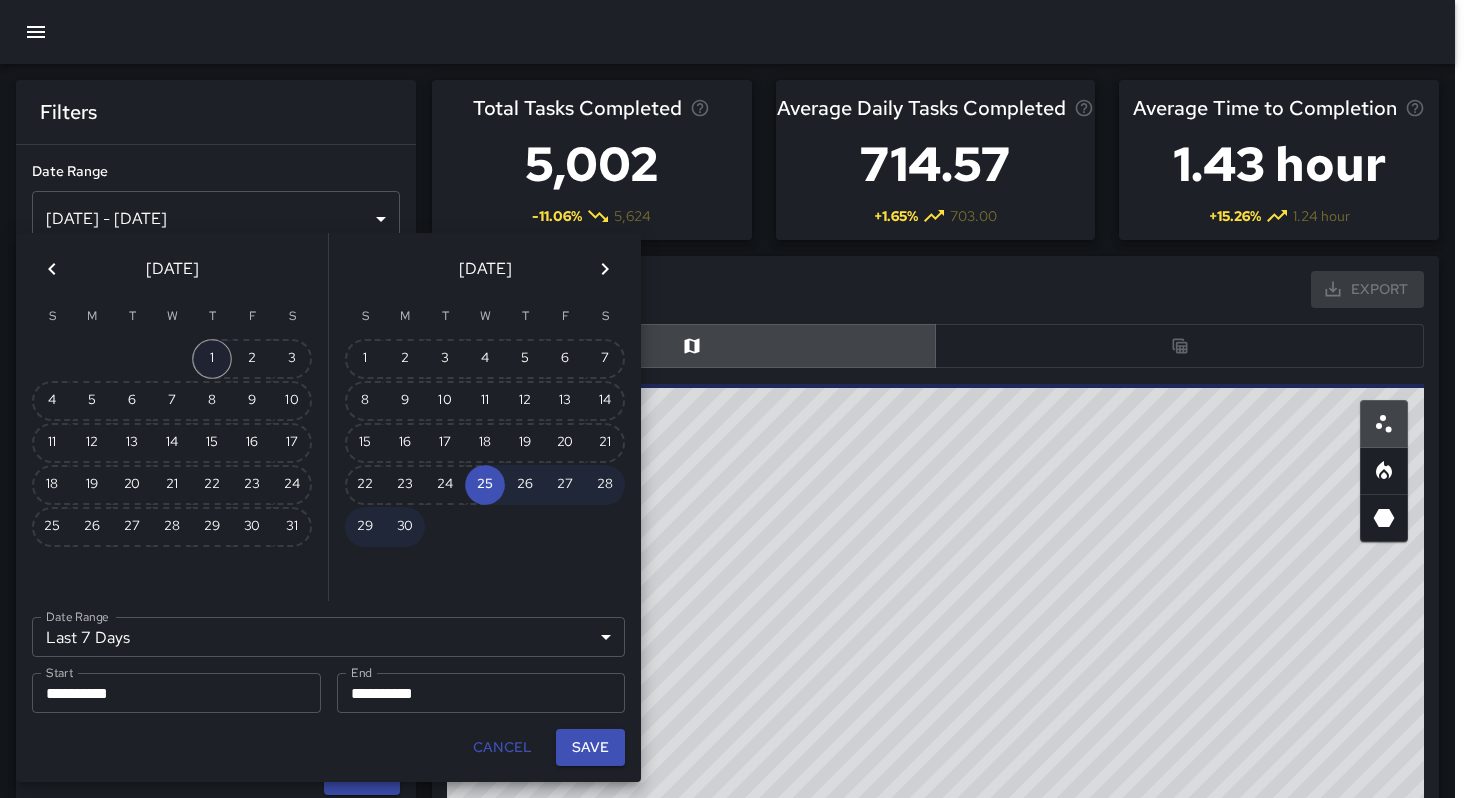 click on "1" at bounding box center [212, 359] 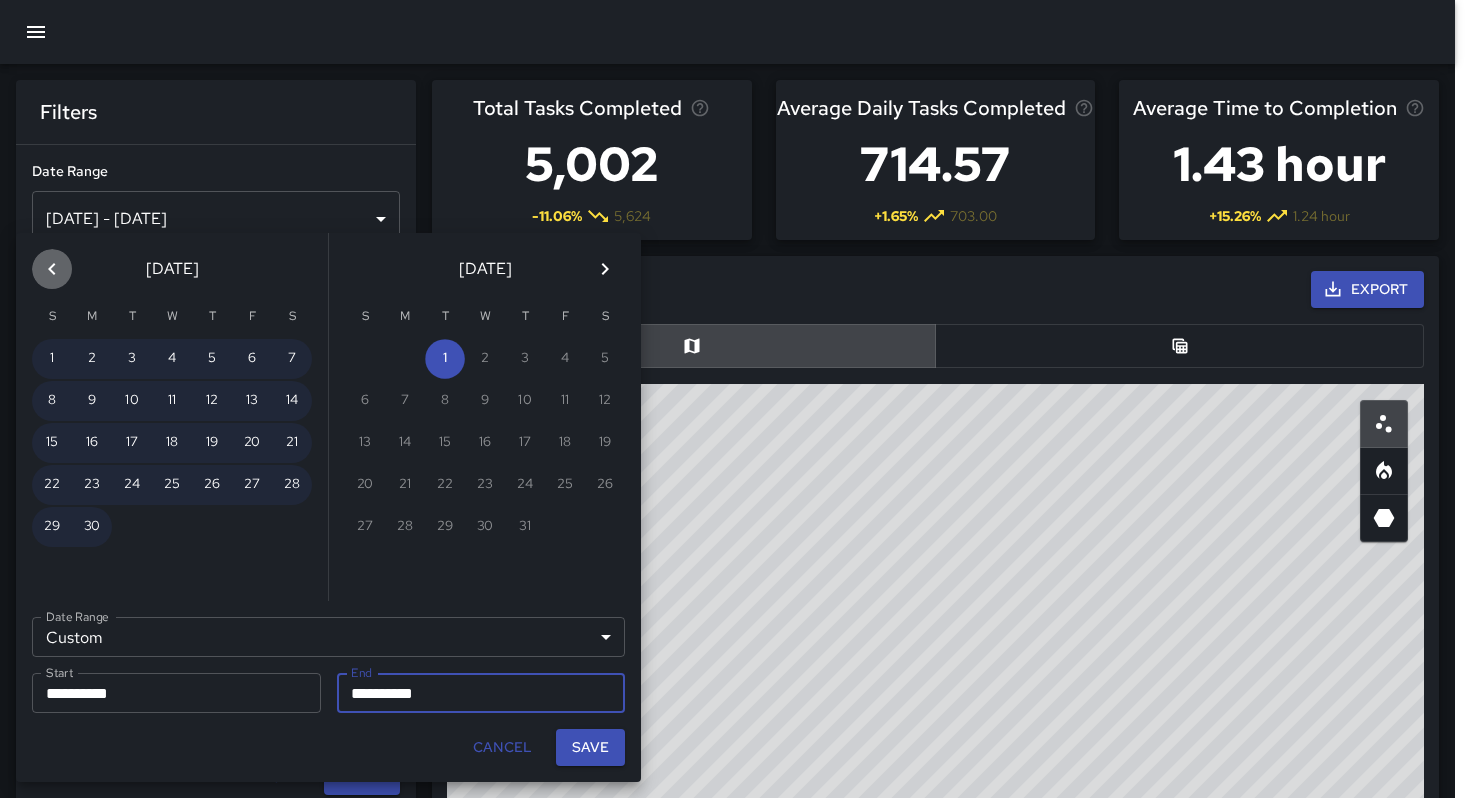 click 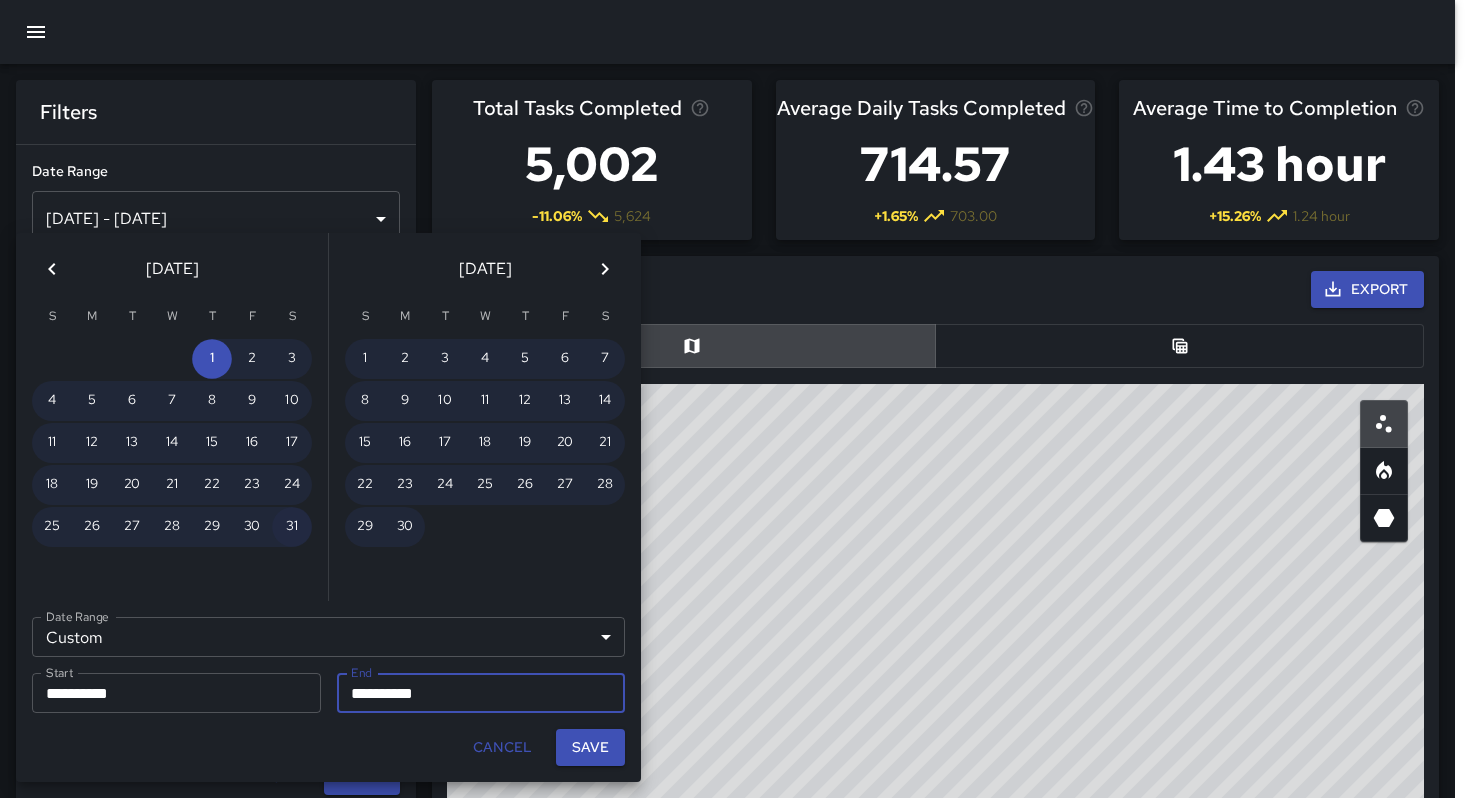 click on "31" at bounding box center (292, 527) 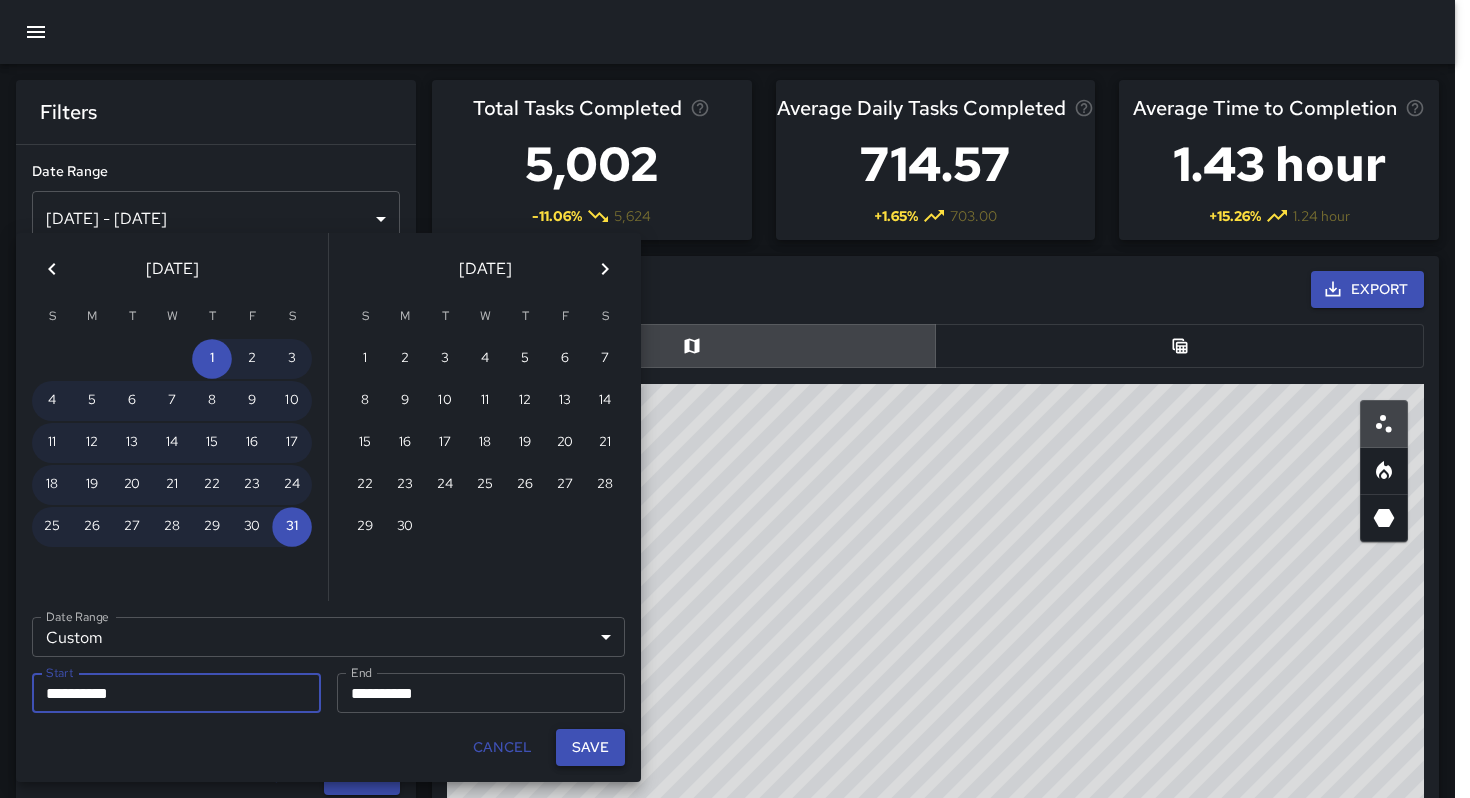 click on "Save" at bounding box center [590, 747] 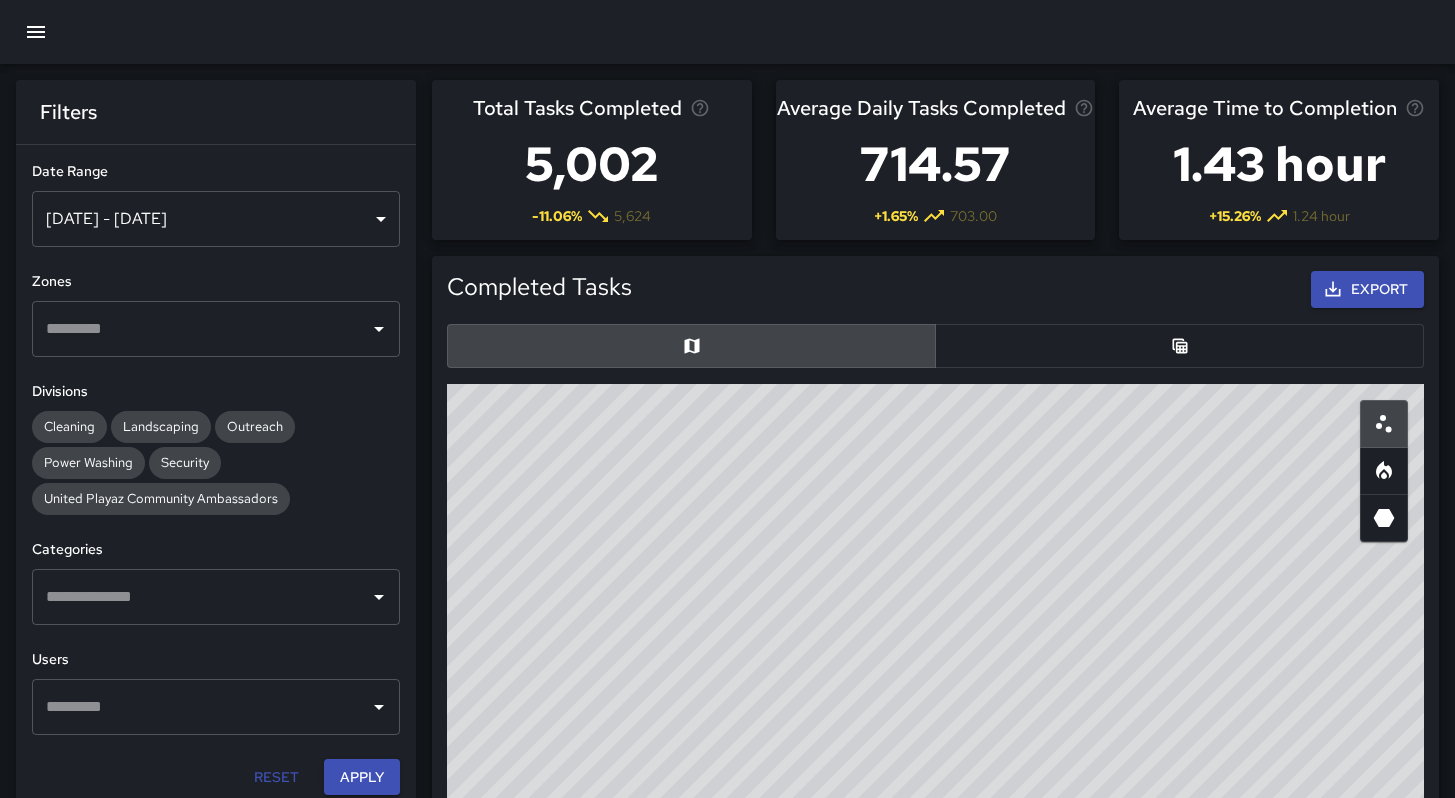 scroll, scrollTop: 16, scrollLeft: 16, axis: both 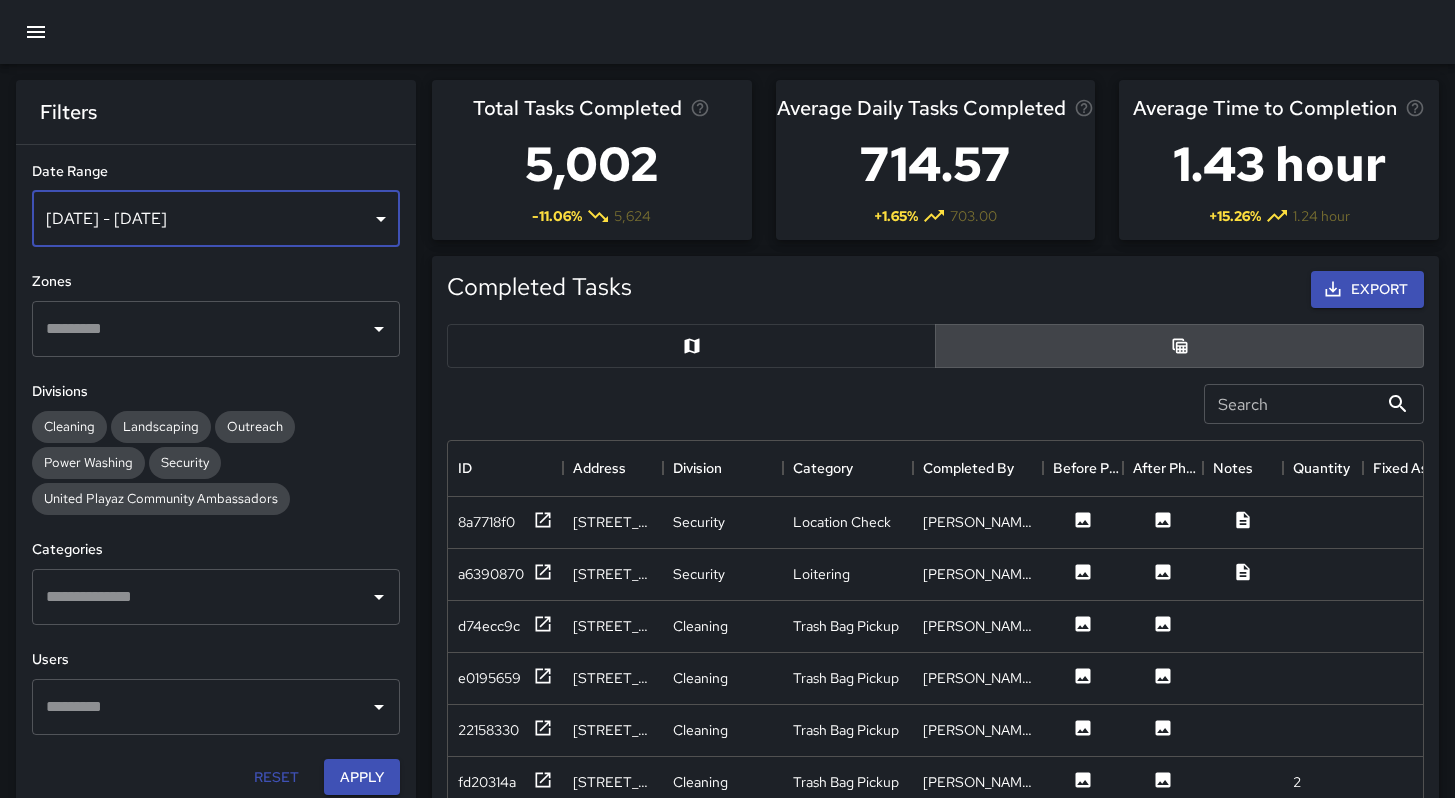 click on "[DATE] - [DATE]" at bounding box center (216, 219) 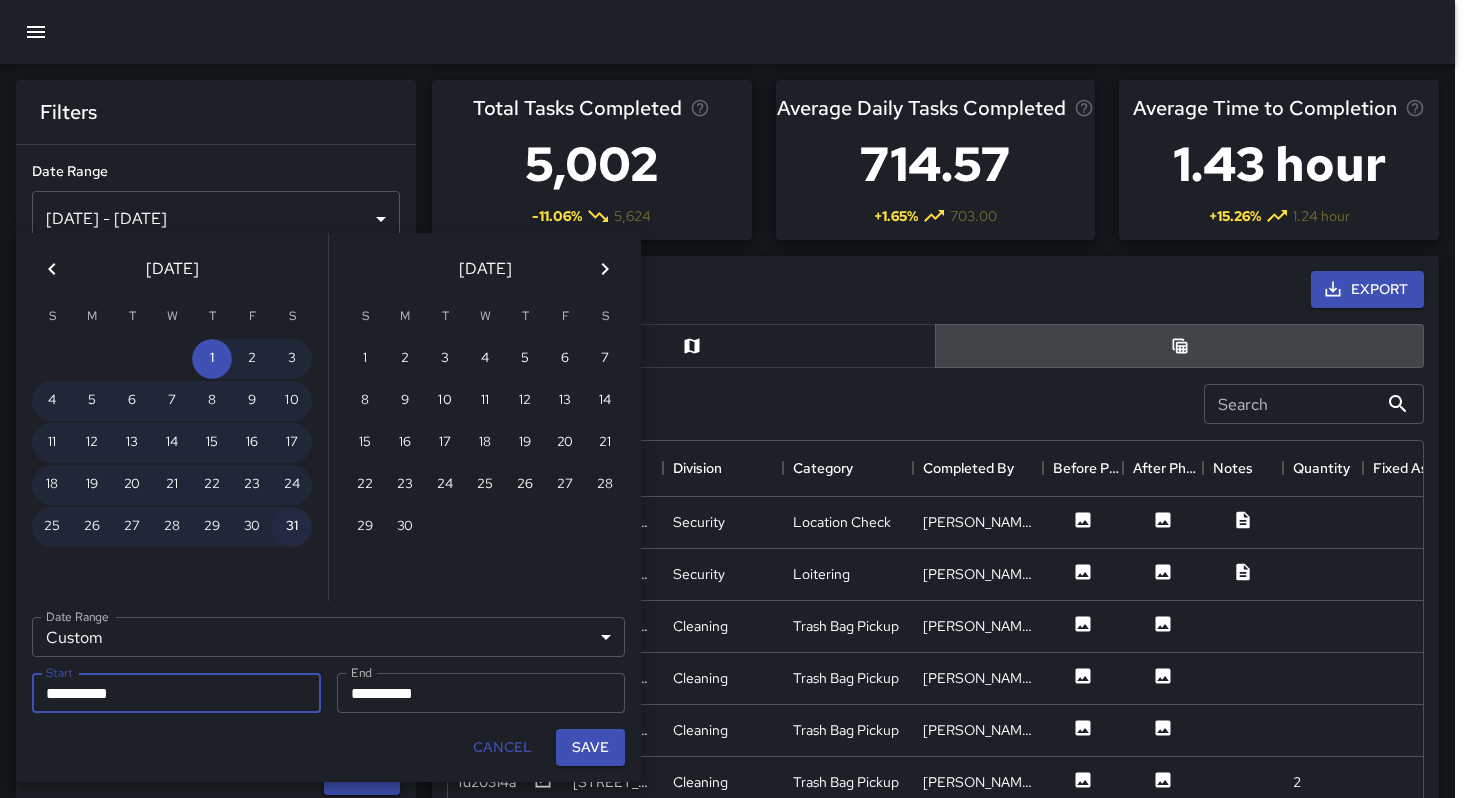 click on "31" at bounding box center [292, 527] 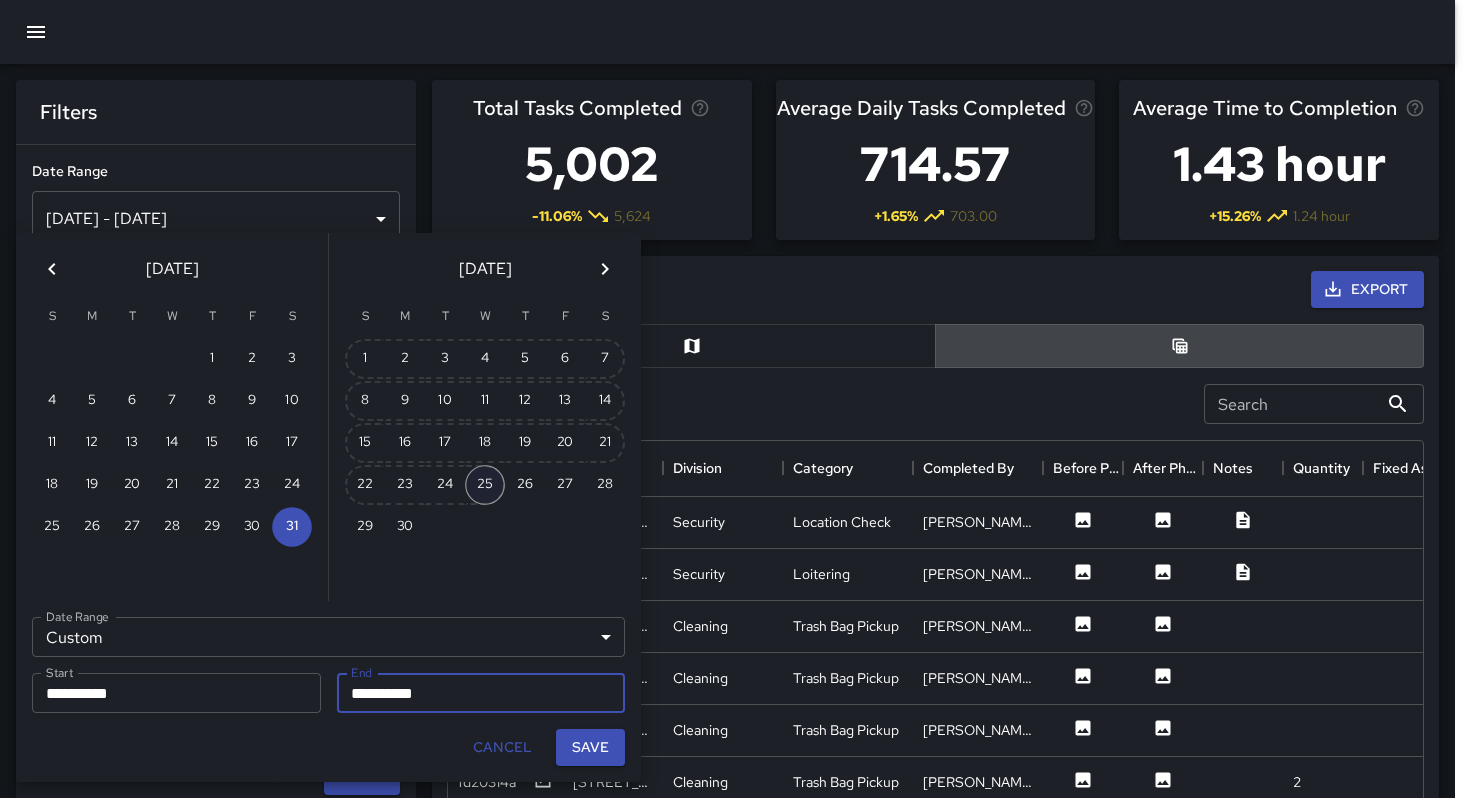 click on "25" at bounding box center (485, 485) 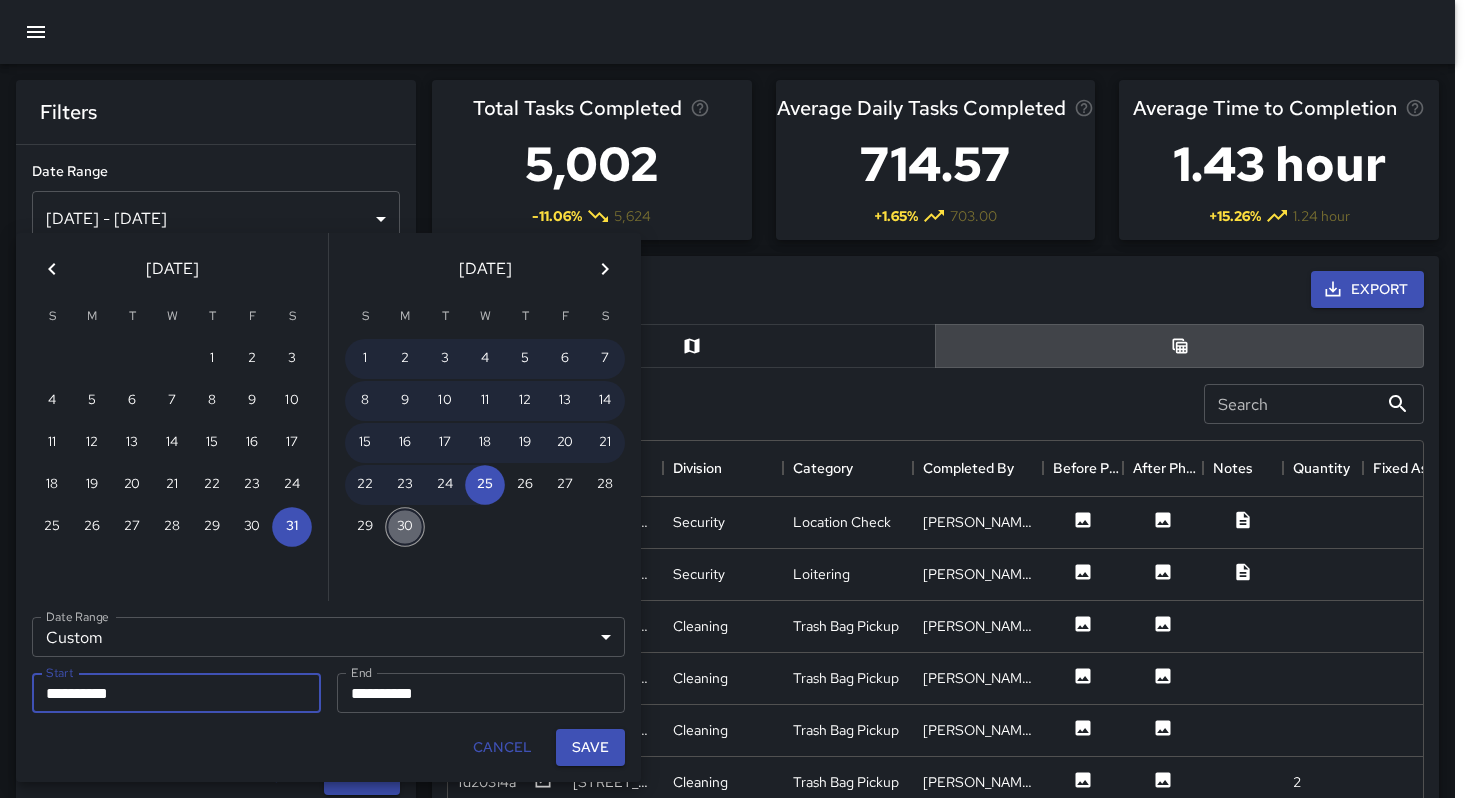 click on "30" at bounding box center [405, 527] 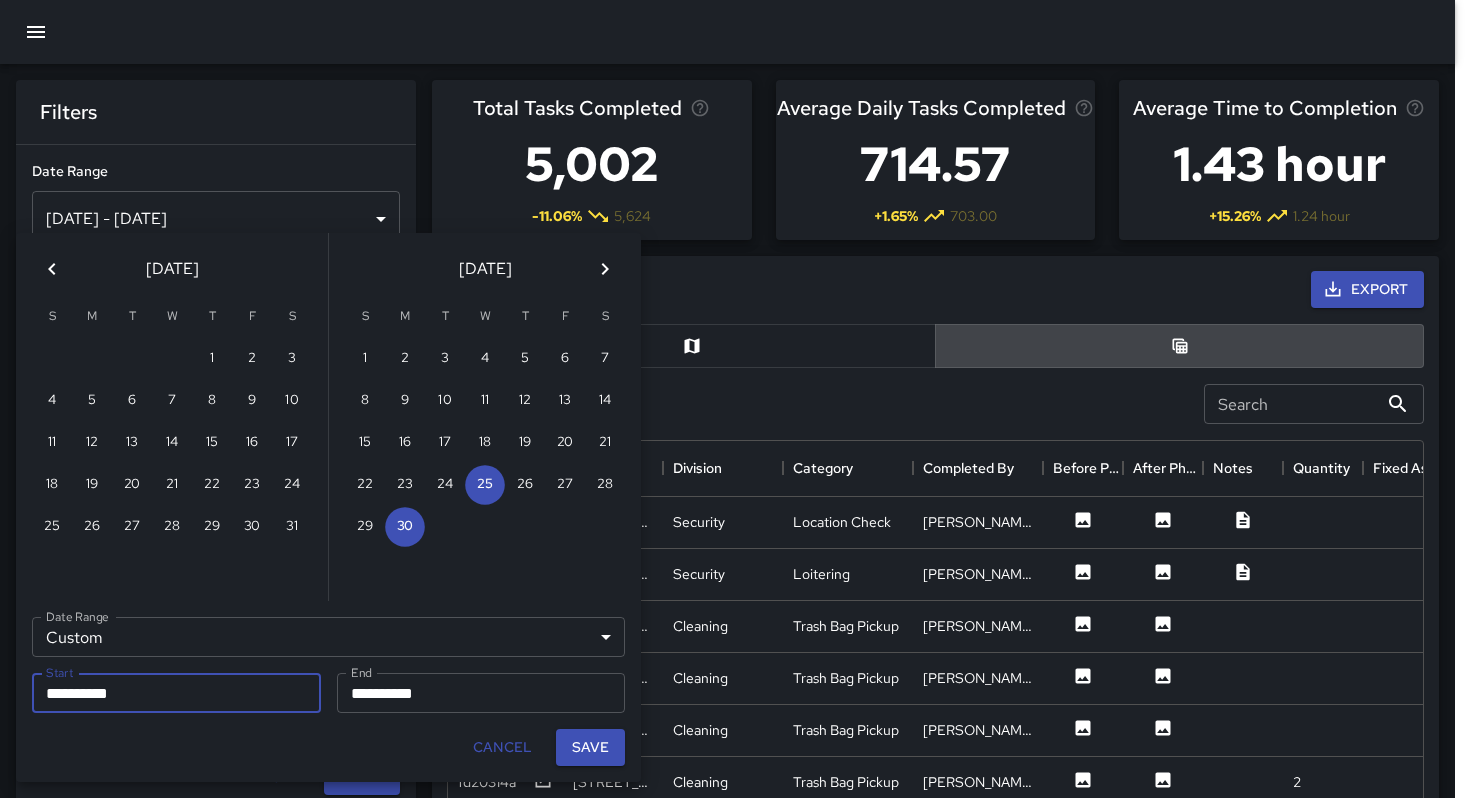 click on "**********" at bounding box center (176, 693) 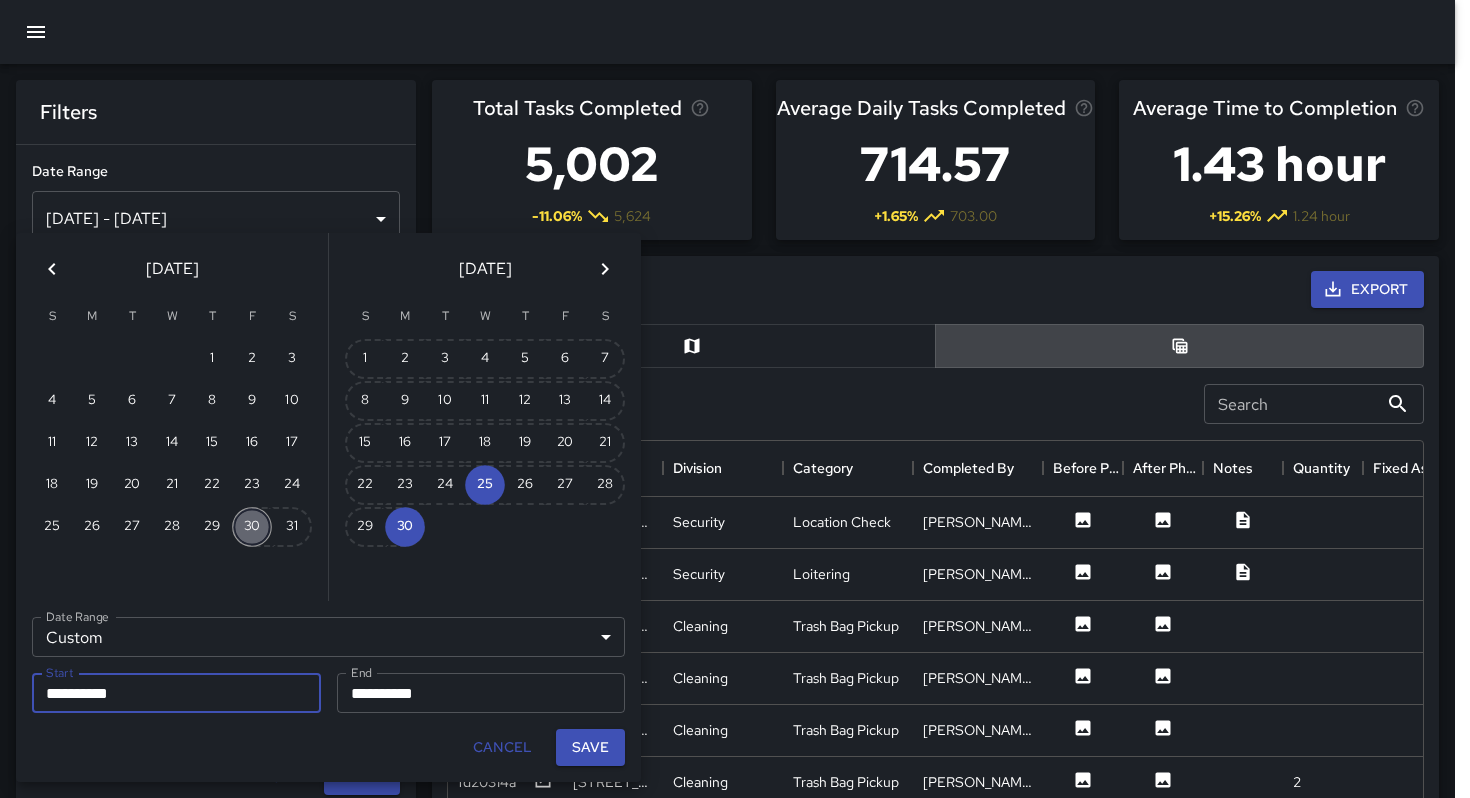 click on "30" at bounding box center (252, 527) 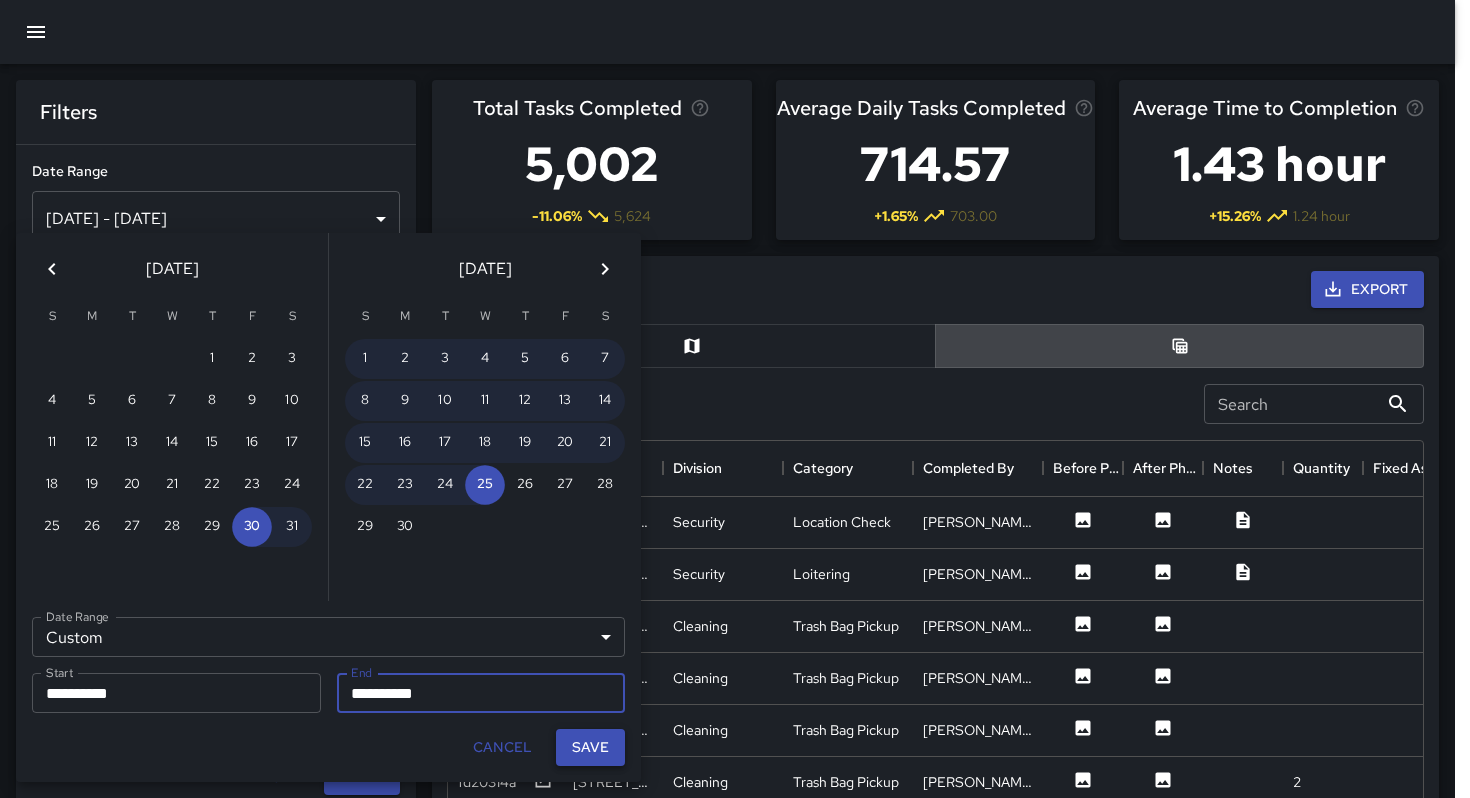 click on "Save" at bounding box center (590, 747) 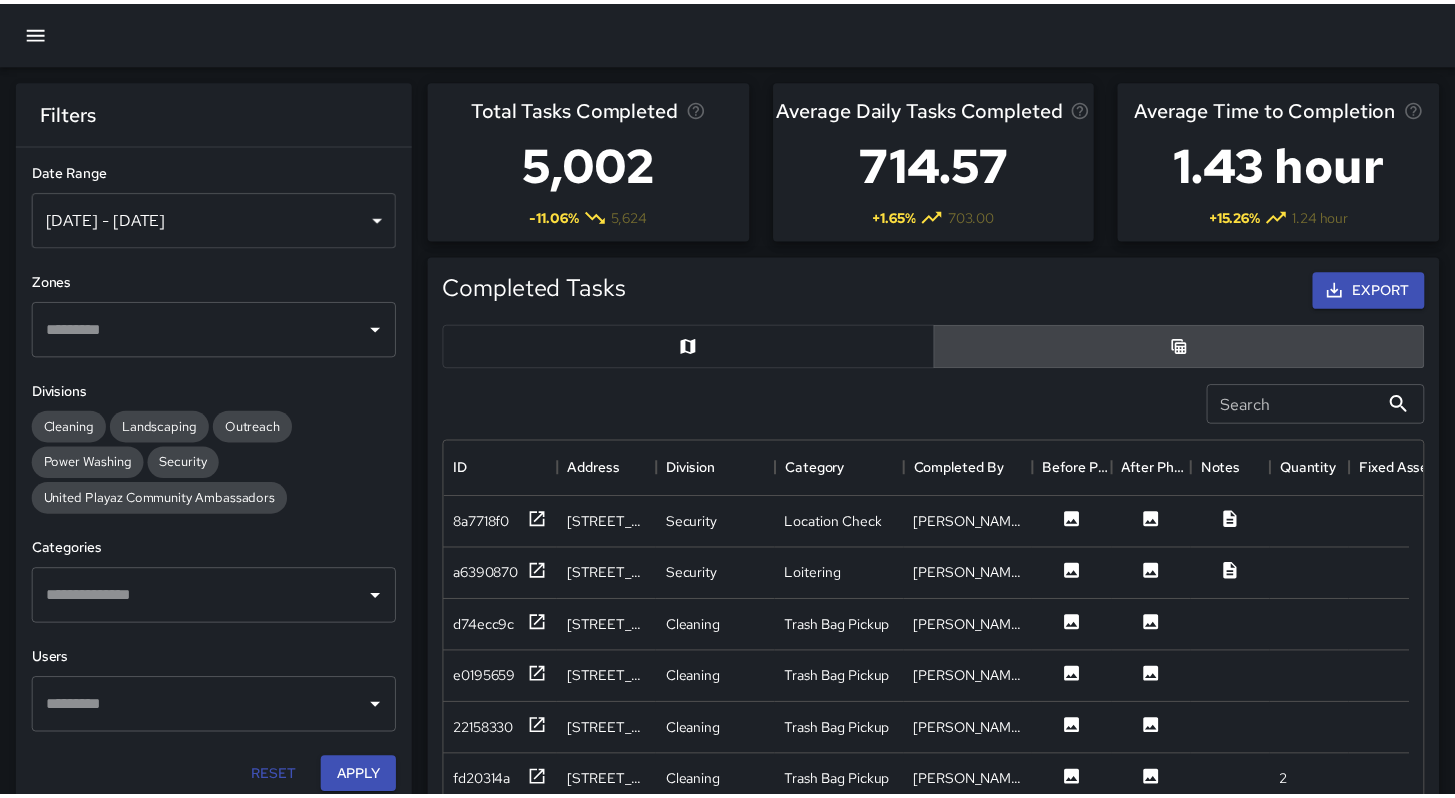 scroll, scrollTop: 16, scrollLeft: 16, axis: both 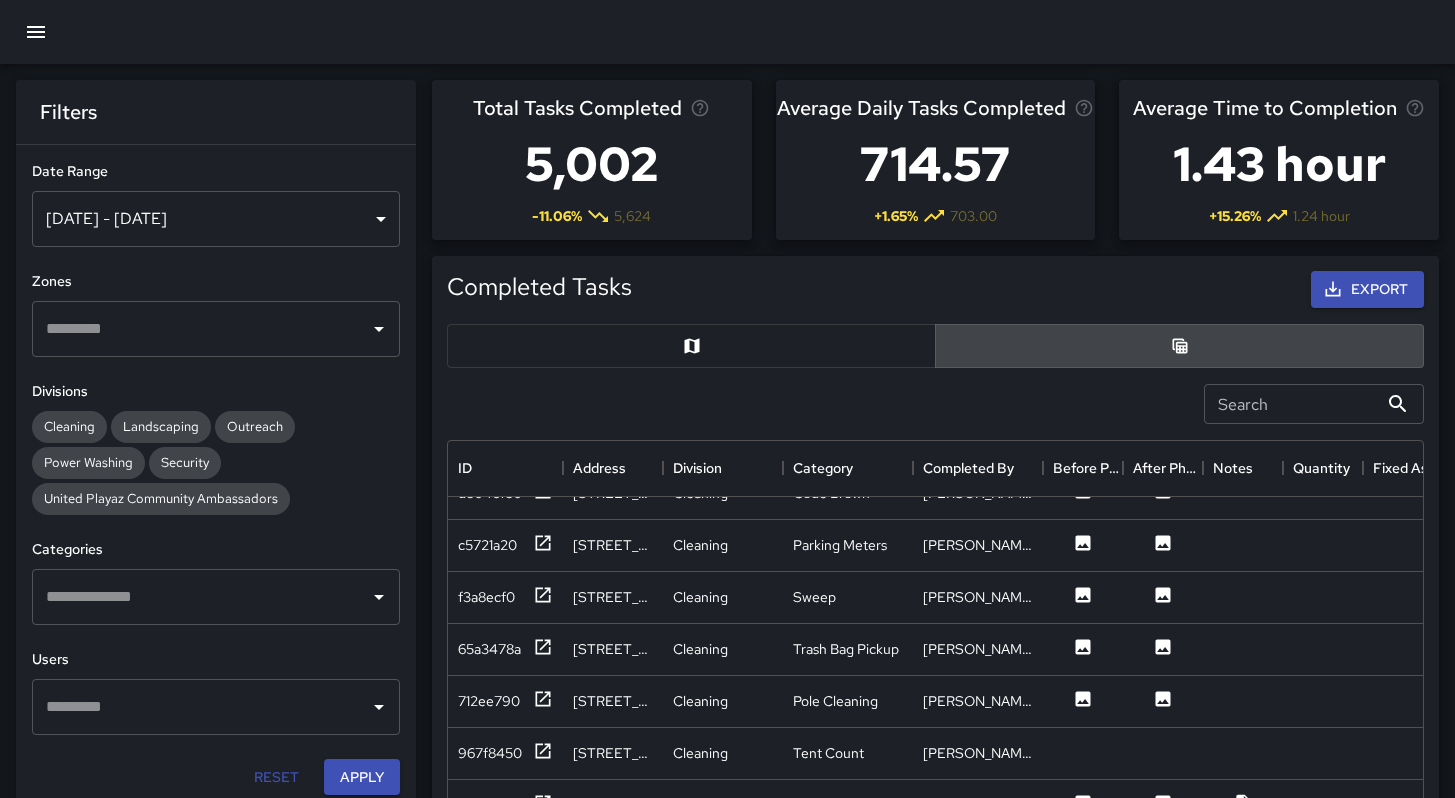 click on "Search" at bounding box center [1291, 404] 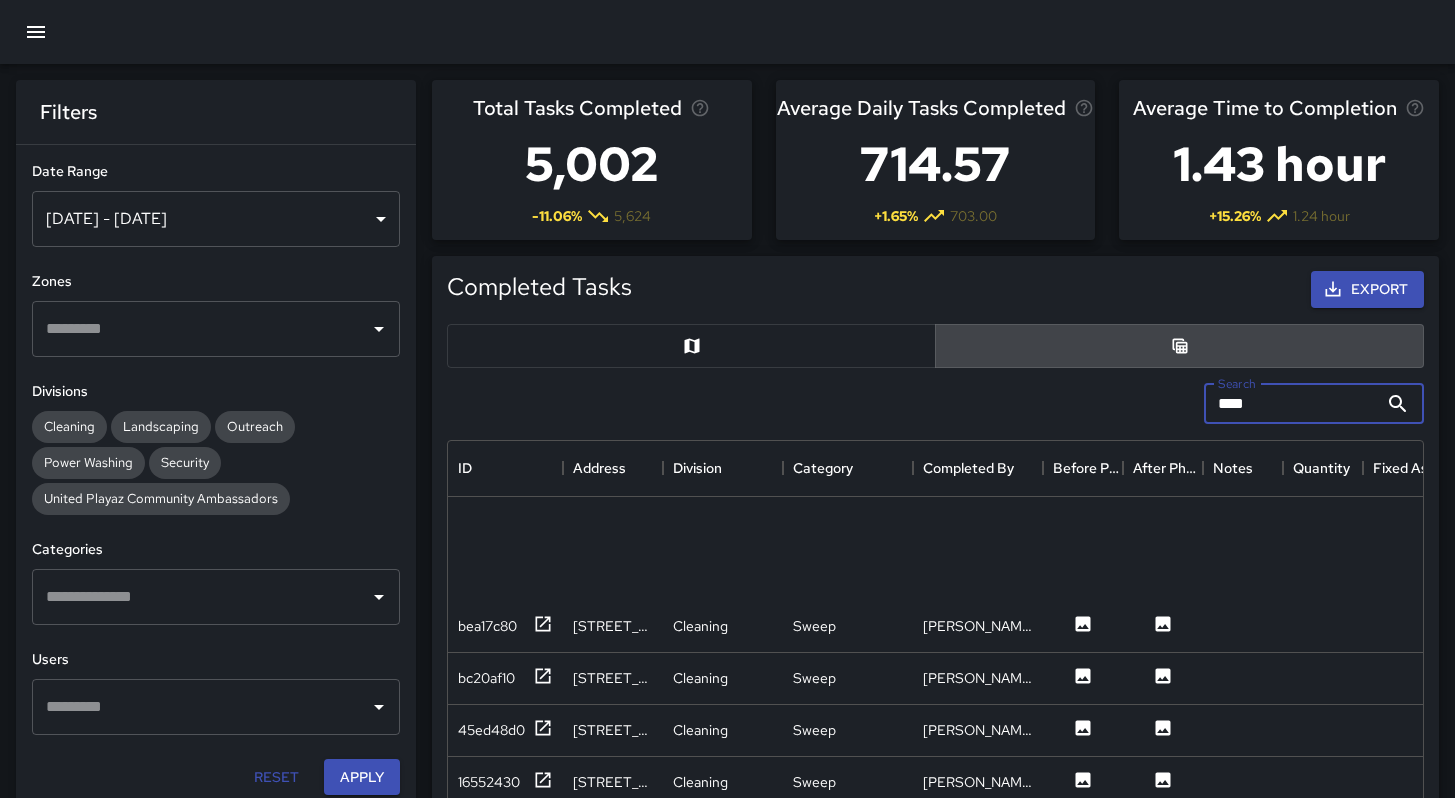 scroll, scrollTop: 0, scrollLeft: 0, axis: both 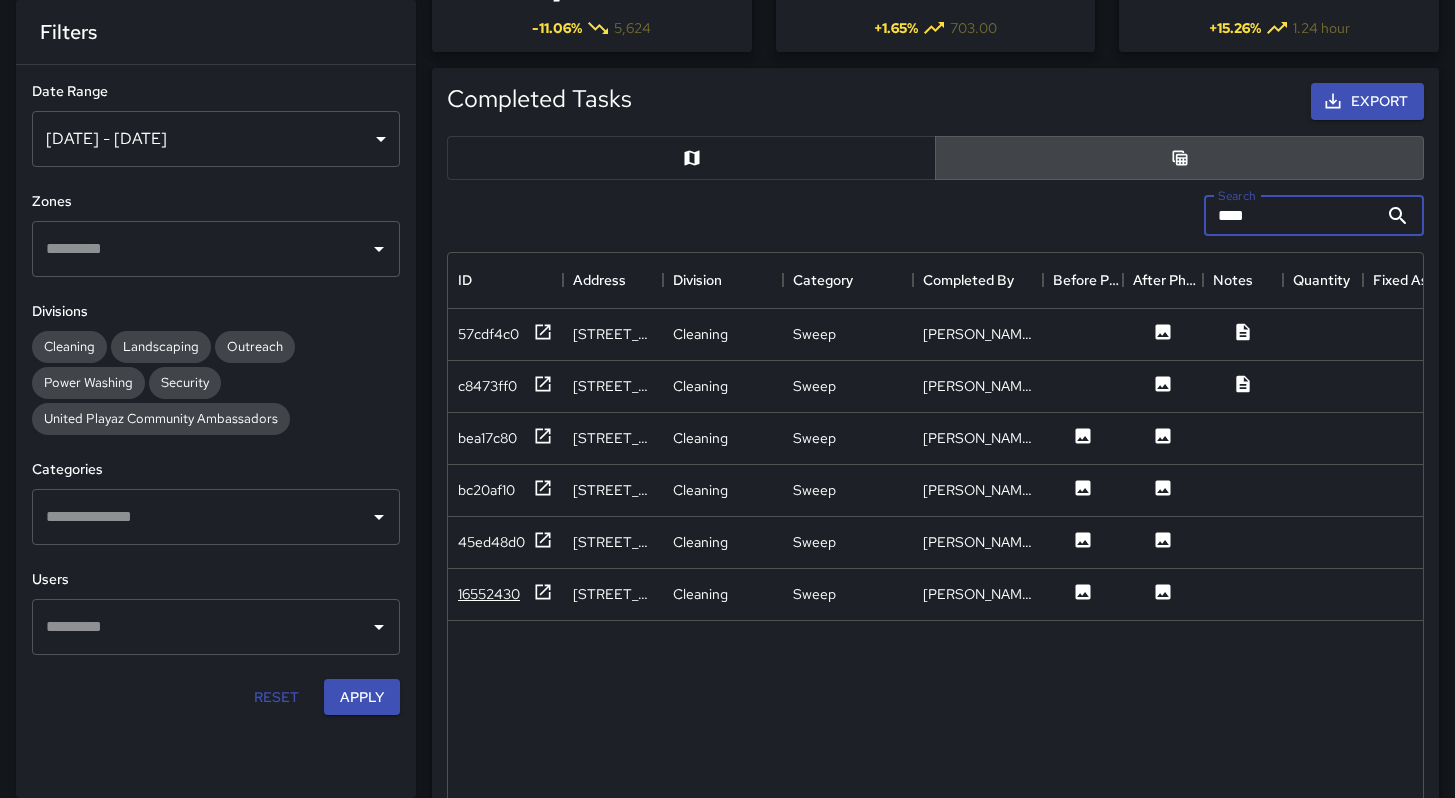 type on "****" 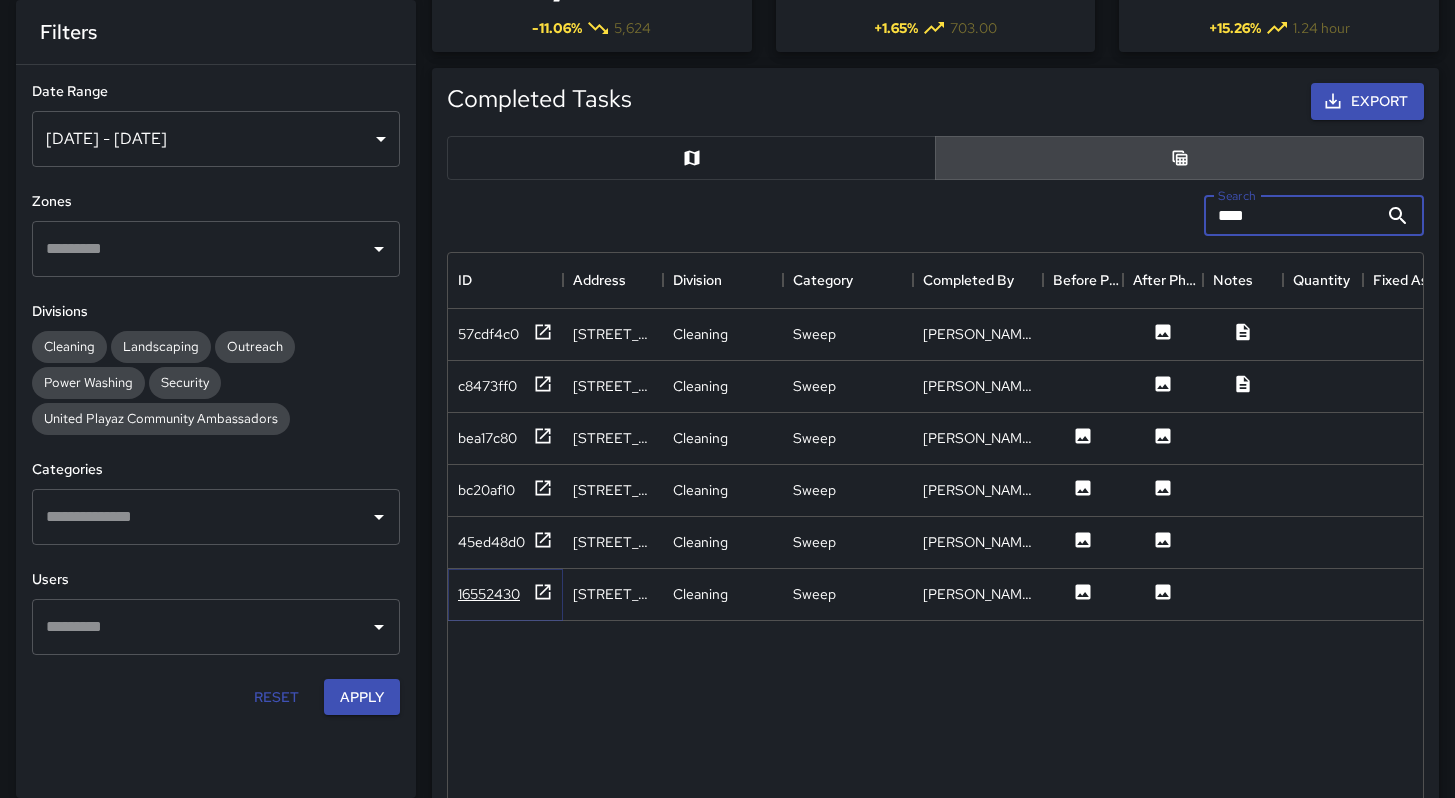 click on "16552430" at bounding box center [489, 594] 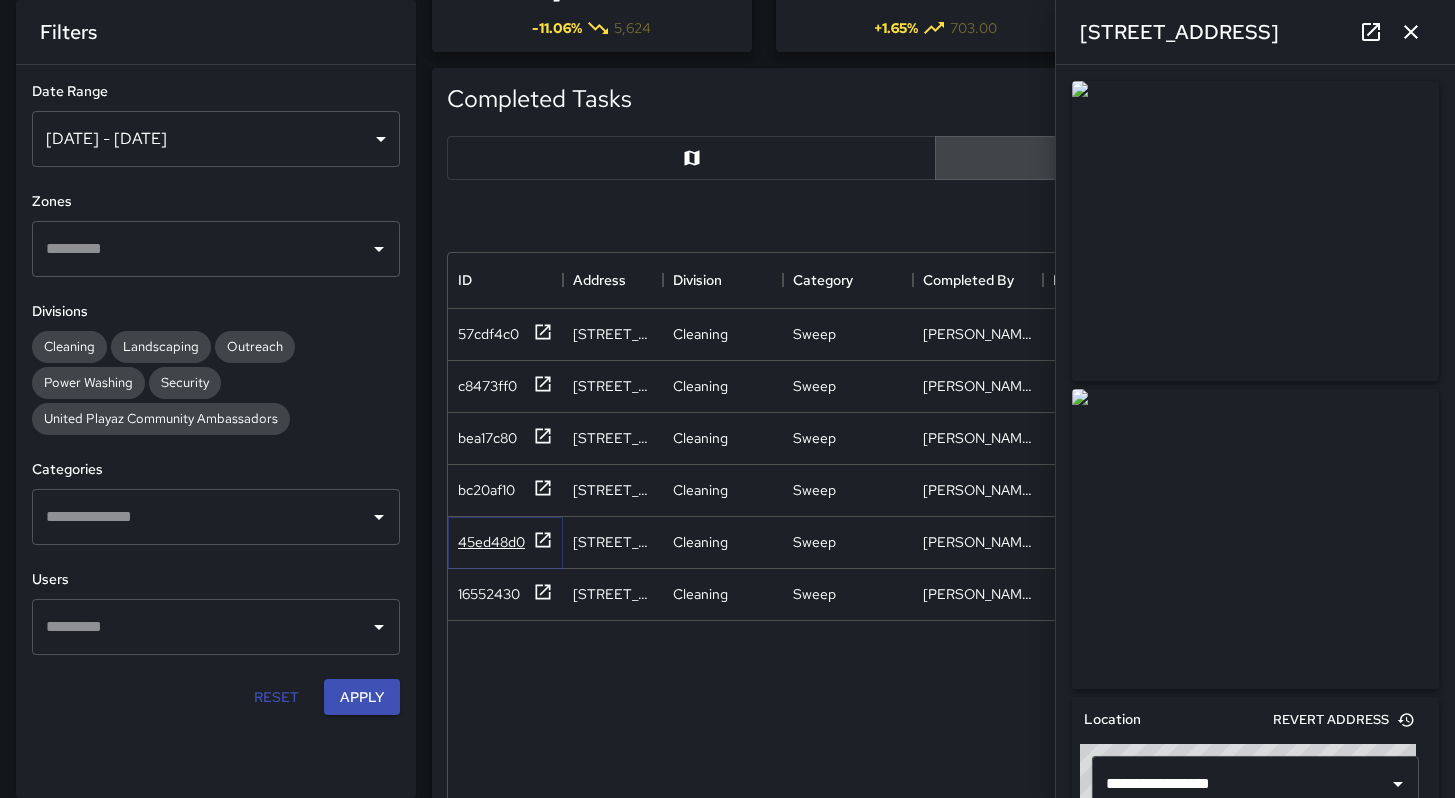 click on "45ed48d0" at bounding box center [491, 542] 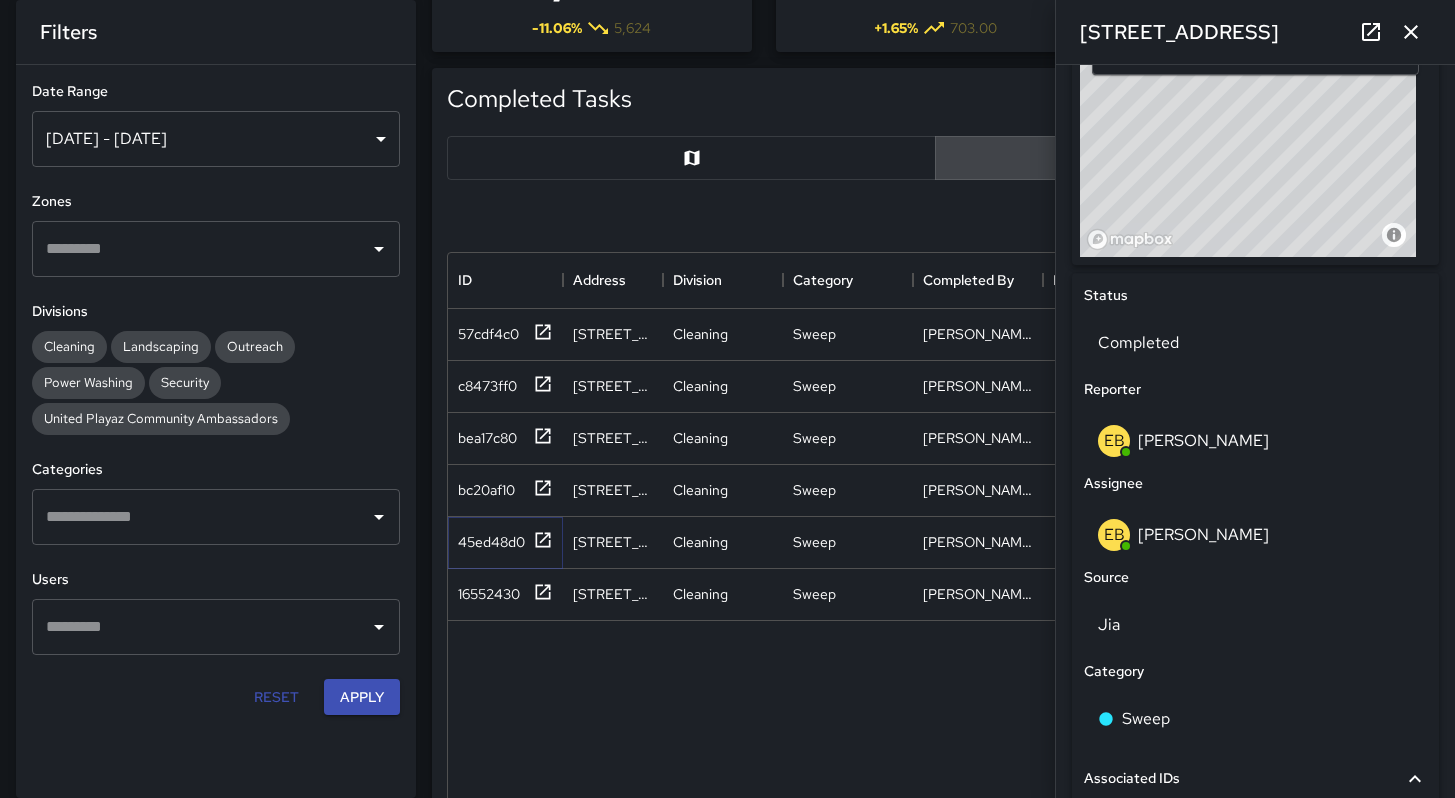scroll, scrollTop: 733, scrollLeft: 0, axis: vertical 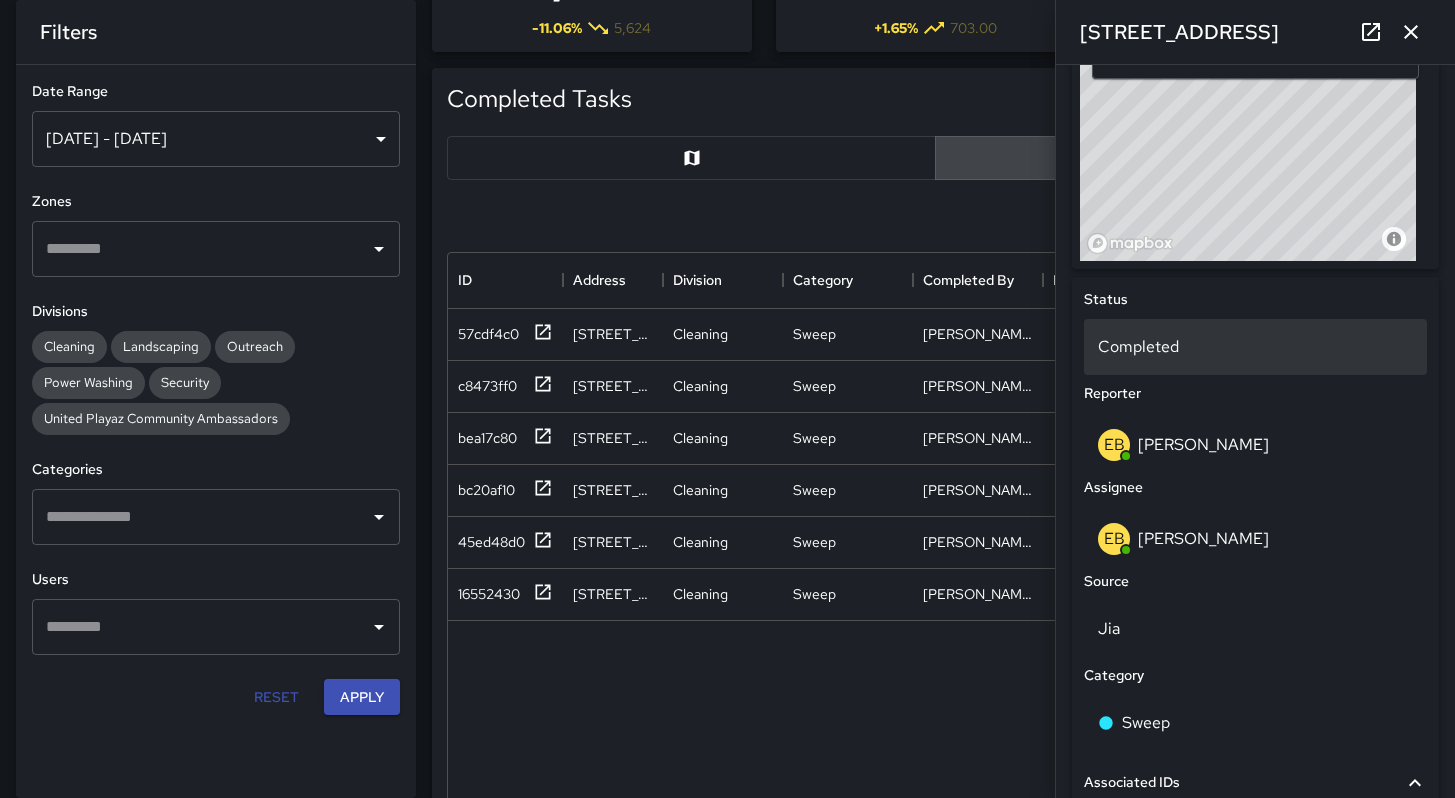 click on "Completed" at bounding box center [1255, 347] 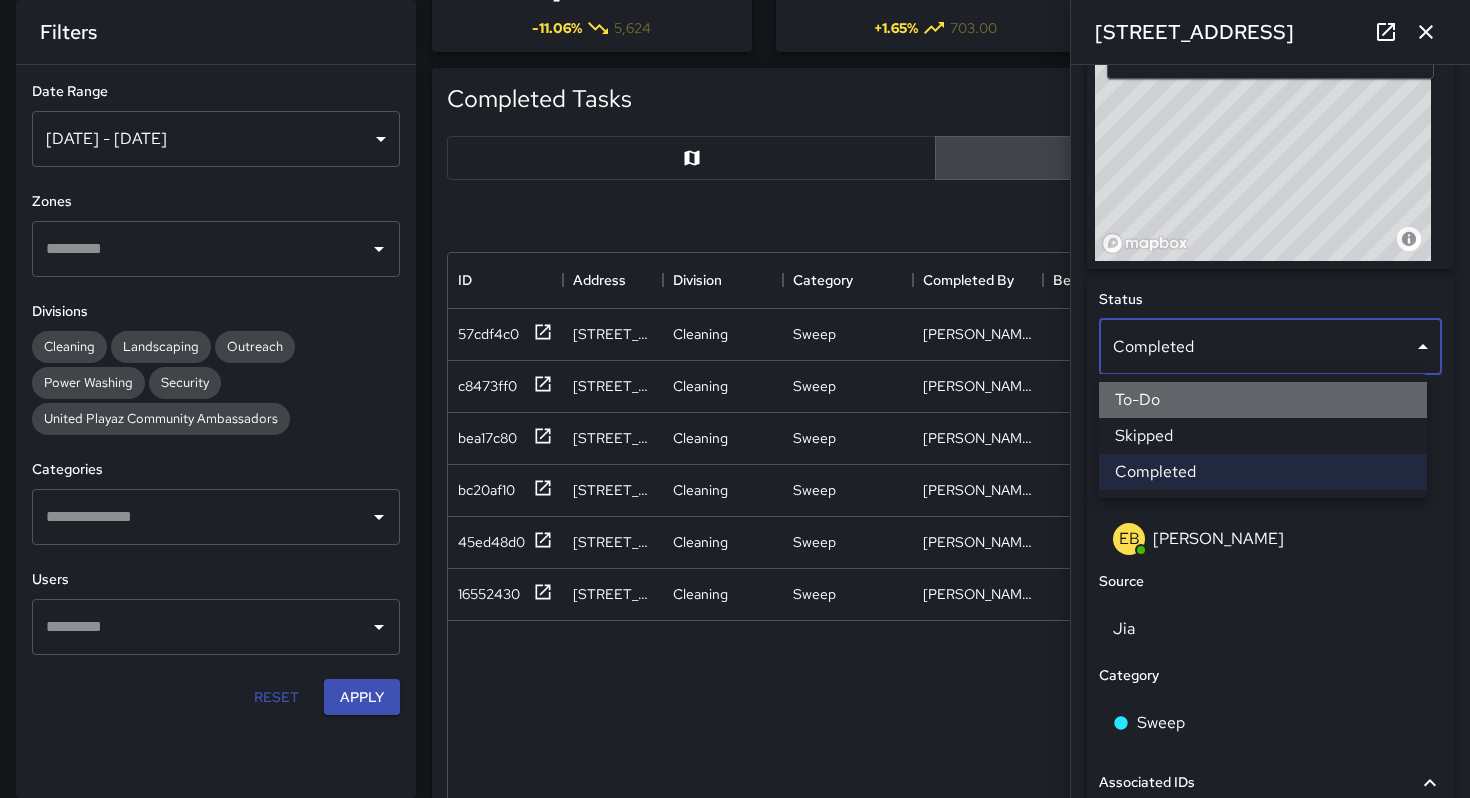 click on "To-Do" at bounding box center (1263, 400) 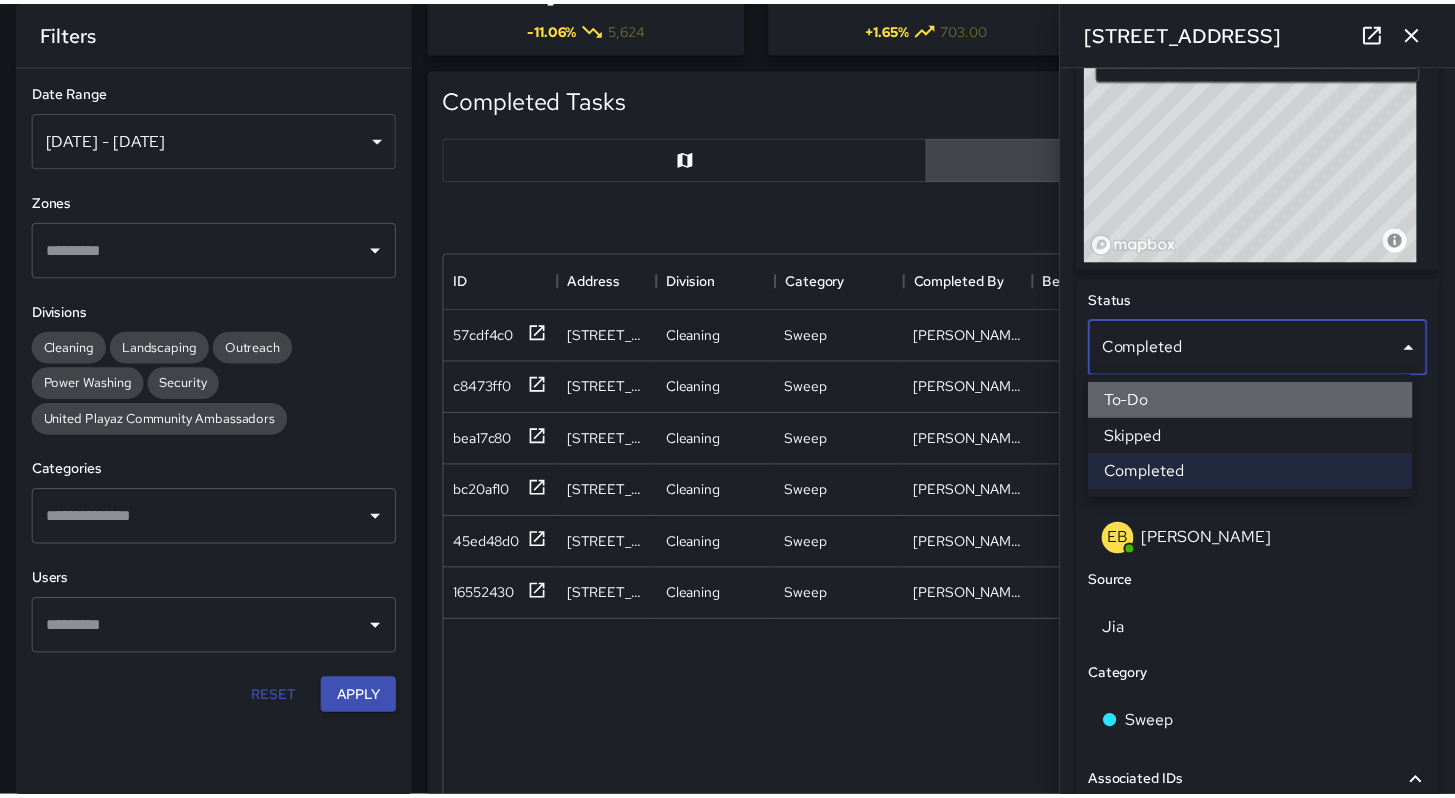 scroll, scrollTop: 16, scrollLeft: 16, axis: both 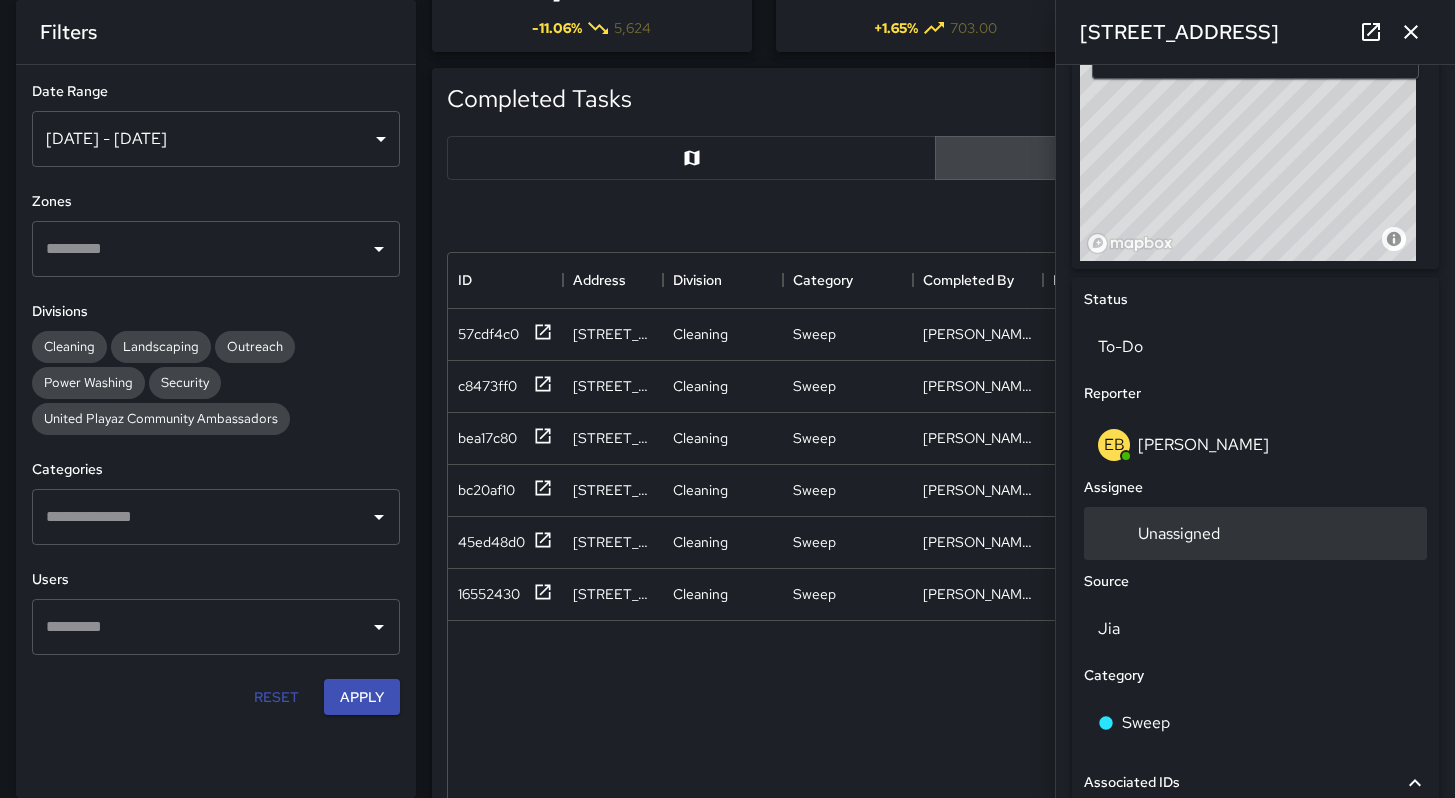 click on "Unassigned" at bounding box center (1179, 533) 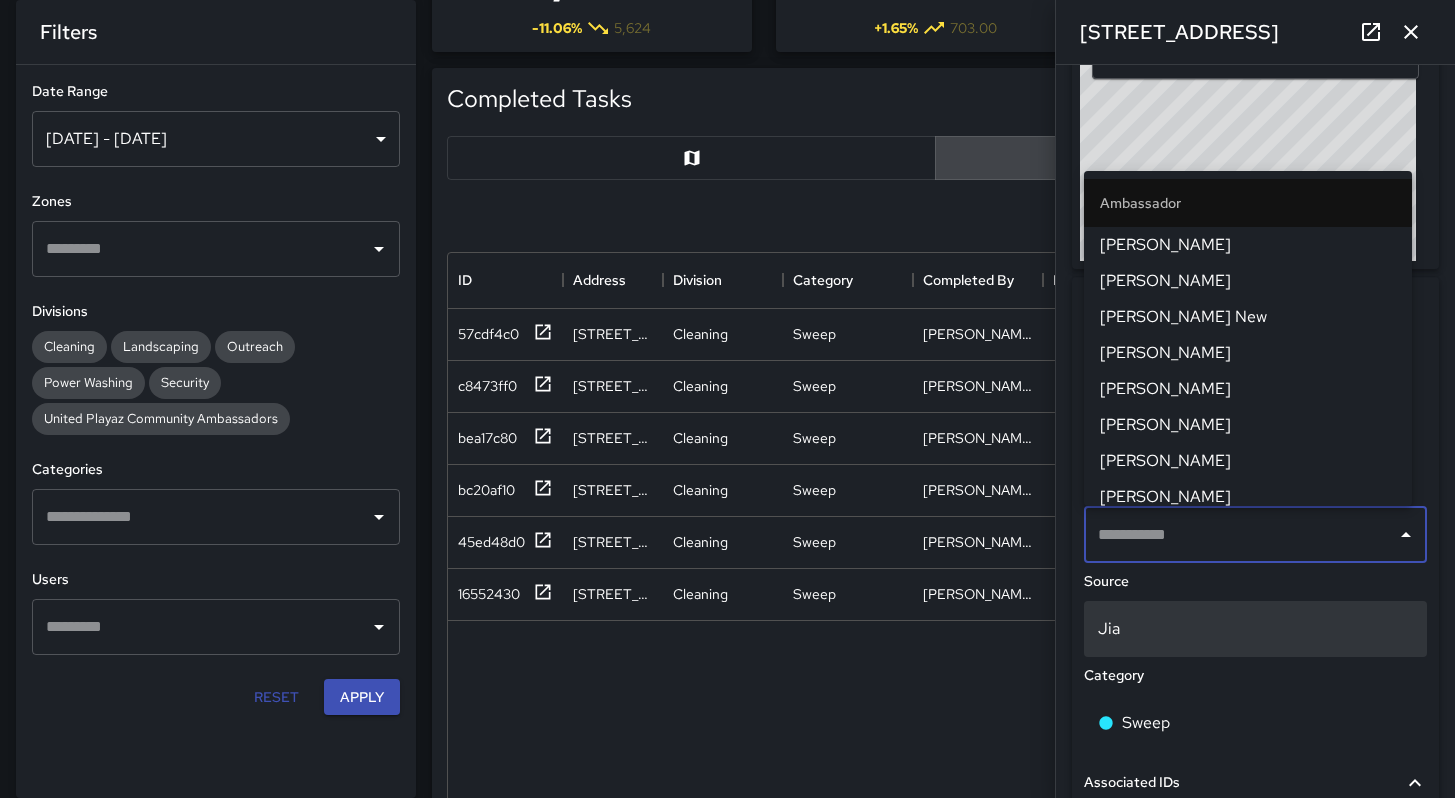 click on "Jia" at bounding box center [1255, 629] 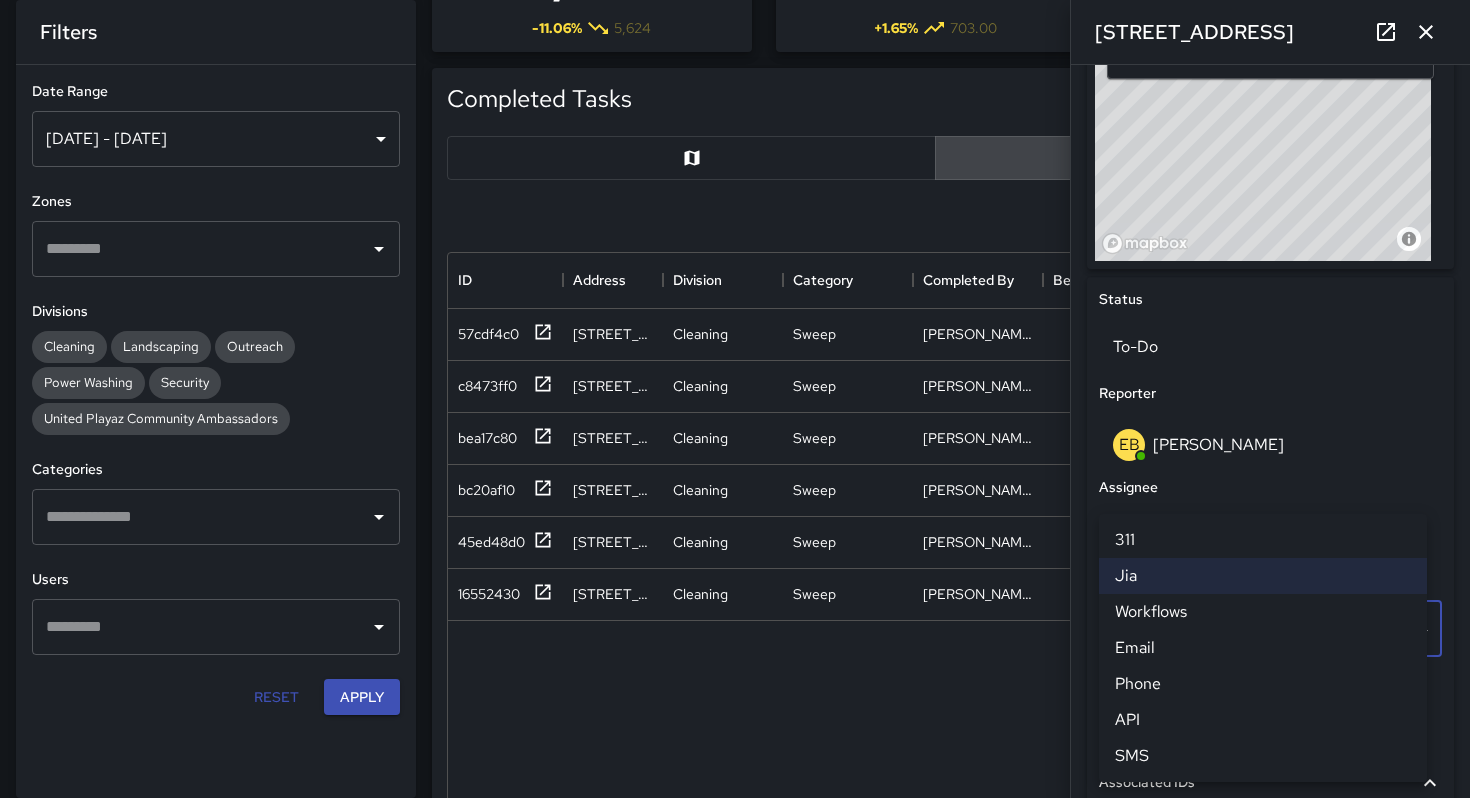click at bounding box center [735, 399] 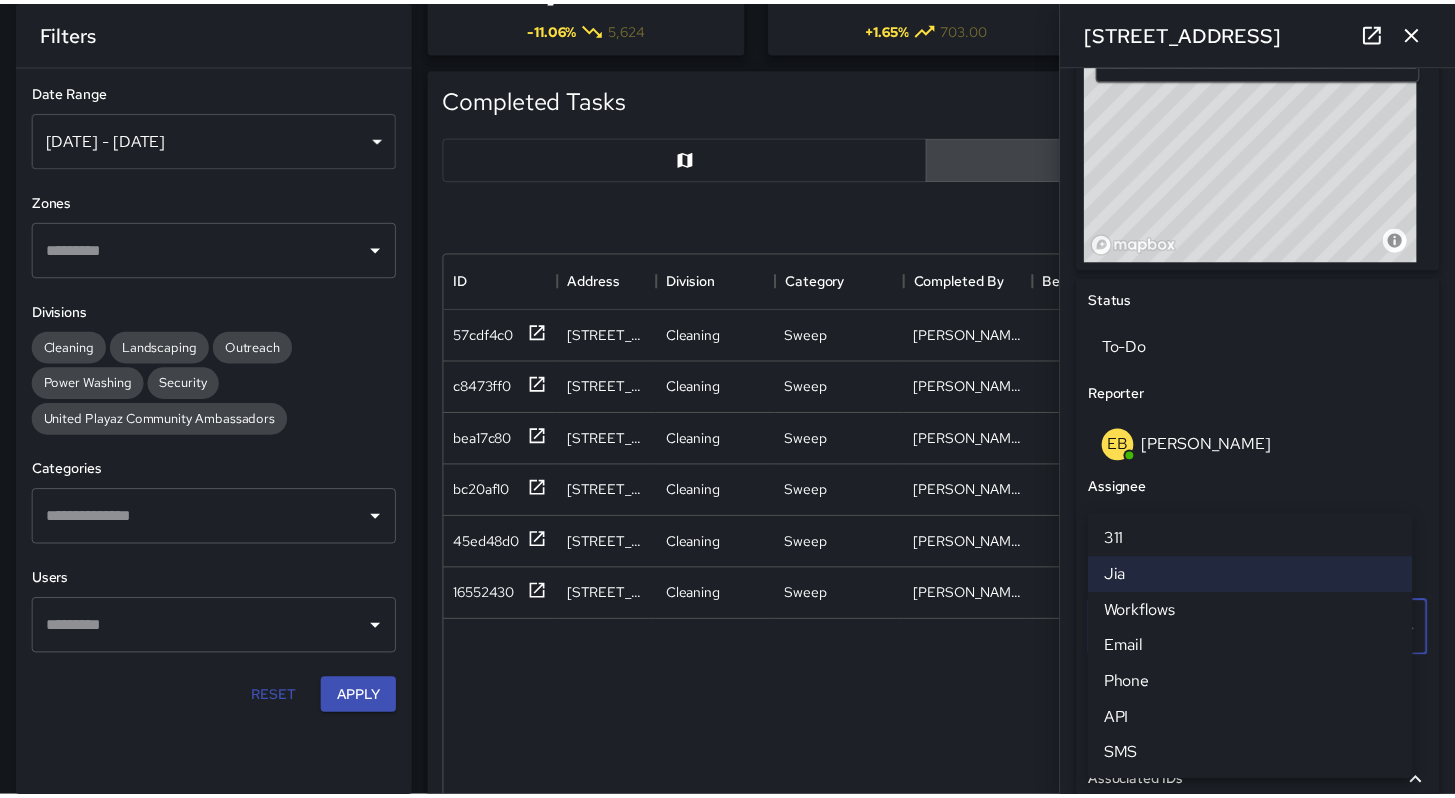 scroll, scrollTop: 16, scrollLeft: 16, axis: both 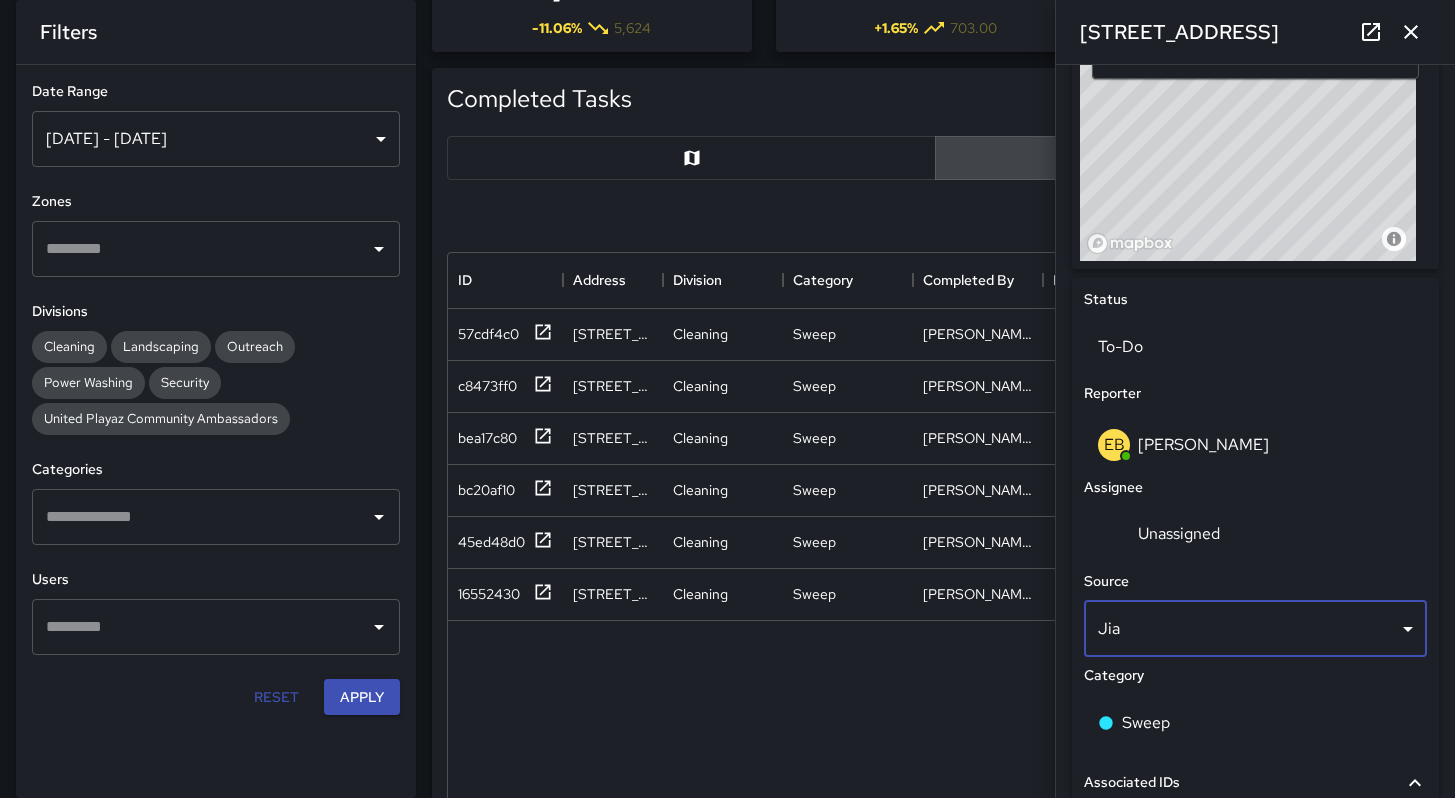 click on "57cdf4c0 43 Juniper Street Cleaning Sweep Edwin  Barillas Jia 6/30/2025, 1:32:29 PM 7/1/2025, 9:42:32 AM c8473ff0 47 Juniper Street Cleaning Sweep Edwin  Barillas Jia 6/30/2025, 1:28:28 PM 7/1/2025, 9:42:03 AM bea17c80 43 Juniper Street Cleaning Sweep Edwin  Barillas Jia 6/30/2025, 10:00:37 AM 6/30/2025, 10:01:59 AM bc20af10 43 Juniper Street Cleaning Sweep Edwin  Barillas Jia 6/25/2025, 9:45:00 AM 6/25/2025, 9:47:01 AM 45ed48d0 43 Juniper Street Cleaning Sweep Edwin  Barillas Jia 6/25/2025, 9:41:42 AM 6/25/2025, 9:44:25 AM 16552430 43 Juniper Street Cleaning Sweep Edwin  Barillas Jia 6/25/2025, 9:40:22 AM 6/25/2025, 9:41:23 AM" at bounding box center [1270, 653] 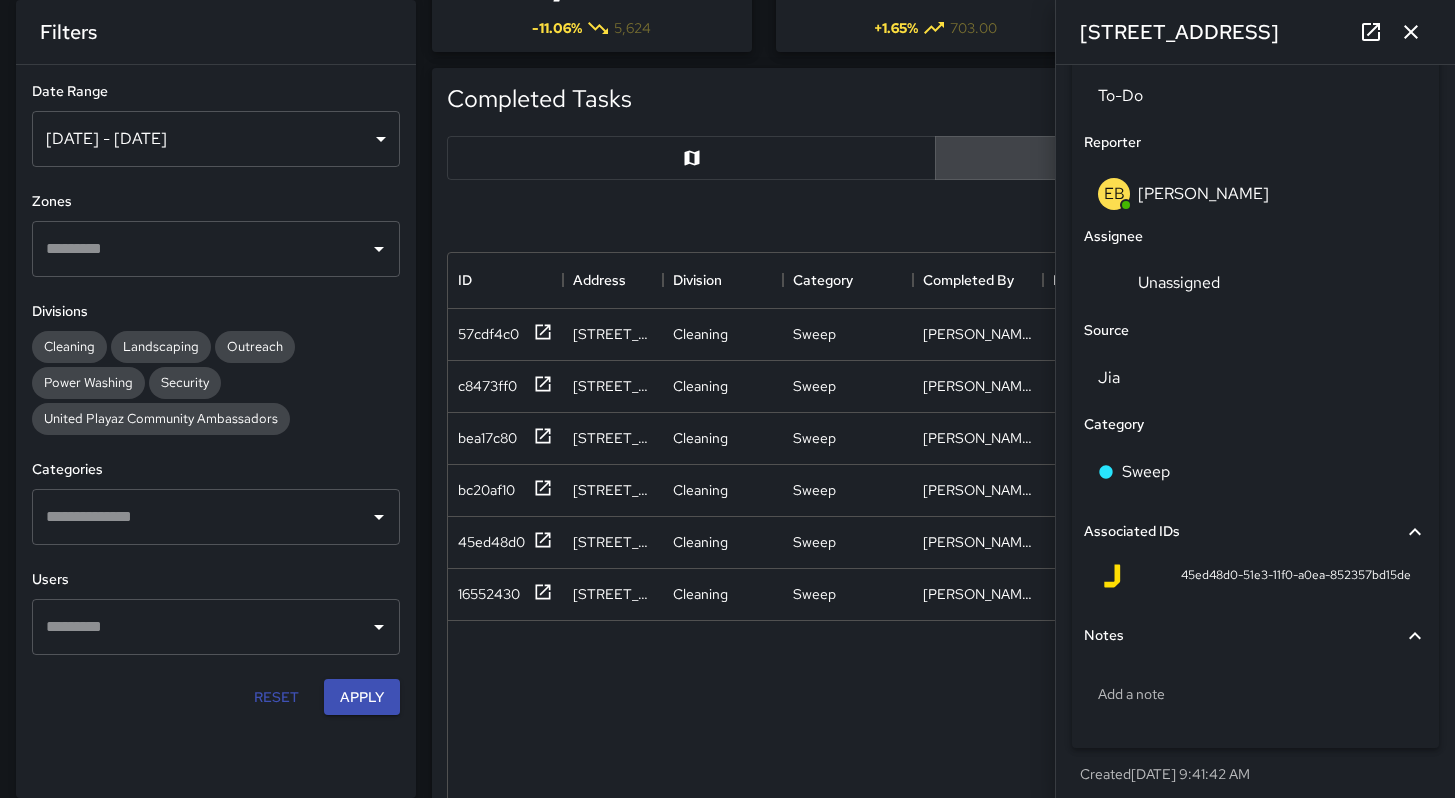 scroll, scrollTop: 993, scrollLeft: 0, axis: vertical 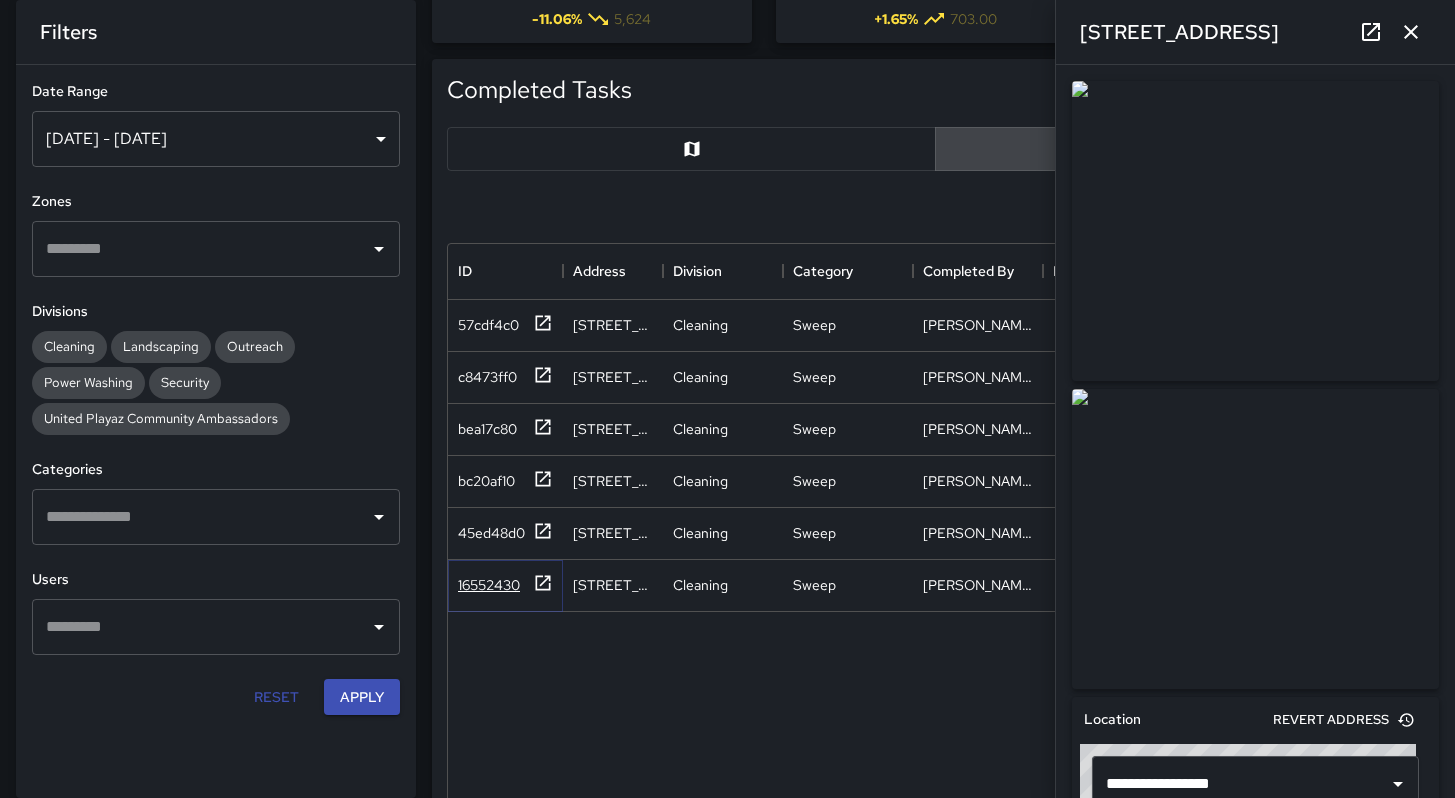click on "16552430" at bounding box center [489, 585] 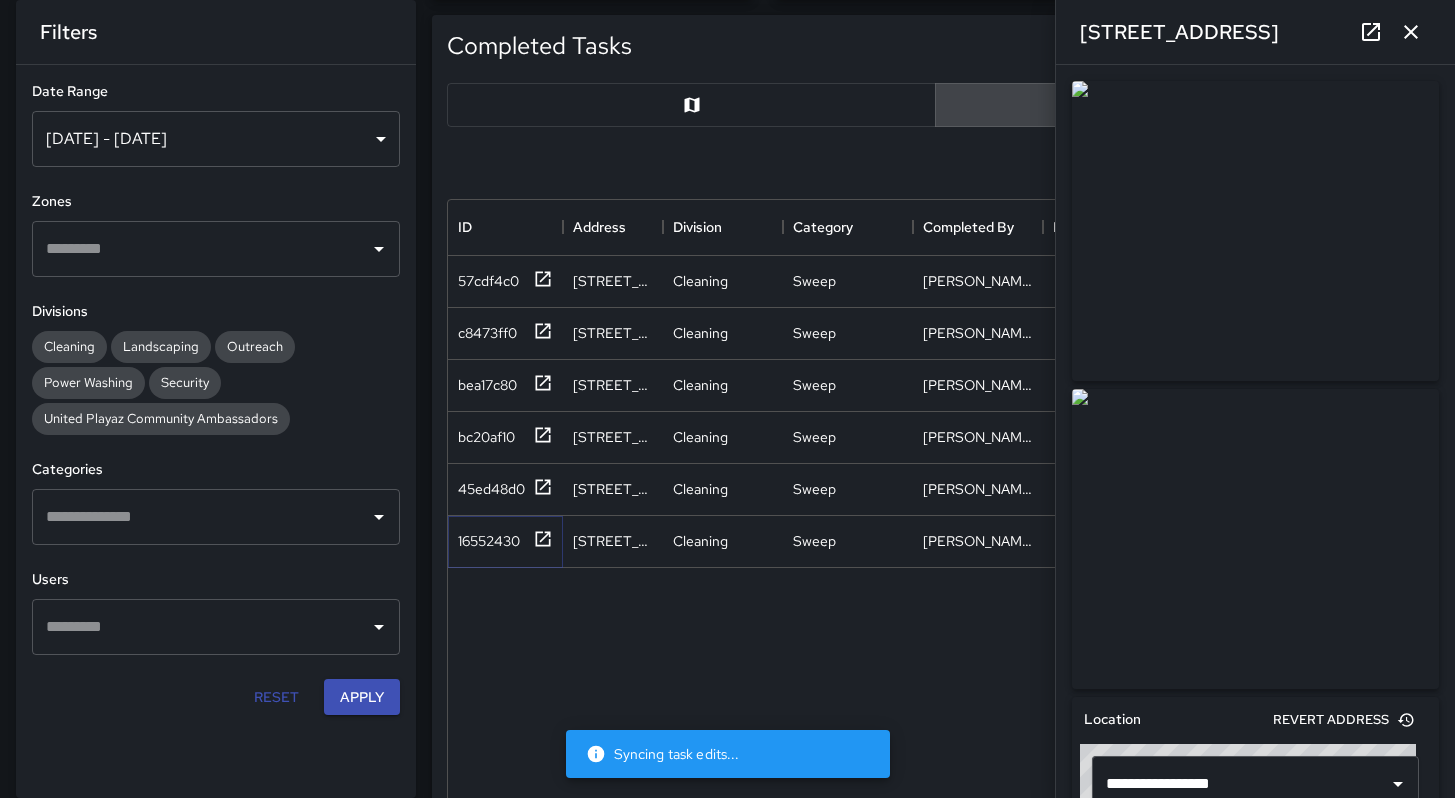 scroll, scrollTop: 386, scrollLeft: 0, axis: vertical 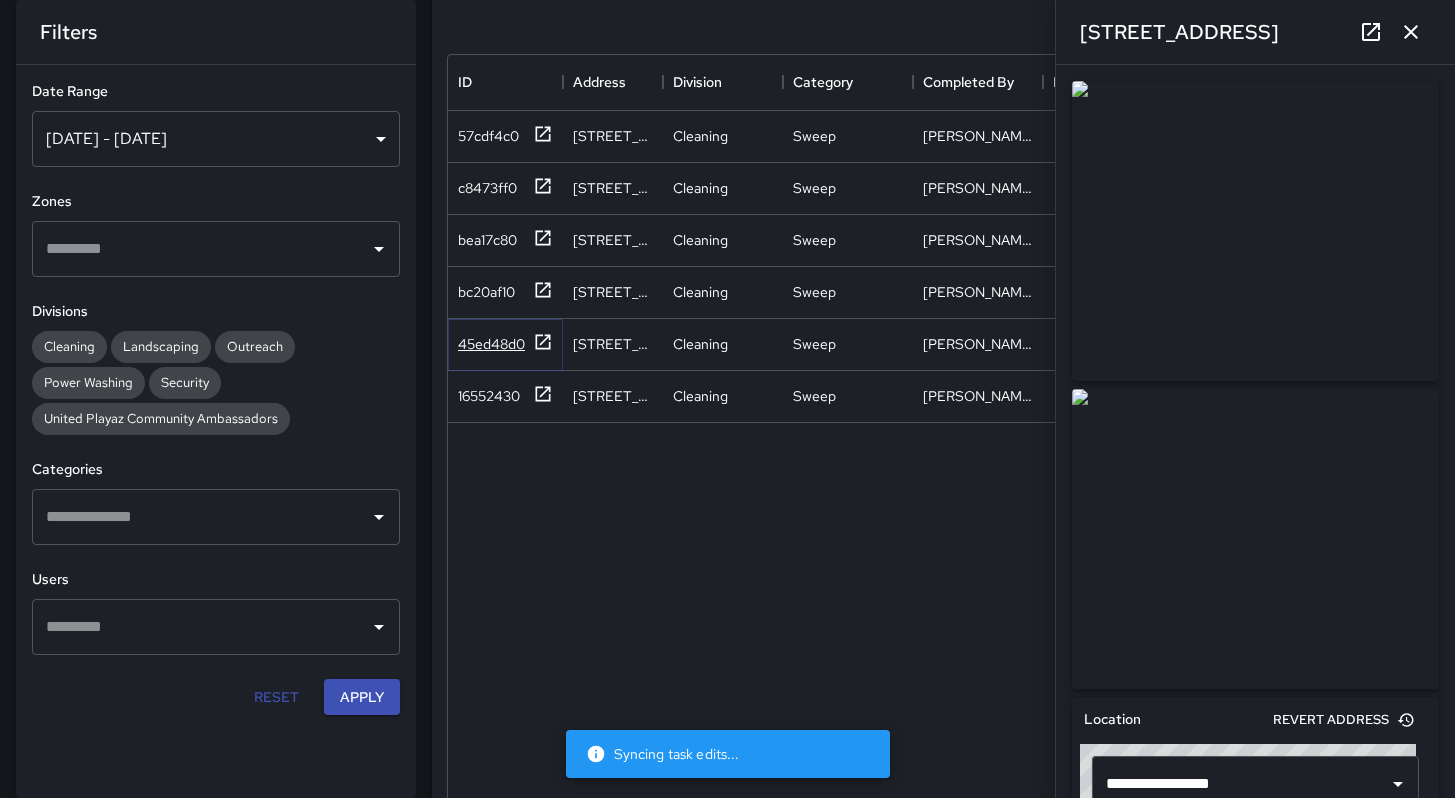 click on "45ed48d0" at bounding box center [491, 344] 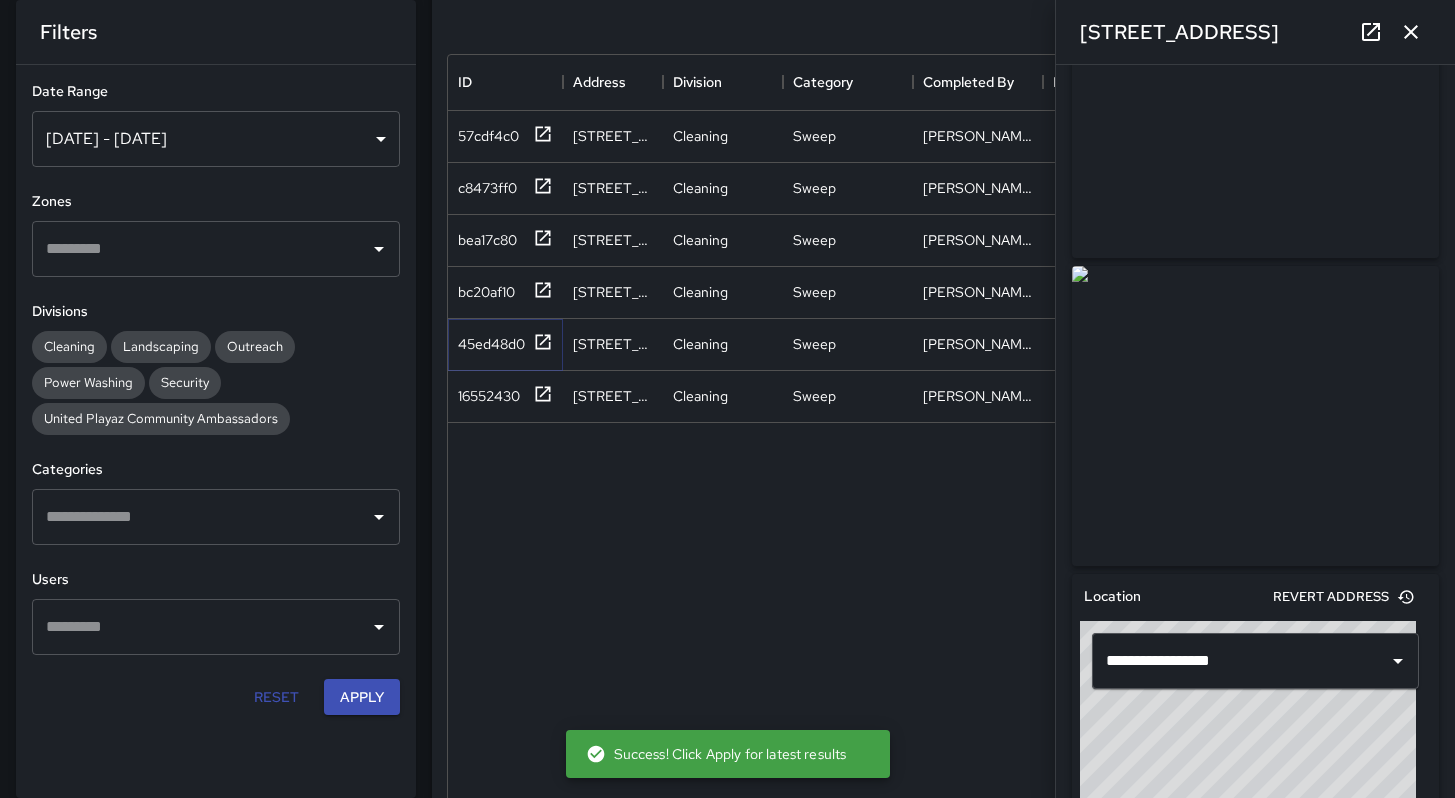 scroll, scrollTop: 364, scrollLeft: 0, axis: vertical 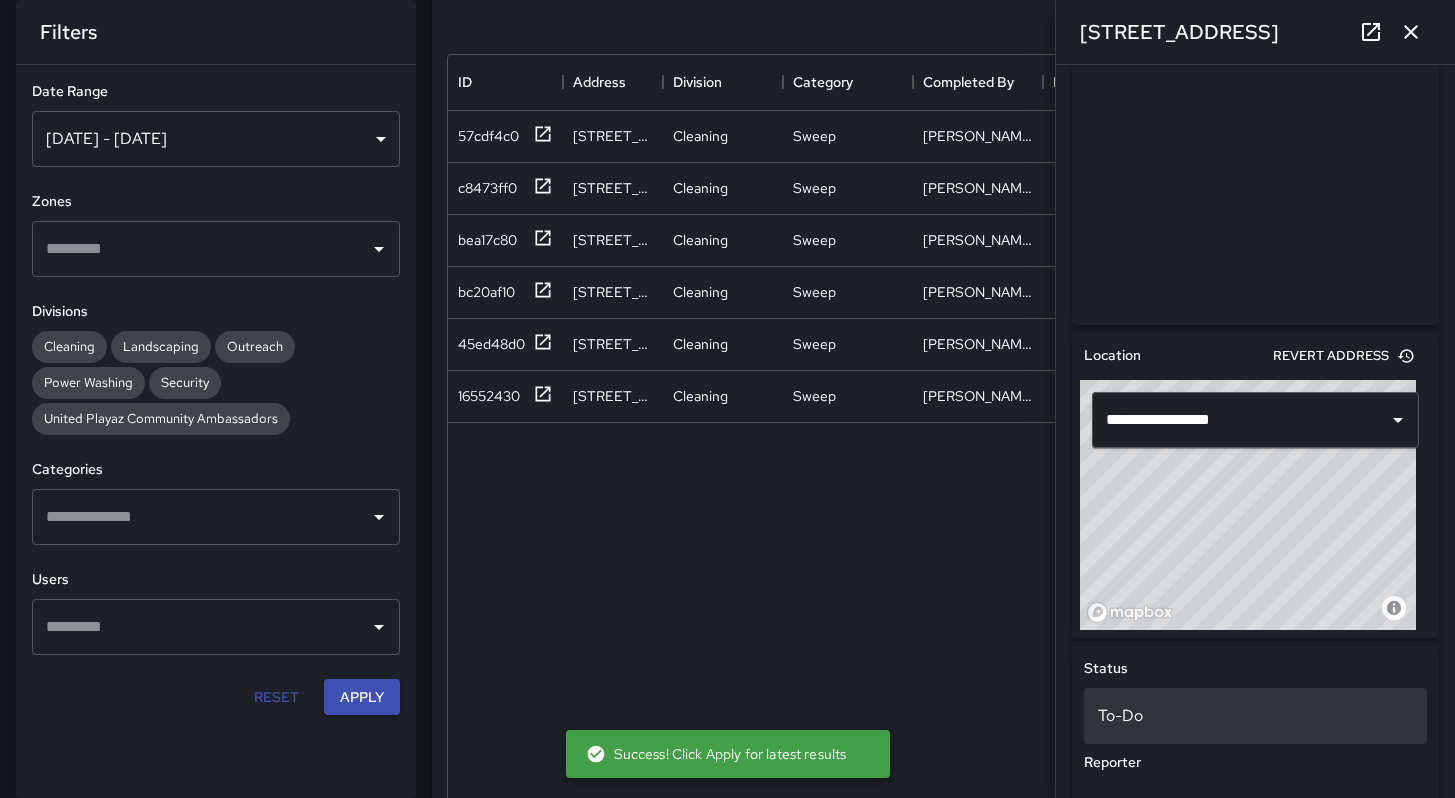 click on "To-Do" at bounding box center [1255, 716] 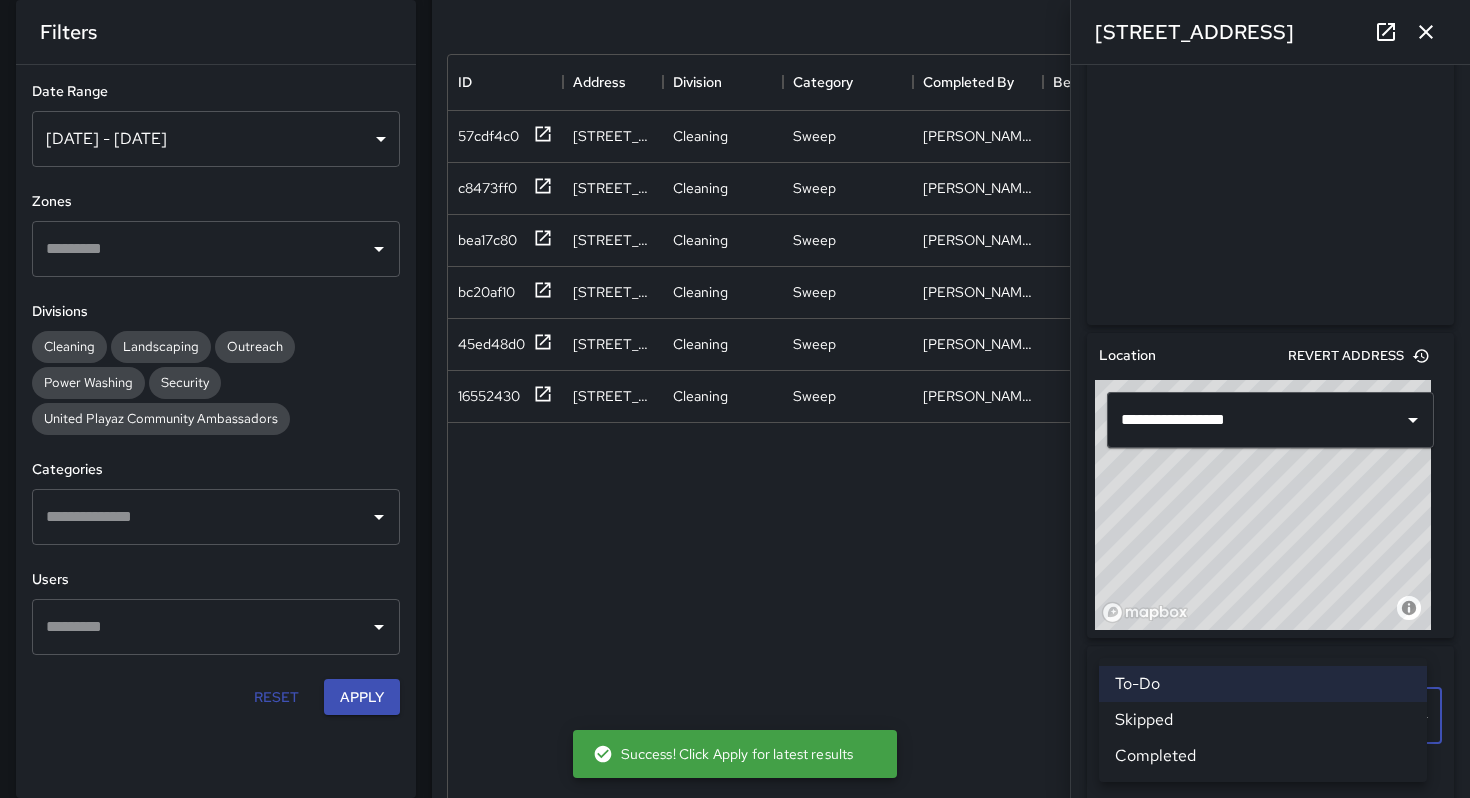 click on "Skipped" at bounding box center [1263, 720] 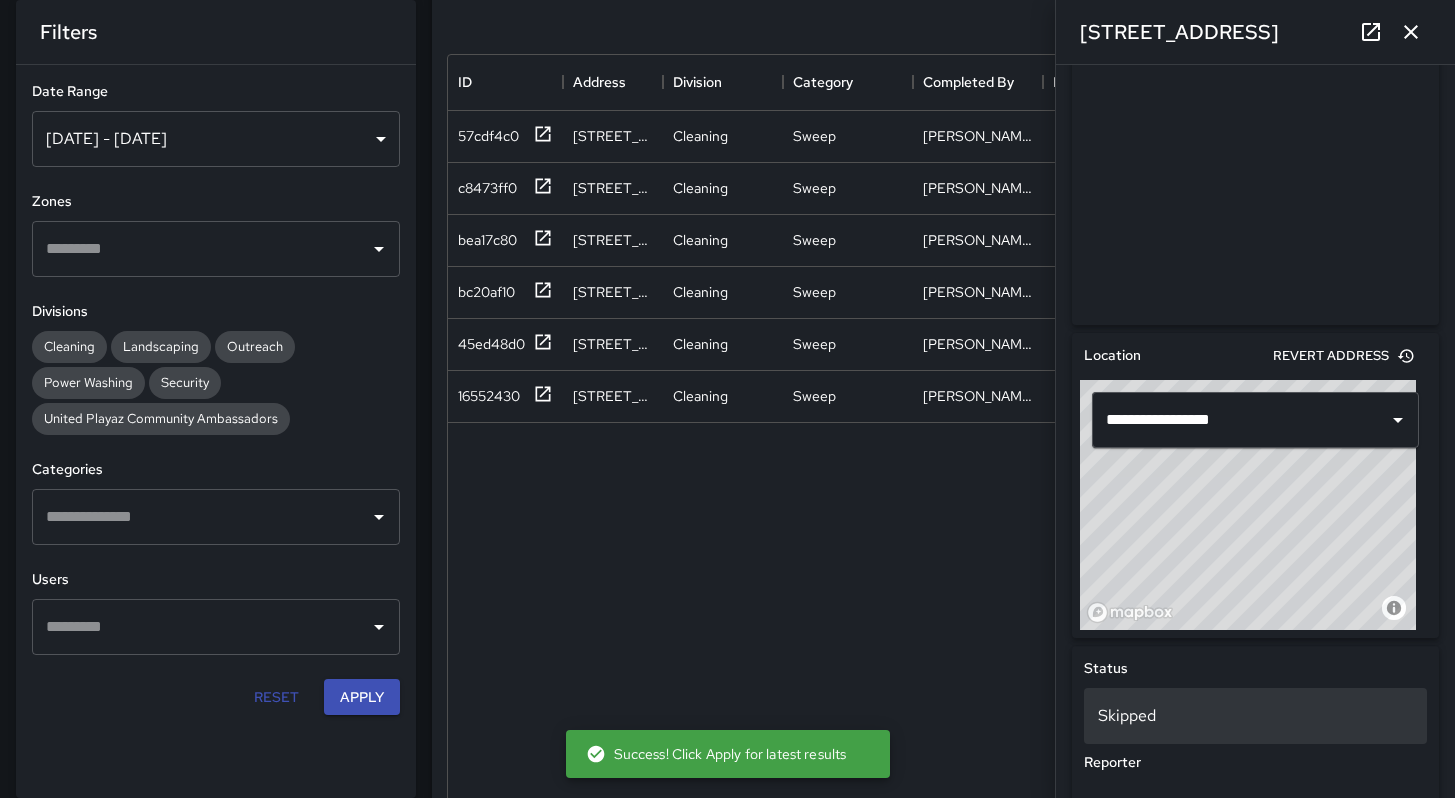 scroll, scrollTop: 16, scrollLeft: 16, axis: both 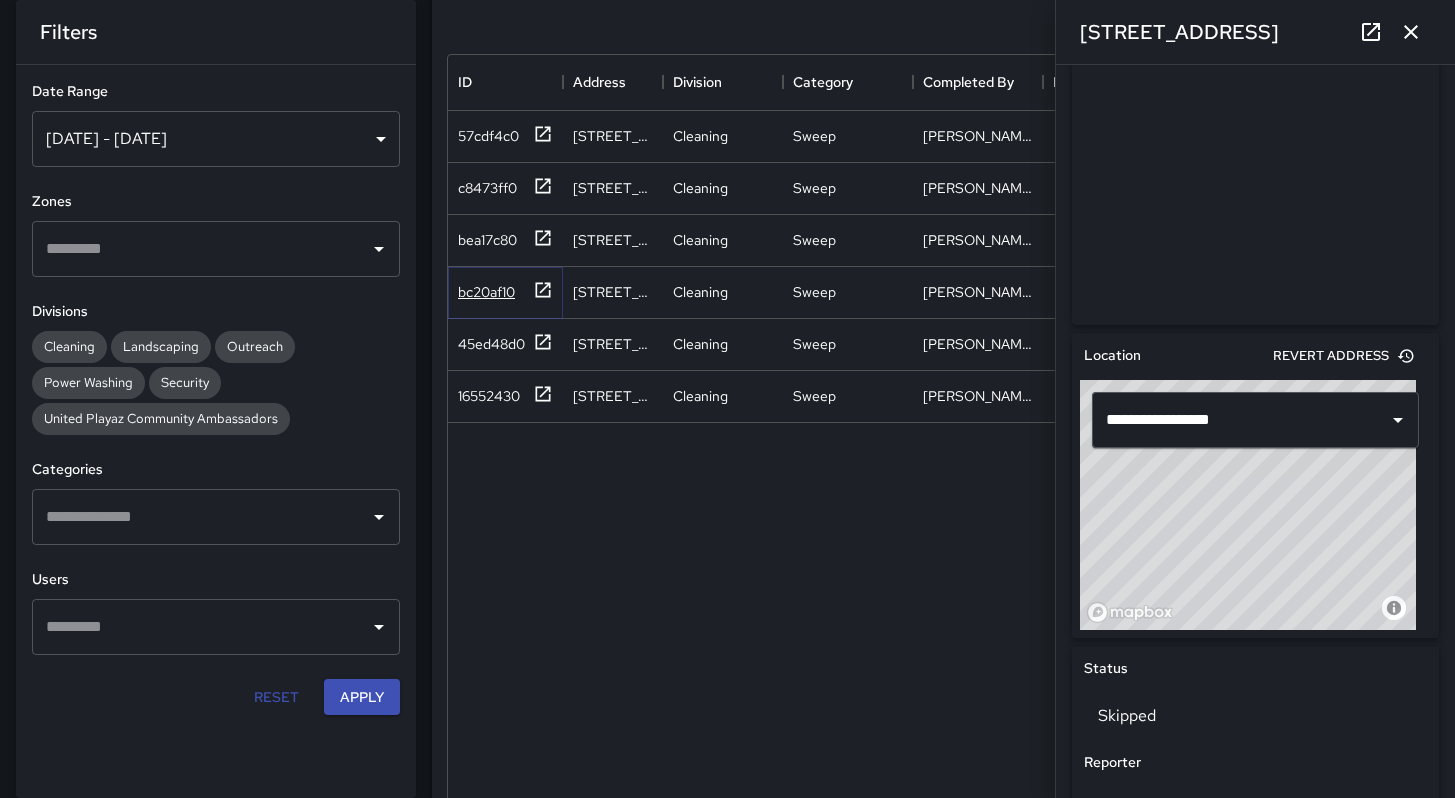 click on "bc20af10" at bounding box center (486, 292) 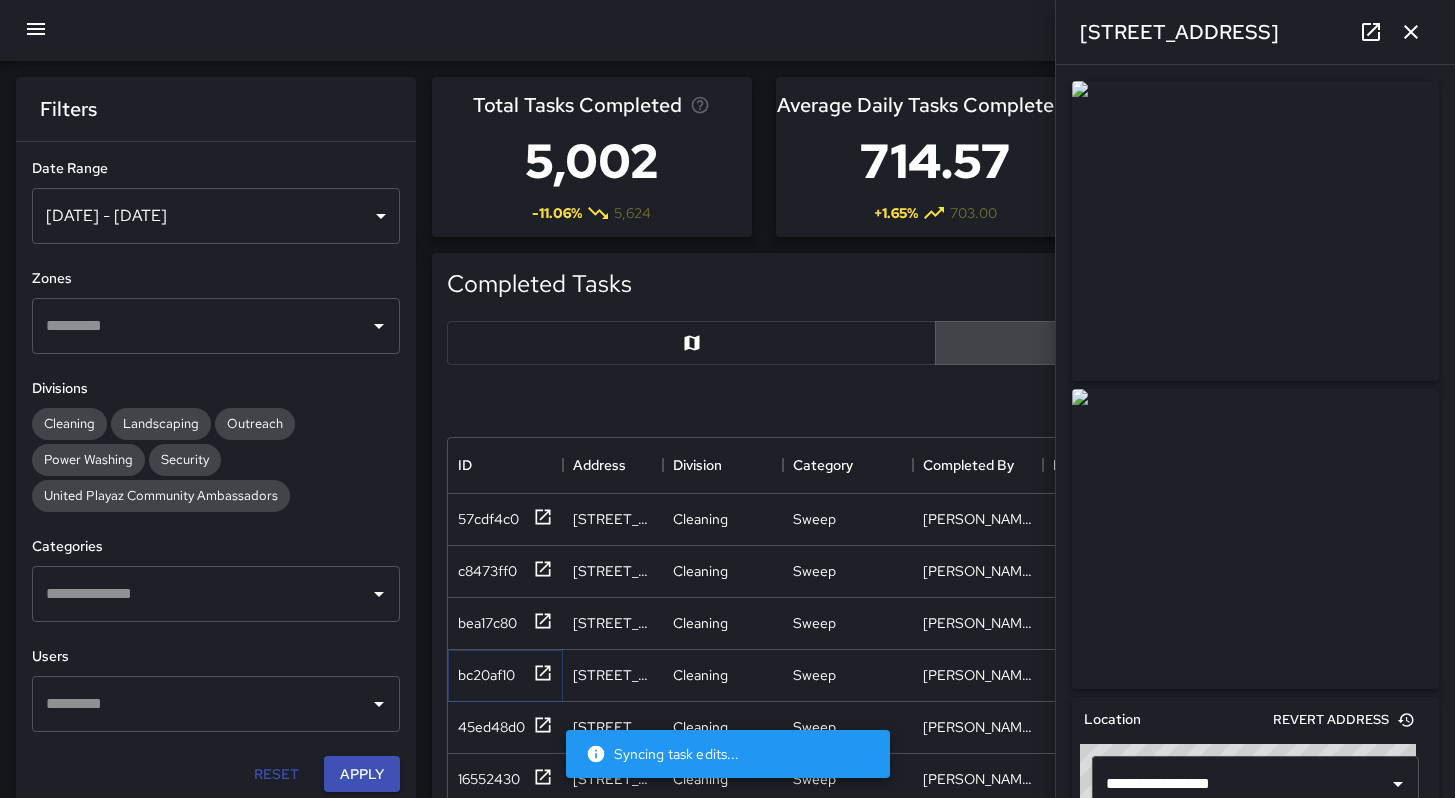 scroll, scrollTop: 0, scrollLeft: 0, axis: both 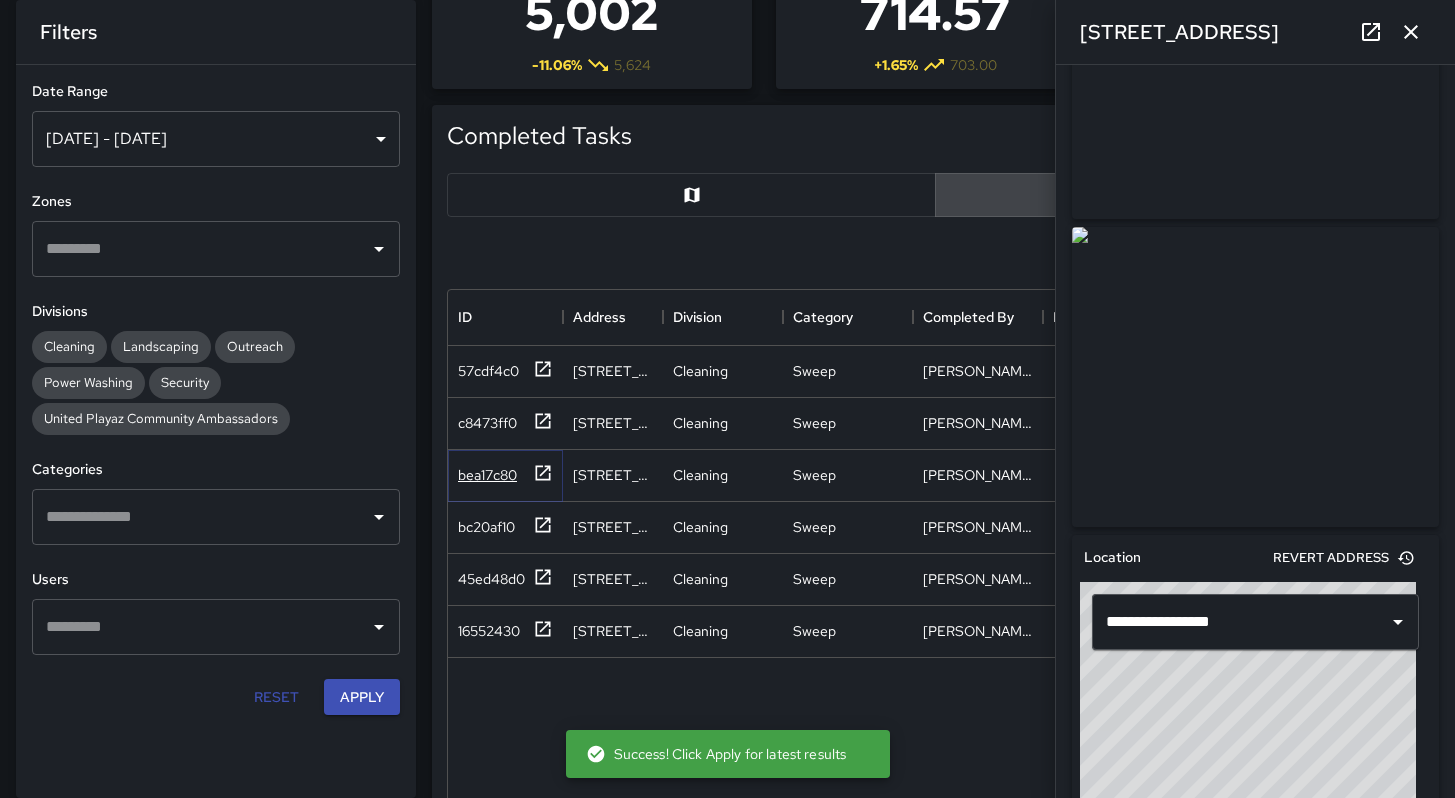 click on "bea17c80" at bounding box center [487, 475] 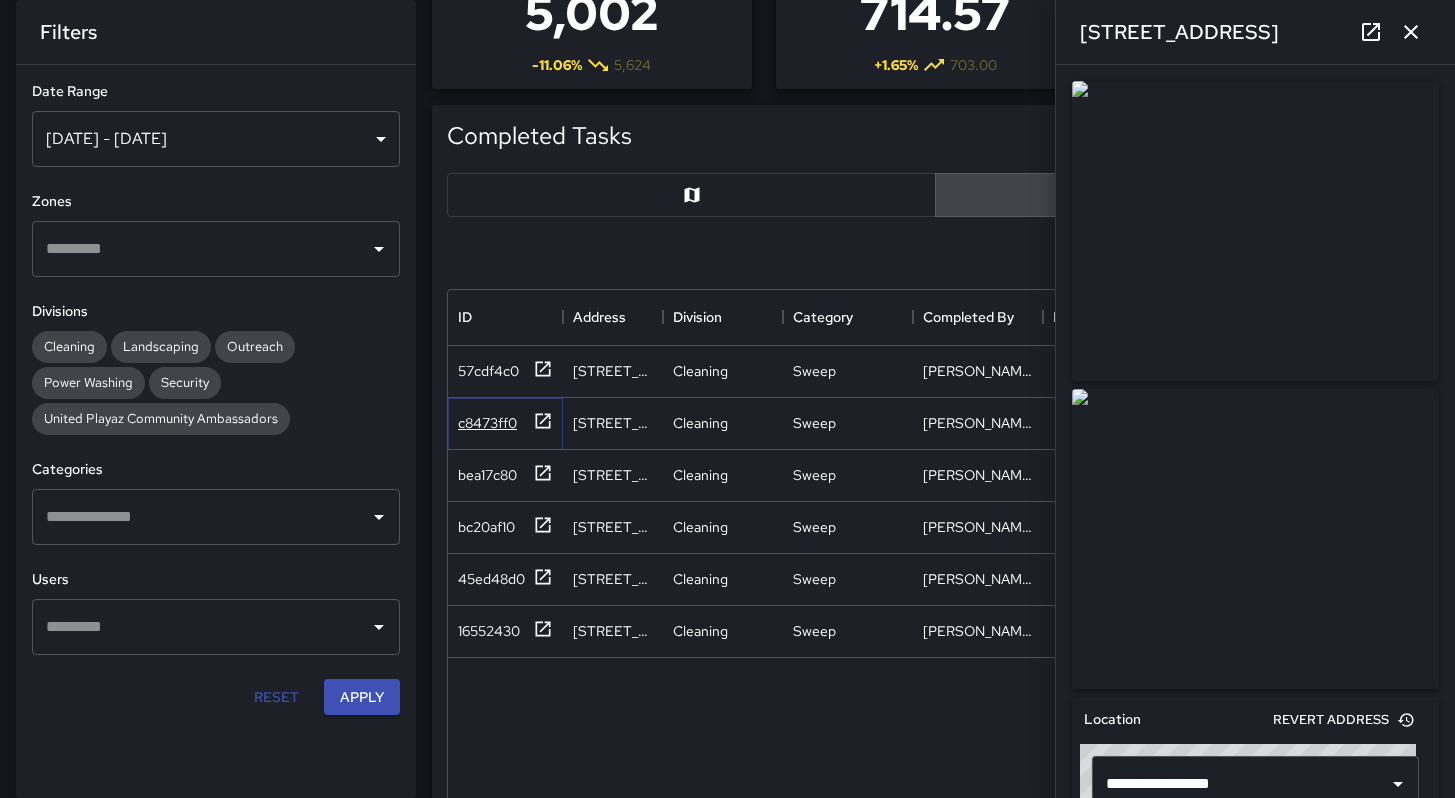 click on "c8473ff0" at bounding box center [487, 423] 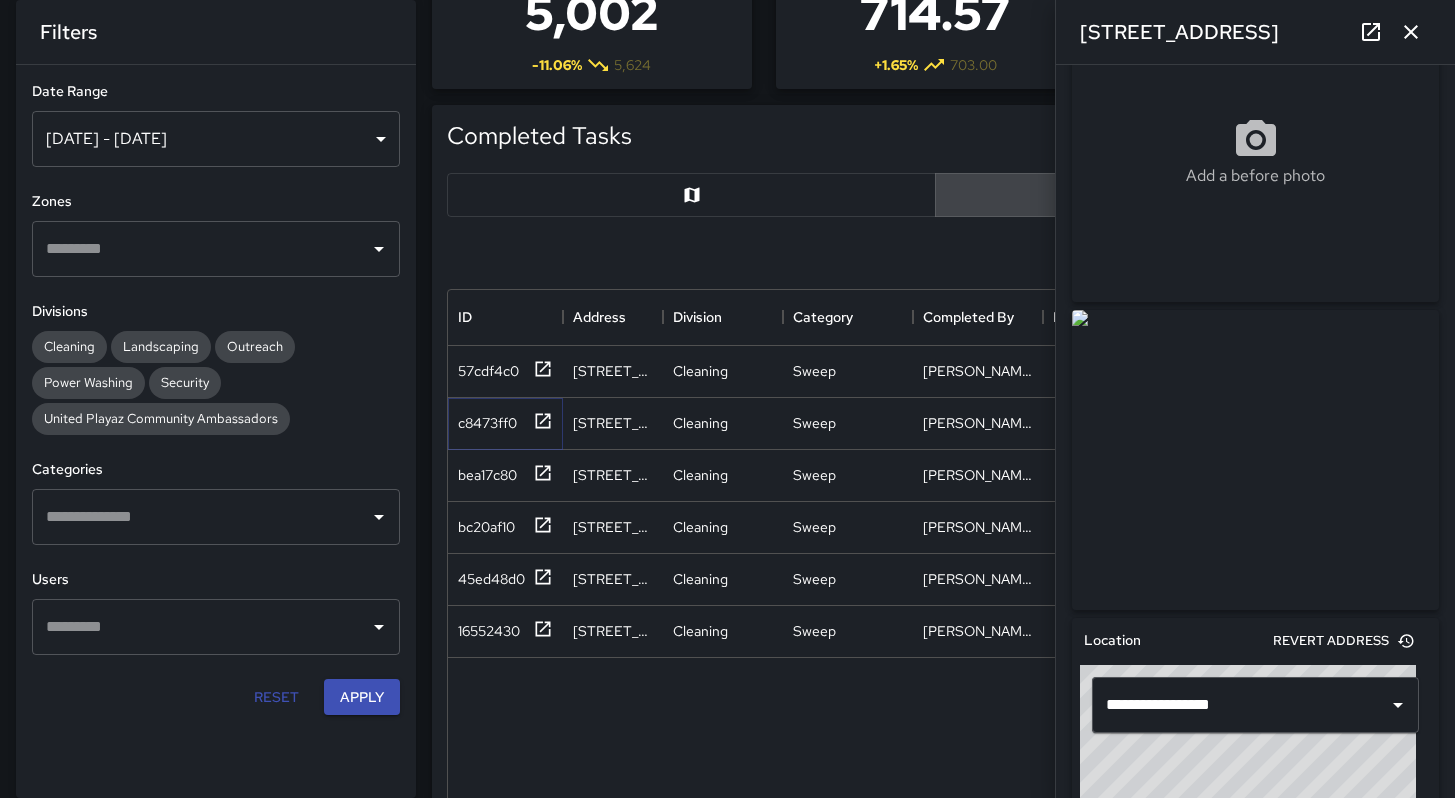 scroll, scrollTop: 0, scrollLeft: 0, axis: both 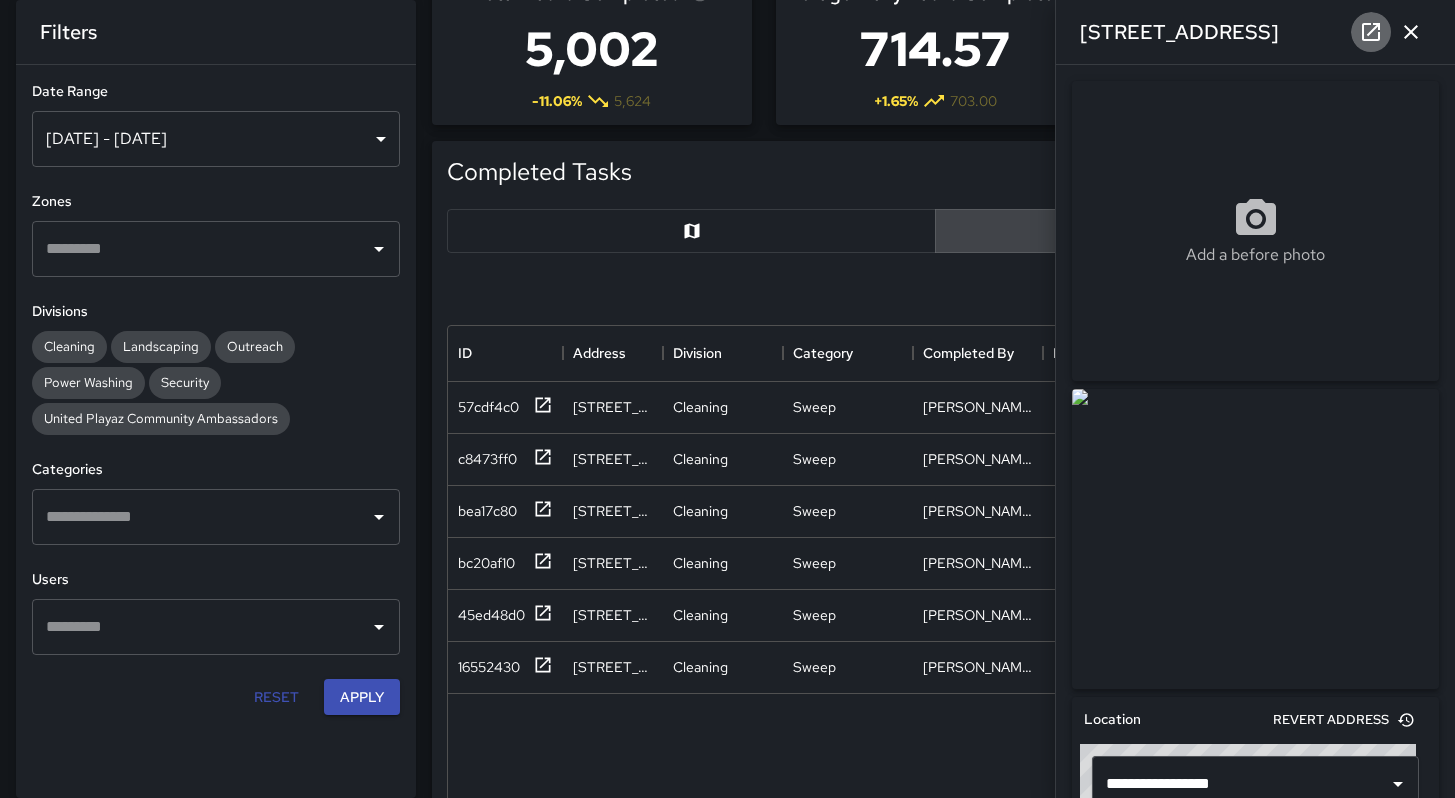 click 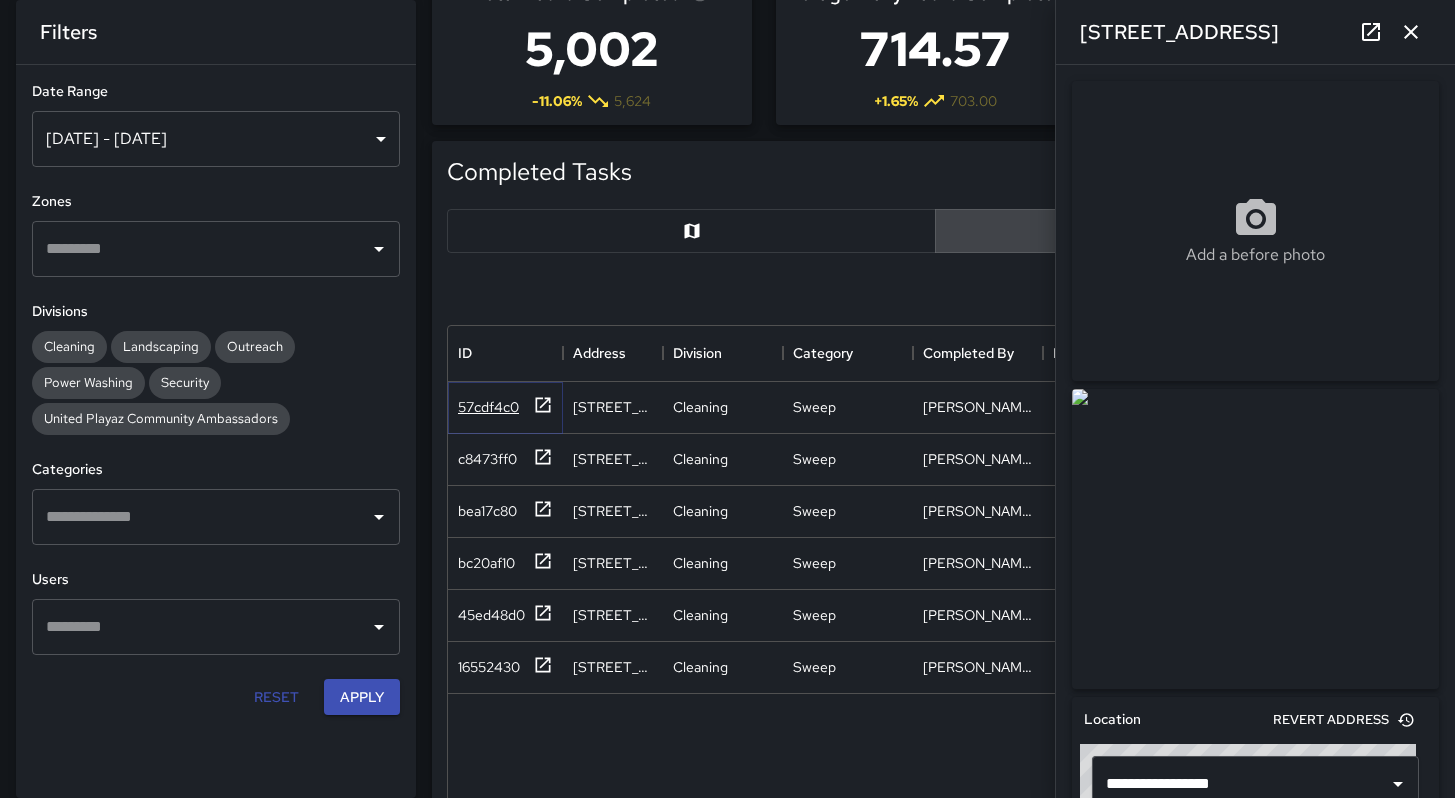 click on "57cdf4c0" at bounding box center (488, 407) 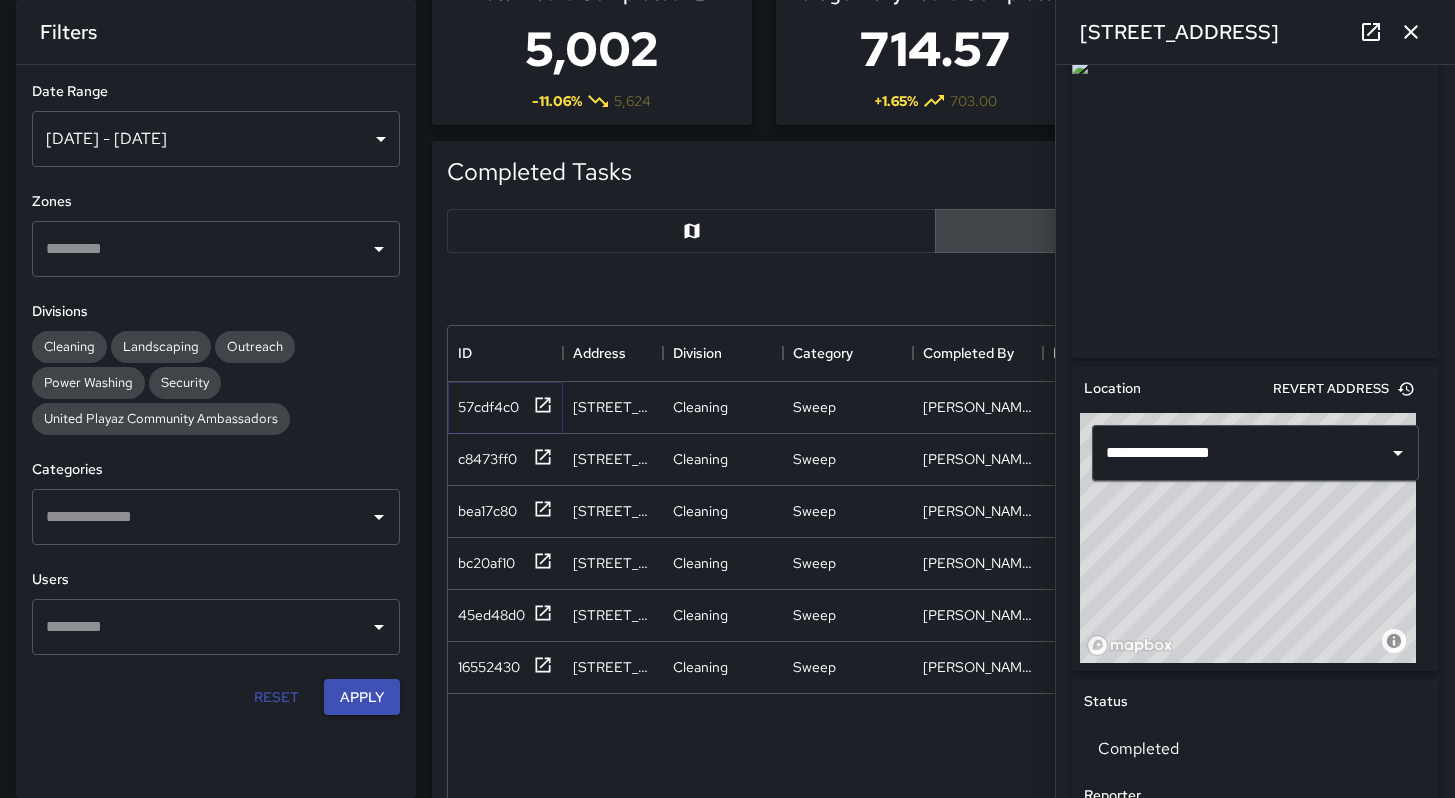scroll, scrollTop: 413, scrollLeft: 0, axis: vertical 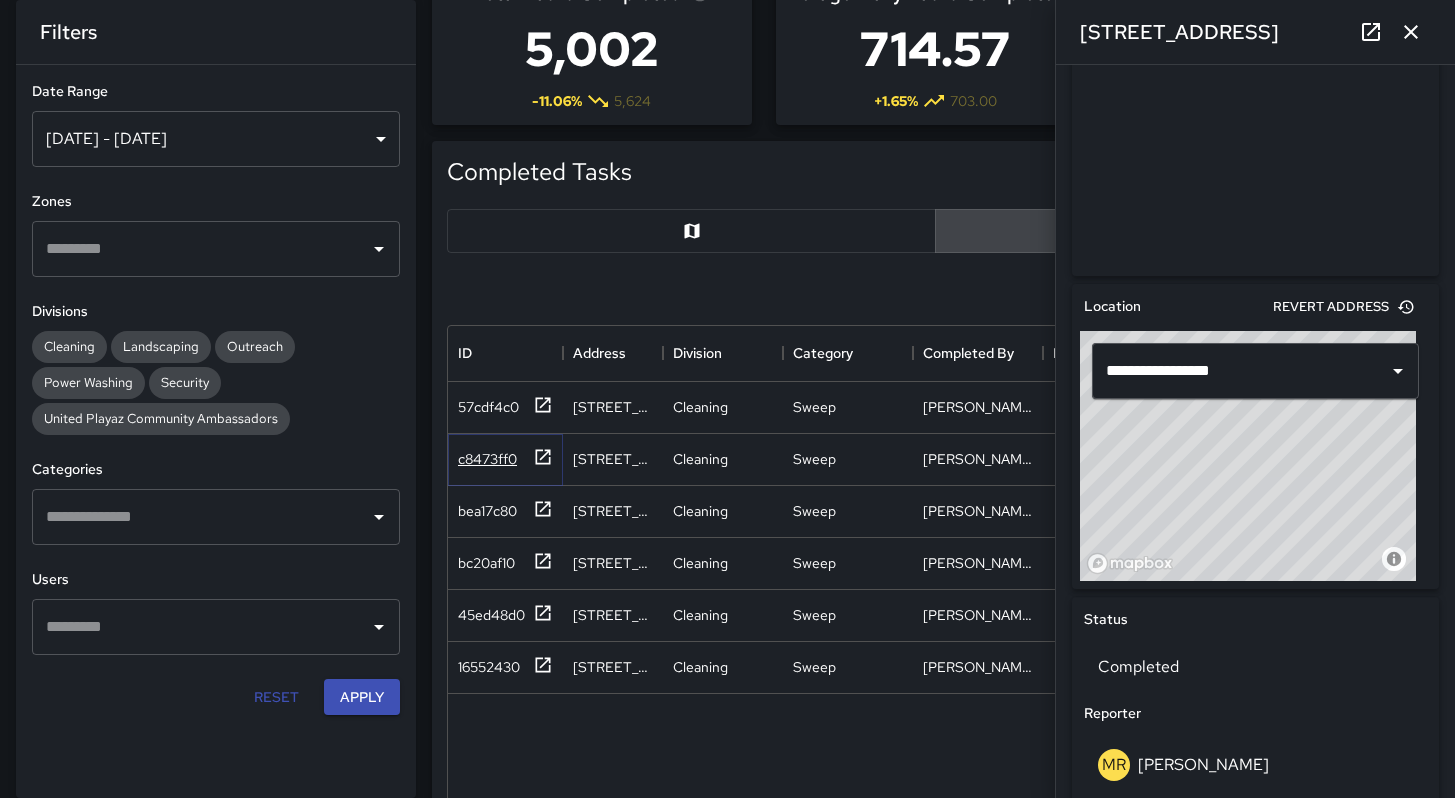 click on "c8473ff0" at bounding box center [487, 459] 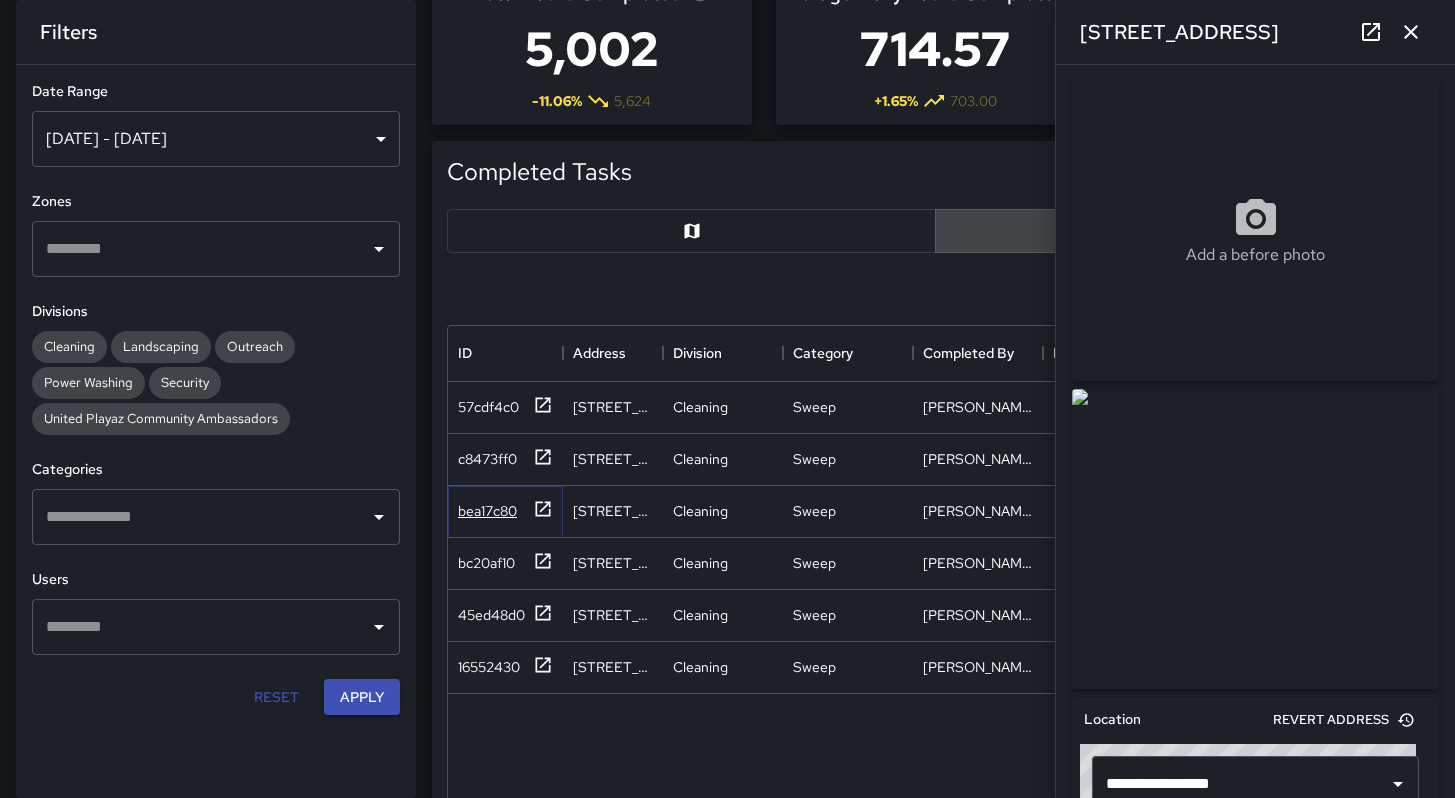click on "bea17c80" at bounding box center [487, 511] 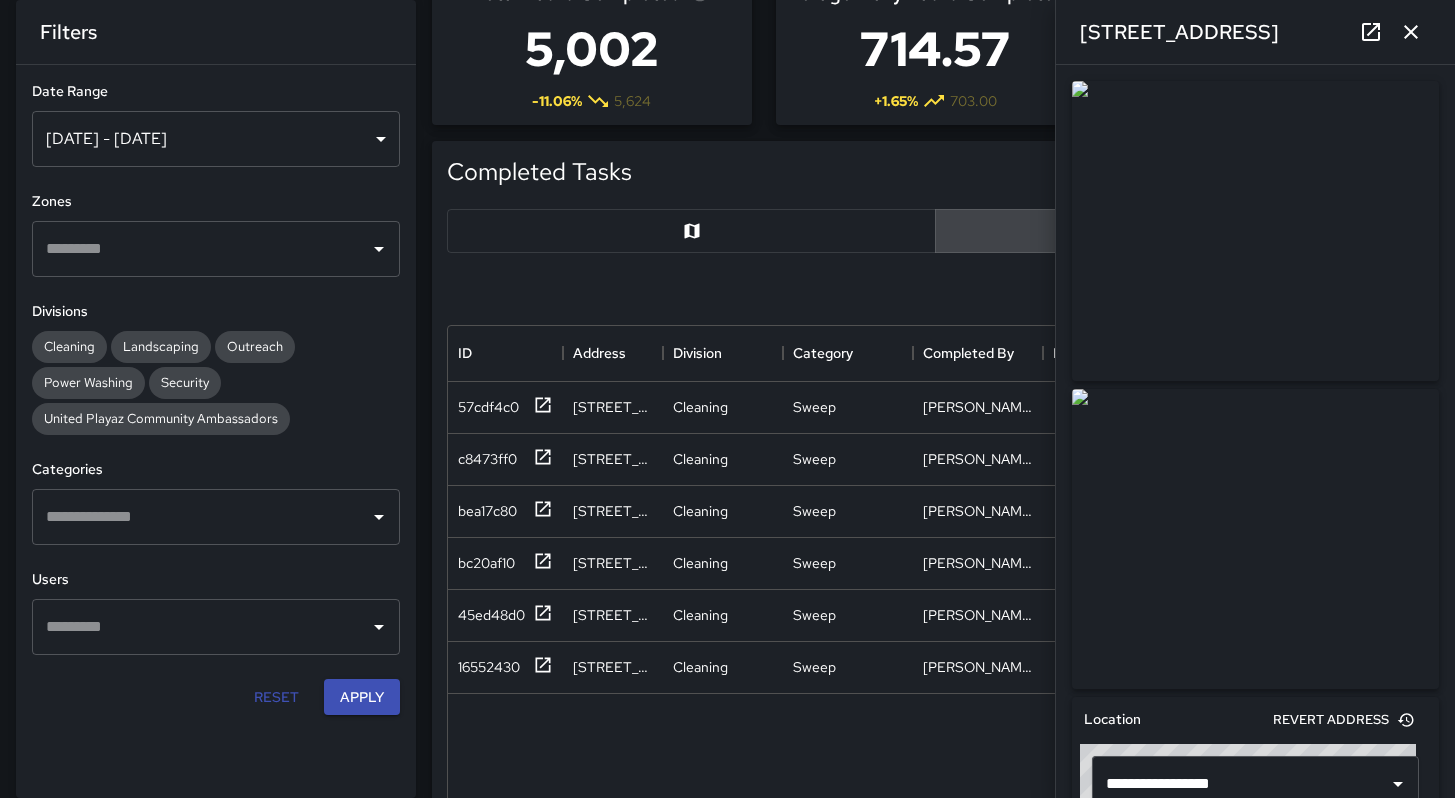 click 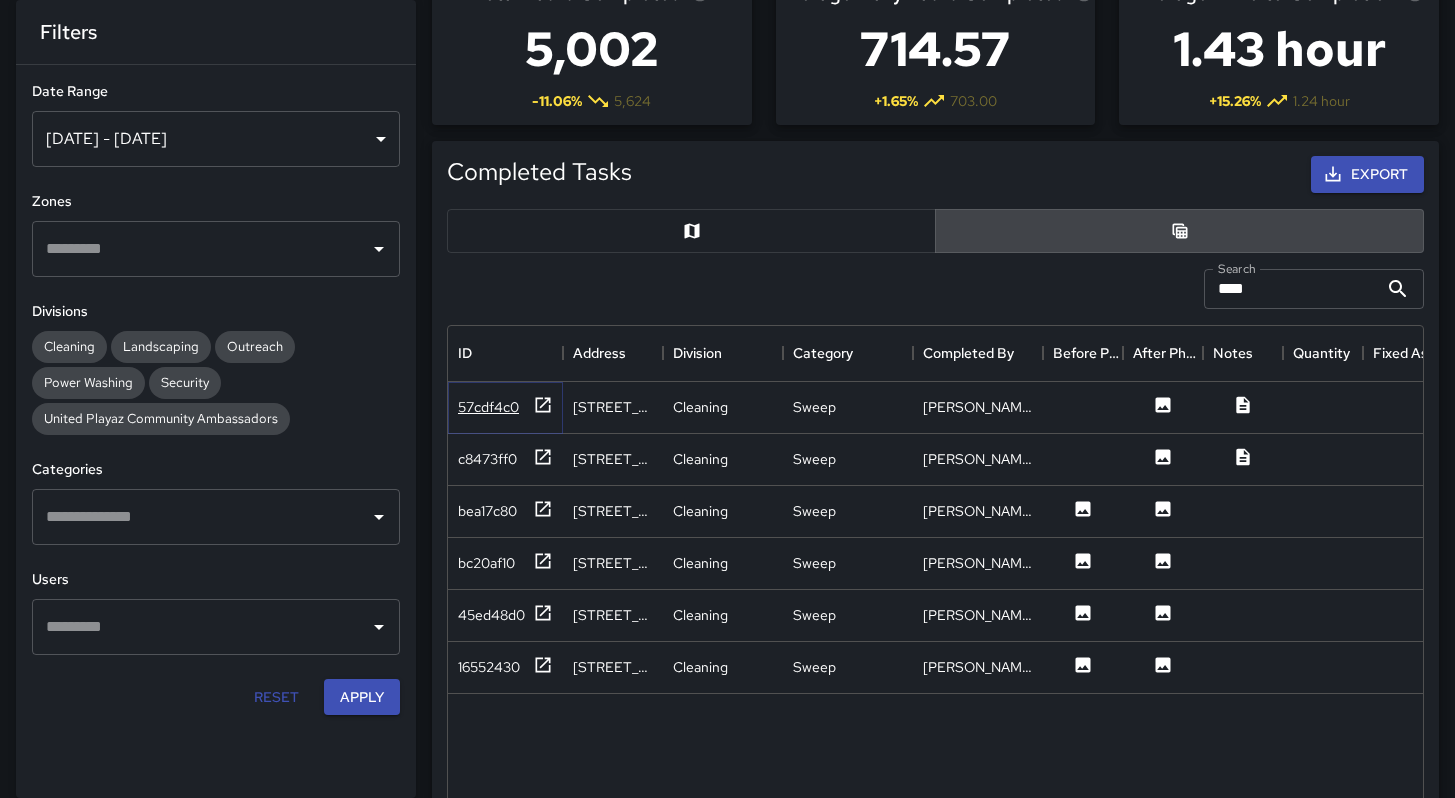 click on "57cdf4c0" at bounding box center [488, 407] 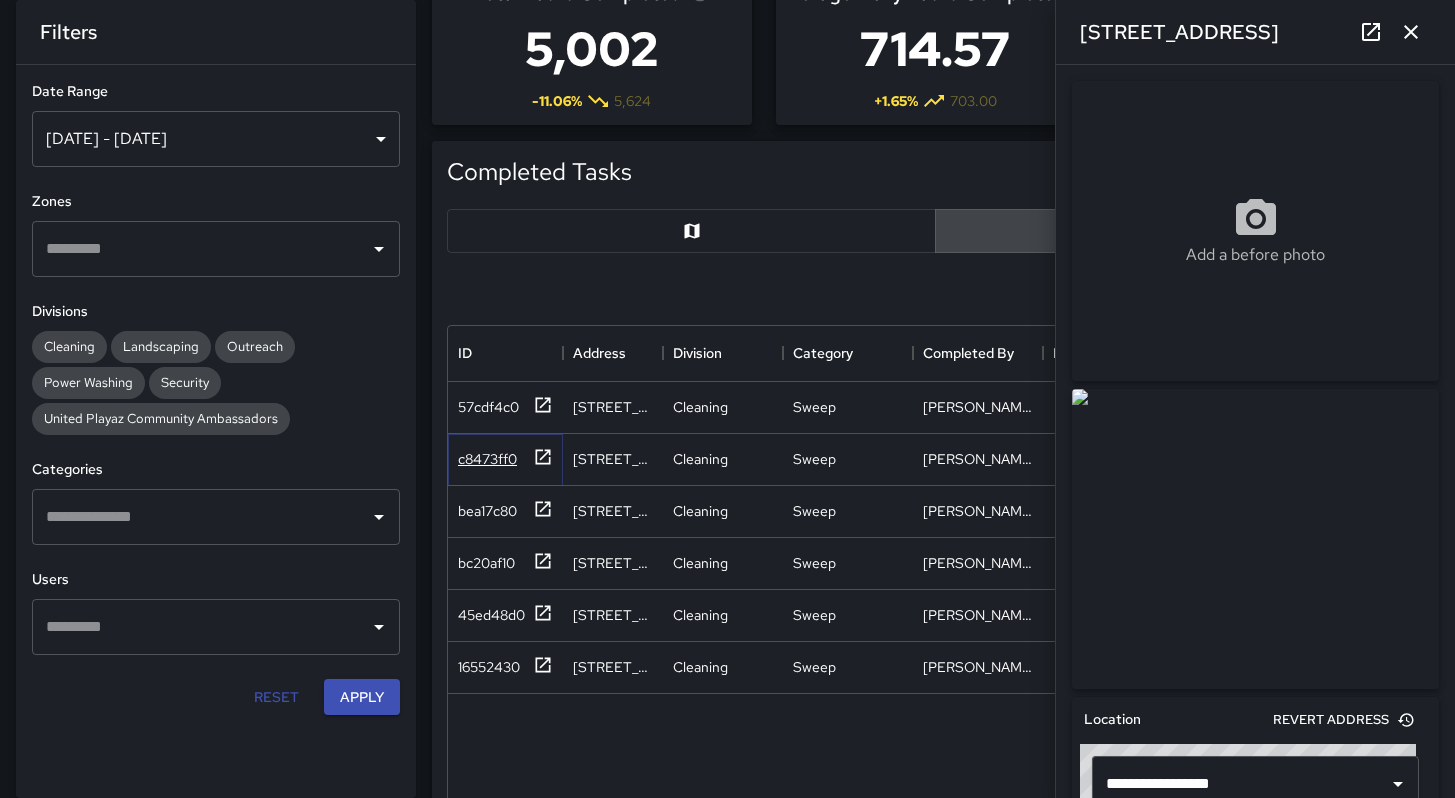 click on "c8473ff0" at bounding box center (487, 459) 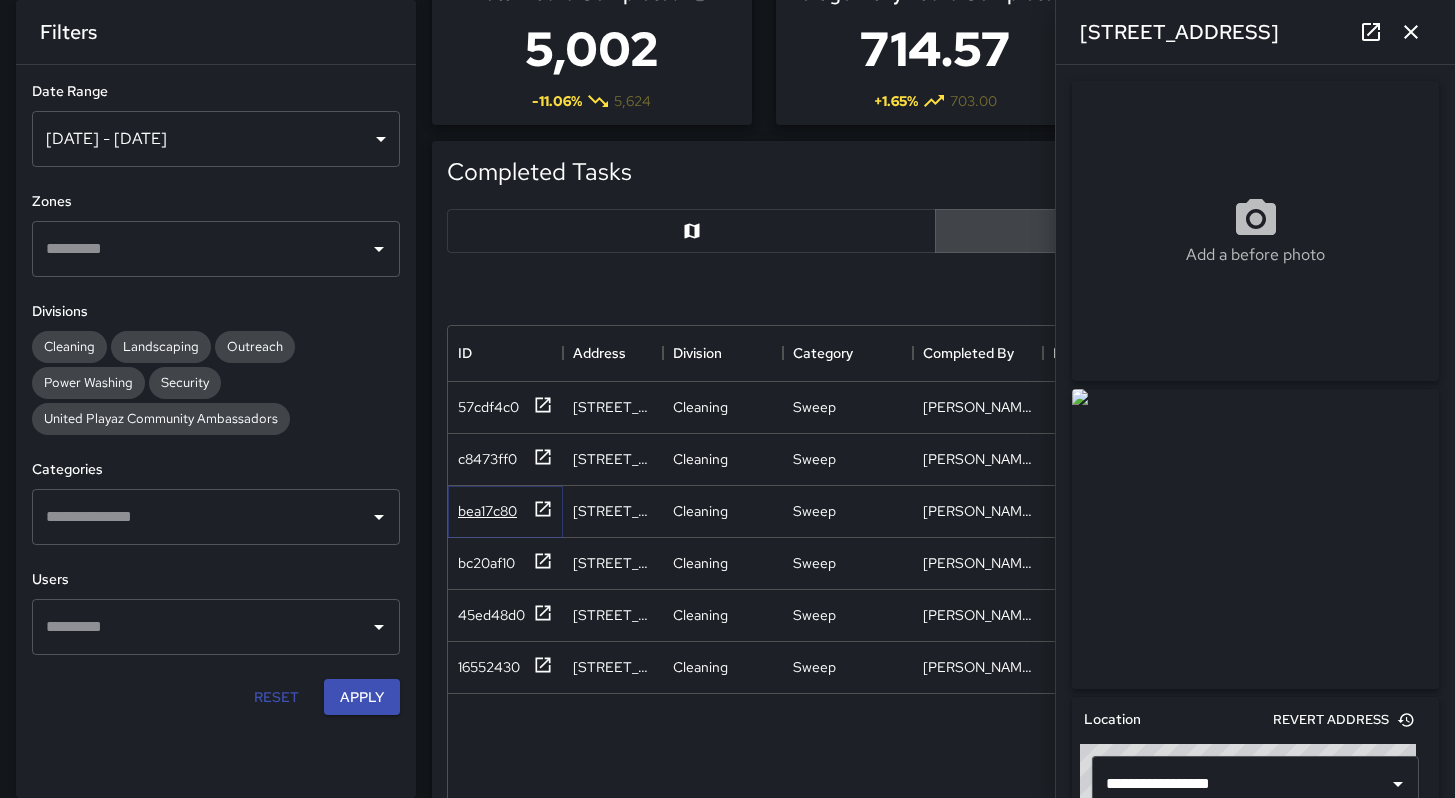 click on "bea17c80" at bounding box center (487, 511) 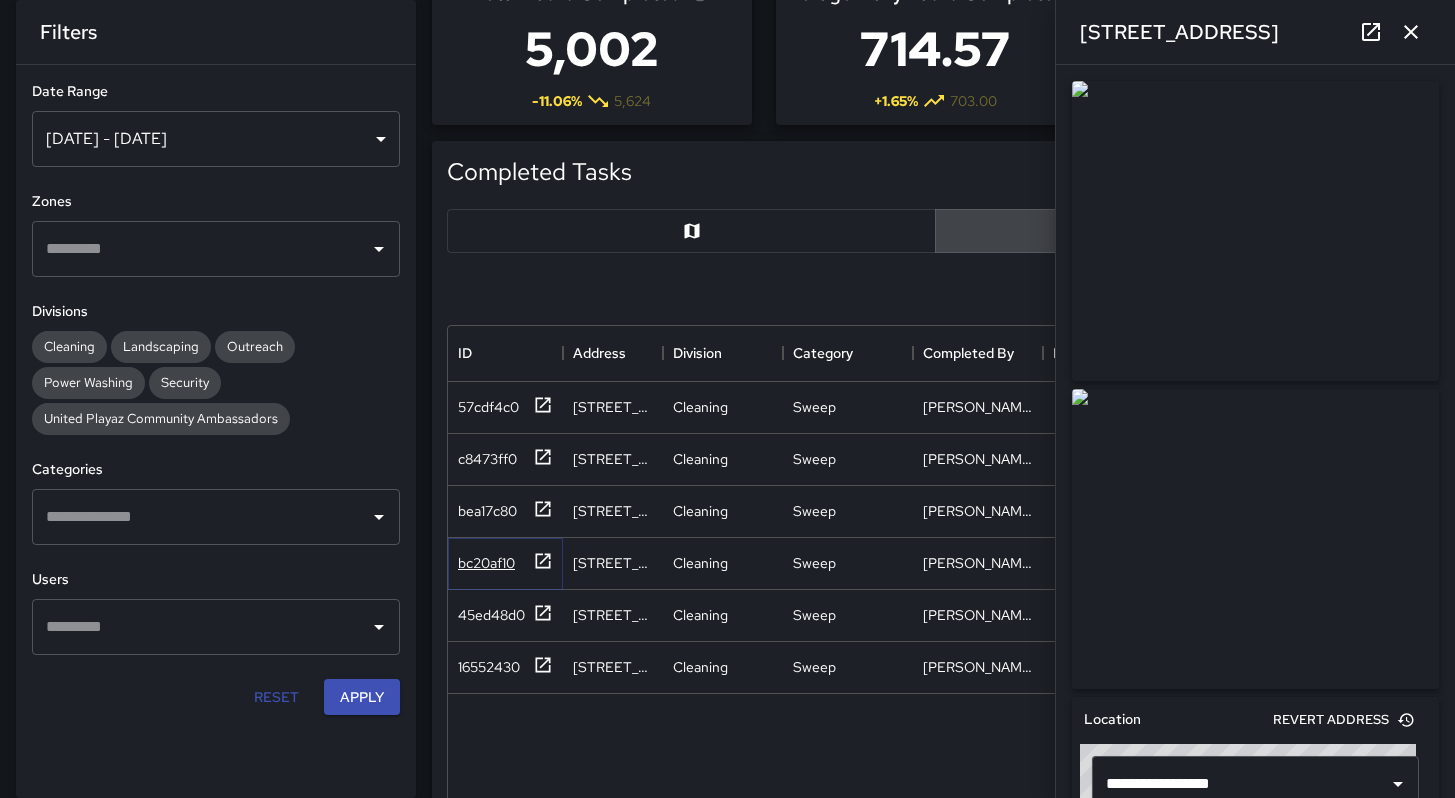 click on "bc20af10" at bounding box center [486, 563] 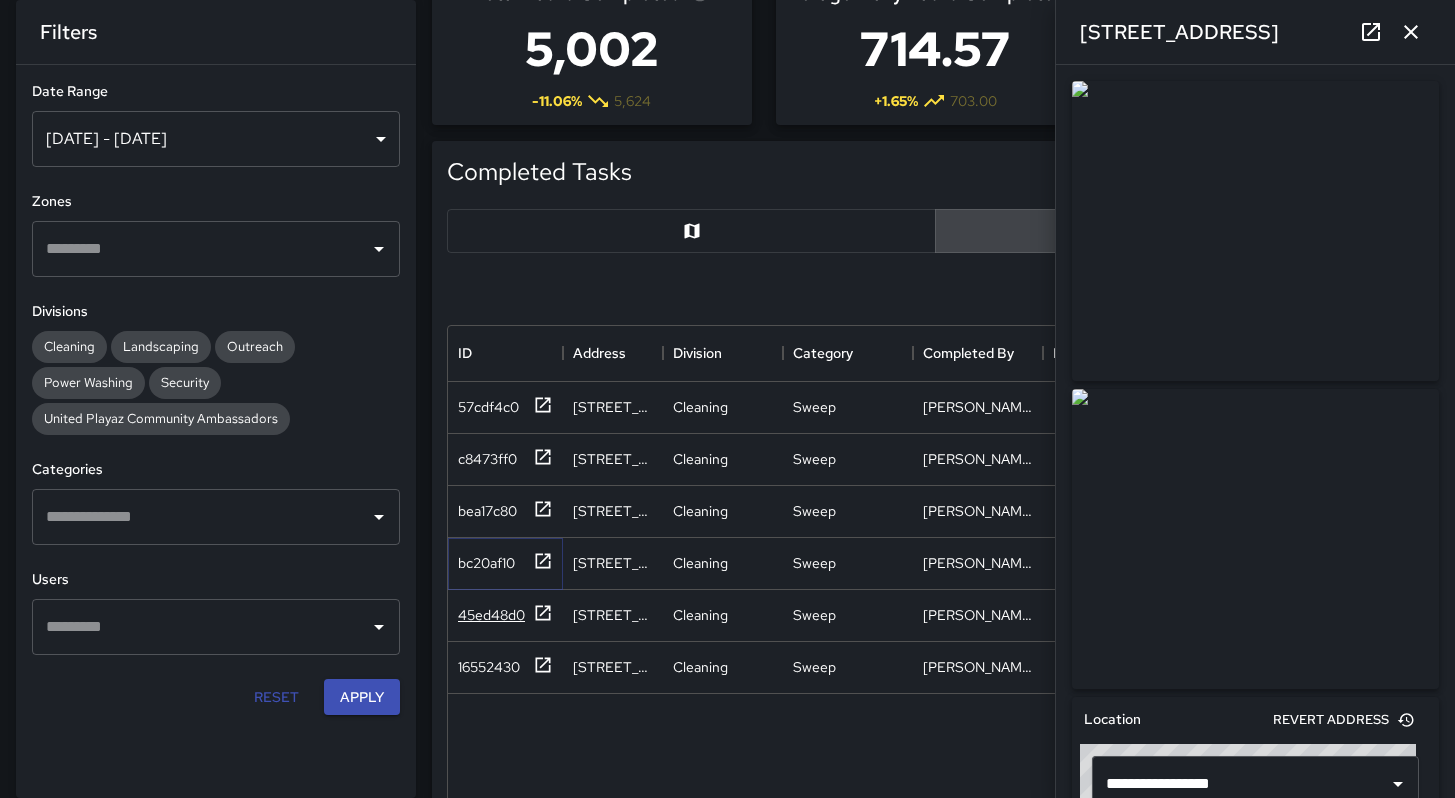 click on "57cdf4c0 43 Juniper Street Cleaning Sweep Edwin  Barillas Jia 6/30/2025, 1:32:29 PM 7/1/2025, 9:42:32 AM c8473ff0 47 Juniper Street Cleaning Sweep Edwin  Barillas Jia 6/30/2025, 1:28:28 PM 7/1/2025, 9:42:03 AM bea17c80 43 Juniper Street Cleaning Sweep Edwin  Barillas Jia 6/30/2025, 10:00:37 AM 6/30/2025, 10:01:59 AM bc20af10 43 Juniper Street Cleaning Sweep Edwin  Barillas Jia 6/25/2025, 9:45:00 AM 6/25/2025, 9:47:01 AM 45ed48d0 43 Juniper Street Cleaning Sweep Edwin  Barillas Jia 6/25/2025, 9:41:42 AM 6/25/2025, 9:44:25 AM 16552430 43 Juniper Street Cleaning Sweep Edwin  Barillas Jia 6/25/2025, 9:40:22 AM 6/25/2025, 9:41:23 AM" at bounding box center [1170, 538] 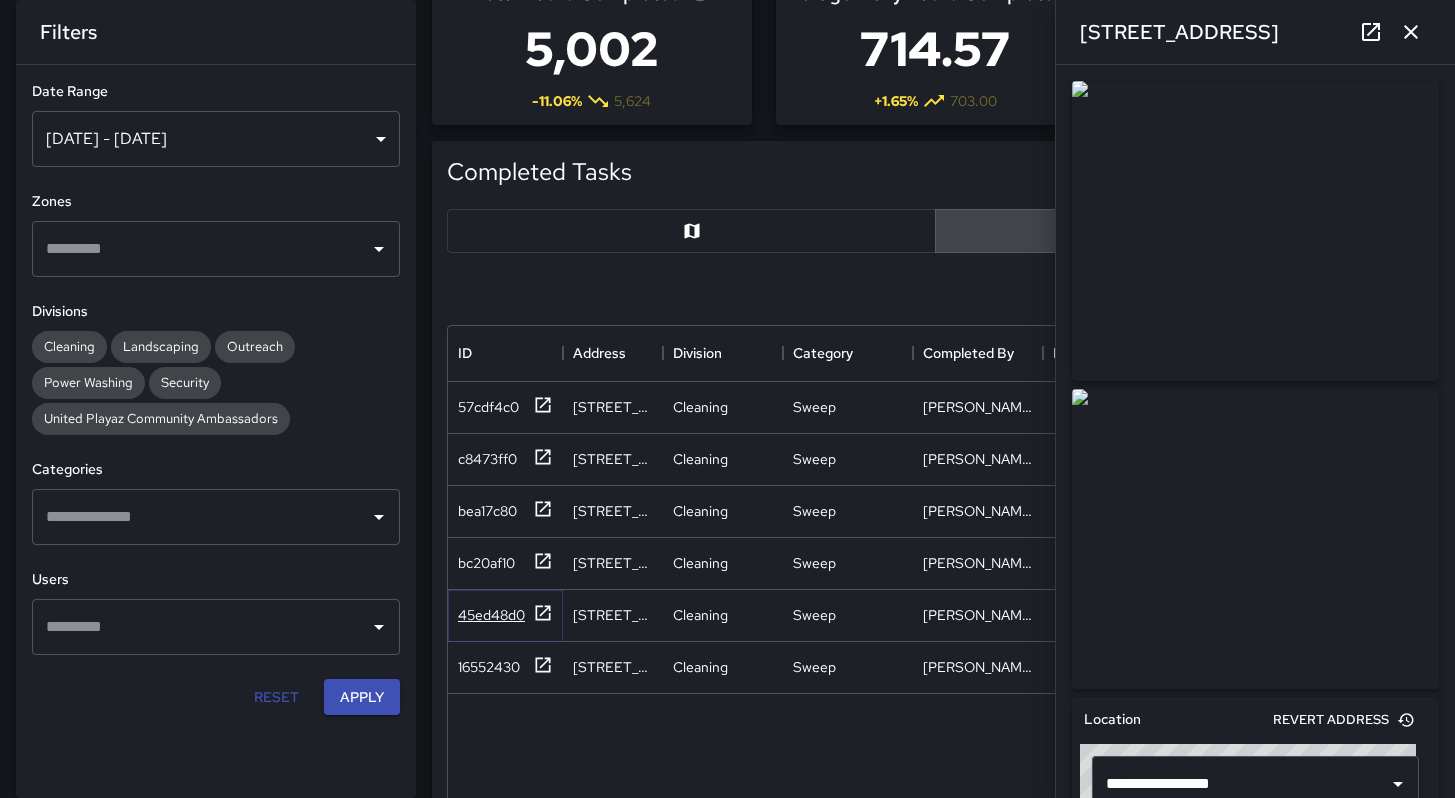 click on "45ed48d0" at bounding box center [491, 615] 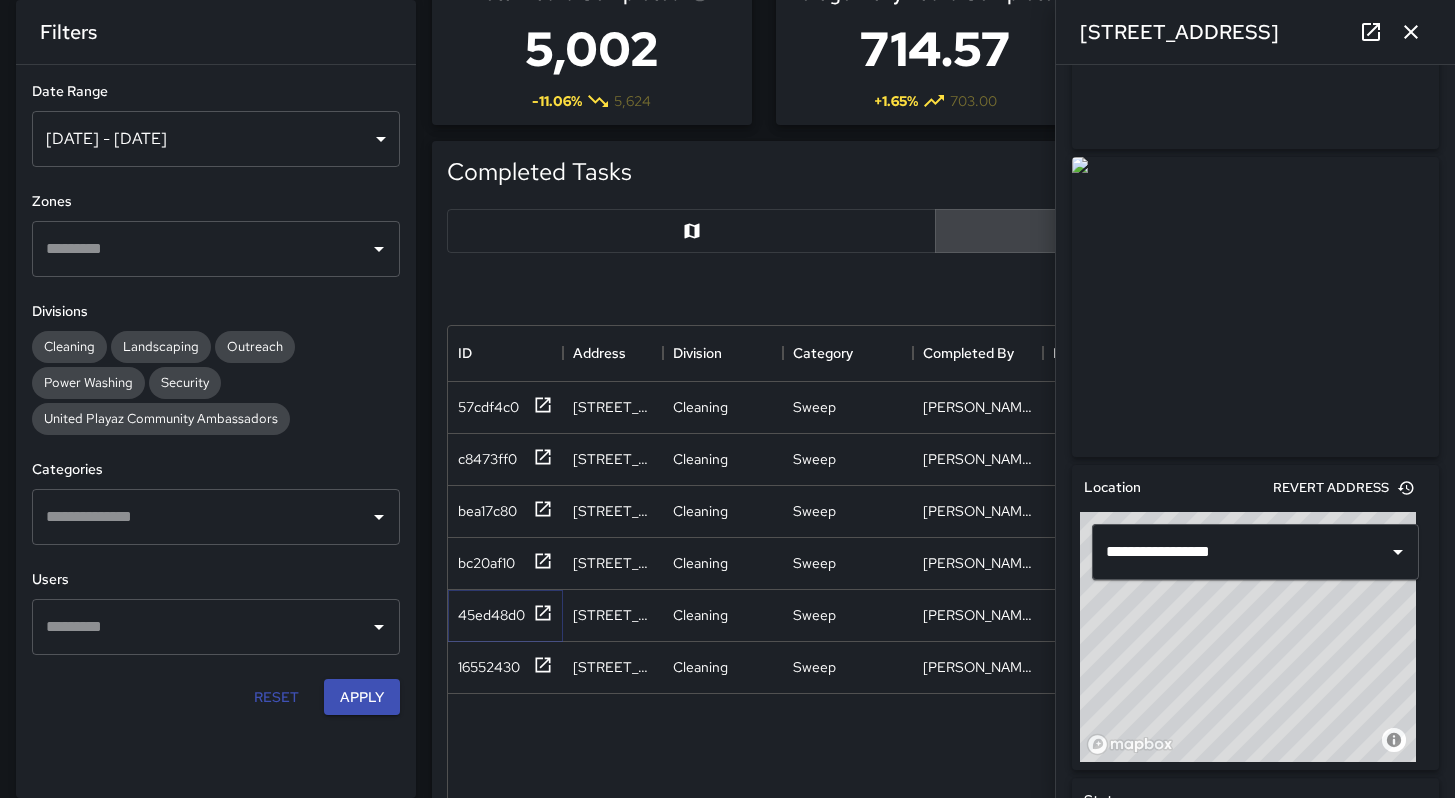 scroll, scrollTop: 392, scrollLeft: 0, axis: vertical 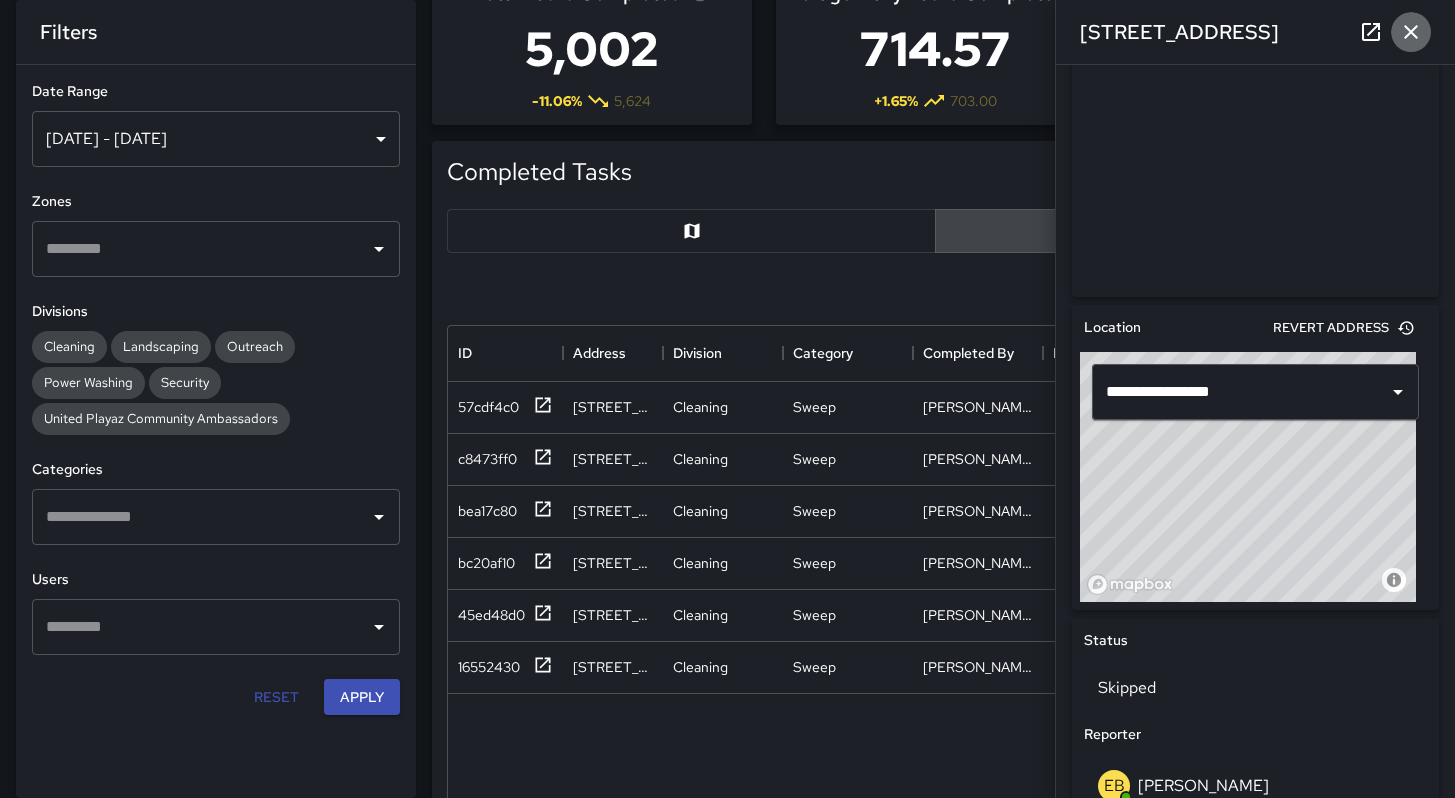 click 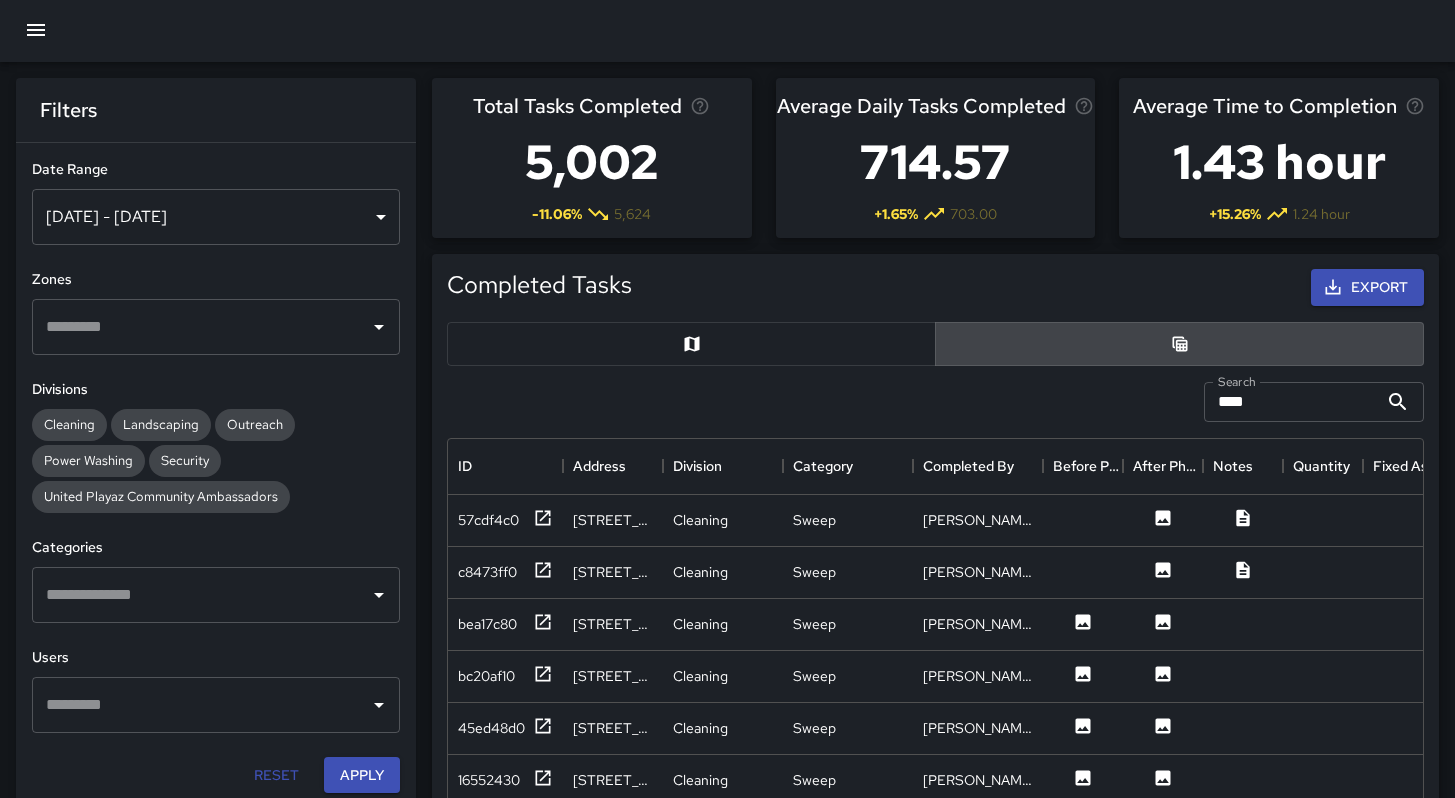 scroll, scrollTop: 0, scrollLeft: 0, axis: both 